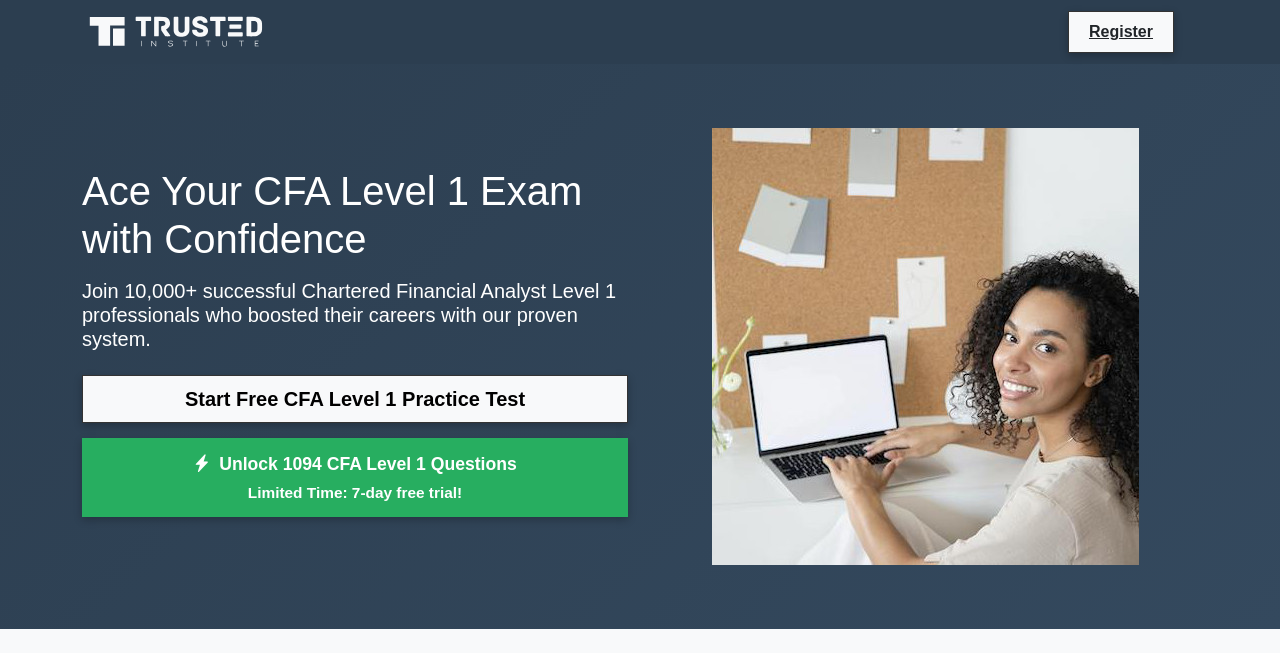 scroll, scrollTop: 0, scrollLeft: 0, axis: both 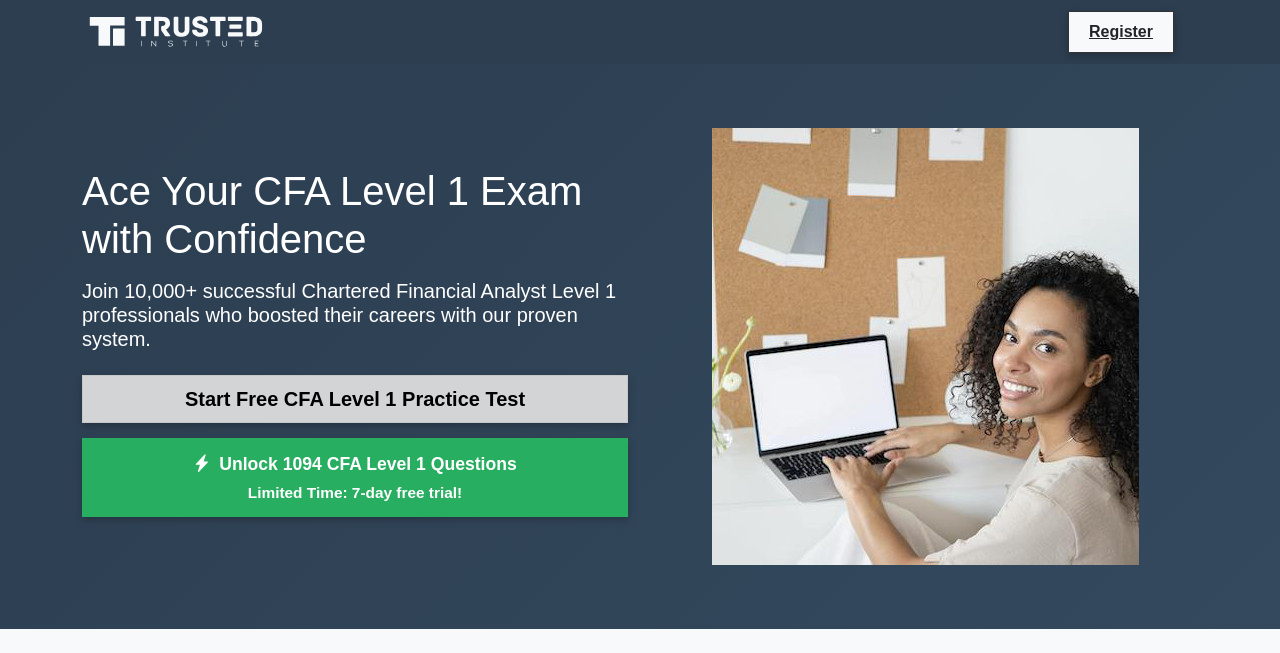click on "Start Free CFA Level 1 Practice Test" at bounding box center [355, 399] 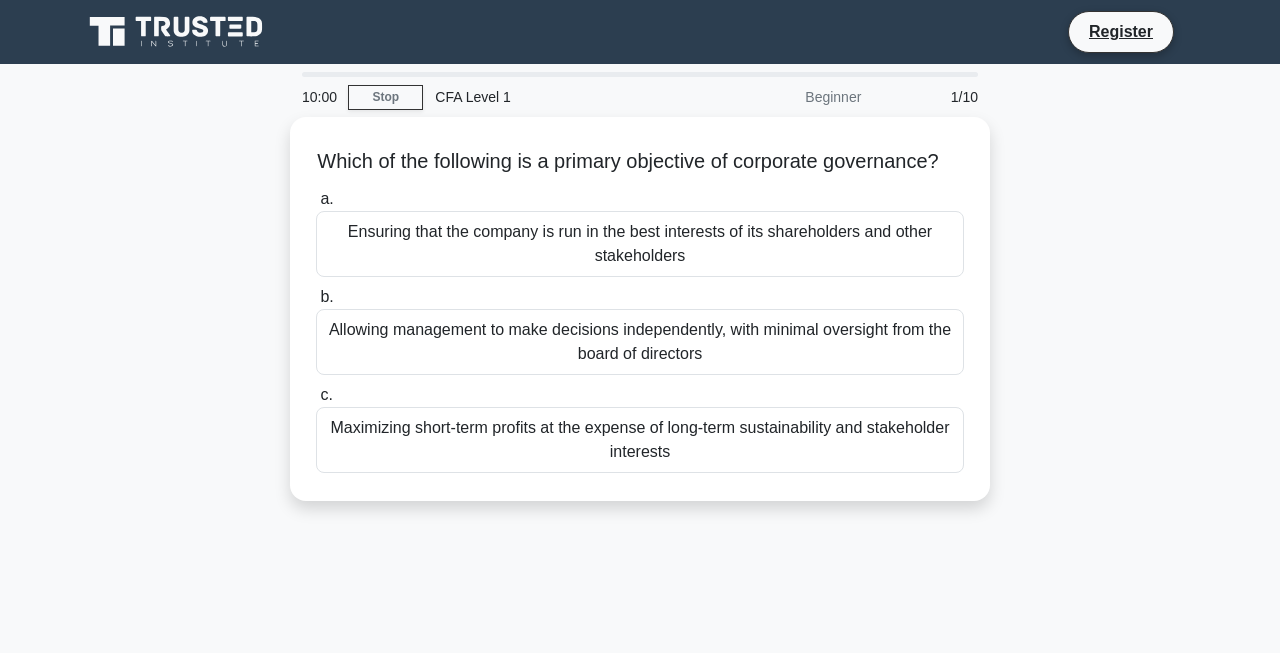 scroll, scrollTop: 0, scrollLeft: 0, axis: both 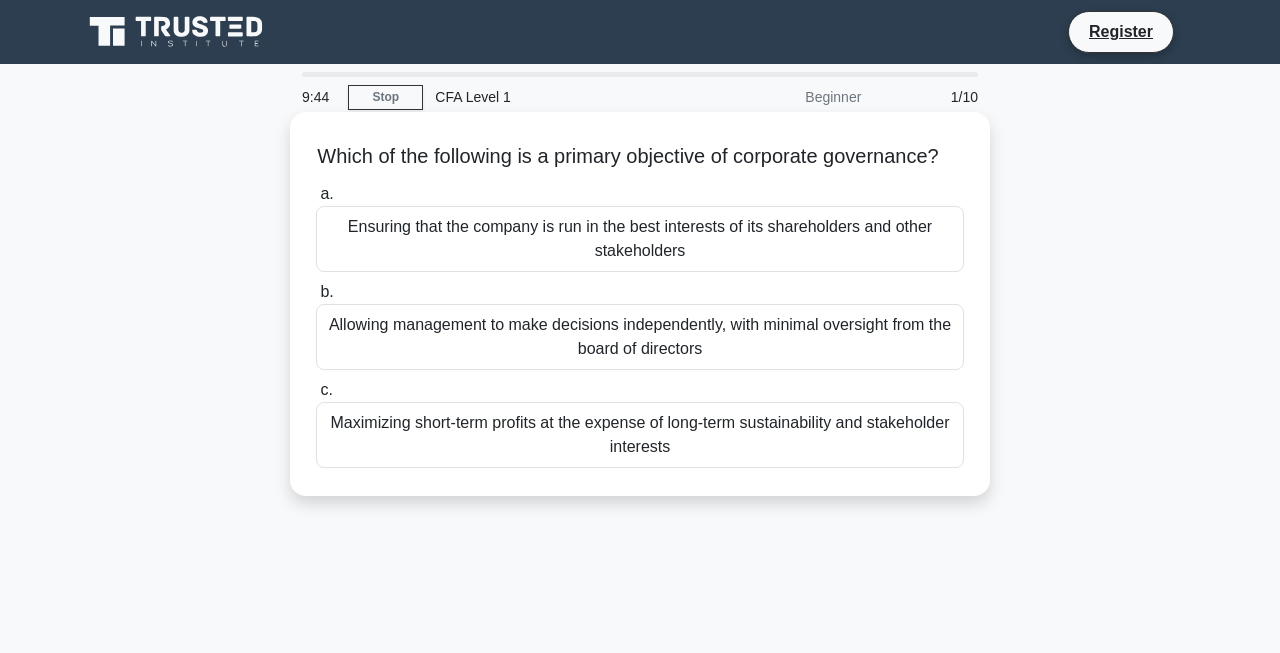 click on "Ensuring that the company is run in the best interests of its shareholders and other stakeholders" at bounding box center [640, 239] 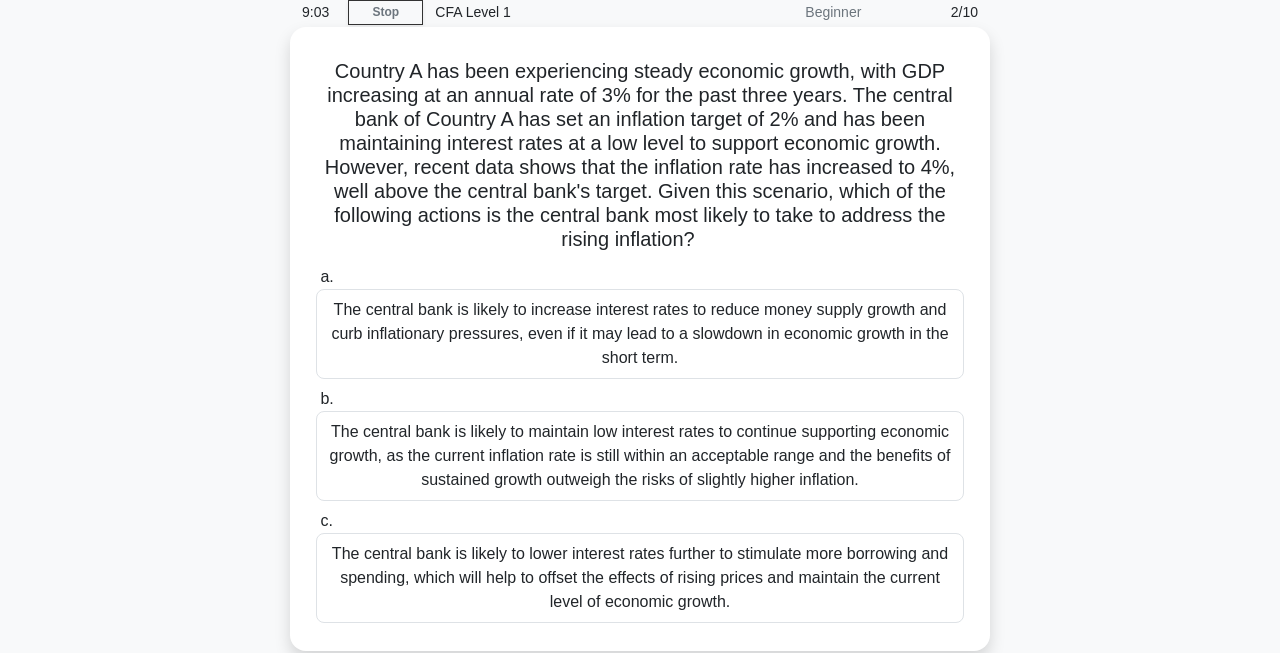 scroll, scrollTop: 88, scrollLeft: 0, axis: vertical 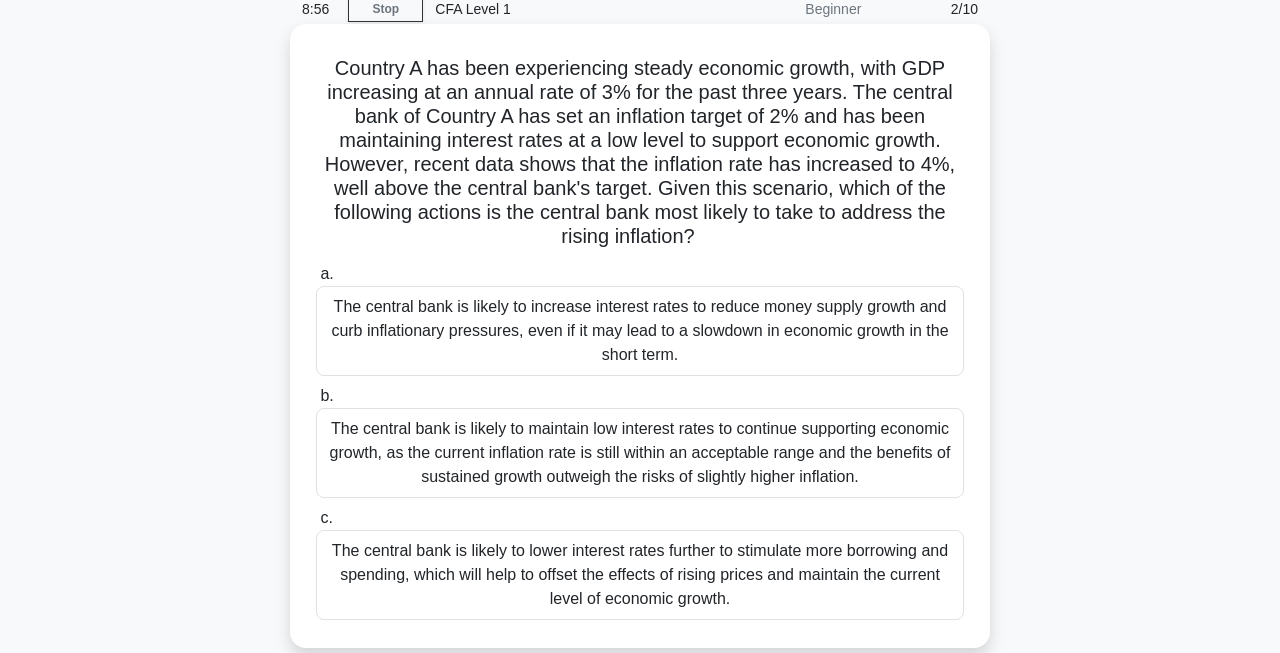 click on "The central bank is likely to maintain low interest rates to continue supporting economic growth, as the current inflation rate is still within an acceptable range and the benefits of sustained growth outweigh the risks of slightly higher inflation." at bounding box center (640, 453) 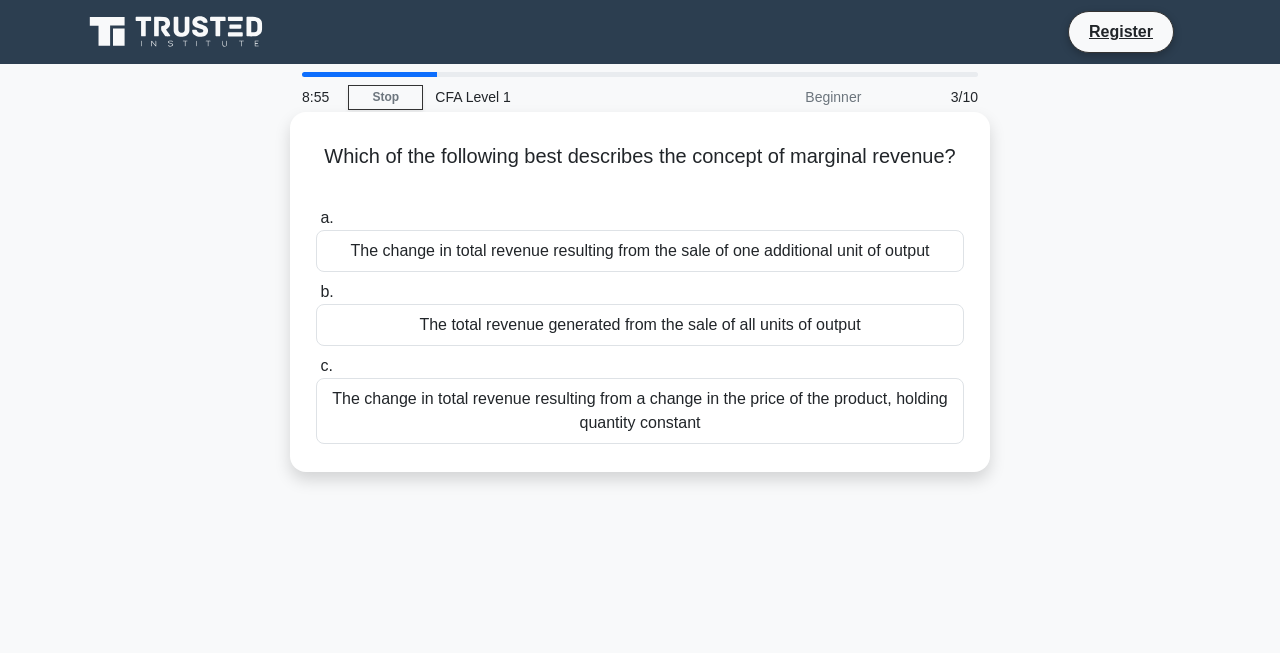 scroll, scrollTop: 0, scrollLeft: 0, axis: both 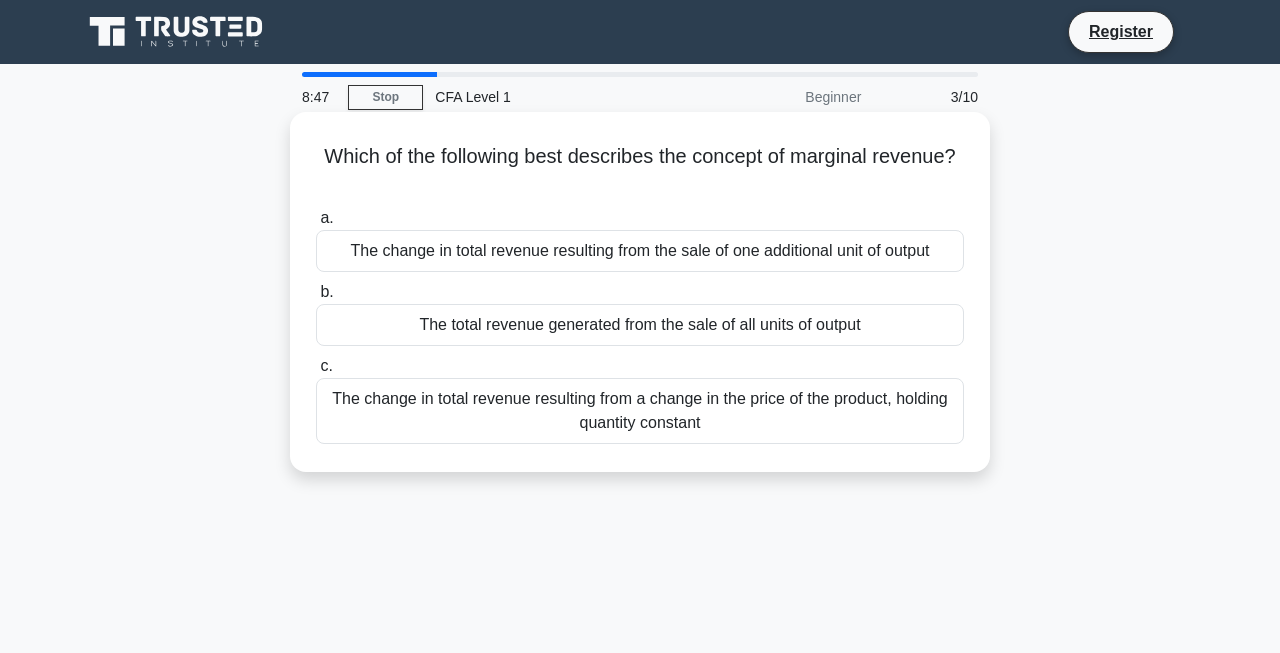 click on "The change in total revenue resulting from a change in the price of the product, holding quantity constant" at bounding box center [640, 411] 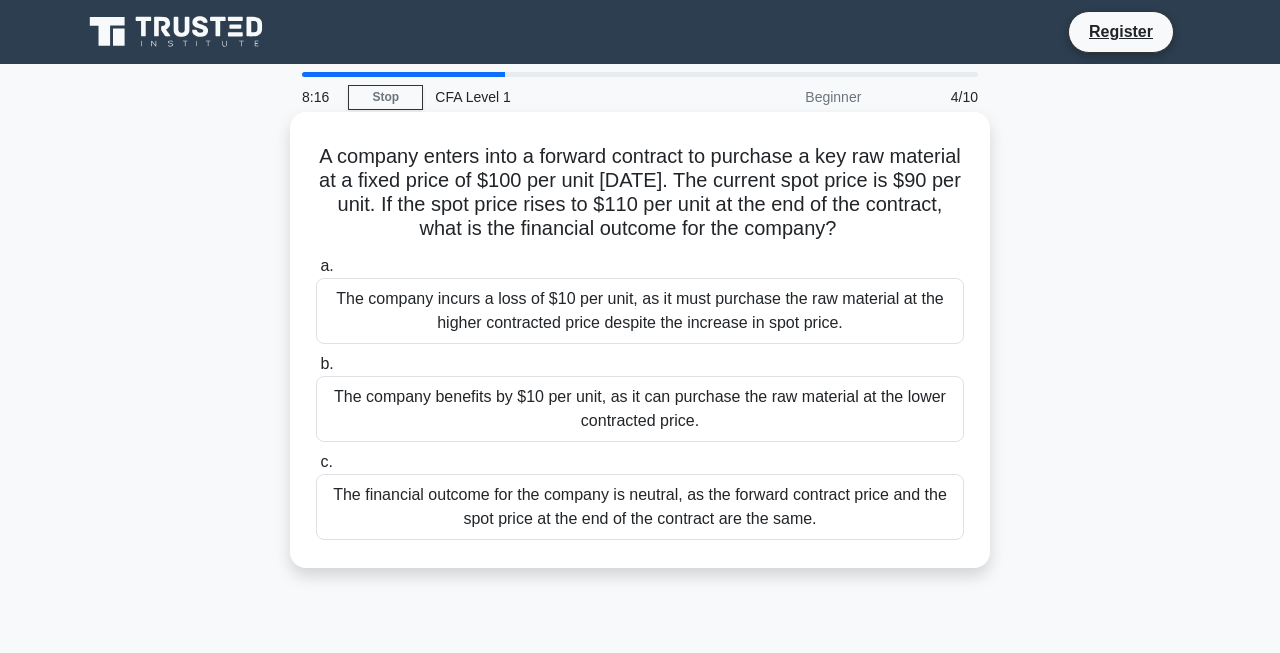 click on "The company benefits by $10 per unit, as it can purchase the raw material at the lower contracted price." at bounding box center (640, 409) 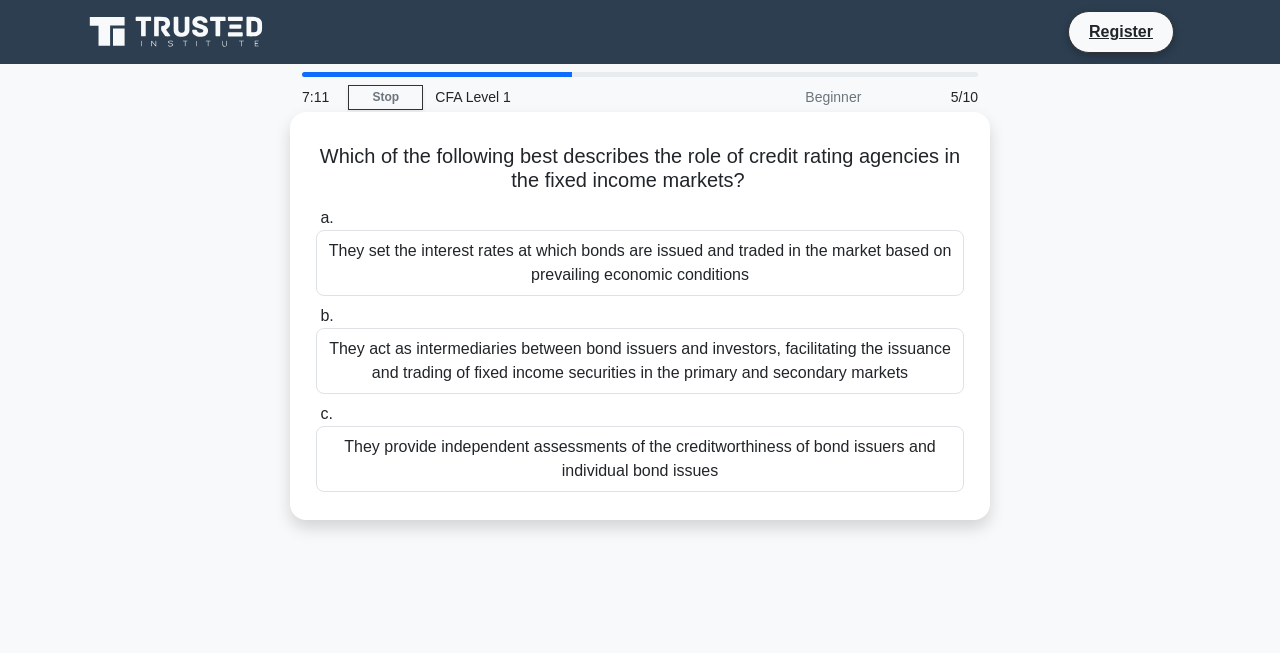 click on "They provide independent assessments of the creditworthiness of bond issuers and individual bond issues" at bounding box center [640, 459] 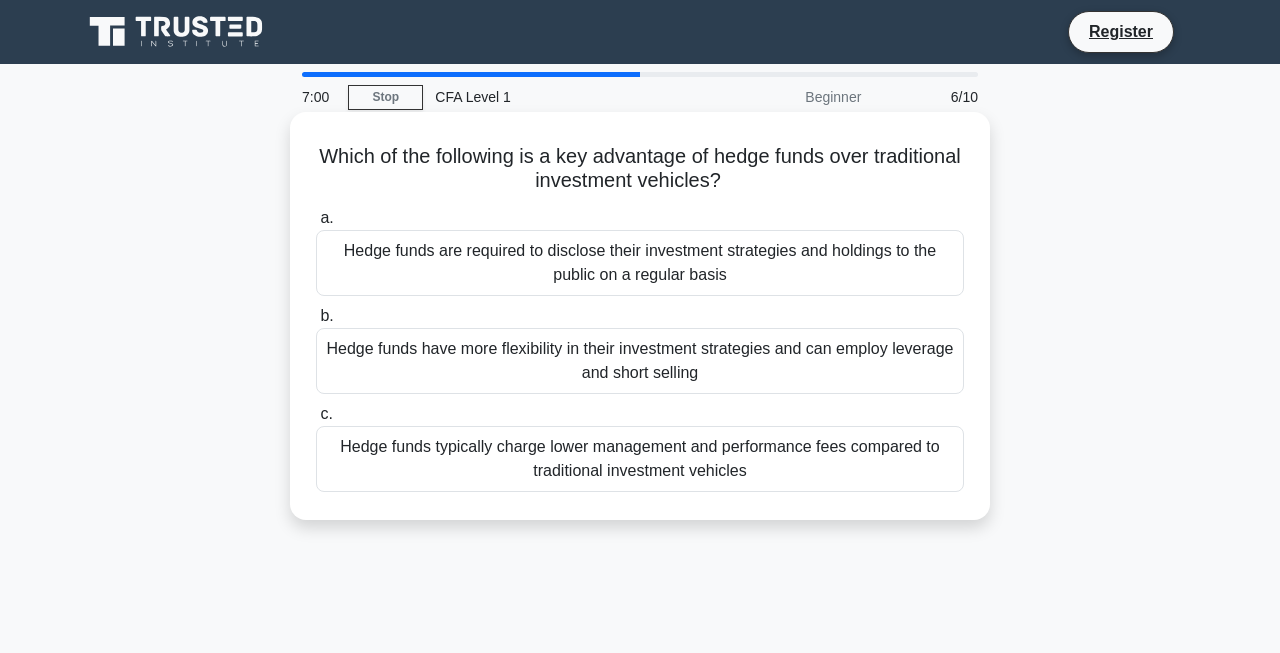 click on "Hedge funds have more flexibility in their investment strategies and can employ leverage and short selling" at bounding box center (640, 361) 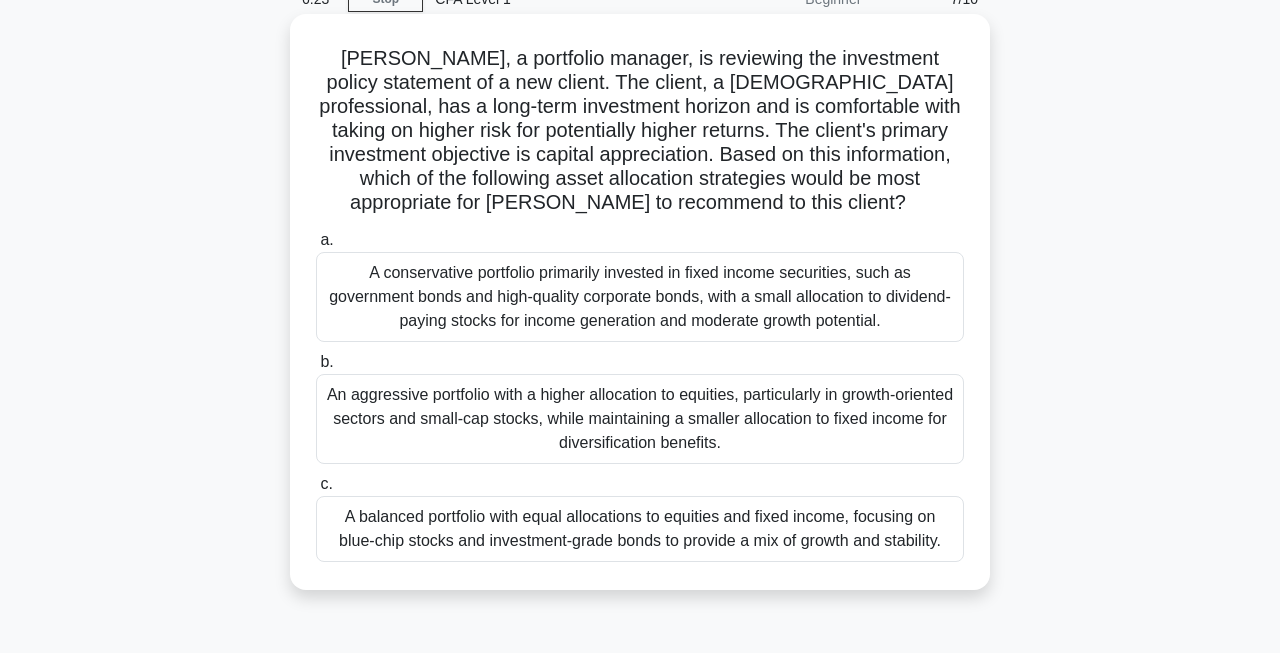 scroll, scrollTop: 105, scrollLeft: 0, axis: vertical 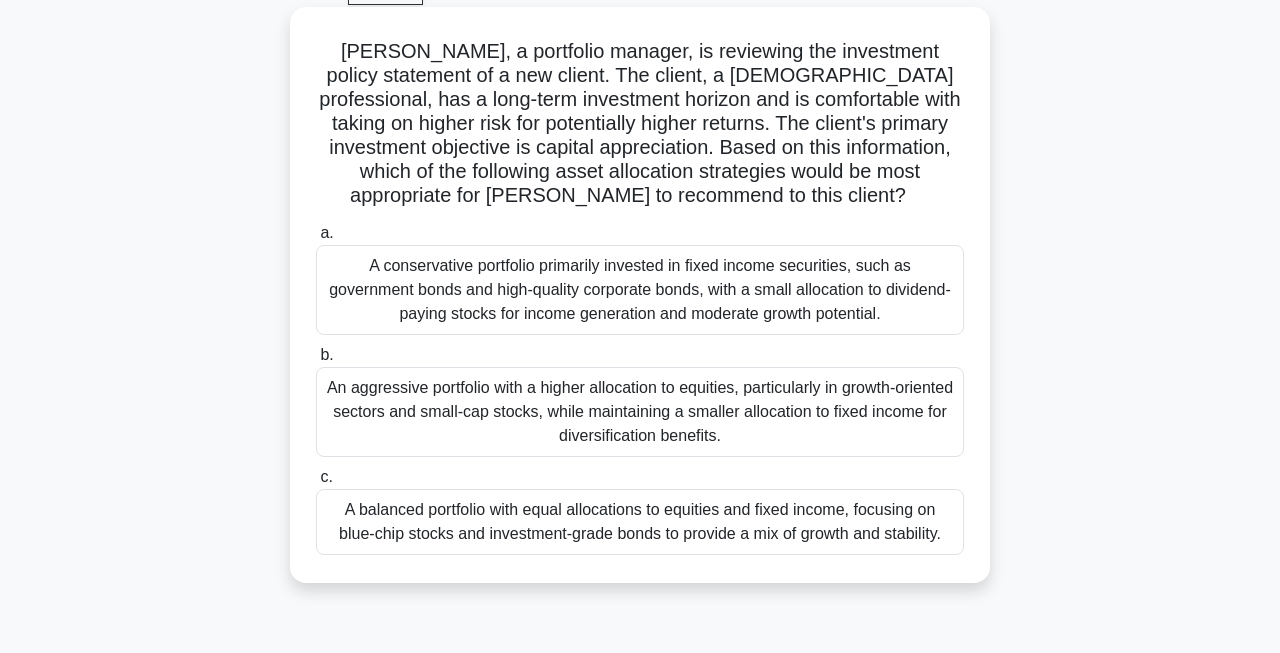 click on "A balanced portfolio with equal allocations to equities and fixed income, focusing on blue-chip stocks and investment-grade bonds to provide a mix of growth and stability." at bounding box center (640, 522) 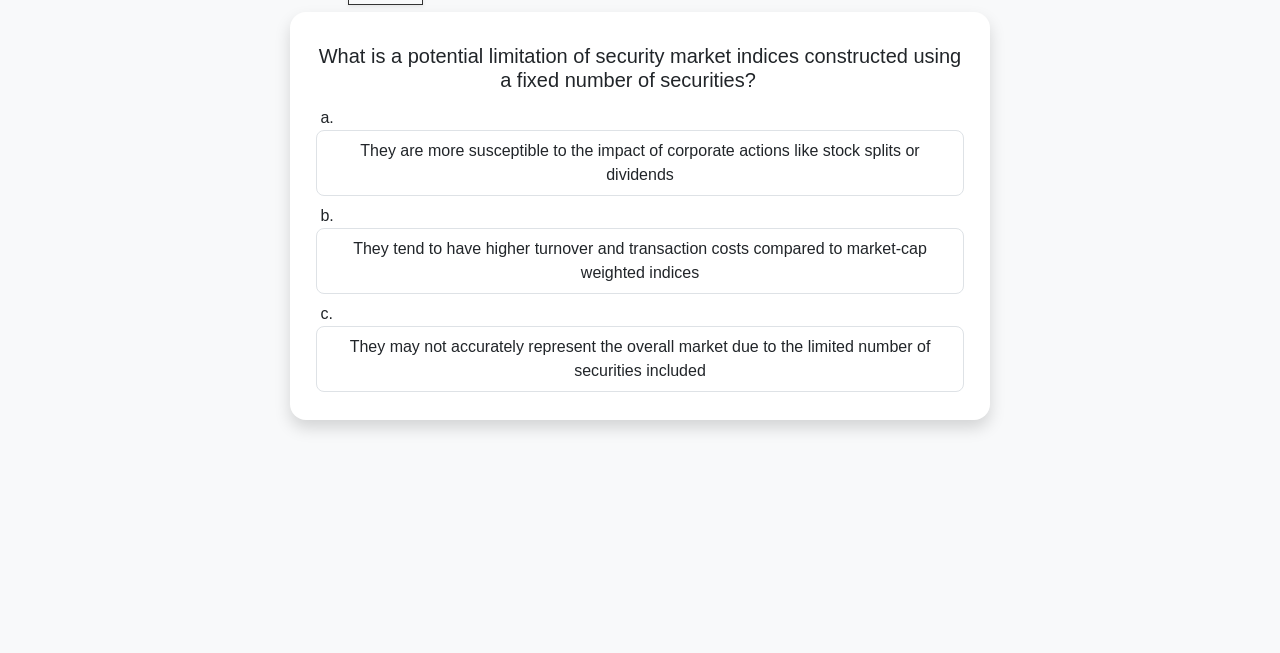 scroll, scrollTop: 0, scrollLeft: 0, axis: both 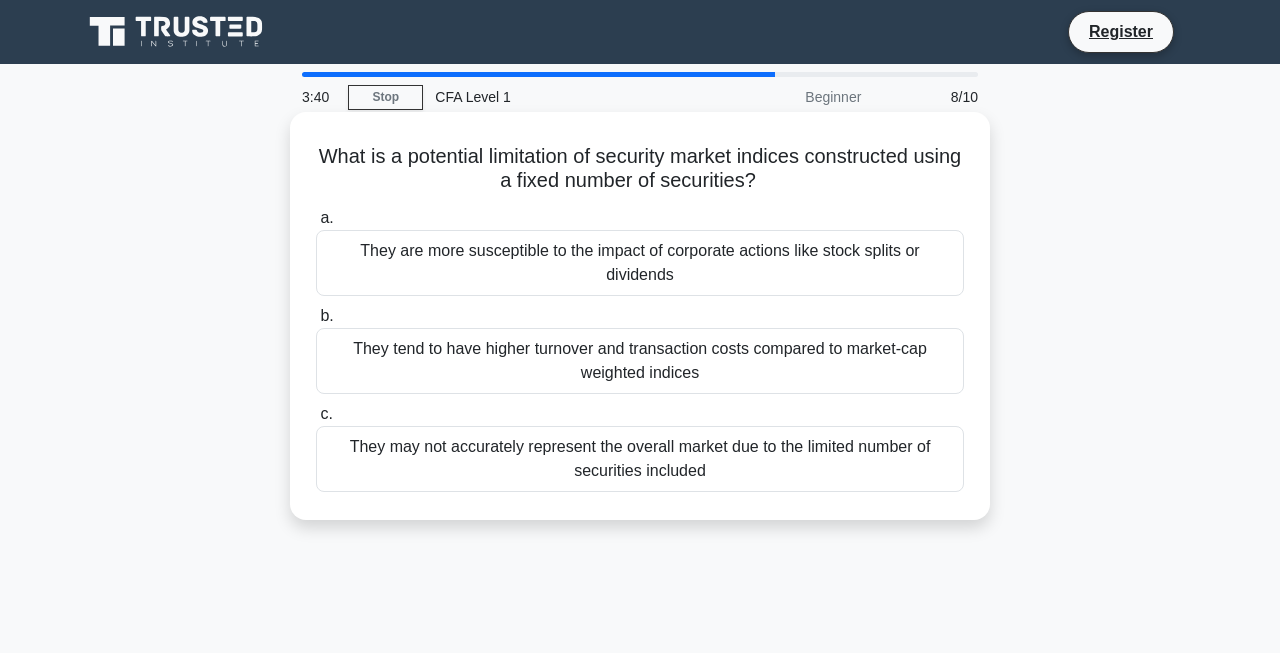 click on "They may not accurately represent the overall market due to the limited number of securities included" at bounding box center [640, 459] 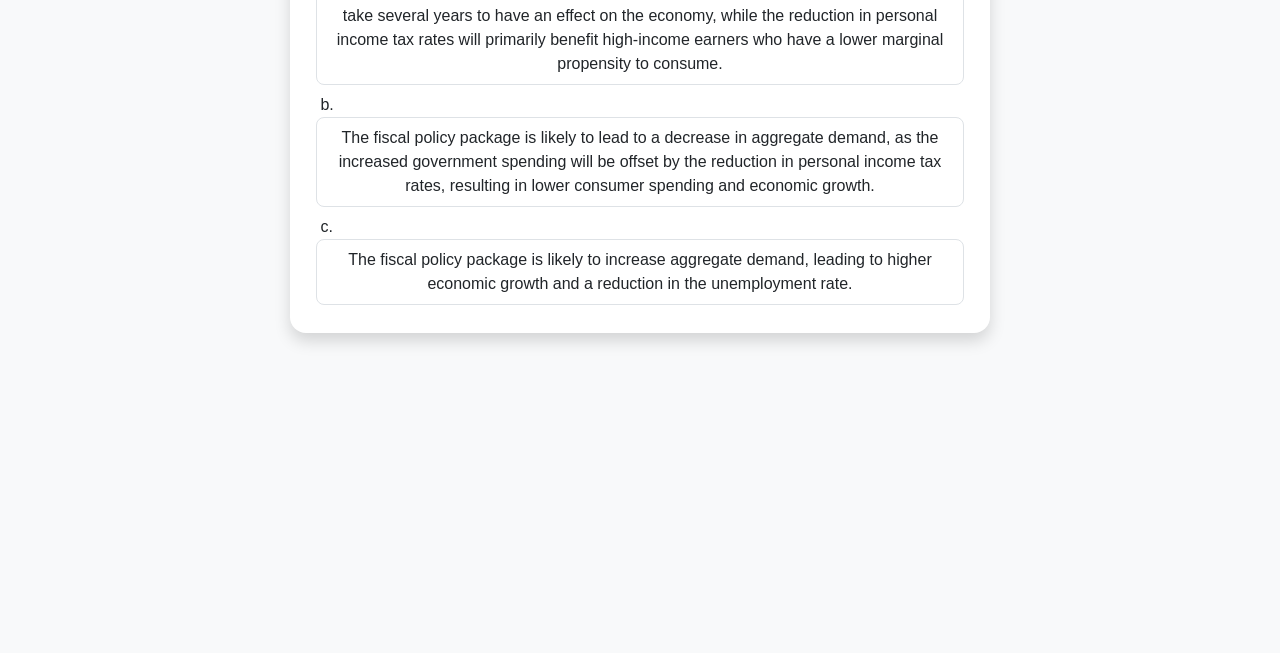 click on "The fiscal policy package is likely to lead to a decrease in aggregate demand, as the increased government spending will be offset by the reduction in personal income tax rates, resulting in lower consumer spending and economic growth." at bounding box center [640, 162] 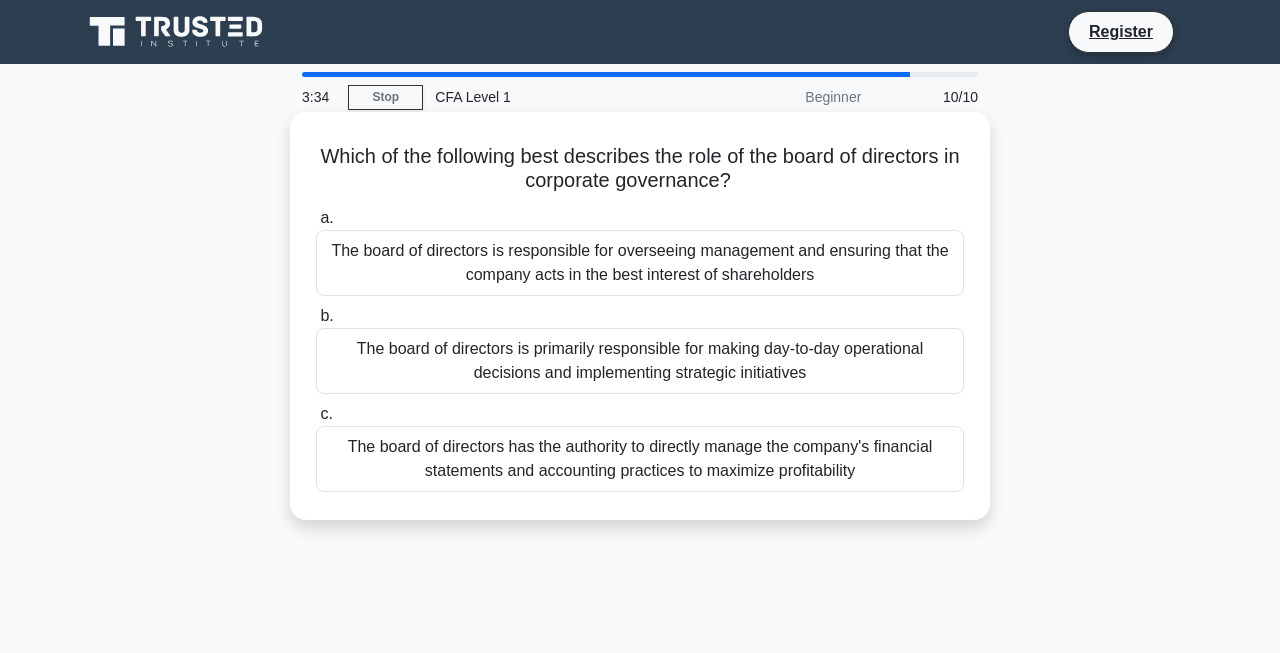 scroll, scrollTop: 0, scrollLeft: 0, axis: both 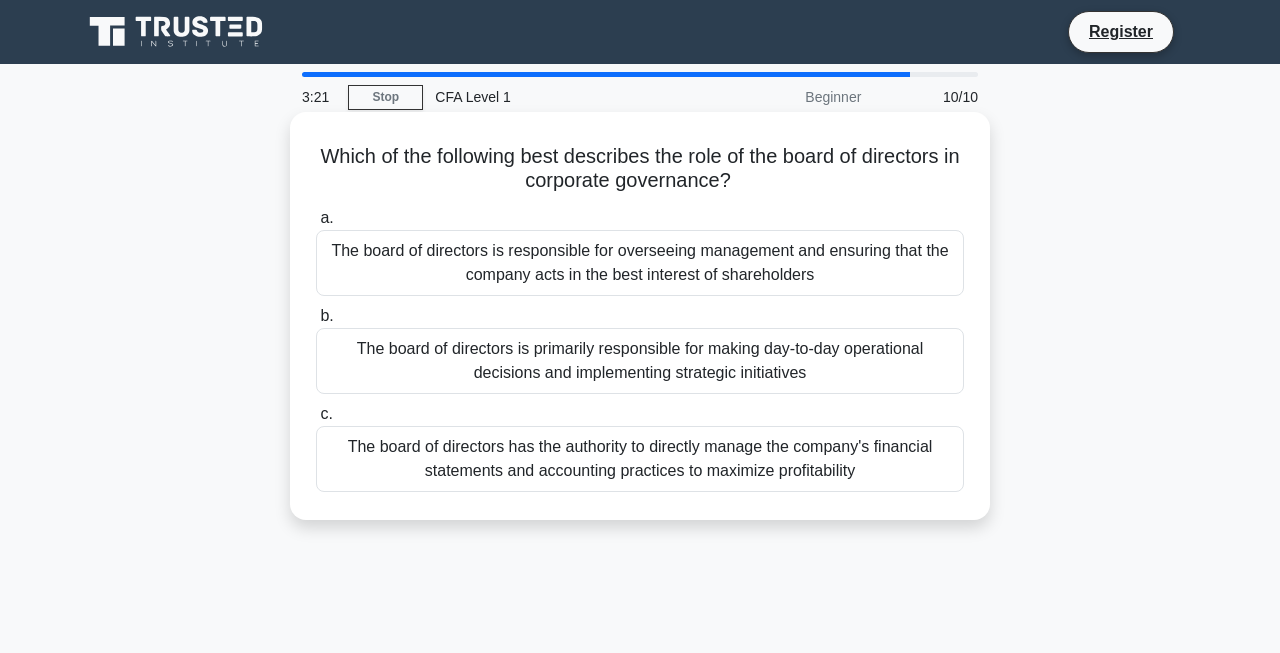 click on "The board of directors has the authority to directly manage the company's financial statements and accounting practices to maximize profitability" at bounding box center [640, 459] 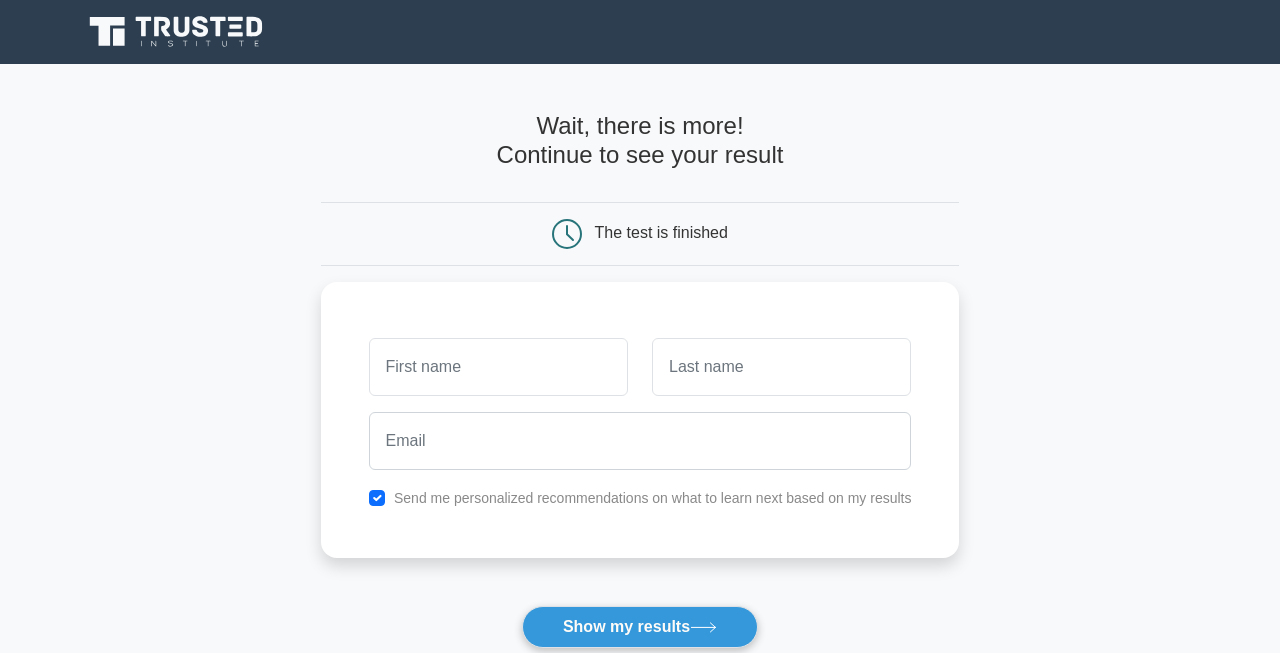 scroll, scrollTop: 0, scrollLeft: 0, axis: both 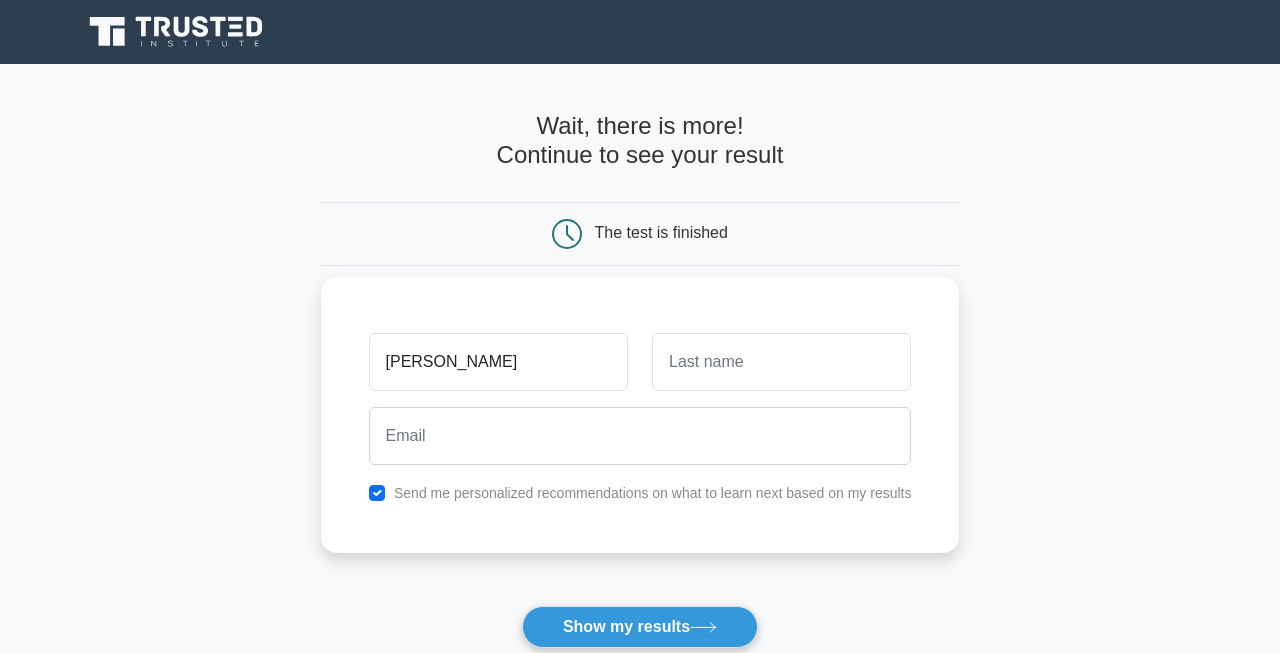 type on "vansh" 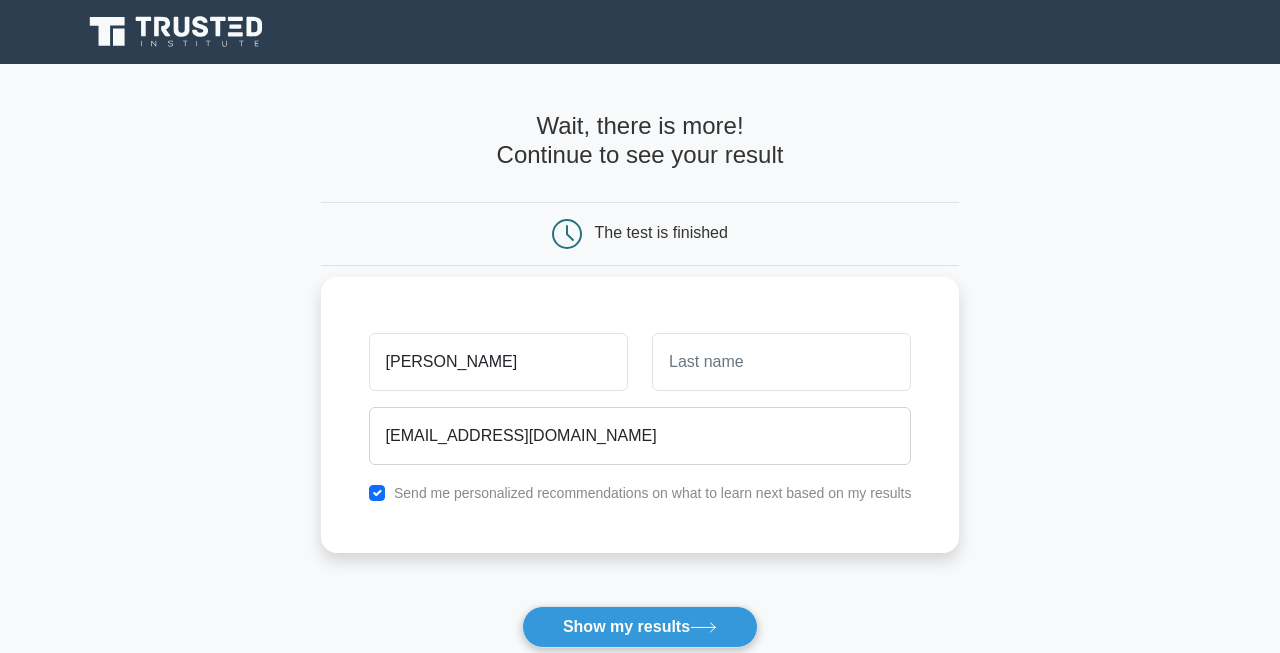 click on "vanshhaarwanijaipur@gmail.com" at bounding box center [640, 436] 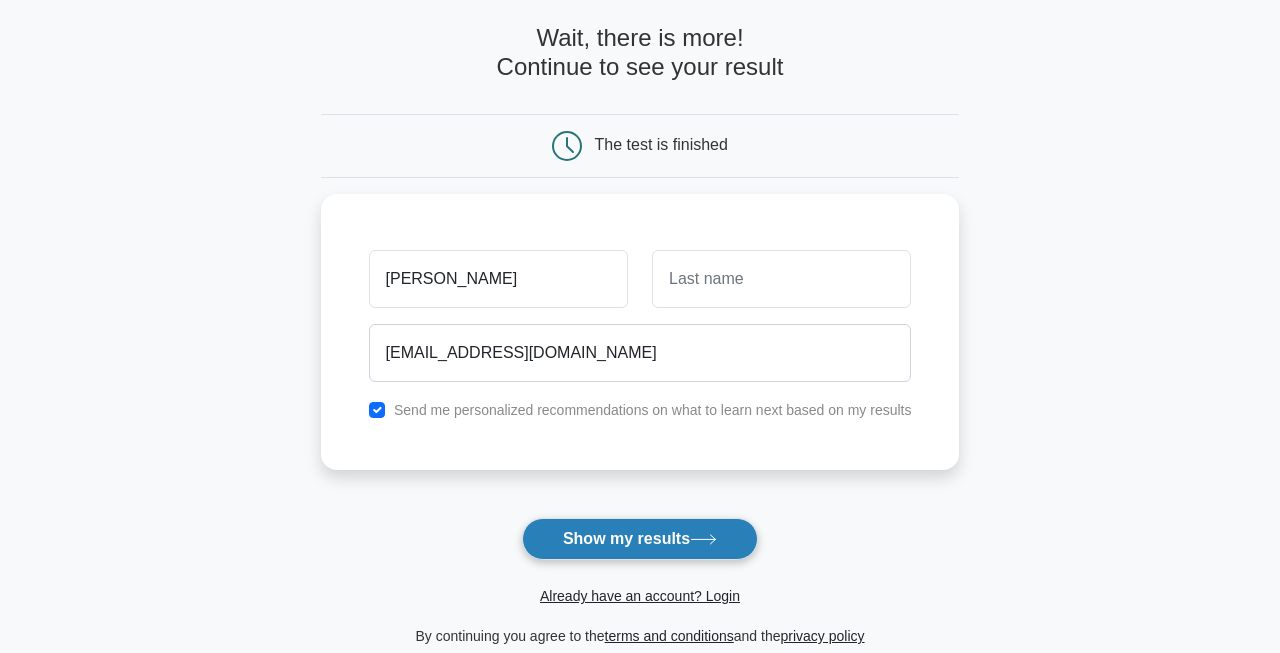 type on "vanshharwanijaipur@gmail.com" 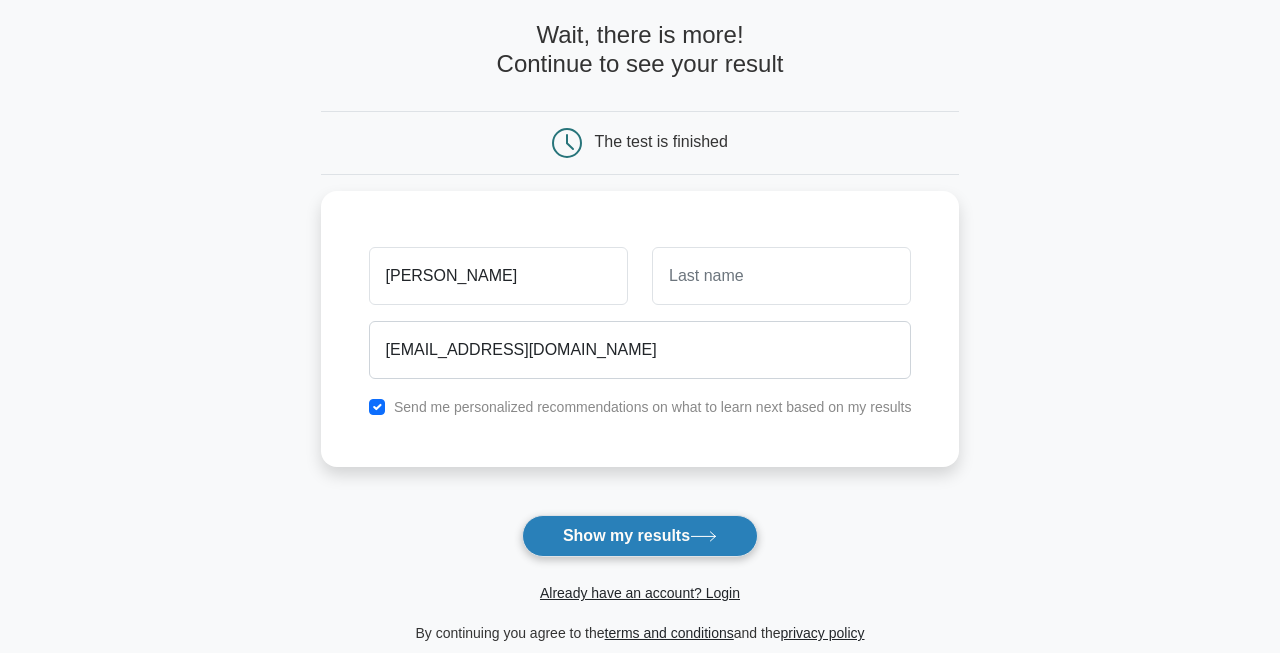 click on "Show my results" at bounding box center [640, 536] 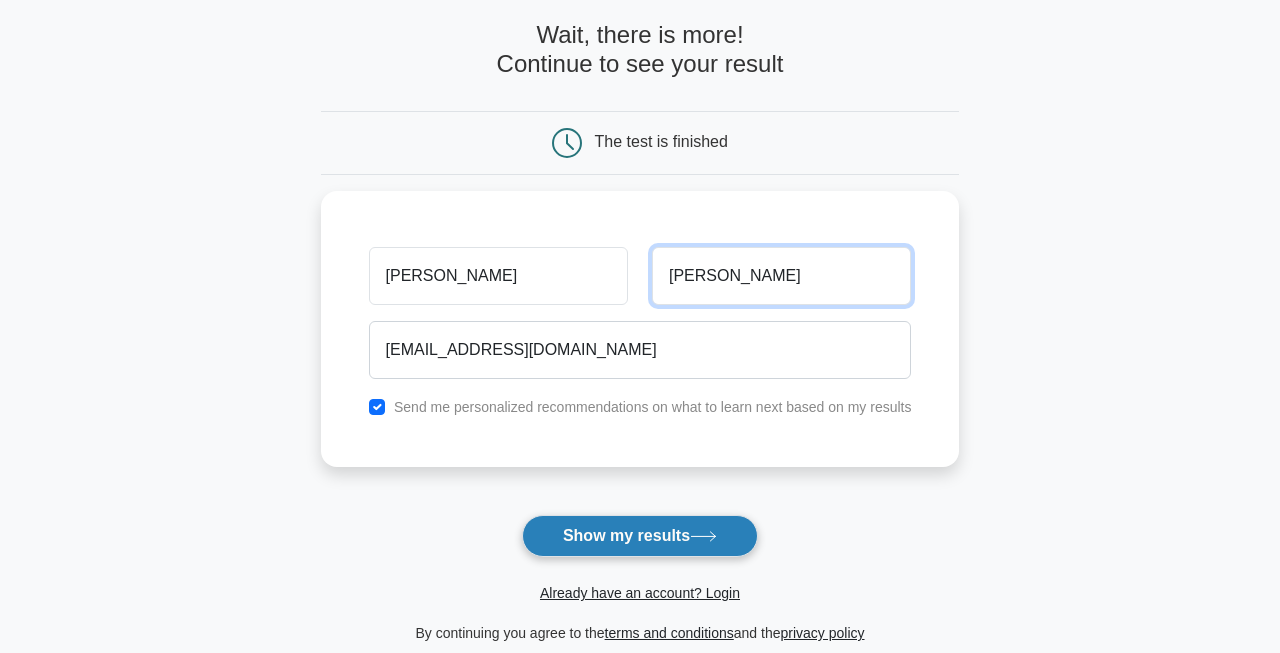 type on "harwani" 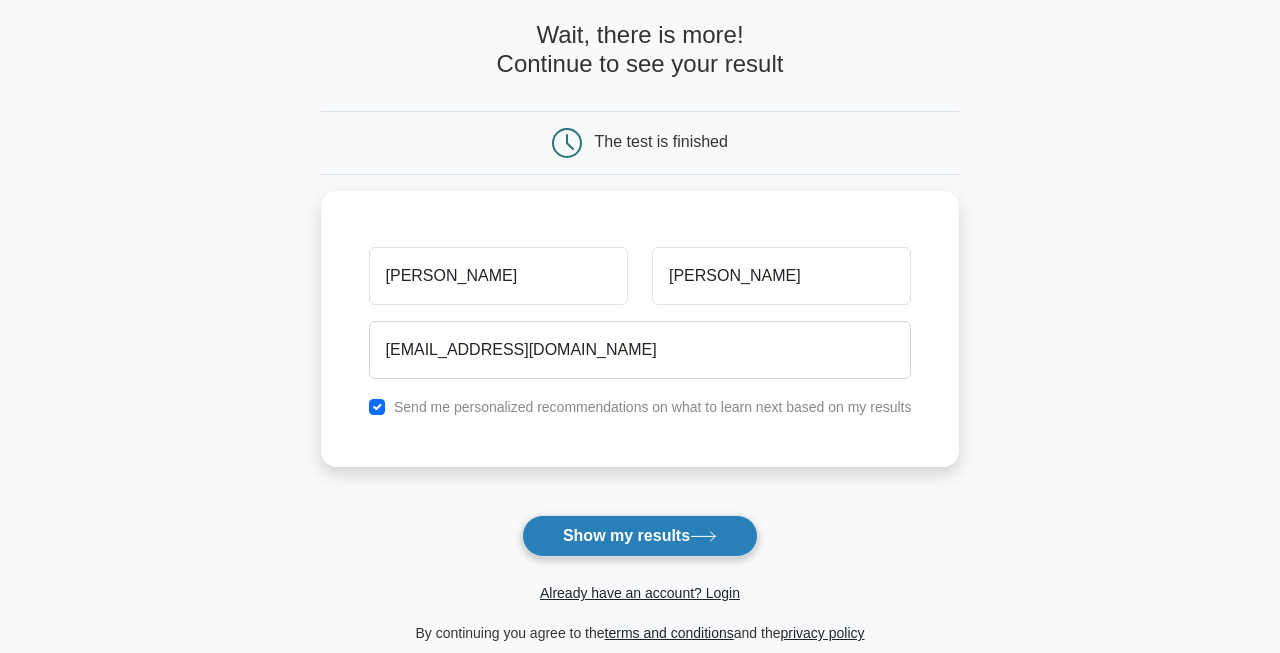 click on "Show my results" at bounding box center [640, 536] 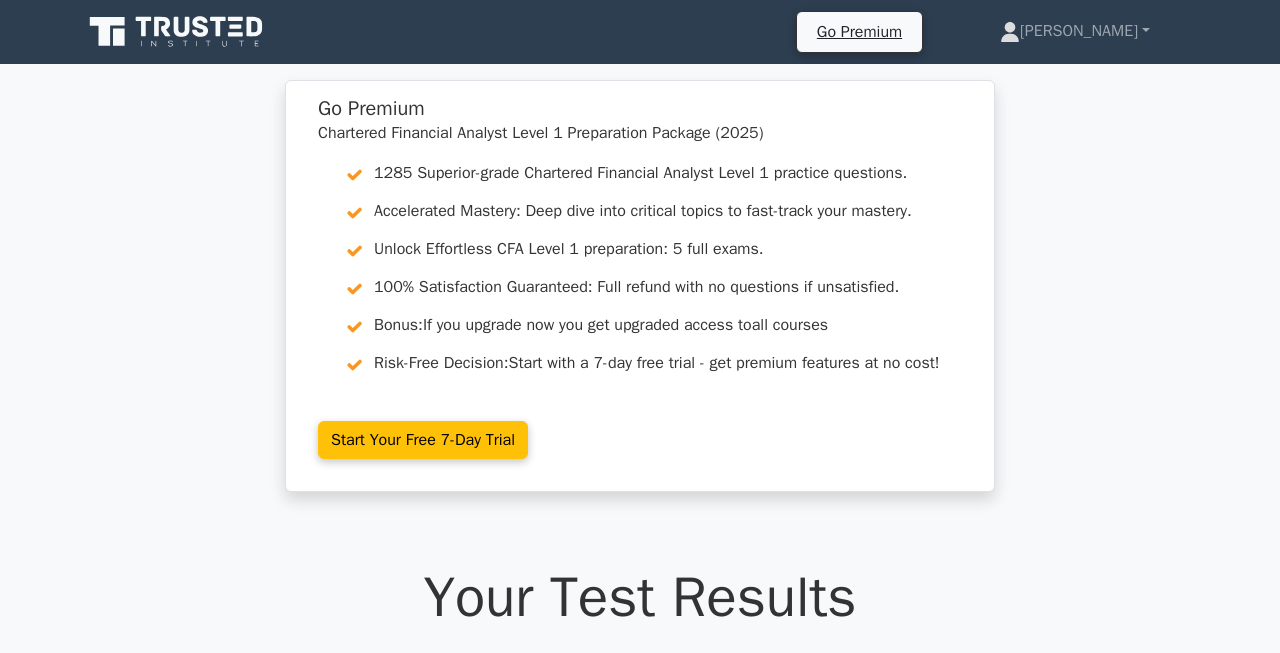 scroll, scrollTop: 0, scrollLeft: 0, axis: both 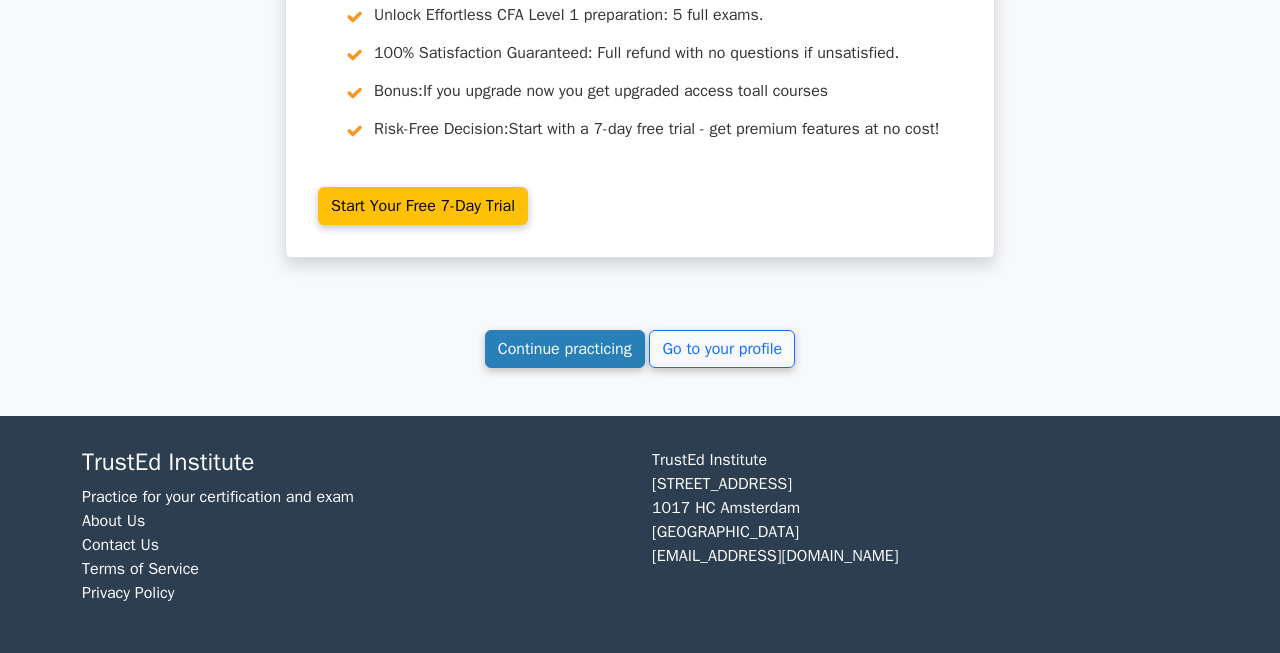click on "Continue practicing" at bounding box center (565, 349) 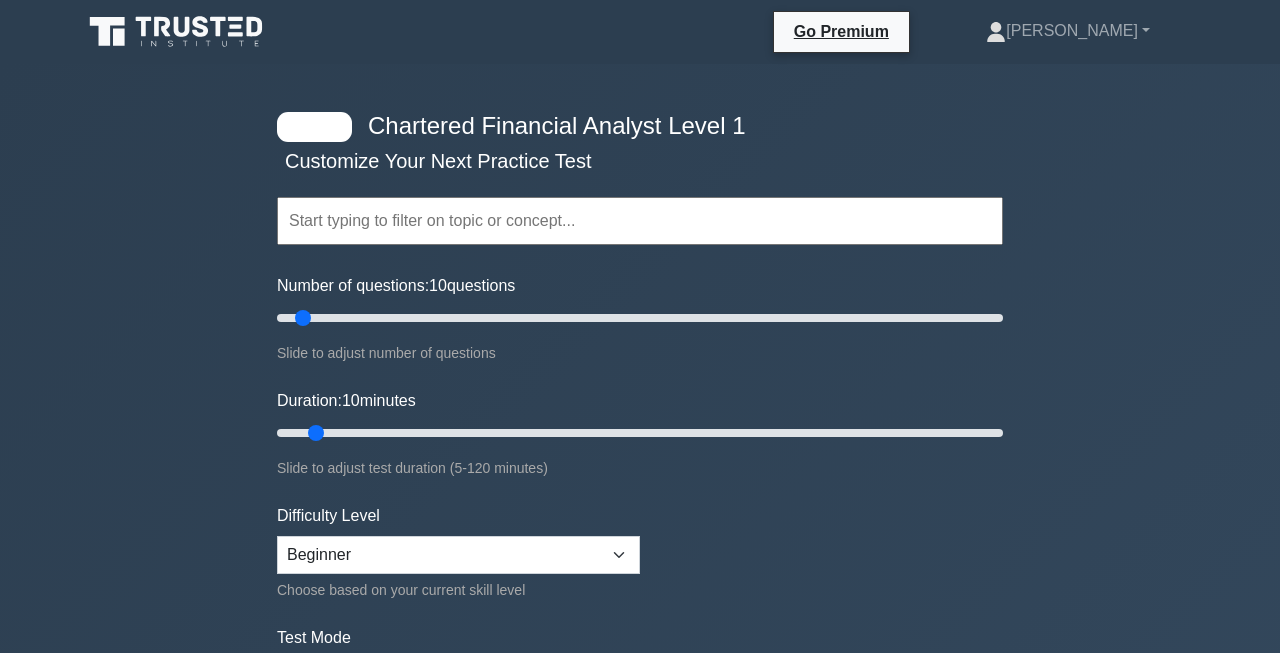 scroll, scrollTop: 0, scrollLeft: 0, axis: both 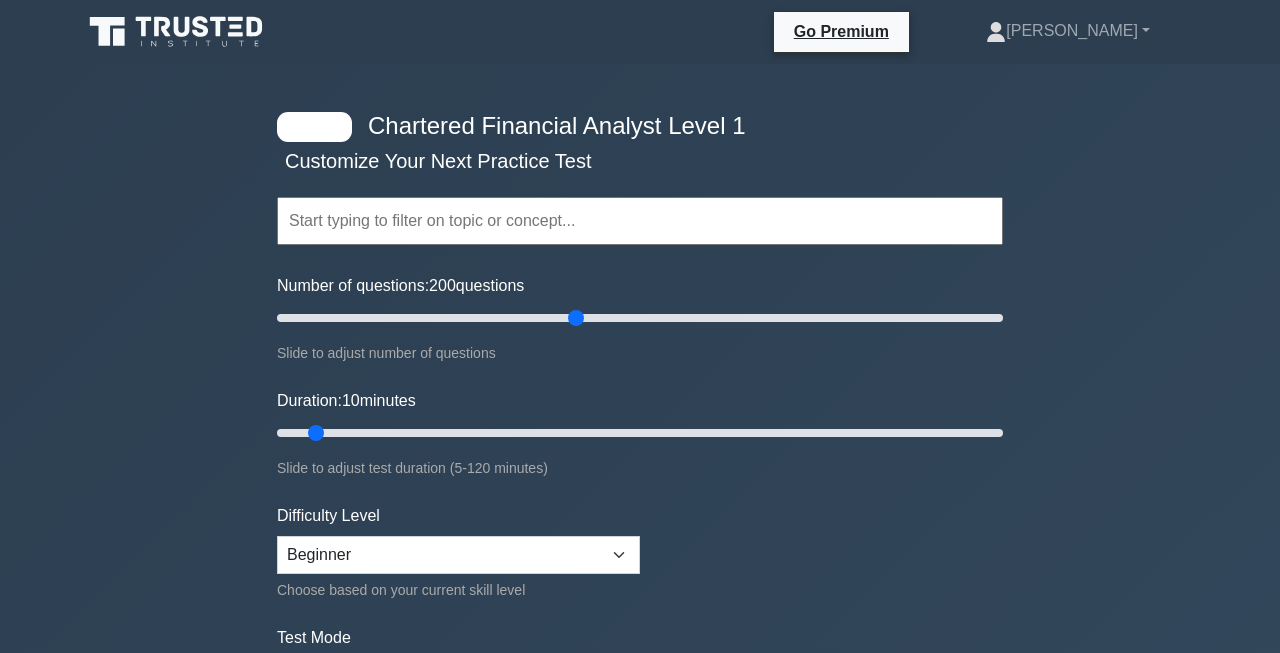 drag, startPoint x: 299, startPoint y: 323, endPoint x: 528, endPoint y: 344, distance: 229.96086 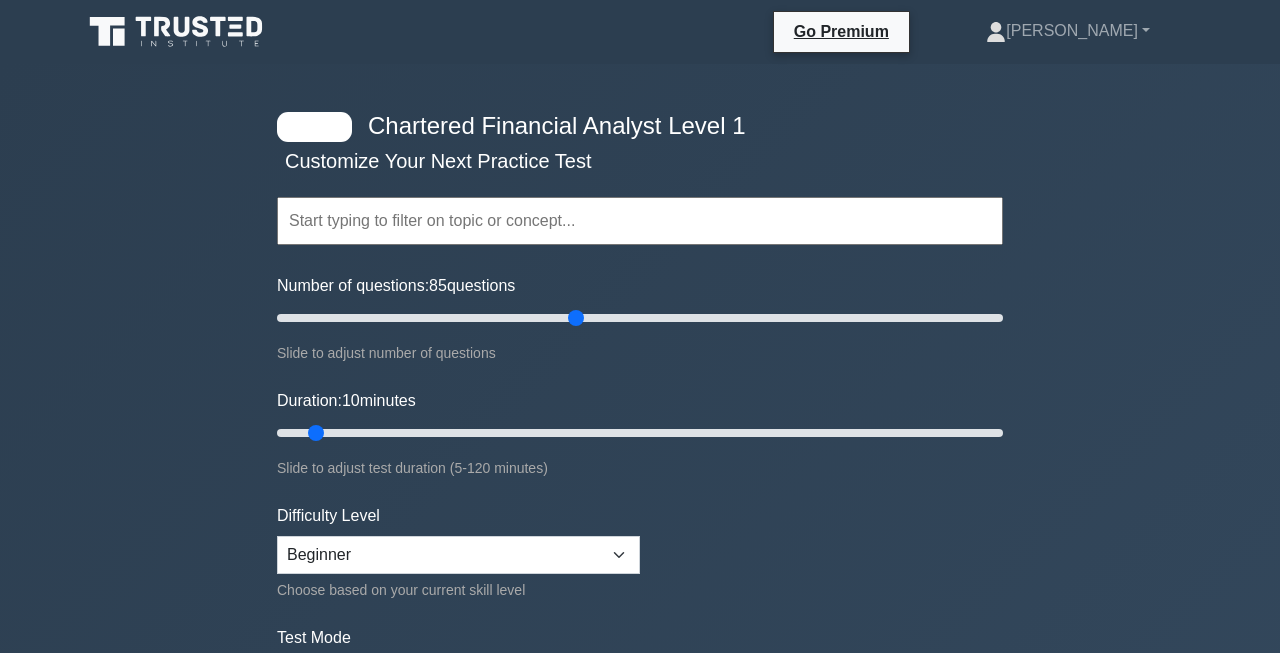 drag, startPoint x: 528, startPoint y: 344, endPoint x: 413, endPoint y: 383, distance: 121.433105 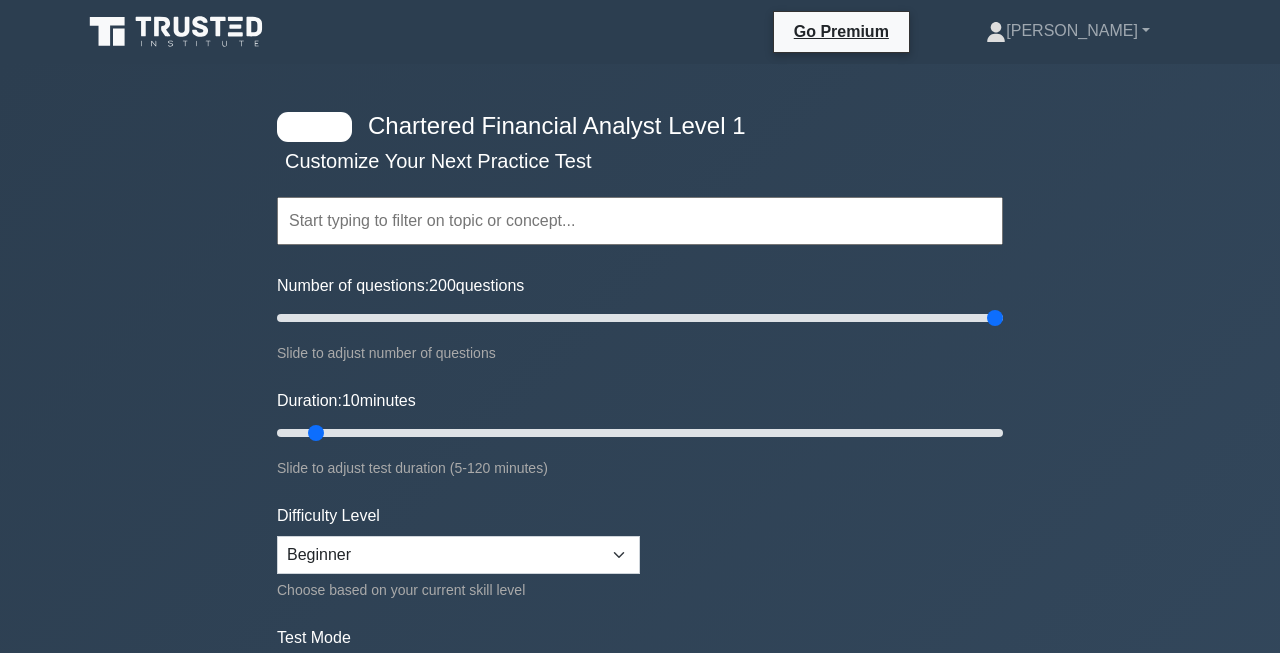 drag, startPoint x: 579, startPoint y: 321, endPoint x: 1024, endPoint y: 320, distance: 445.00113 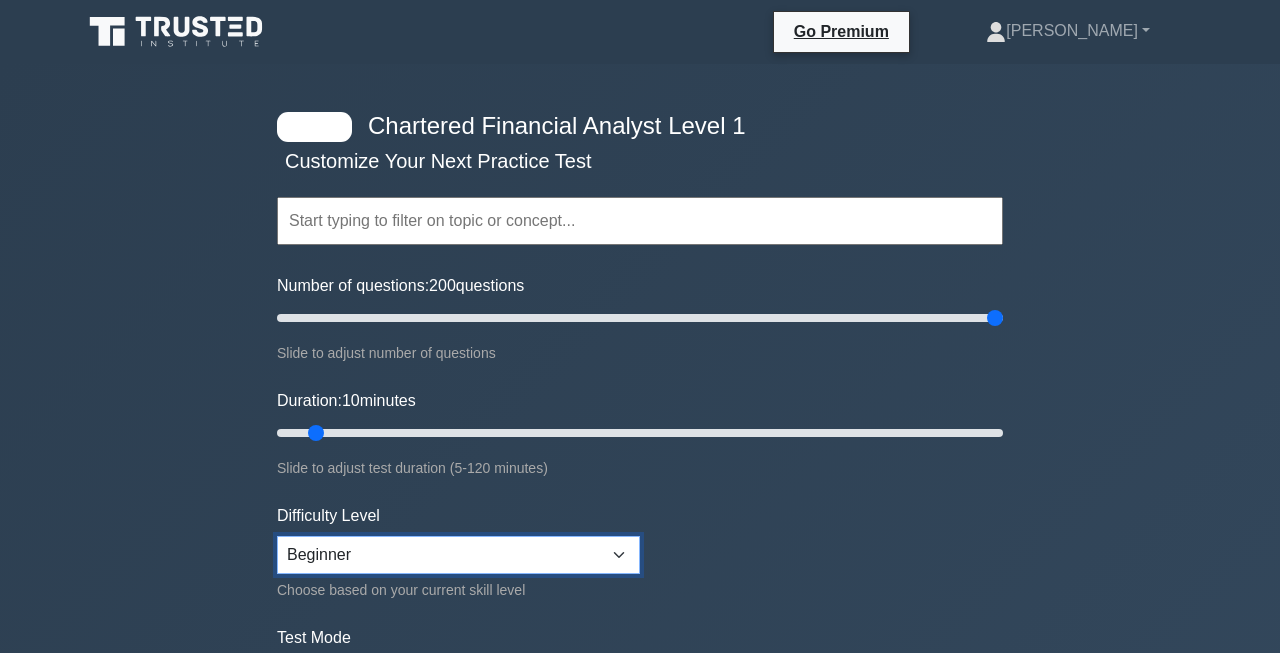 select on "expert" 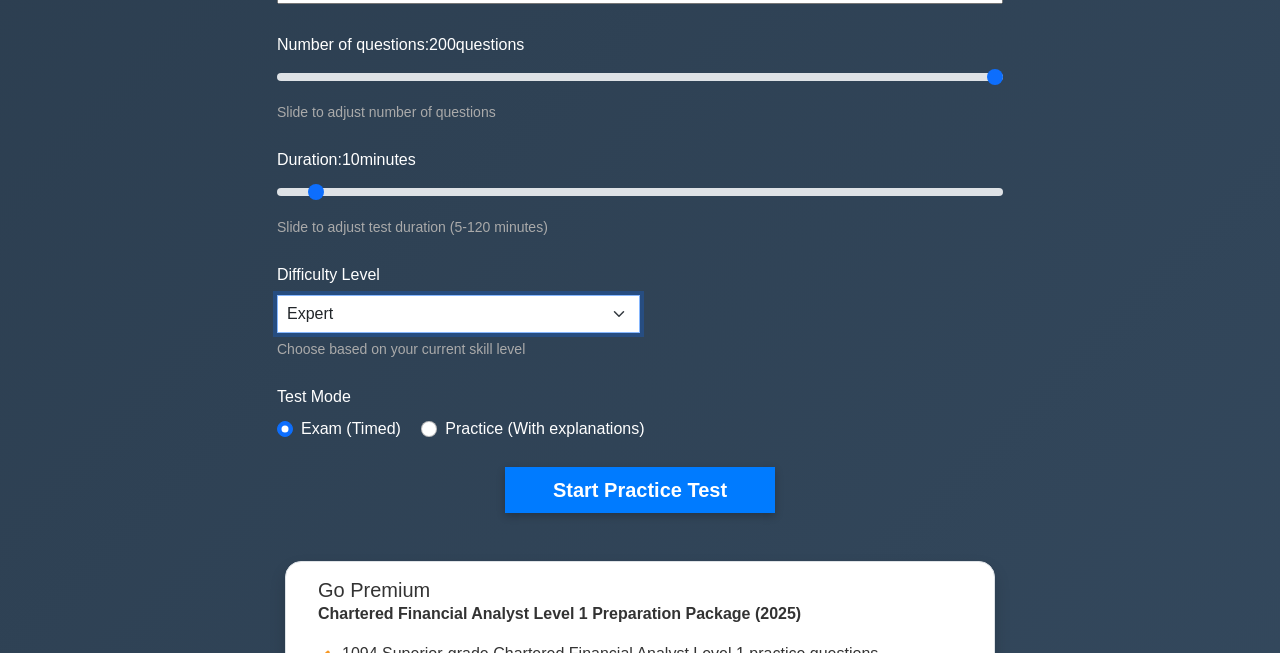 scroll, scrollTop: 292, scrollLeft: 0, axis: vertical 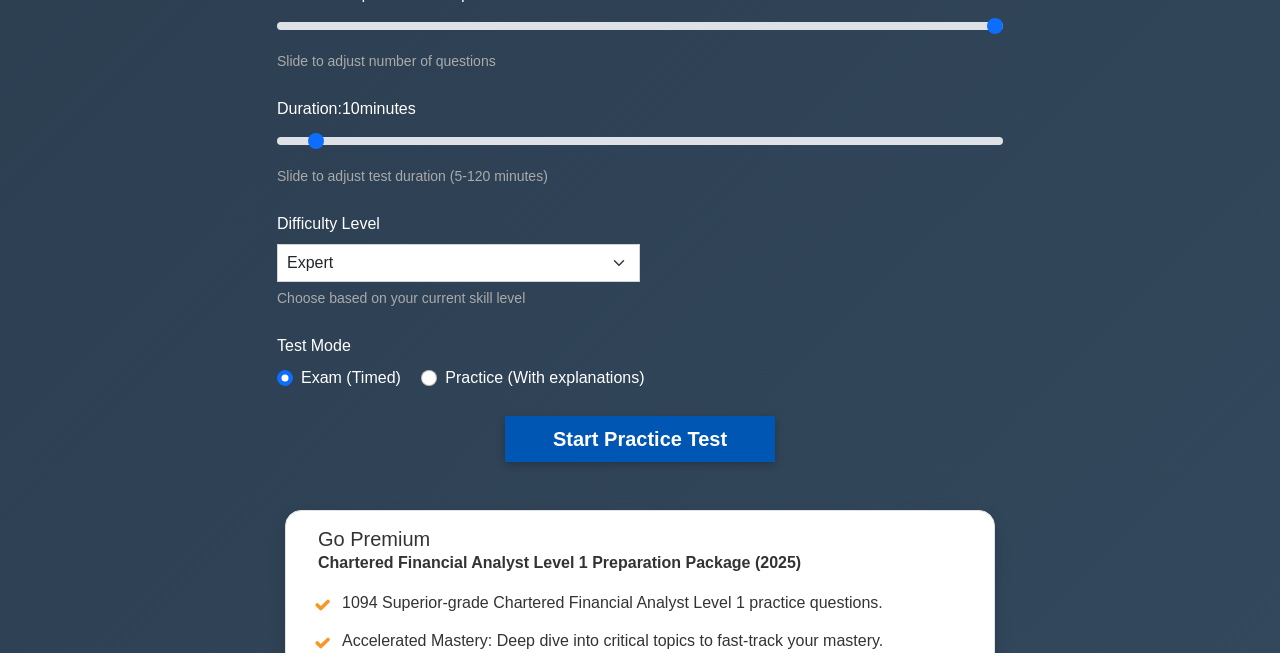 click on "Start Practice Test" at bounding box center (640, 439) 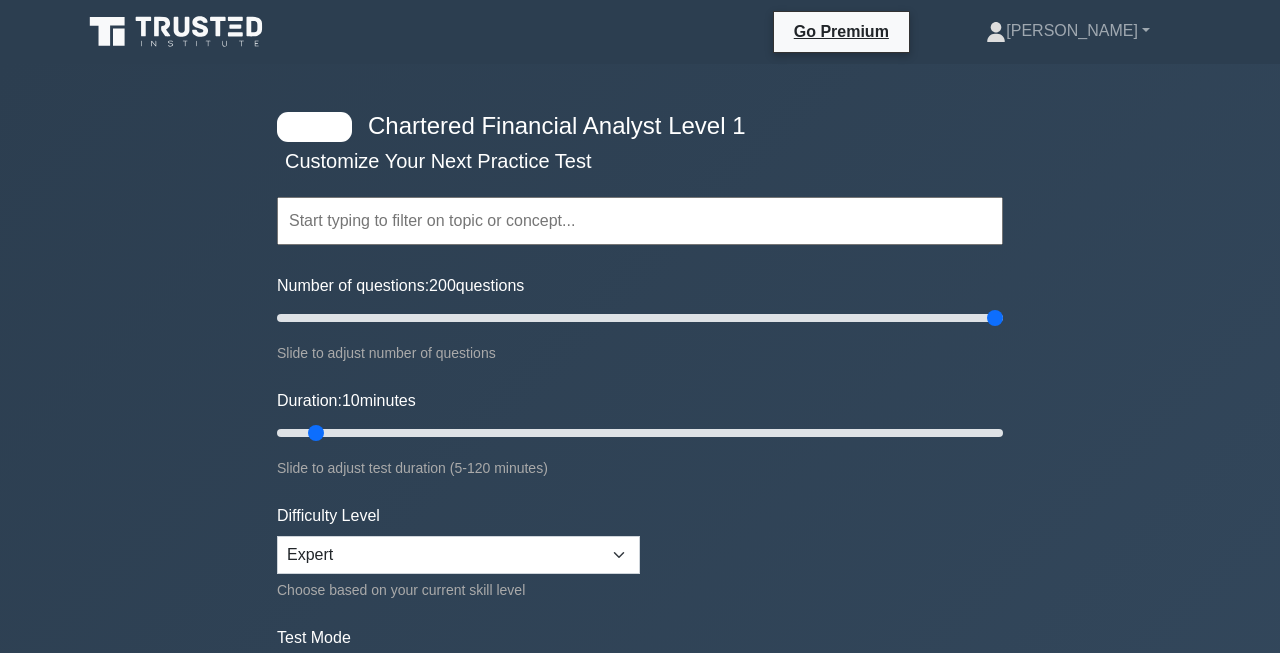 scroll, scrollTop: 0, scrollLeft: 0, axis: both 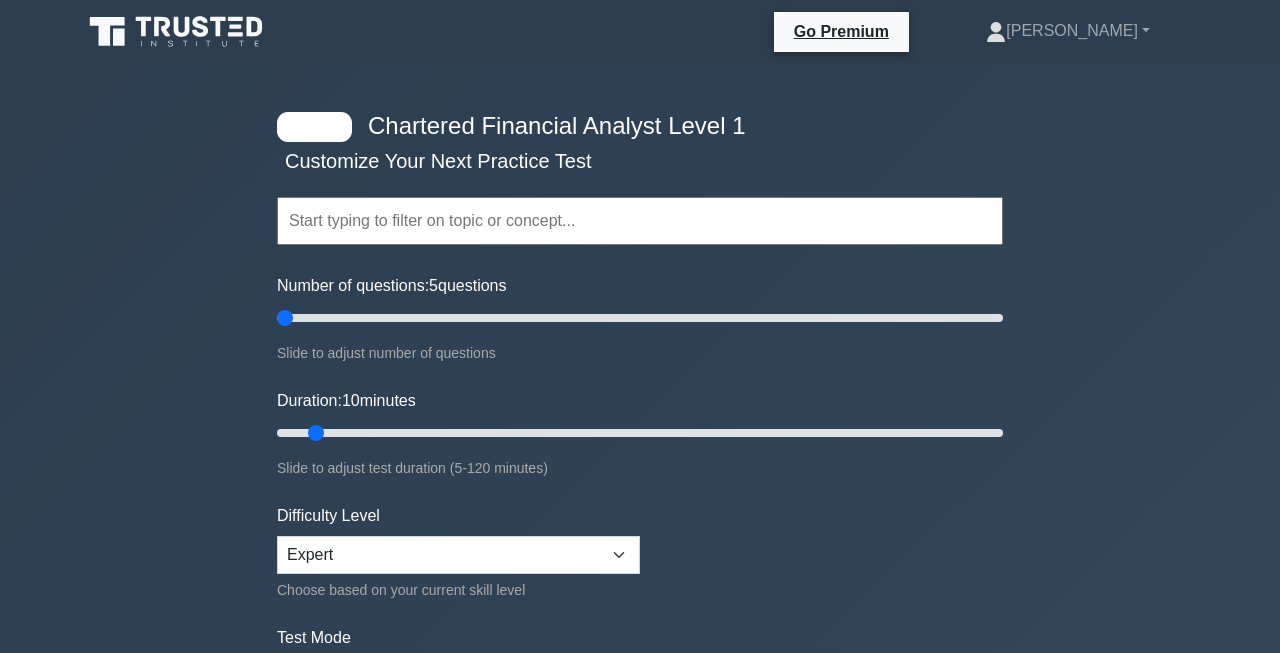 click on "Number of questions:  5  questions" at bounding box center (640, 318) 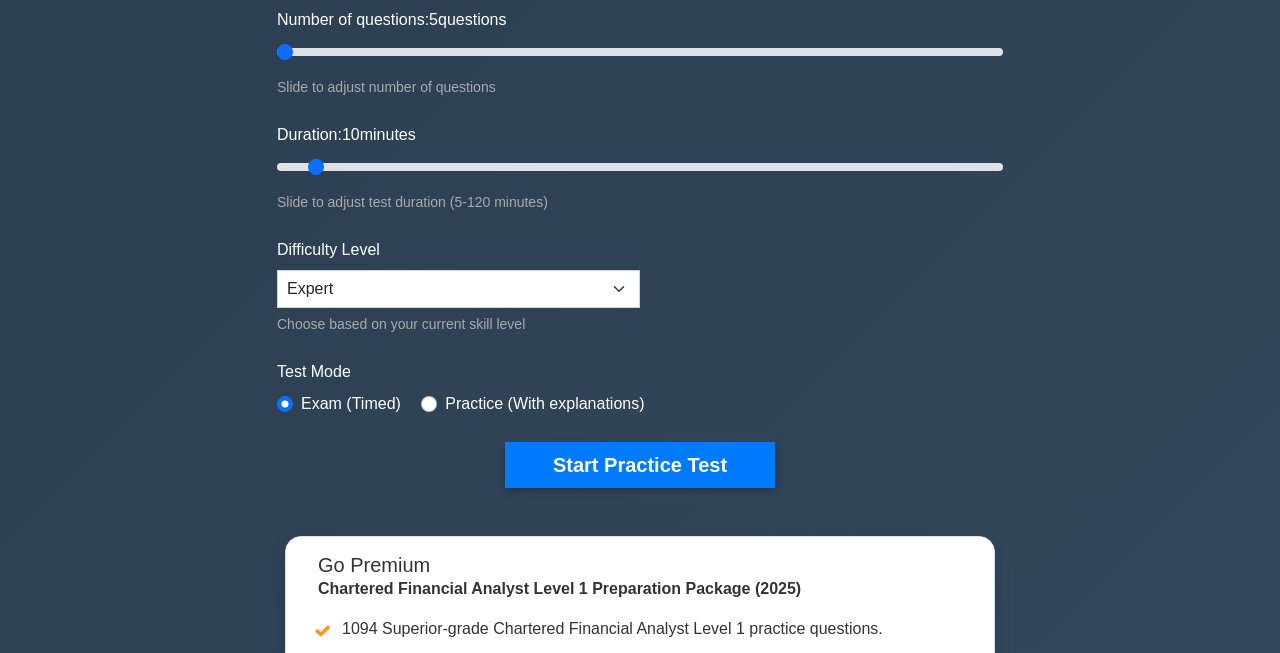 scroll, scrollTop: 423, scrollLeft: 0, axis: vertical 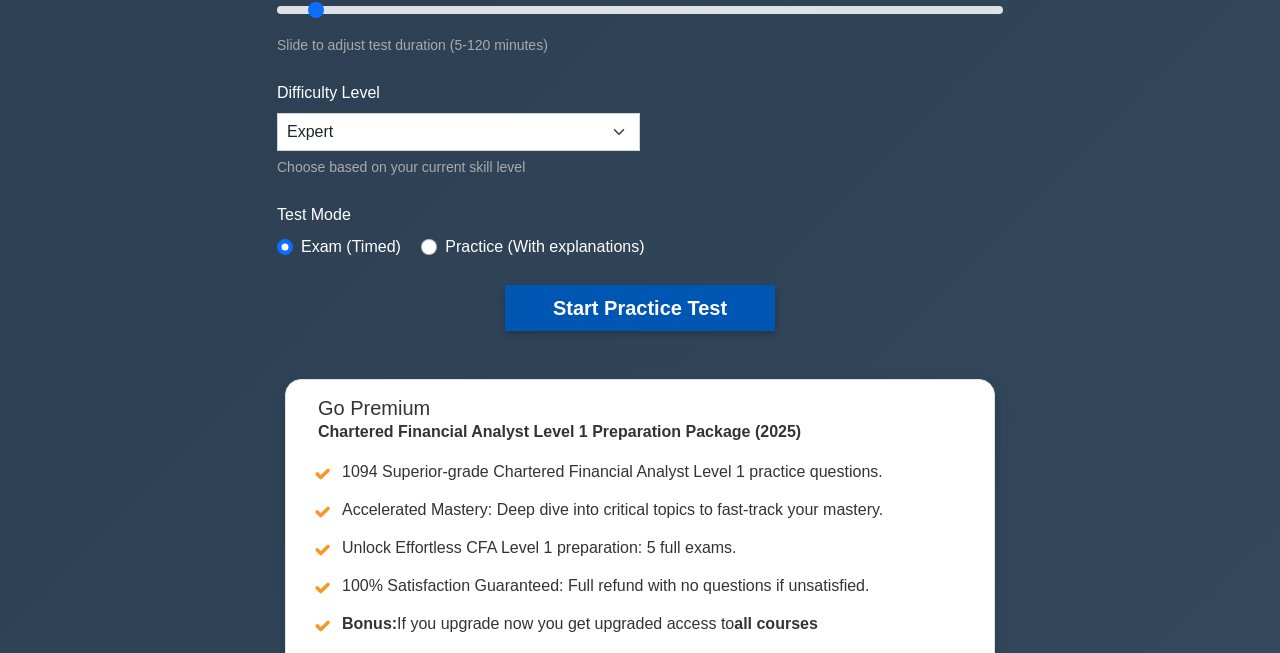 click on "Start Practice Test" at bounding box center [640, 308] 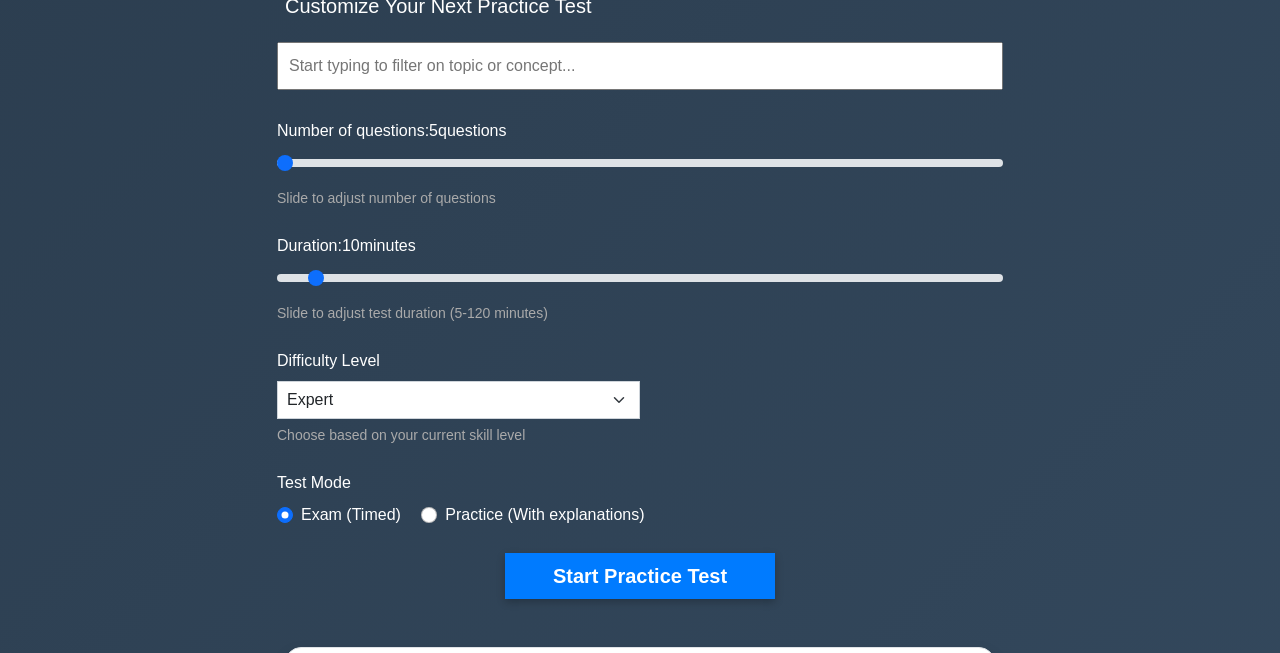 scroll, scrollTop: 153, scrollLeft: 0, axis: vertical 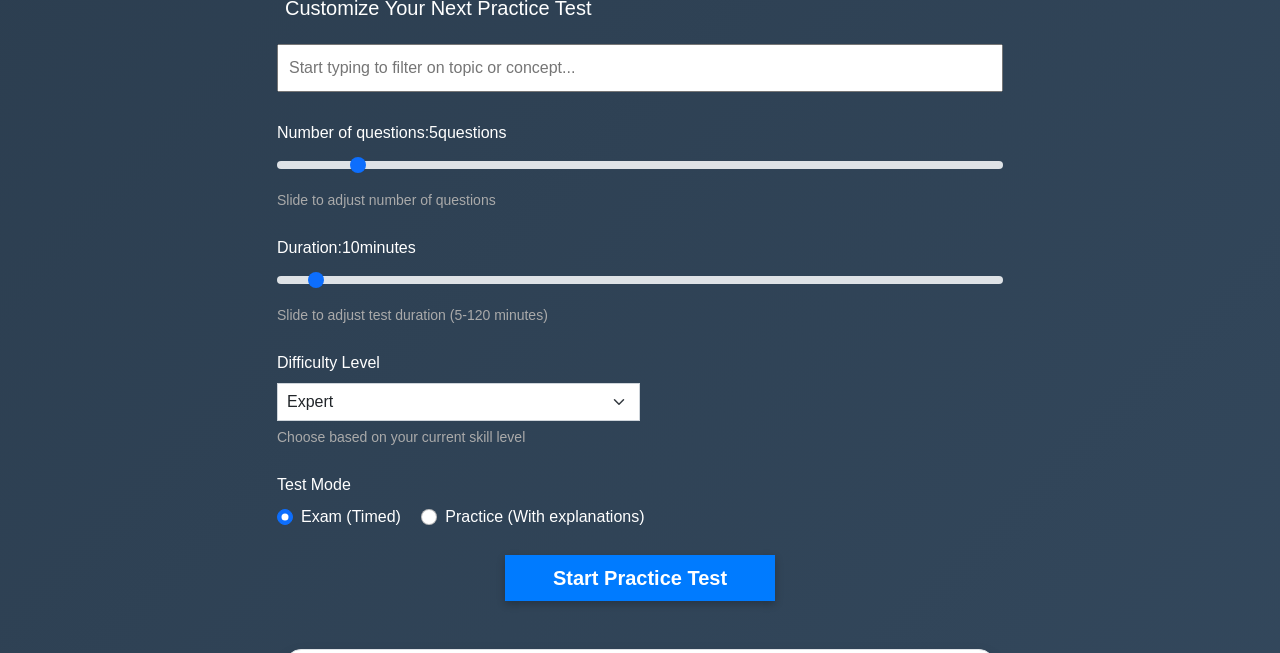 click on "Number of questions:  5  questions" at bounding box center [640, 165] 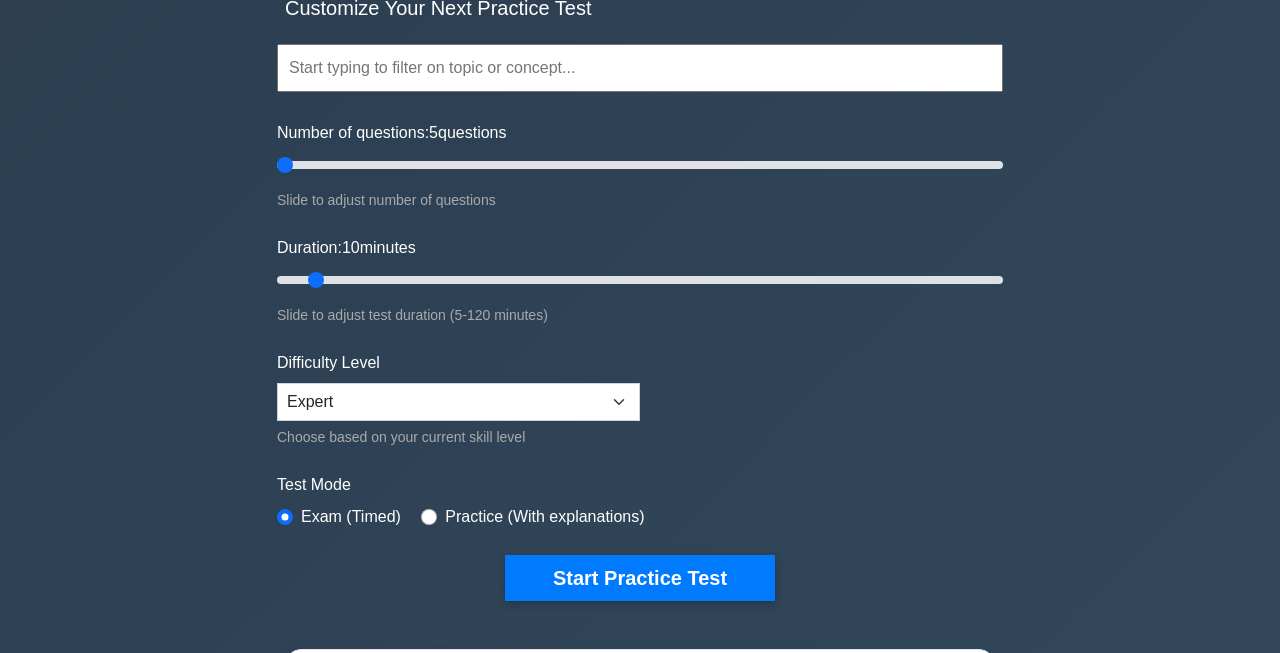 drag, startPoint x: 362, startPoint y: 162, endPoint x: 274, endPoint y: 164, distance: 88.02273 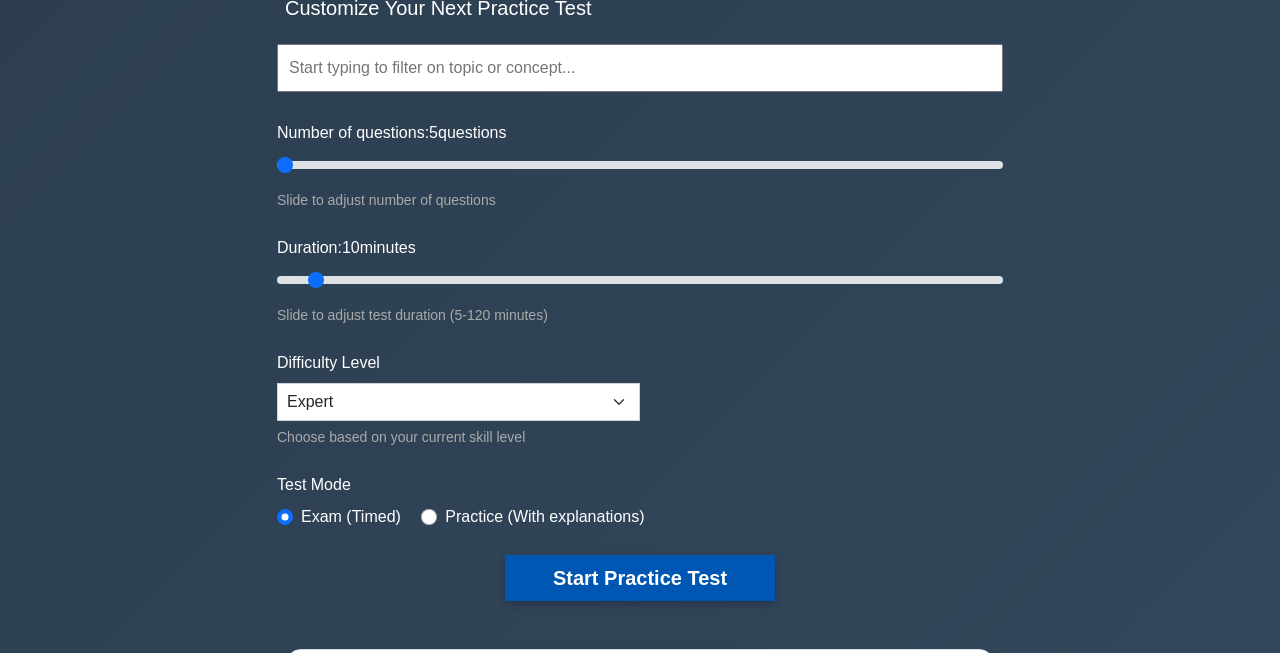 click on "Start Practice Test" at bounding box center (640, 578) 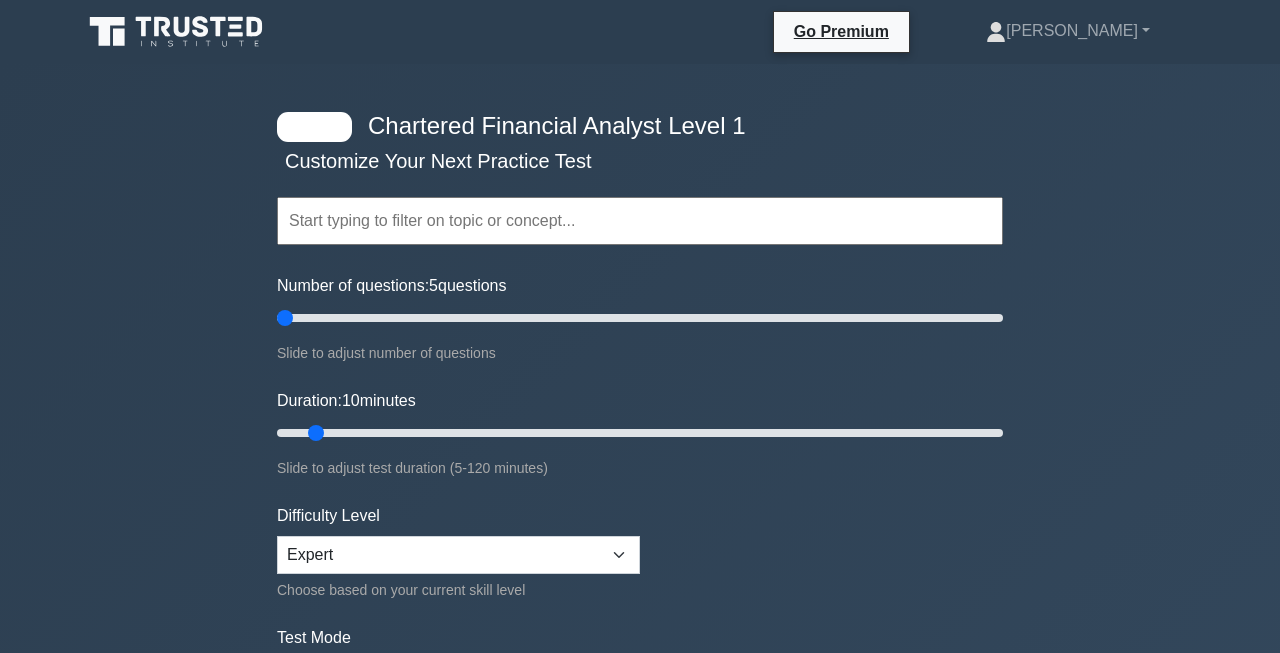 scroll, scrollTop: 0, scrollLeft: 0, axis: both 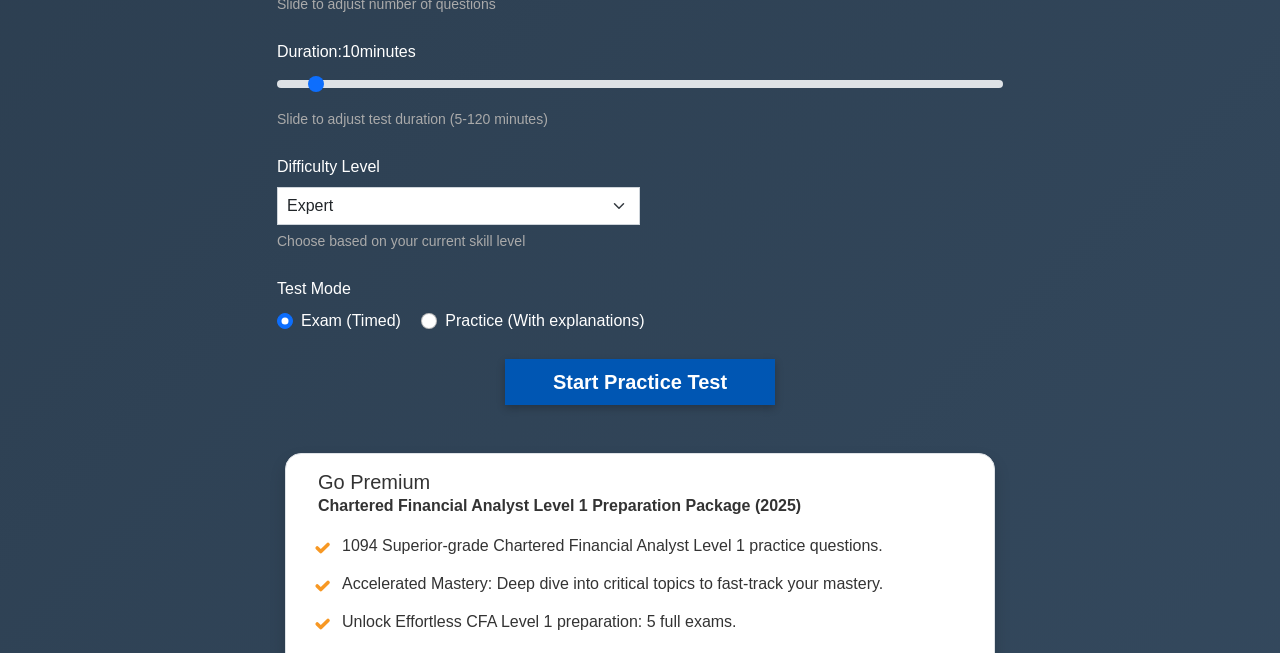 click on "Start Practice Test" at bounding box center [640, 382] 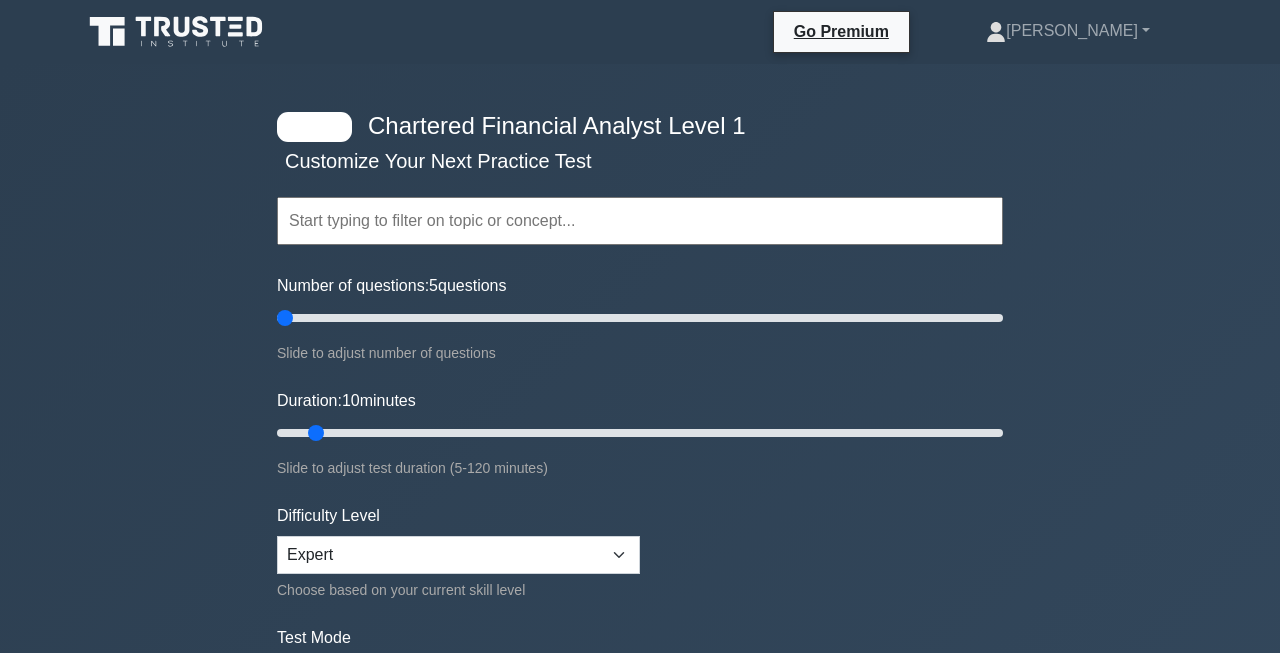 scroll, scrollTop: 0, scrollLeft: 0, axis: both 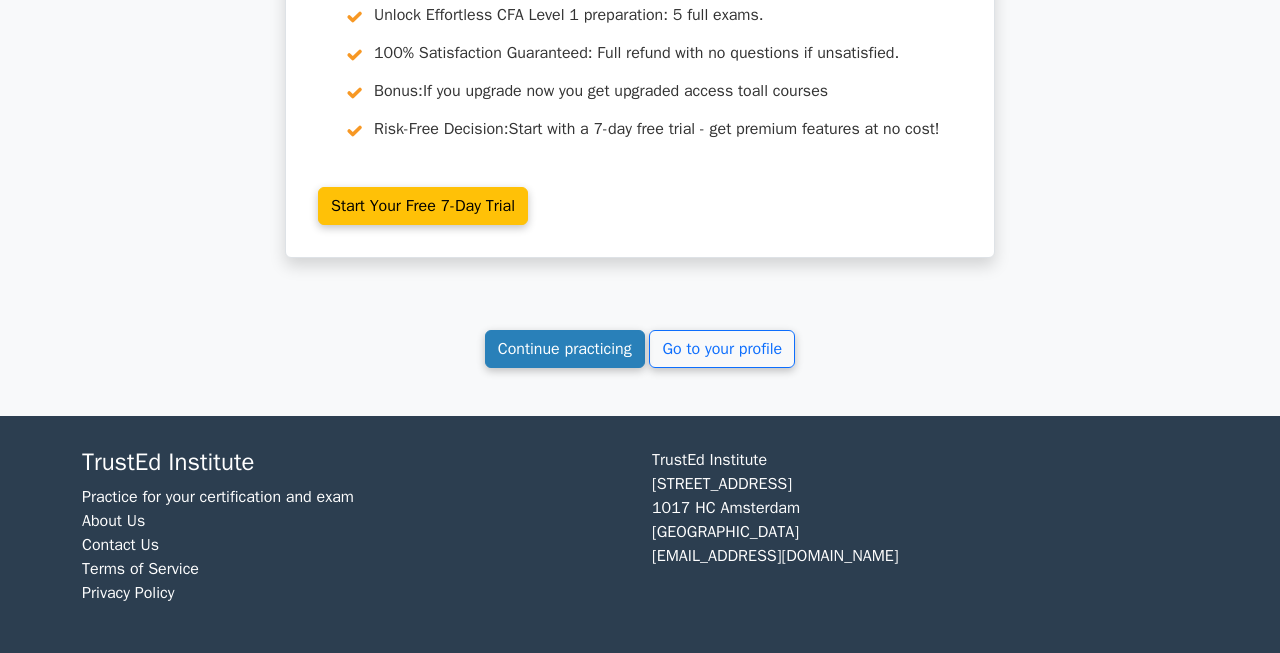 click on "Continue practicing" at bounding box center (565, 349) 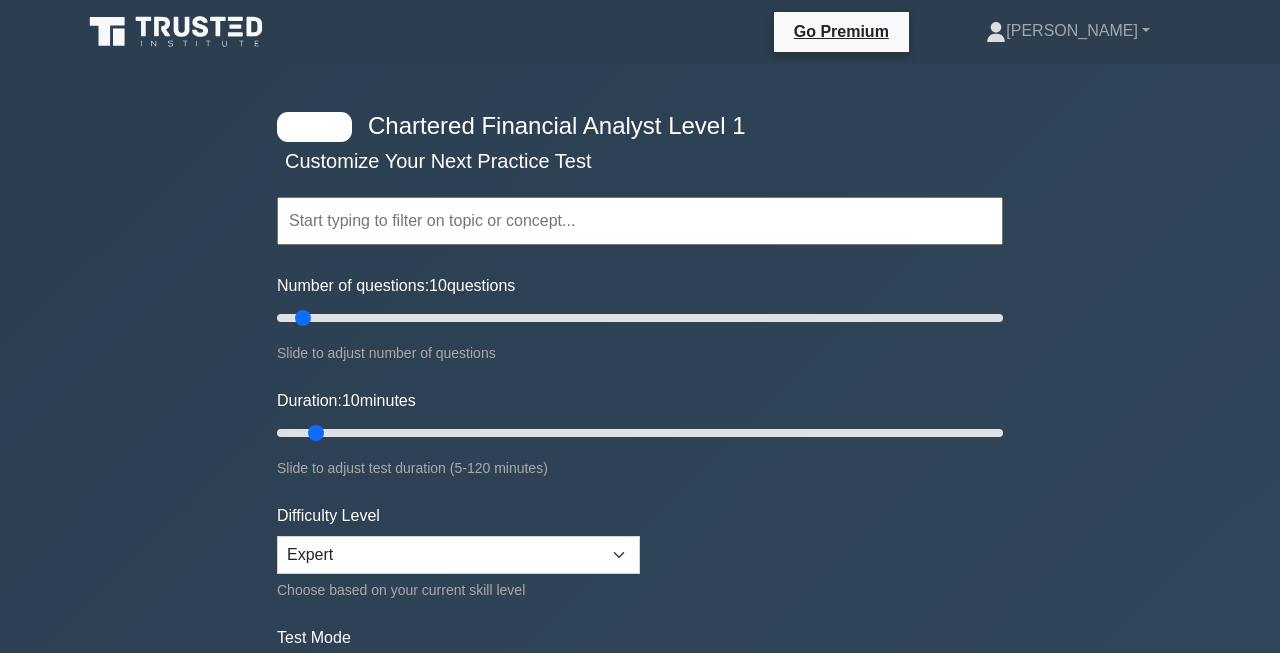 scroll, scrollTop: 0, scrollLeft: 0, axis: both 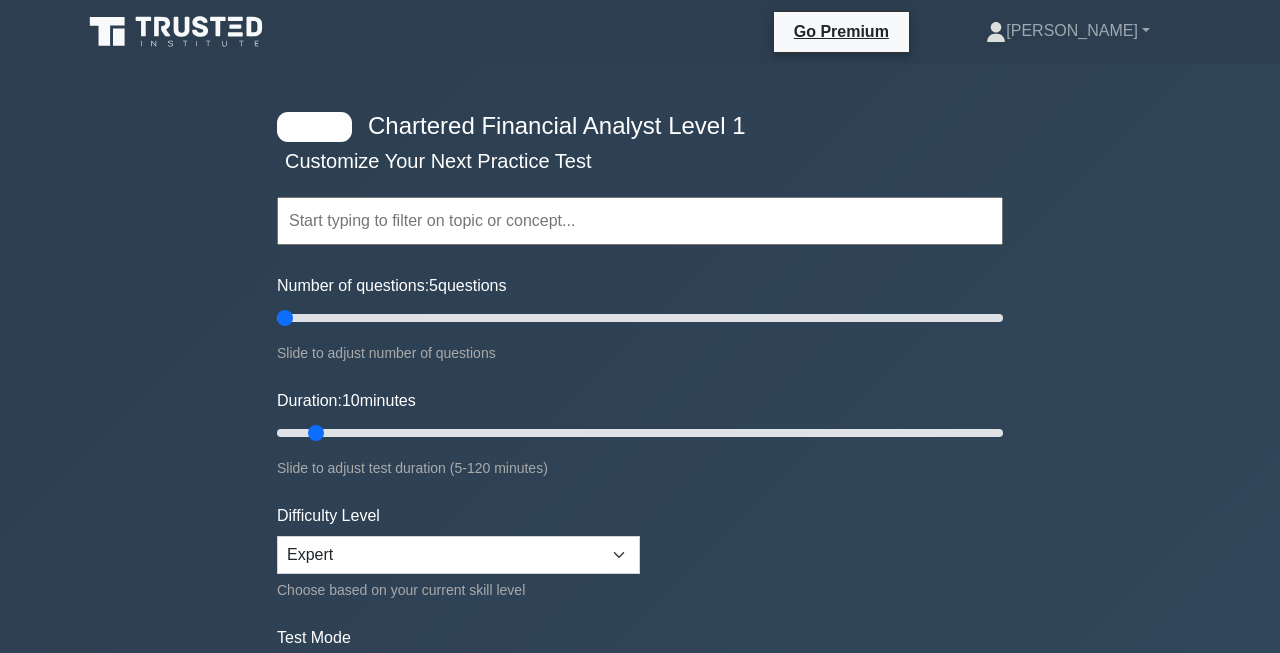 drag, startPoint x: 305, startPoint y: 318, endPoint x: 271, endPoint y: 330, distance: 36.05551 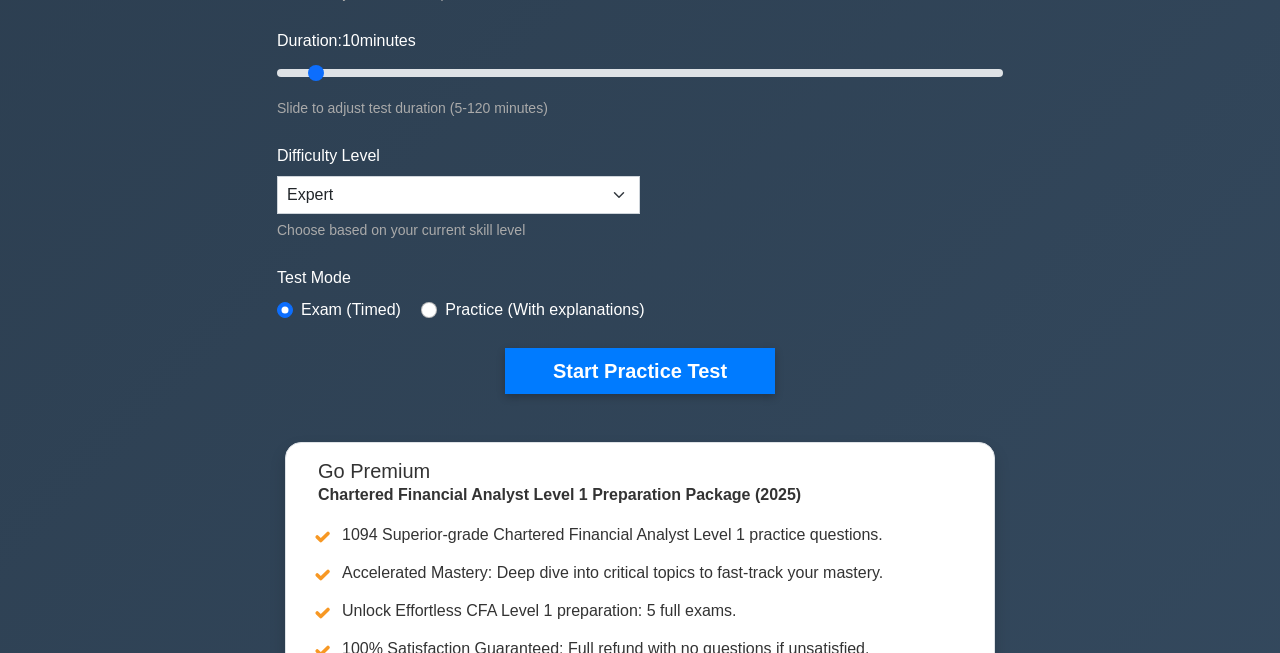 scroll, scrollTop: 407, scrollLeft: 0, axis: vertical 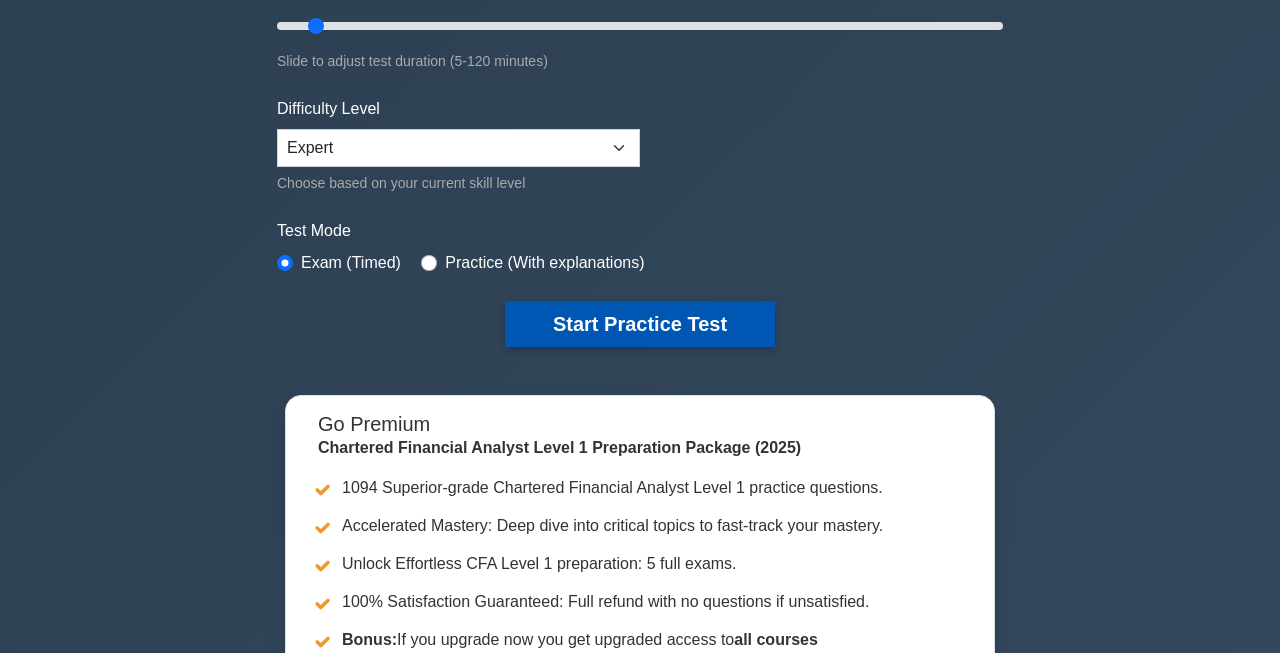 click on "Start Practice Test" at bounding box center [640, 324] 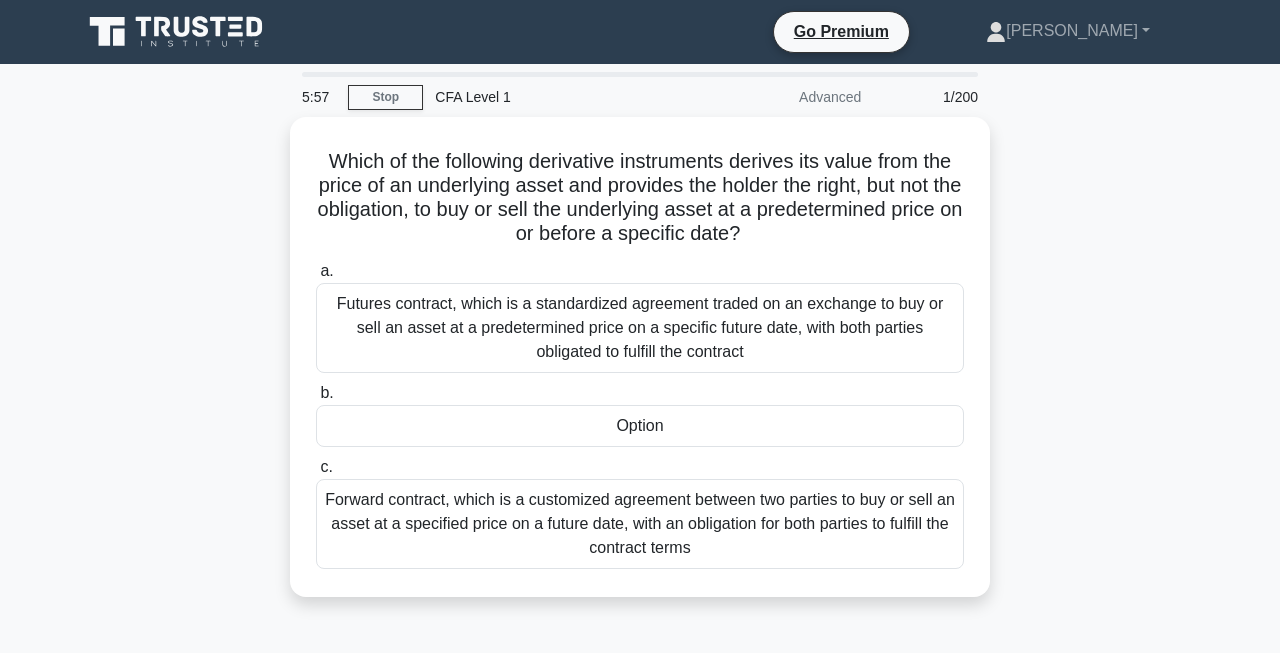 scroll, scrollTop: 0, scrollLeft: 0, axis: both 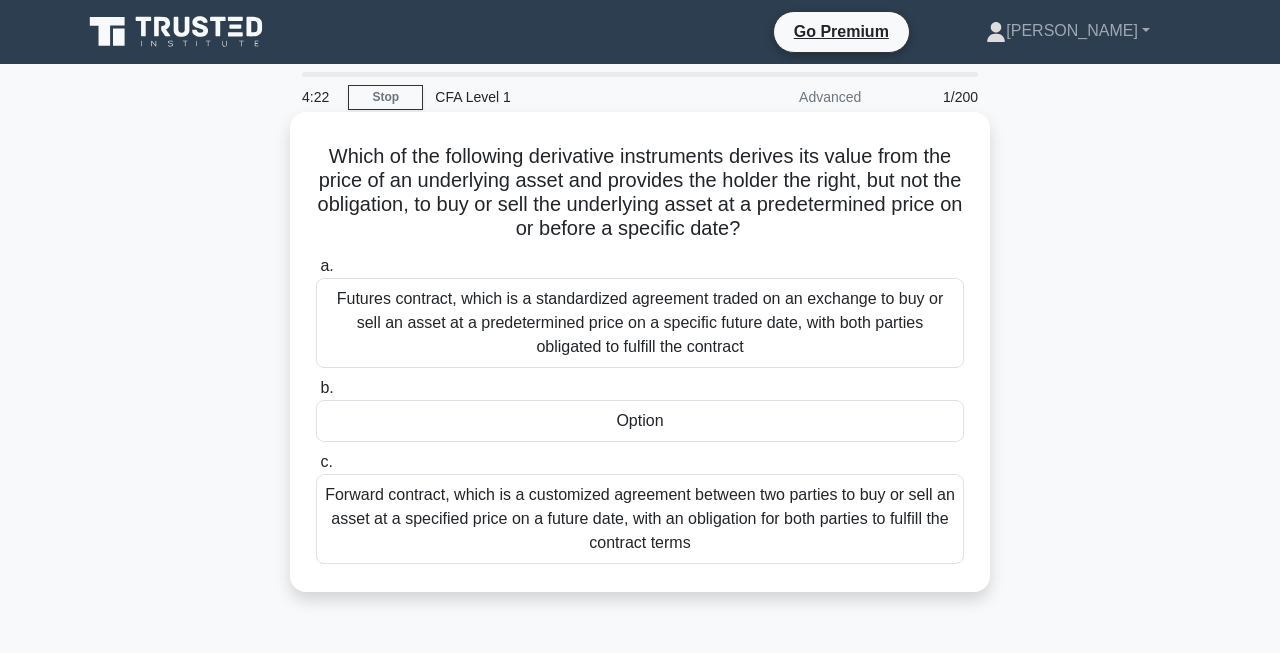 click on "Option" at bounding box center [640, 421] 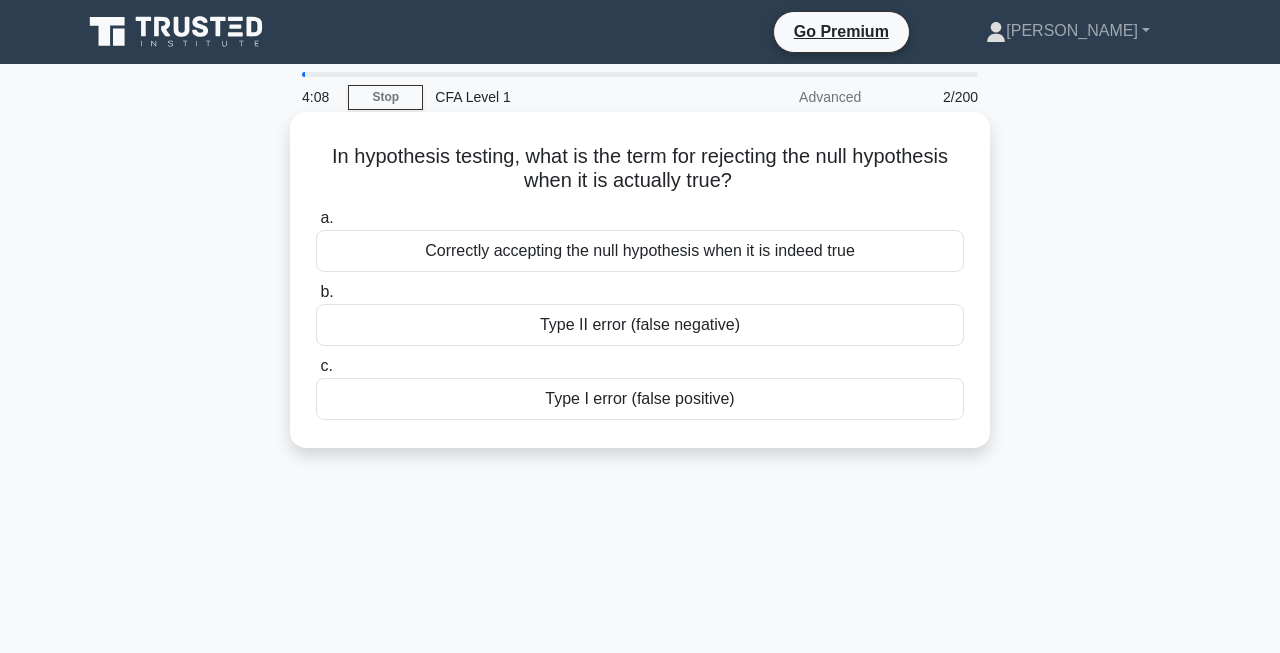 click on "Type I error (false positive)" at bounding box center [640, 399] 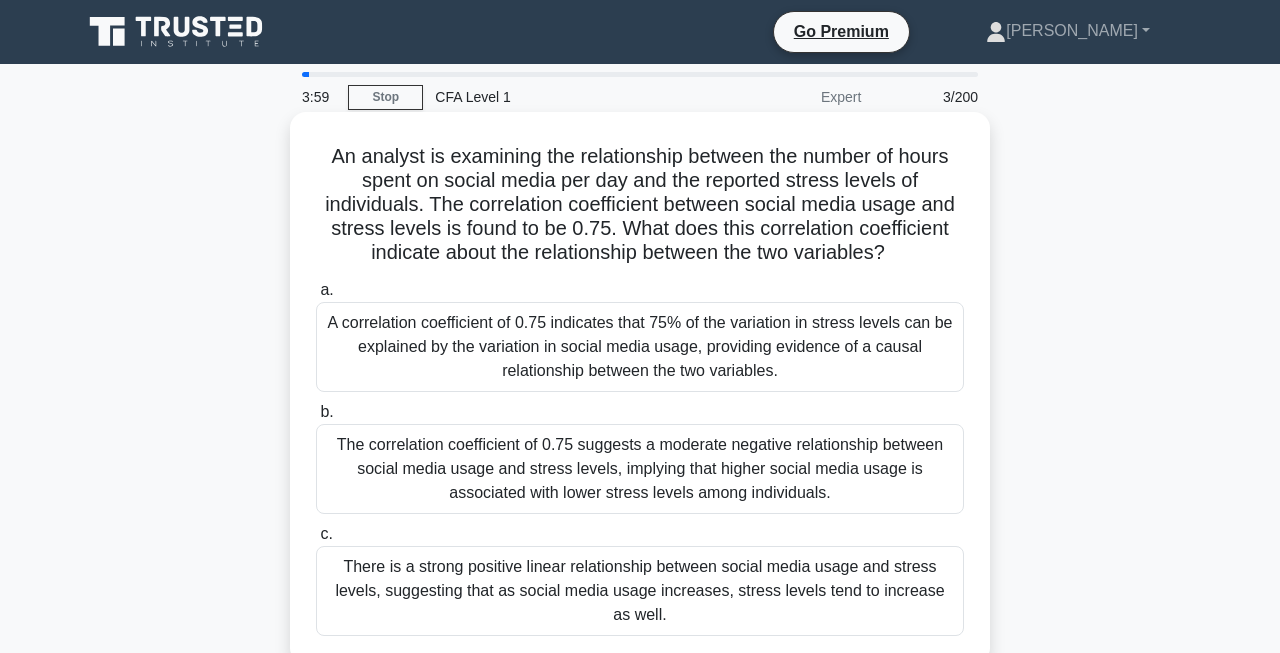 scroll, scrollTop: -1, scrollLeft: 0, axis: vertical 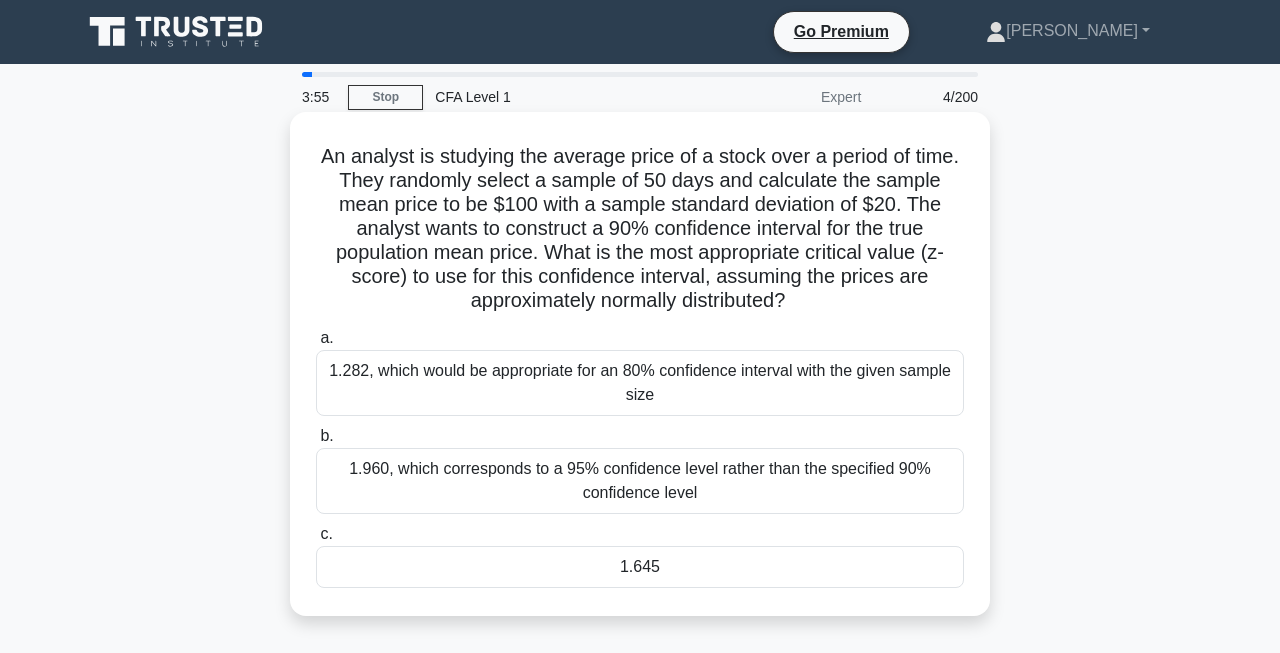 click on "1.645" at bounding box center (640, 567) 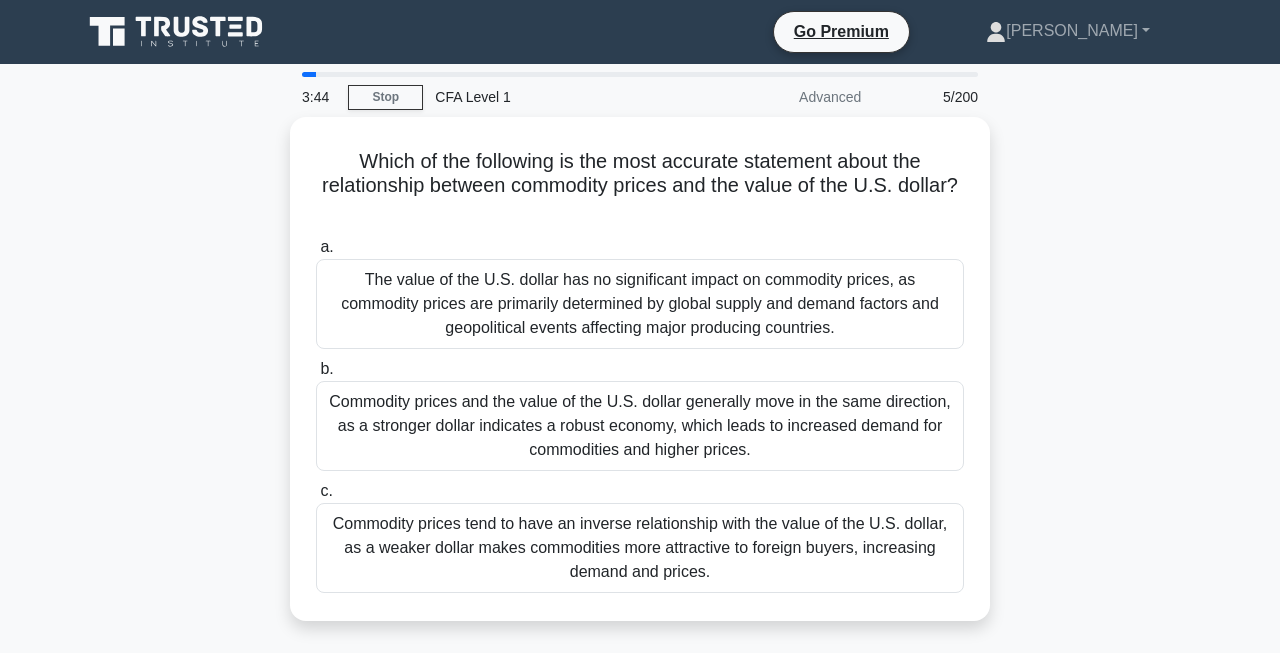 click on "Commodity prices tend to have an inverse relationship with the value of the U.S. dollar, as a weaker dollar makes commodities more attractive to foreign buyers, increasing demand and prices." at bounding box center (640, 548) 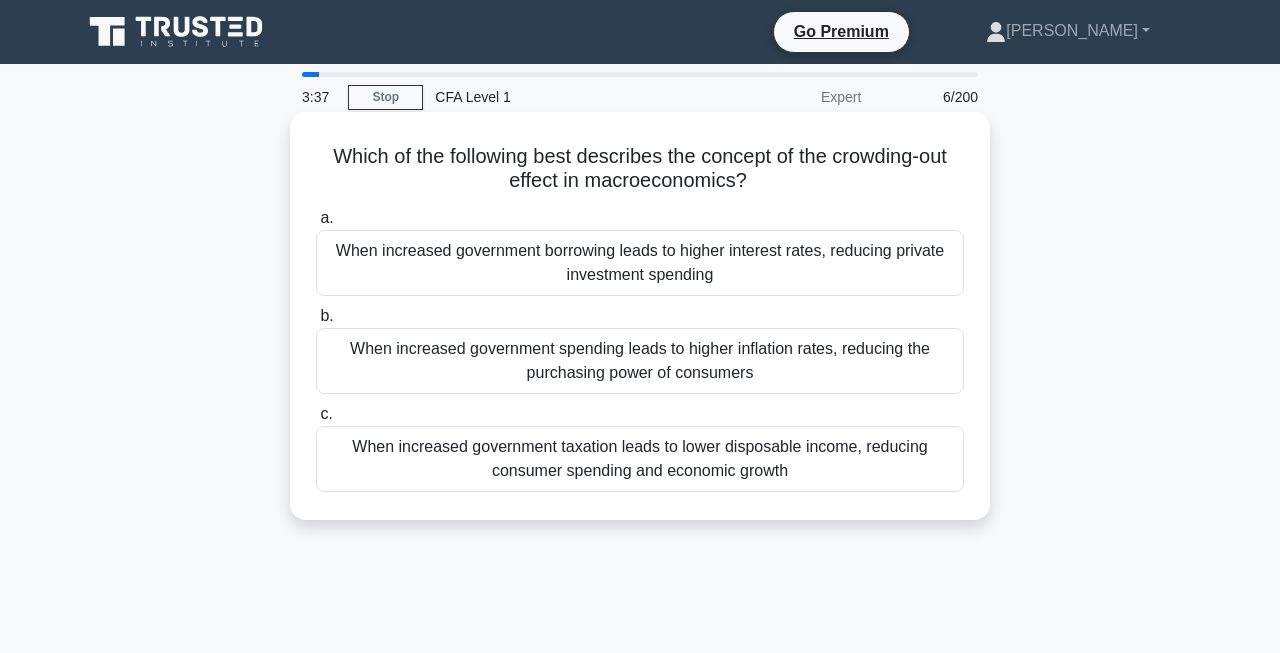 click on "When increased government spending leads to higher inflation rates, reducing the purchasing power of consumers" at bounding box center [640, 361] 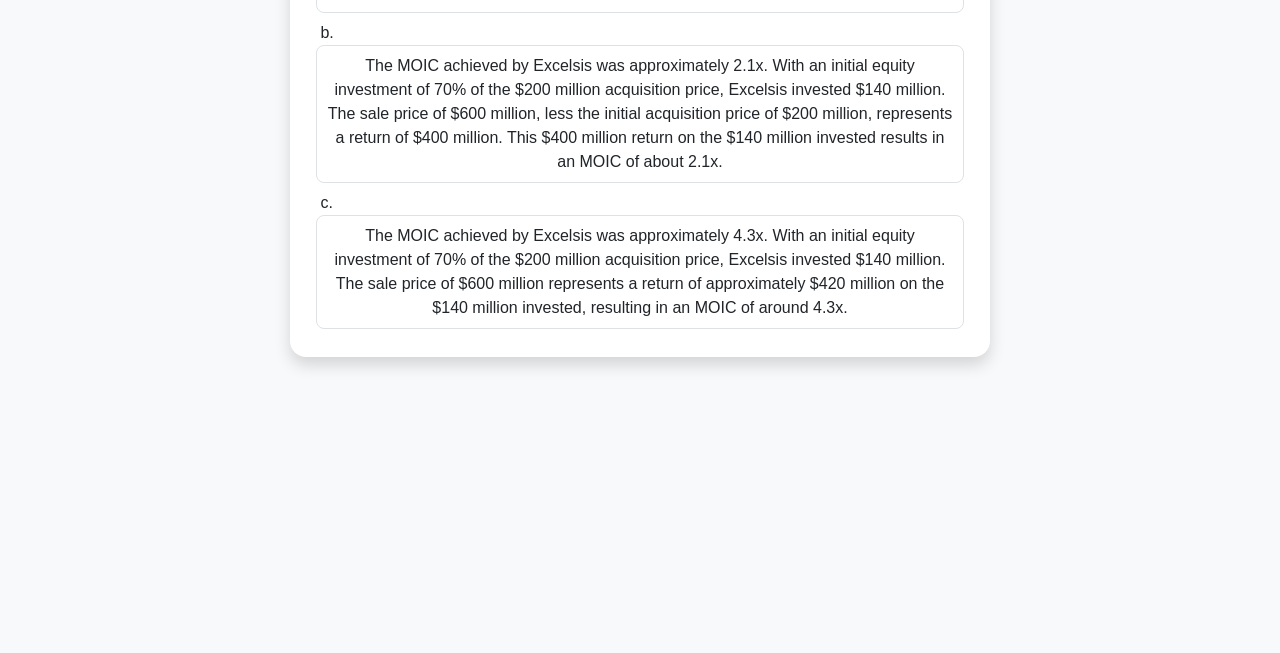 scroll, scrollTop: 427, scrollLeft: 0, axis: vertical 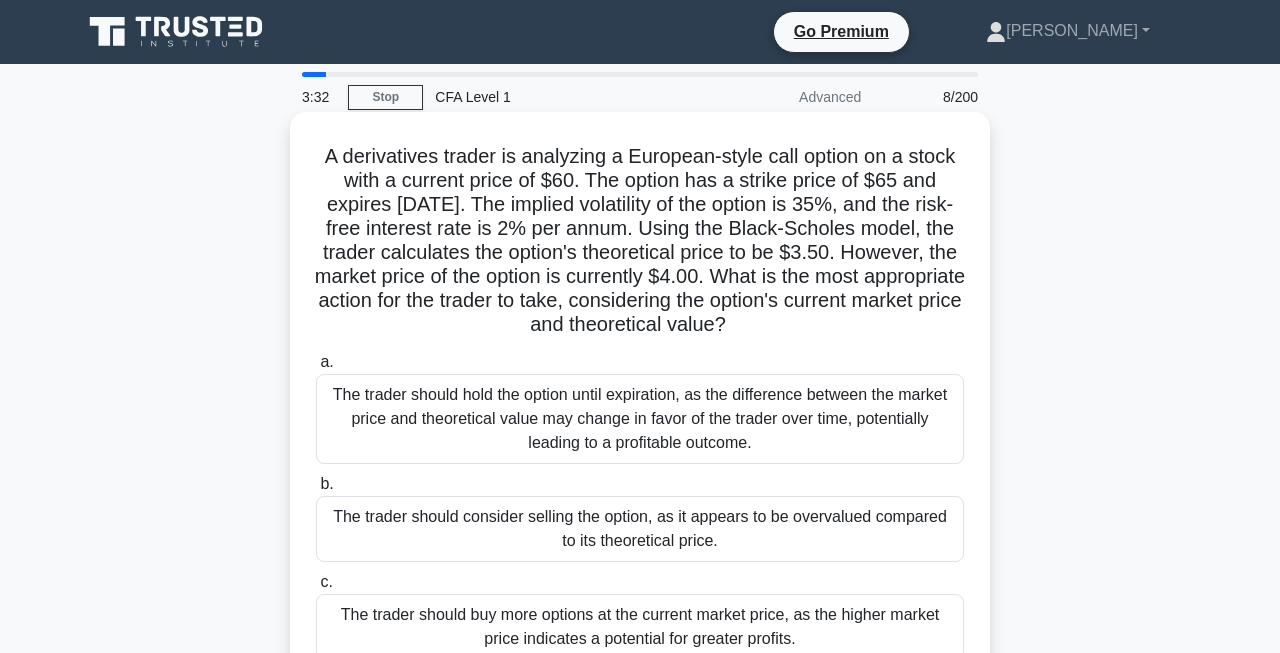 click on "The trader should hold the option until expiration, as the difference between the market price and theoretical value may change in favor of the trader over time, potentially leading to a profitable outcome." at bounding box center (640, 419) 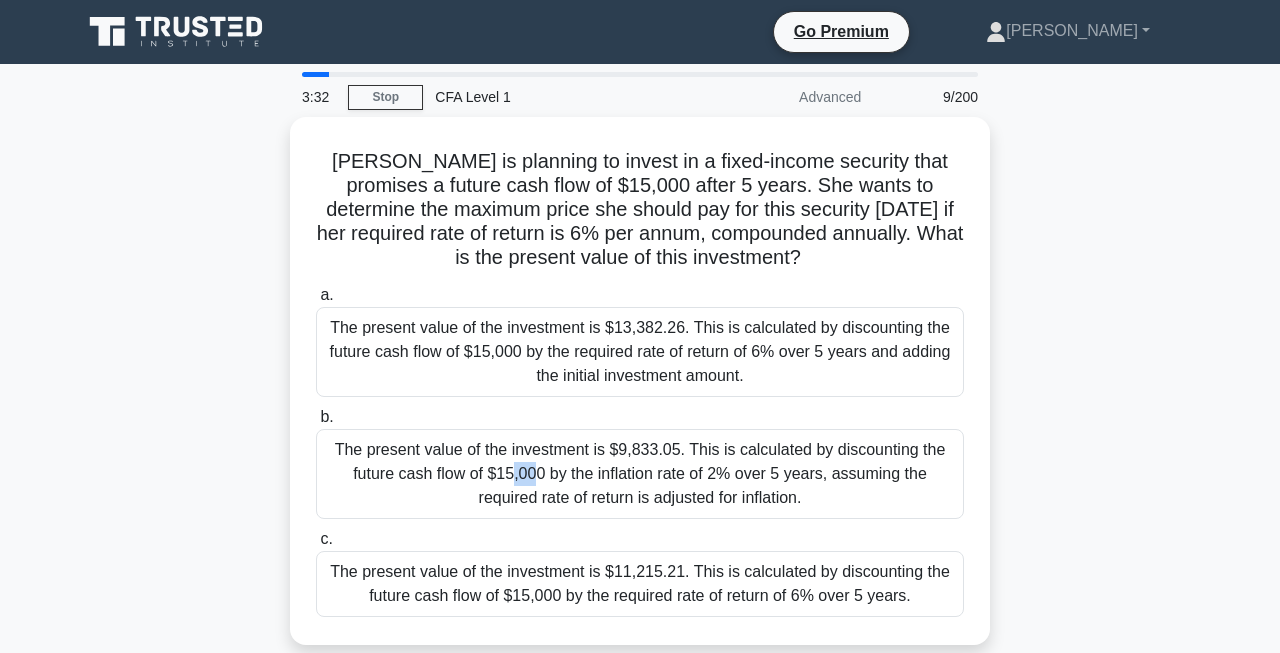 click on "The present value of the investment is $9,833.05. This is calculated by discounting the future cash flow of $15,000 by the inflation rate of 2% over 5 years, assuming the required rate of return is adjusted for inflation." at bounding box center (640, 474) 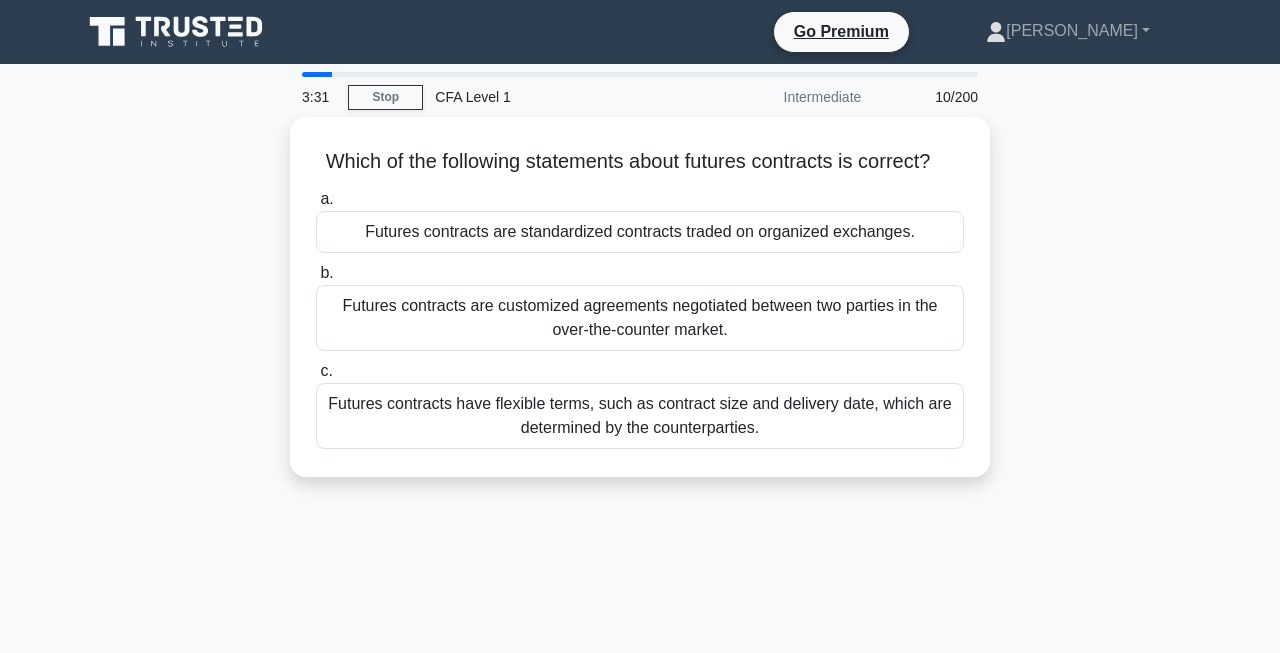 click on "Futures contracts have flexible terms, such as contract size and delivery date, which are determined by the counterparties." at bounding box center [640, 416] 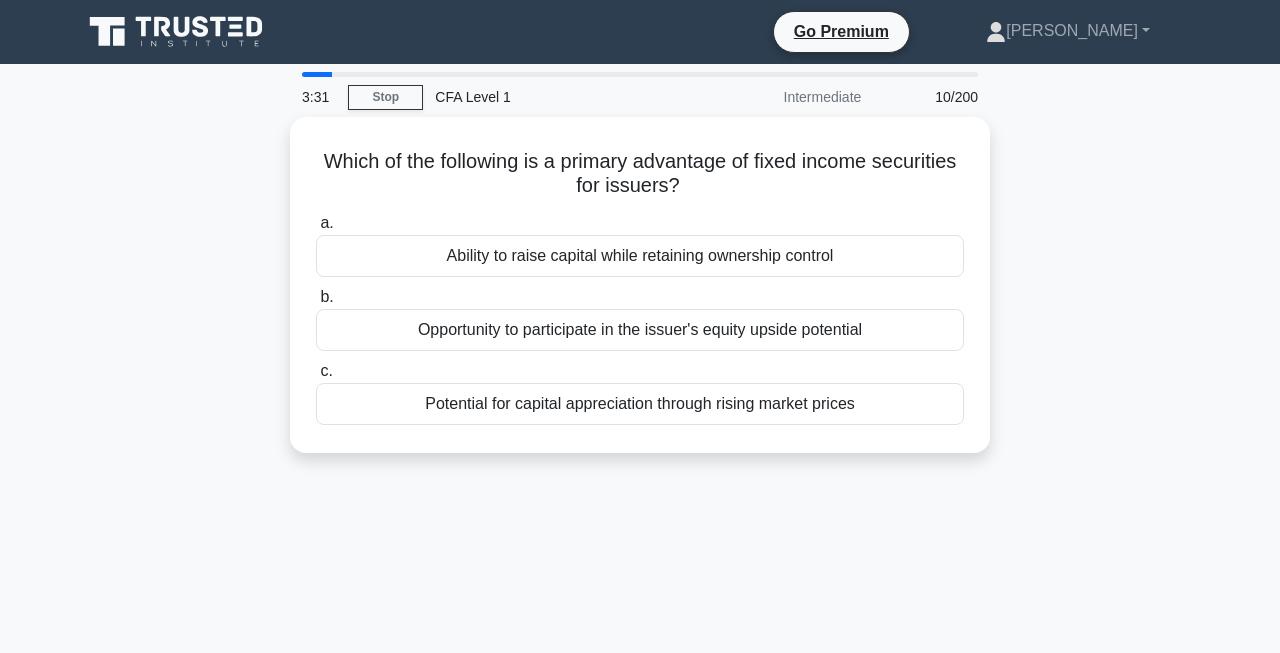 click on "Which of the following is a primary advantage of fixed income securities for issuers?
.spinner_0XTQ{transform-origin:center;animation:spinner_y6GP .75s linear infinite}@keyframes spinner_y6GP{100%{transform:rotate(360deg)}}
a.
Ability to raise capital while retaining ownership control
b. c." at bounding box center [640, 285] 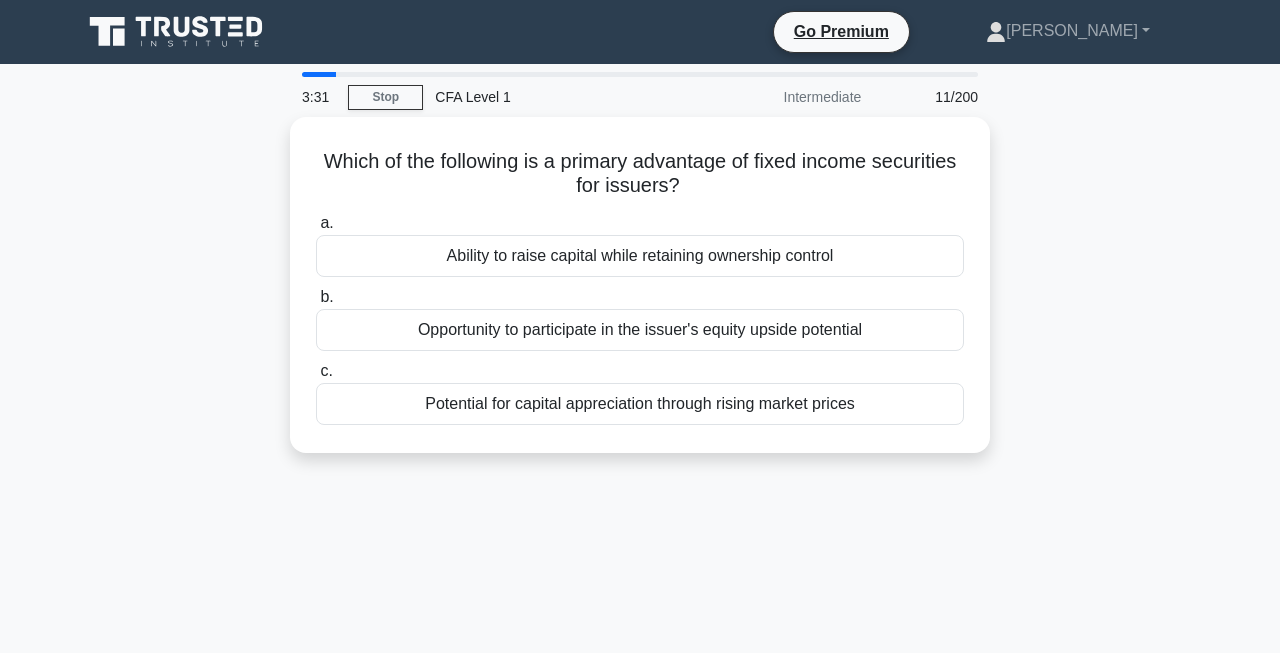 click on "Which of the following is a primary advantage of fixed income securities for issuers?
.spinner_0XTQ{transform-origin:center;animation:spinner_y6GP .75s linear infinite}@keyframes spinner_y6GP{100%{transform:rotate(360deg)}}
a.
Ability to raise capital while retaining ownership control
b. c." at bounding box center [640, 285] 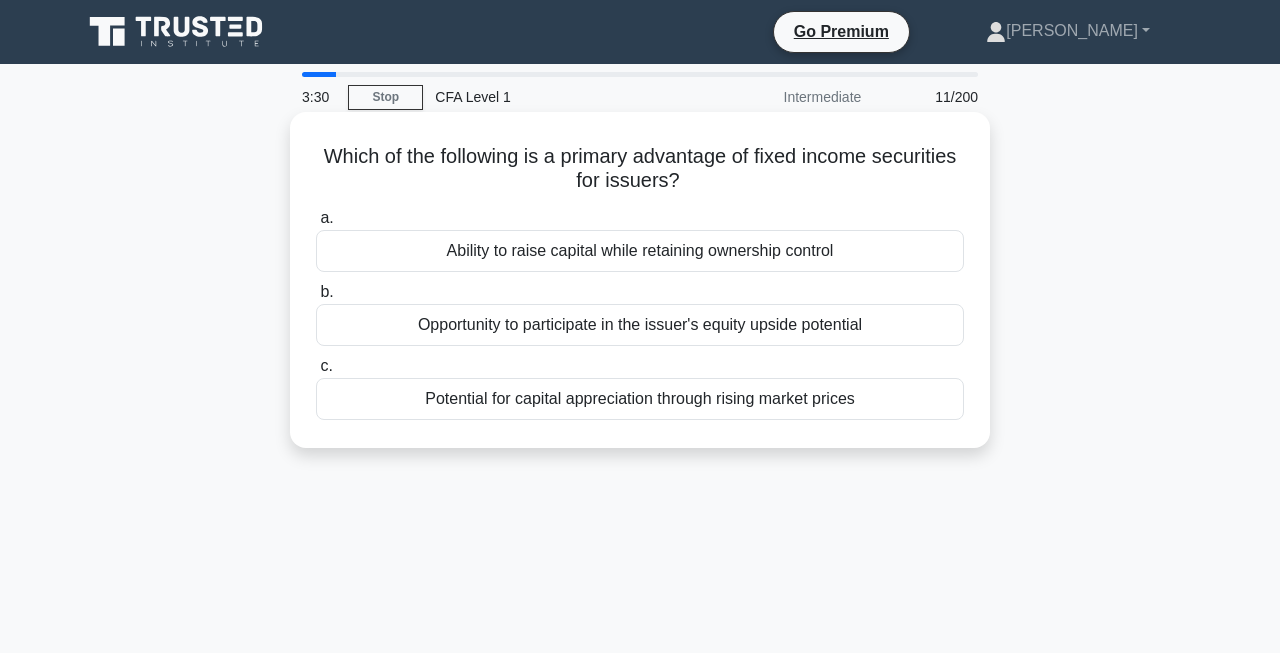 click on "Potential for capital appreciation through rising market prices" at bounding box center [640, 399] 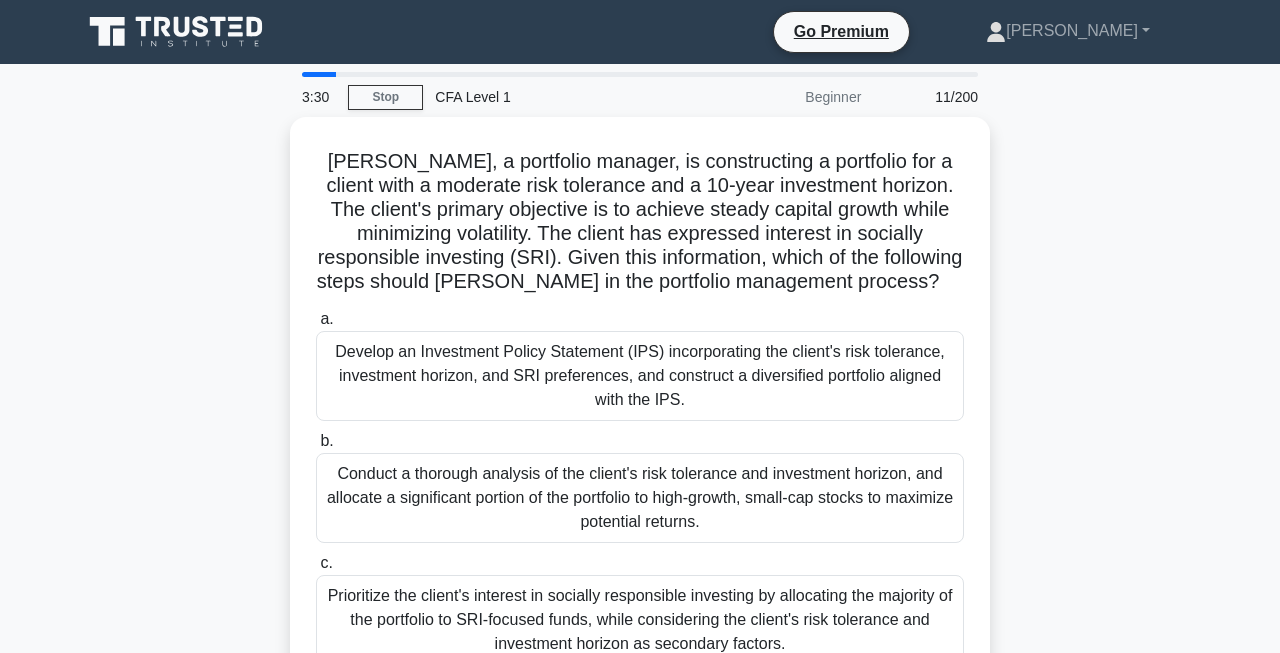 click on "Develop an Investment Policy Statement (IPS) incorporating the client's risk tolerance, investment horizon, and SRI preferences, and construct a diversified portfolio aligned with the IPS." at bounding box center (640, 376) 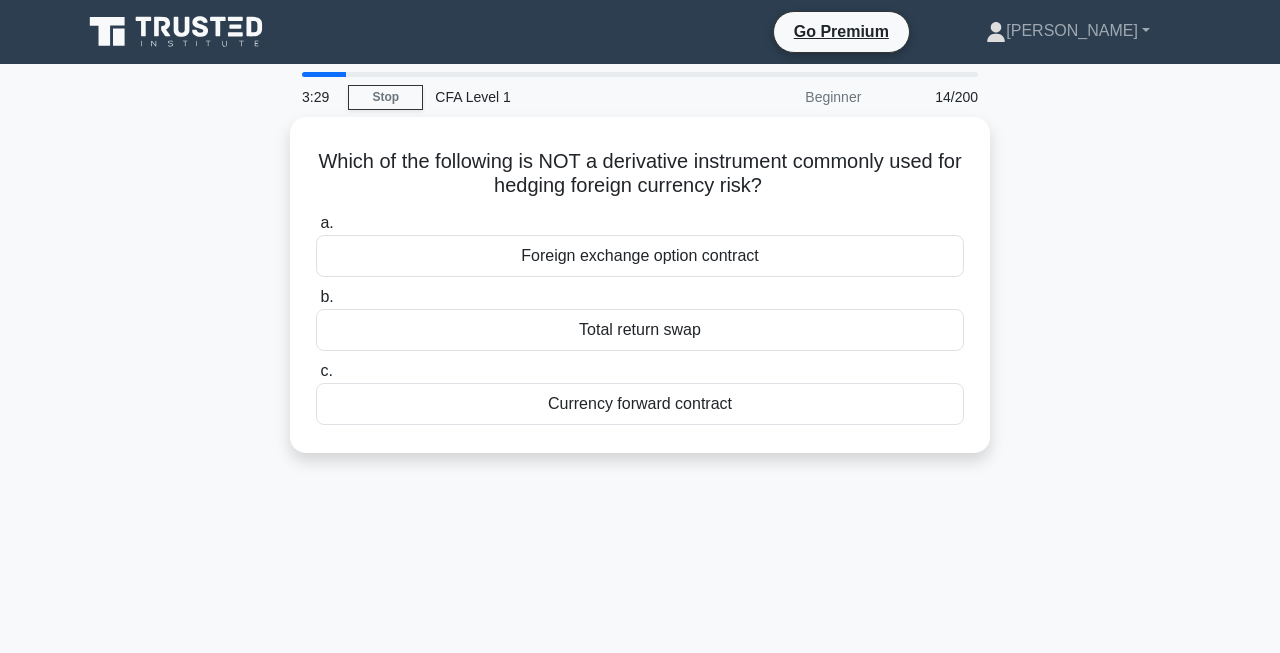 click on "Total return swap" at bounding box center (640, 330) 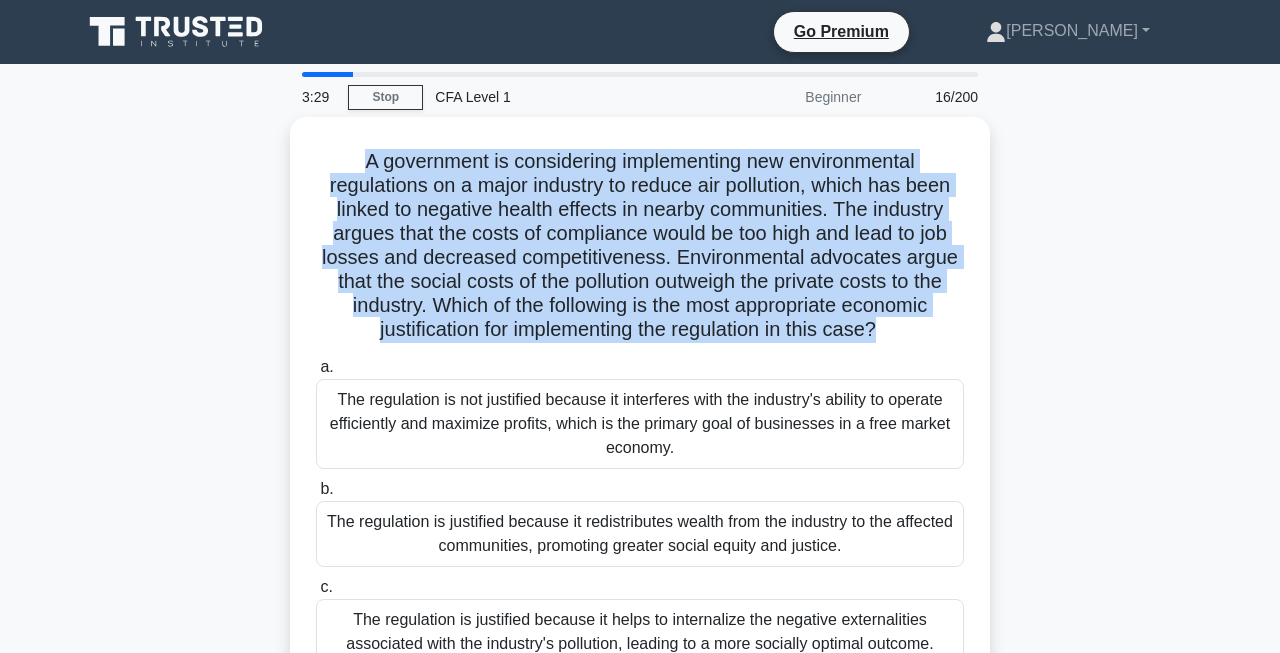 click on "A government is considering implementing new environmental regulations on a major industry to reduce air pollution, which has been linked to negative health effects in nearby communities. The industry argues that the costs of compliance would be too high and lead to job losses and decreased competitiveness. Environmental advocates argue that the social costs of the pollution outweigh the private costs to the industry. Which of the following is the most appropriate economic justification for implementing the regulation in this case?
.spinner_0XTQ{transform-origin:center;animation:spinner_y6GP .75s linear infinite}@keyframes spinner_y6GP{100%{transform:rotate(360deg)}}" at bounding box center (640, 246) 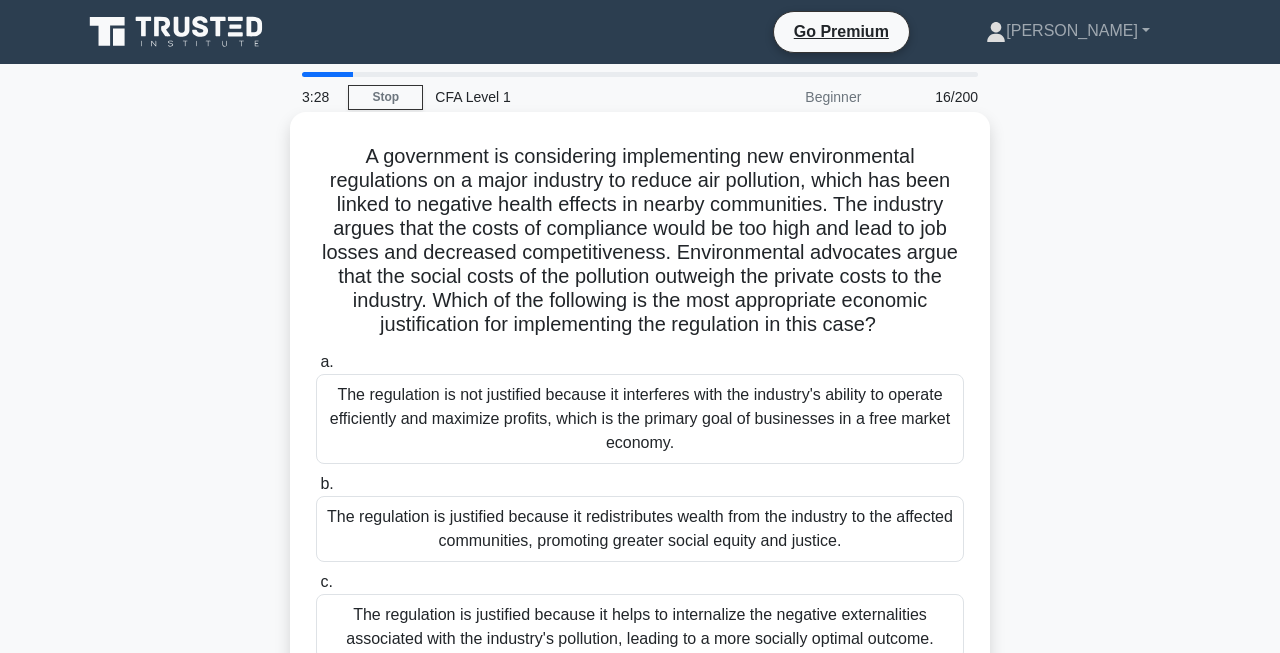 click on "The regulation is not justified because it interferes with the industry's ability to operate efficiently and maximize profits, which is the primary goal of businesses in a free market economy." at bounding box center (640, 419) 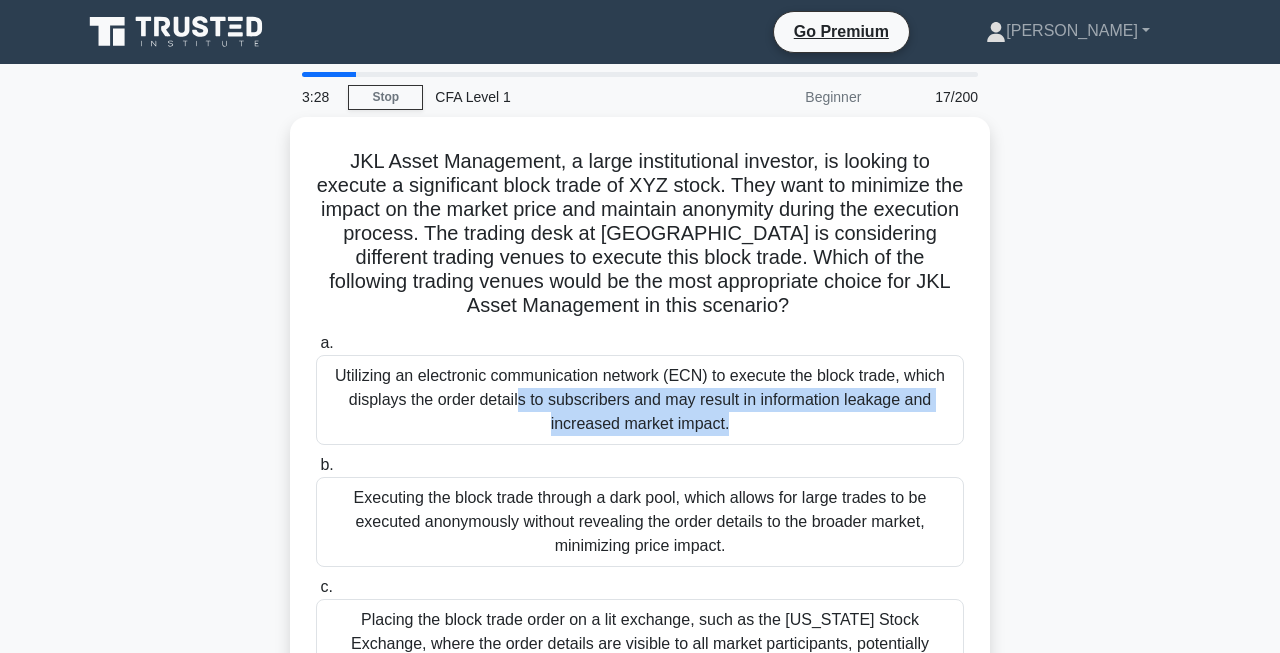 click on "Utilizing an electronic communication network (ECN) to execute the block trade, which displays the order details to subscribers and may result in information leakage and increased market impact." at bounding box center (640, 400) 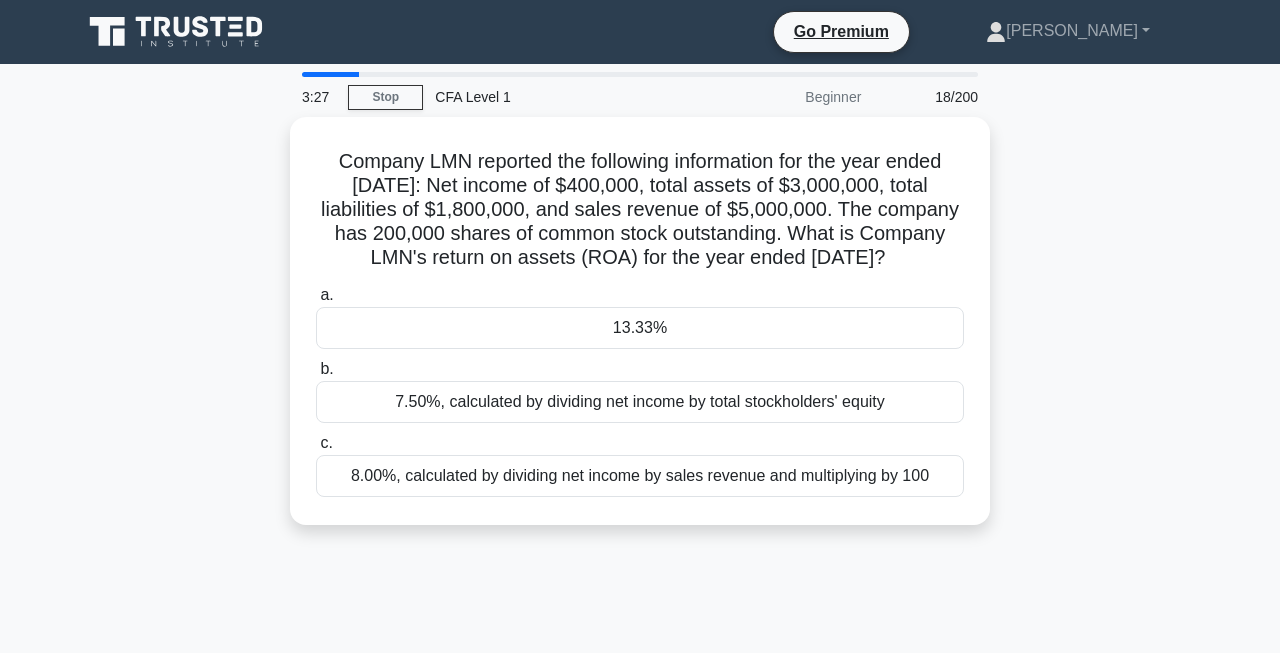 click on "7.50%, calculated by dividing net income by total stockholders' equity" at bounding box center [640, 402] 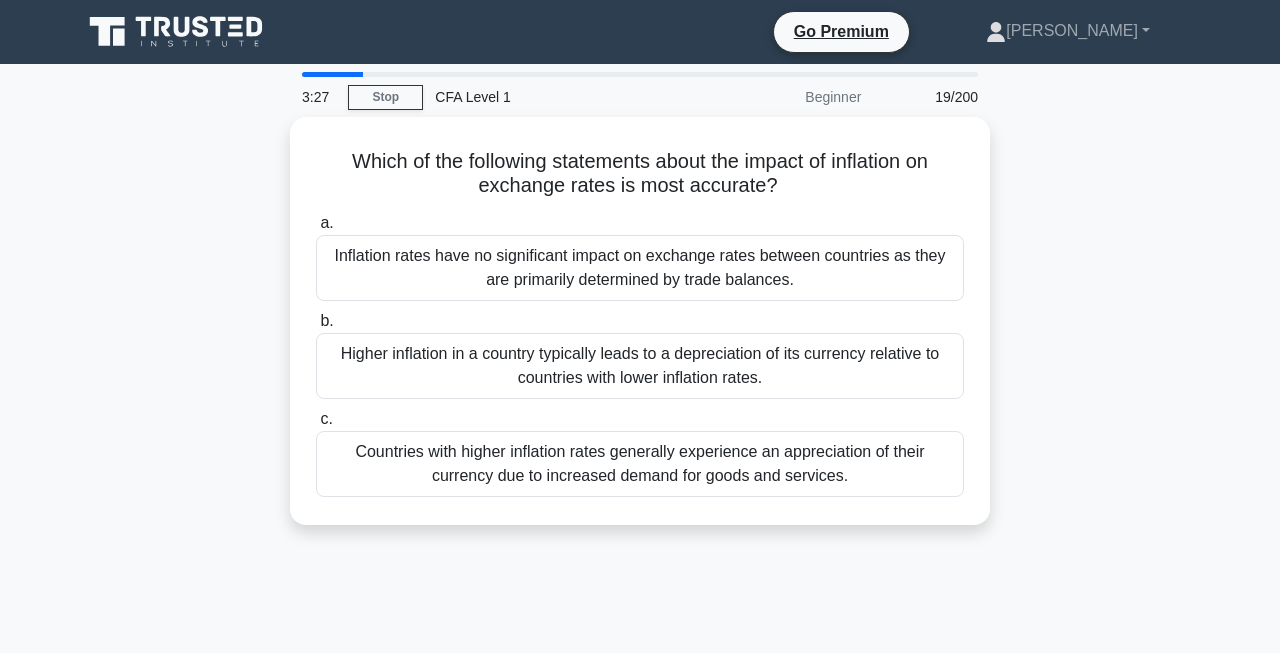 click on "Countries with higher inflation rates generally experience an appreciation of their currency due to increased demand for goods and services." at bounding box center (640, 464) 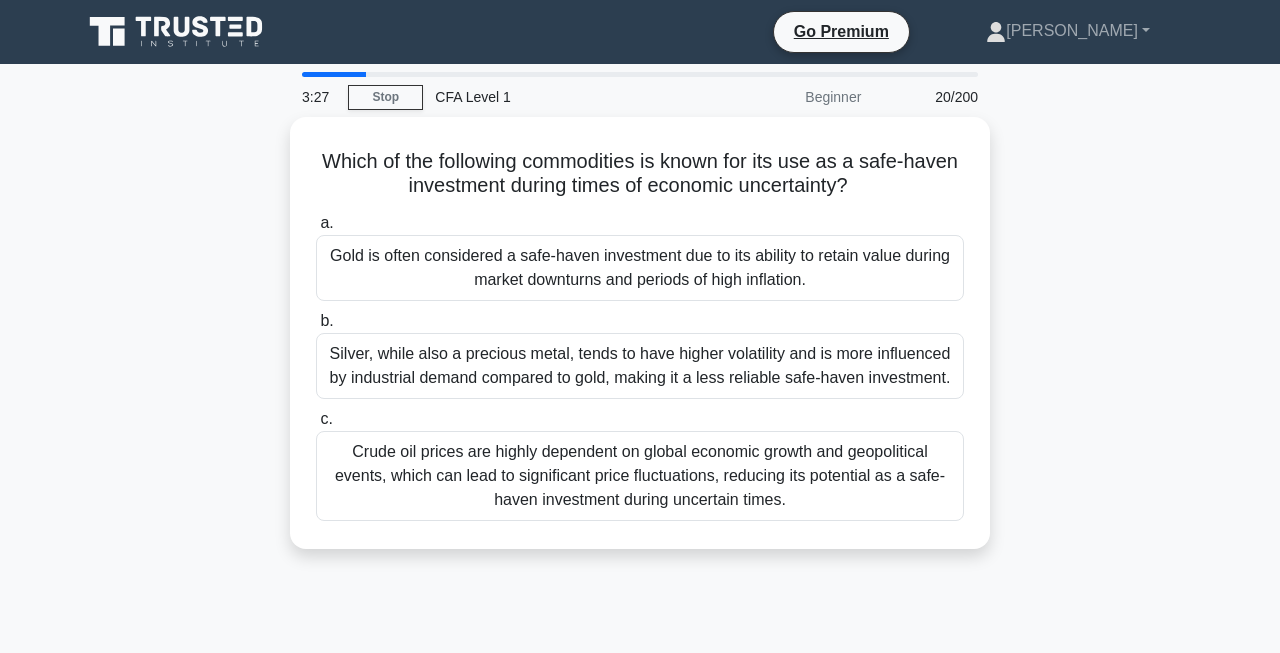 click on "Crude oil prices are highly dependent on global economic growth and geopolitical events, which can lead to significant price fluctuations, reducing its potential as a safe-haven investment during uncertain times." at bounding box center [640, 476] 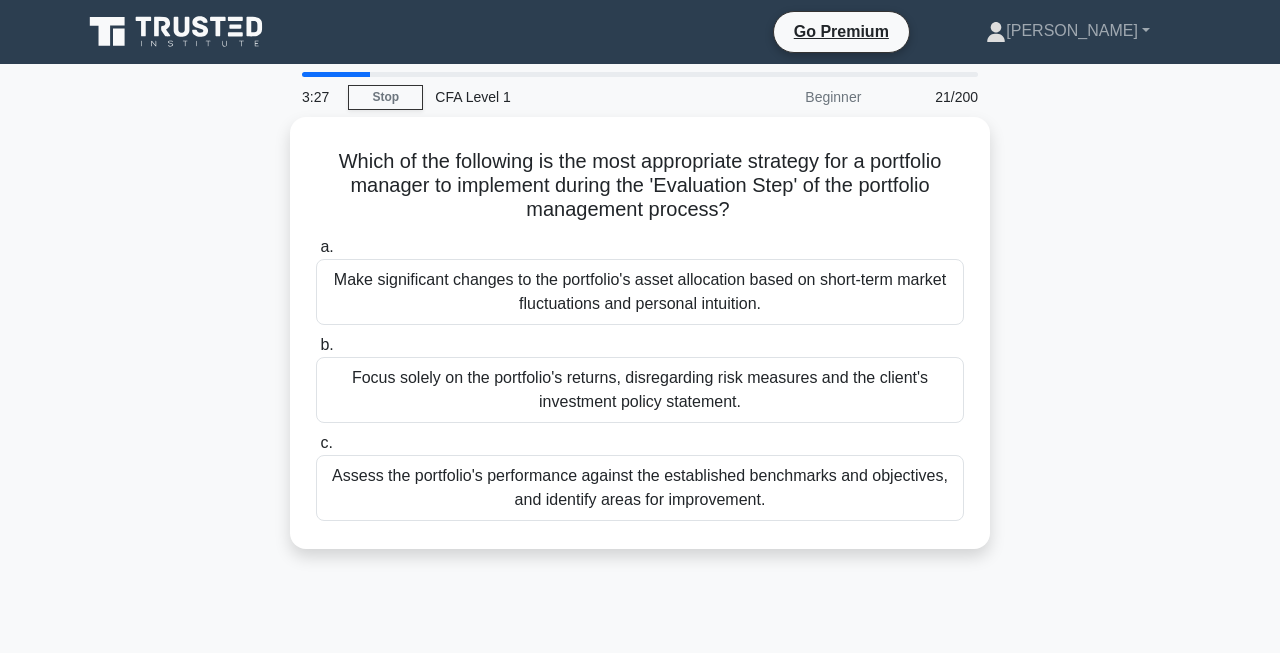 click on "c.
Assess the portfolio's performance against the established benchmarks and objectives, and identify areas for improvement." at bounding box center (640, 476) 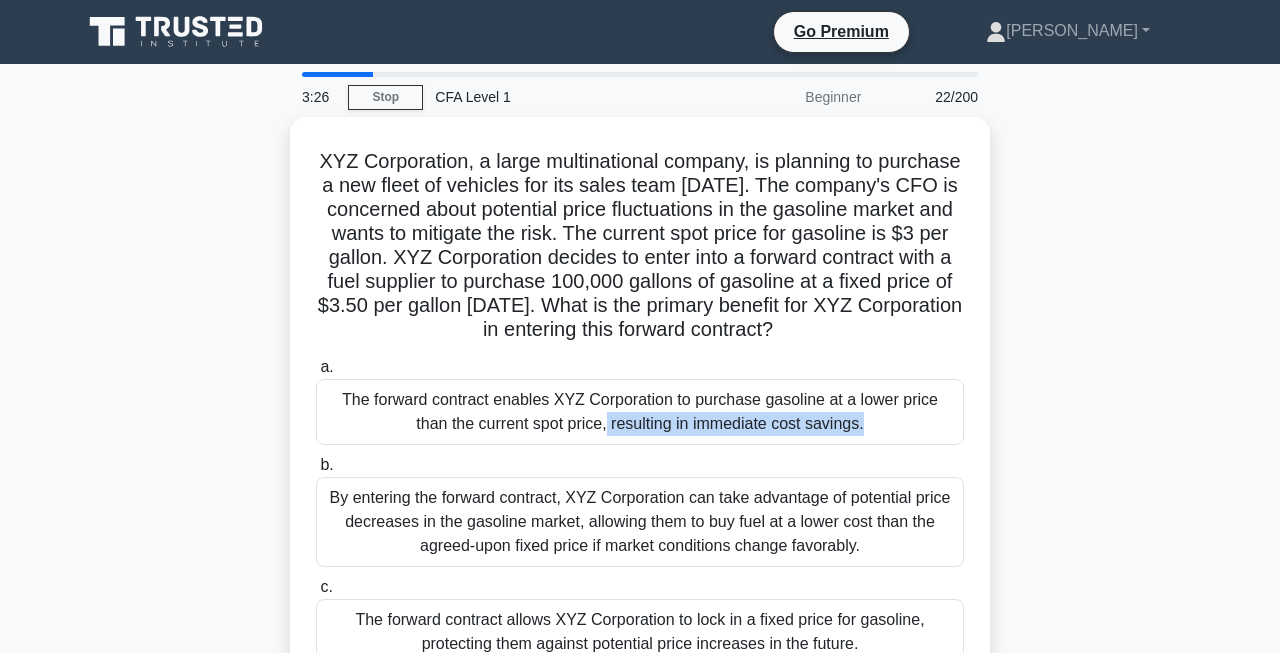 click on "The forward contract enables XYZ Corporation to purchase gasoline at a lower price than the current spot price, resulting in immediate cost savings." at bounding box center [640, 412] 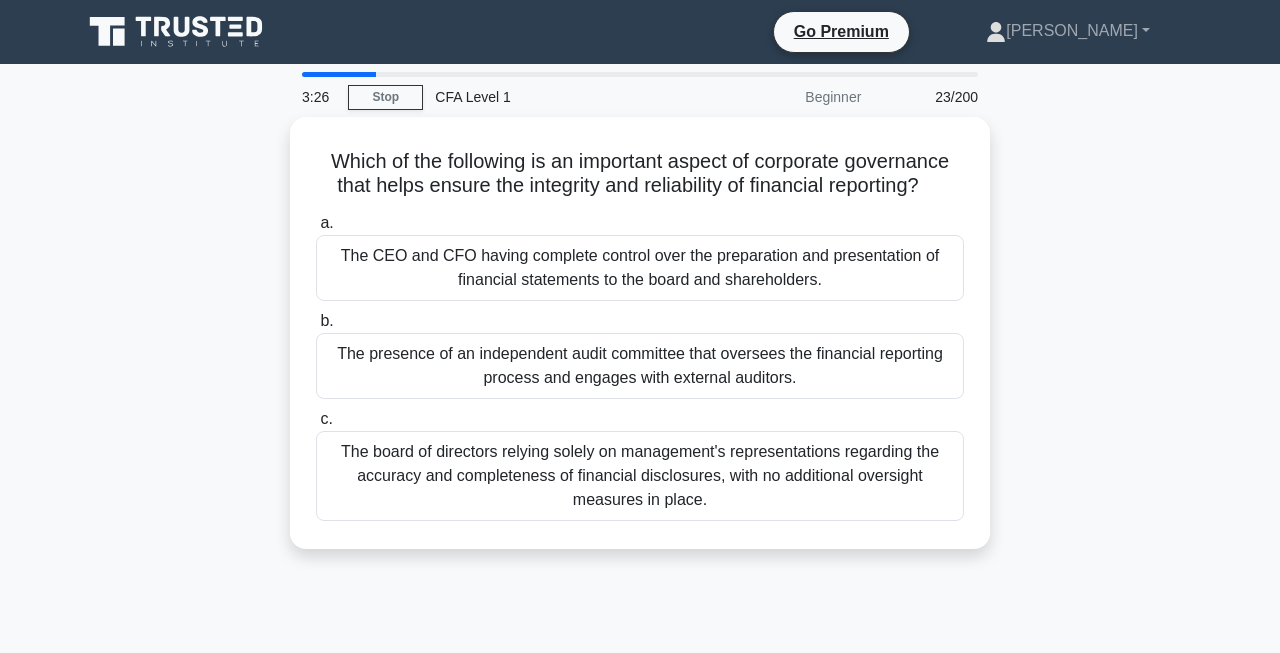 click on "The board of directors relying solely on management's representations regarding the accuracy and completeness of financial disclosures, with no additional oversight measures in place." at bounding box center [640, 476] 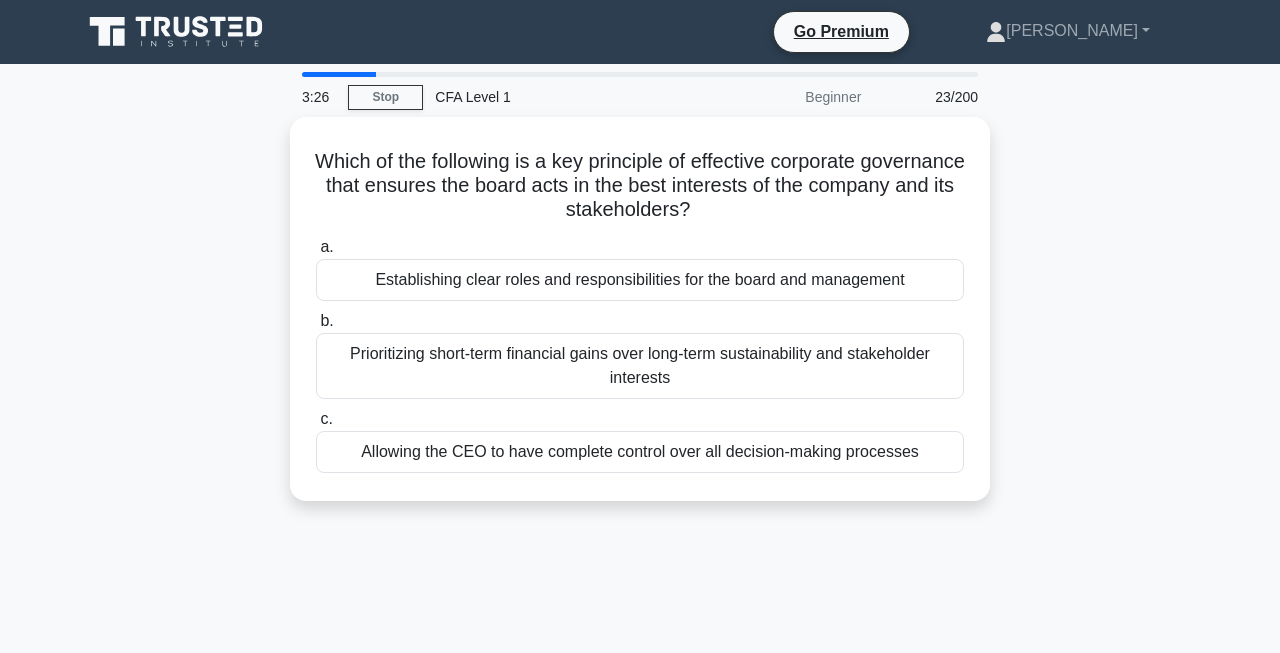click on "Allowing the CEO to have complete control over all decision-making processes" at bounding box center [640, 452] 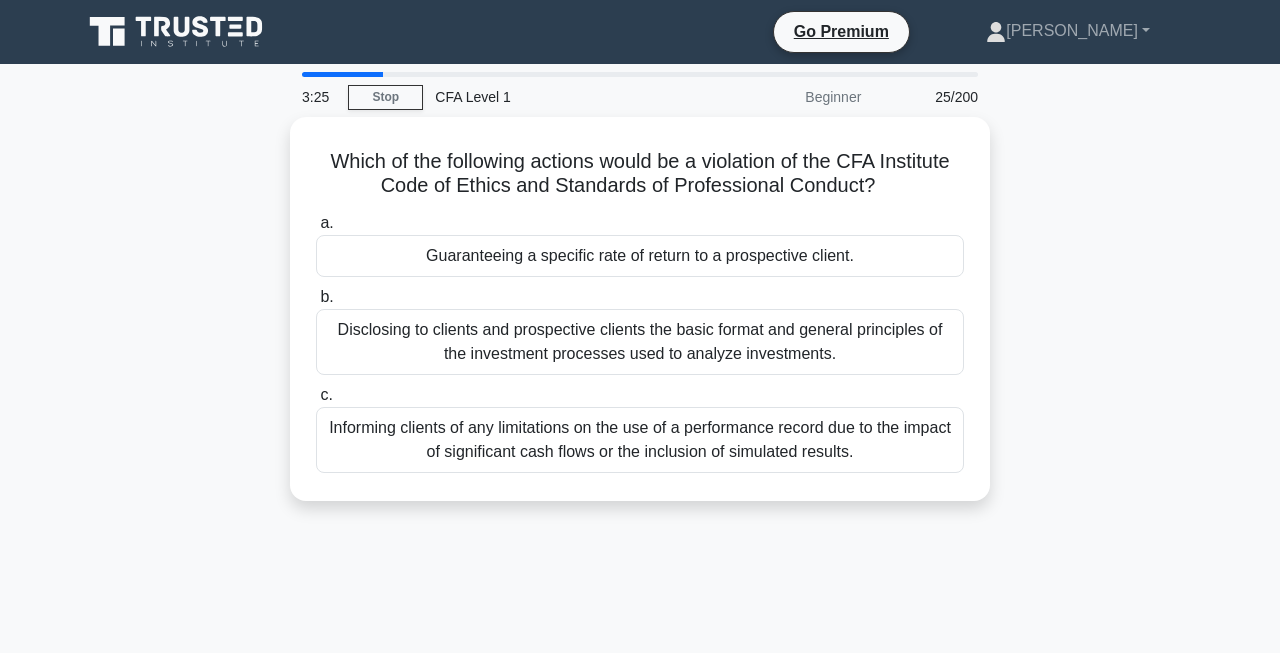 click on "Informing clients of any limitations on the use of a performance record due to the impact of significant cash flows or the inclusion of simulated results." at bounding box center (640, 440) 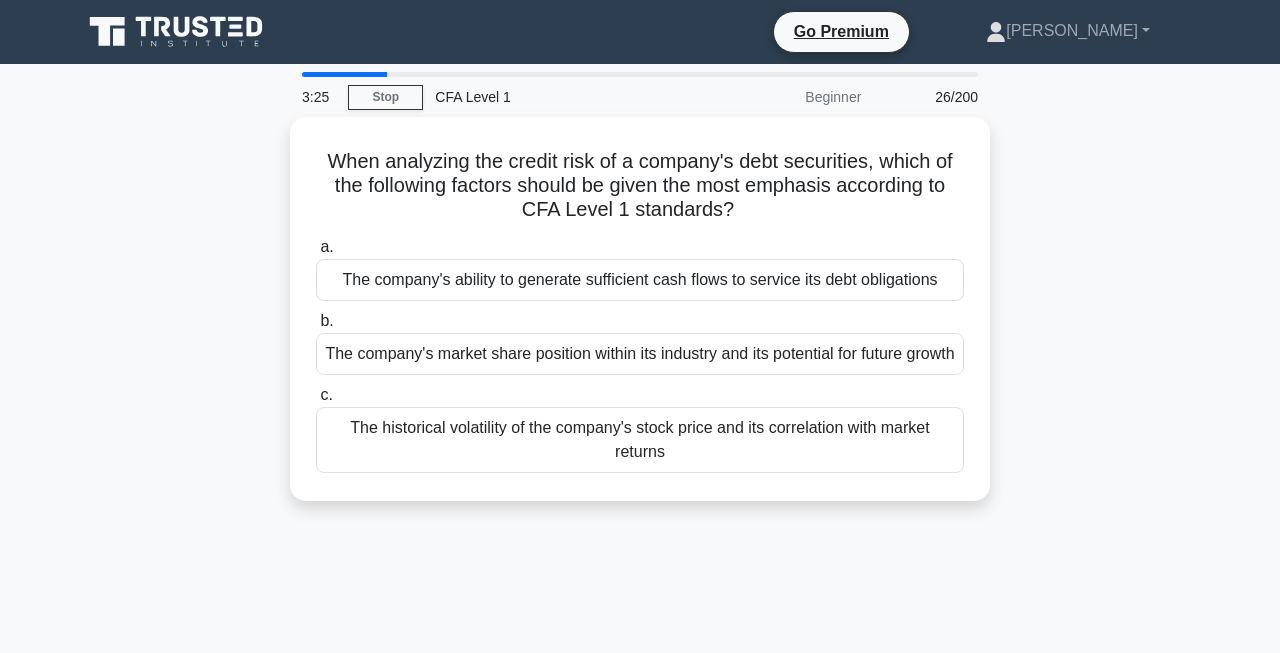 click on "The historical volatility of the company's stock price and its correlation with market returns" at bounding box center (640, 440) 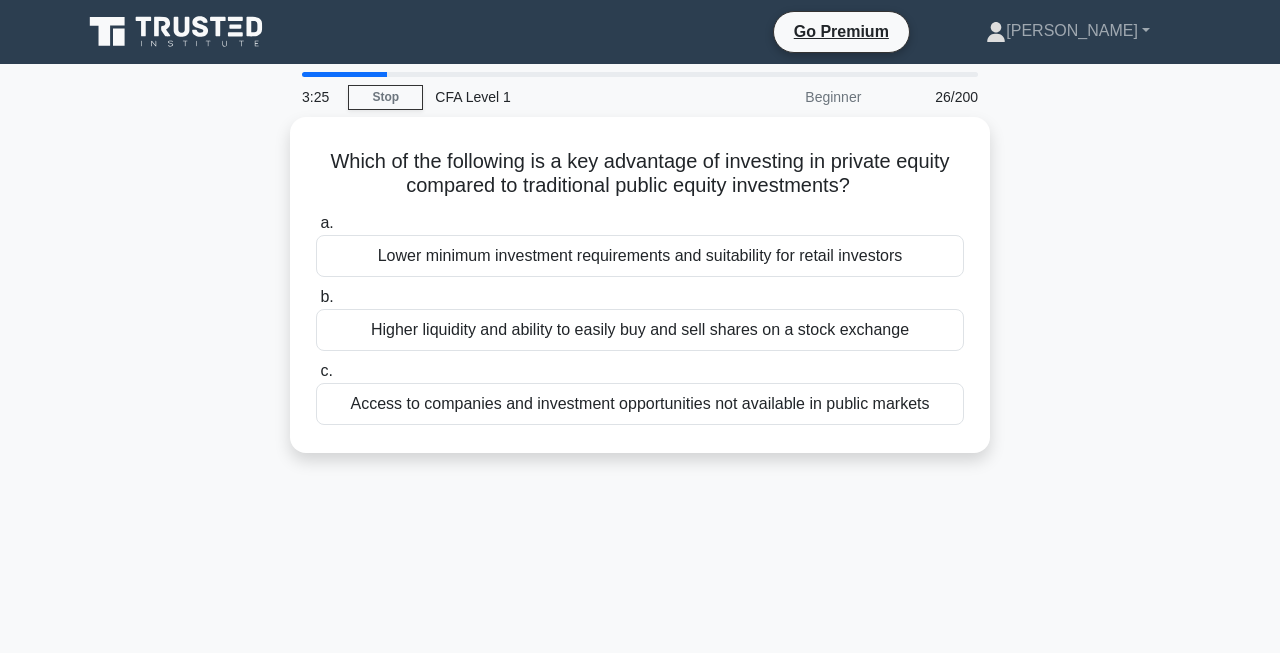 click on "Which of the following is a key advantage of investing in private equity compared to traditional public equity investments?
.spinner_0XTQ{transform-origin:center;animation:spinner_y6GP .75s linear infinite}@keyframes spinner_y6GP{100%{transform:rotate(360deg)}}
a.
Lower minimum investment requirements and suitability for retail investors
b. c." at bounding box center [640, 285] 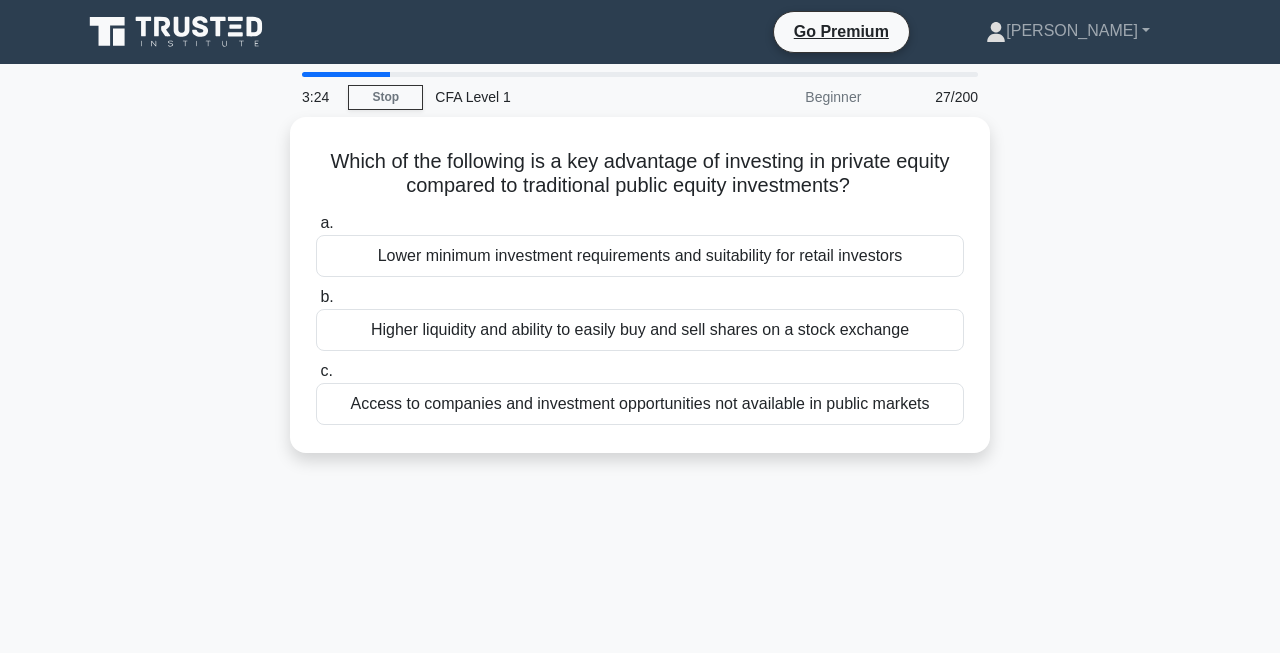 click on "Which of the following is a key advantage of investing in private equity compared to traditional public equity investments?
.spinner_0XTQ{transform-origin:center;animation:spinner_y6GP .75s linear infinite}@keyframes spinner_y6GP{100%{transform:rotate(360deg)}}
a.
Lower minimum investment requirements and suitability for retail investors
b. c." at bounding box center [640, 285] 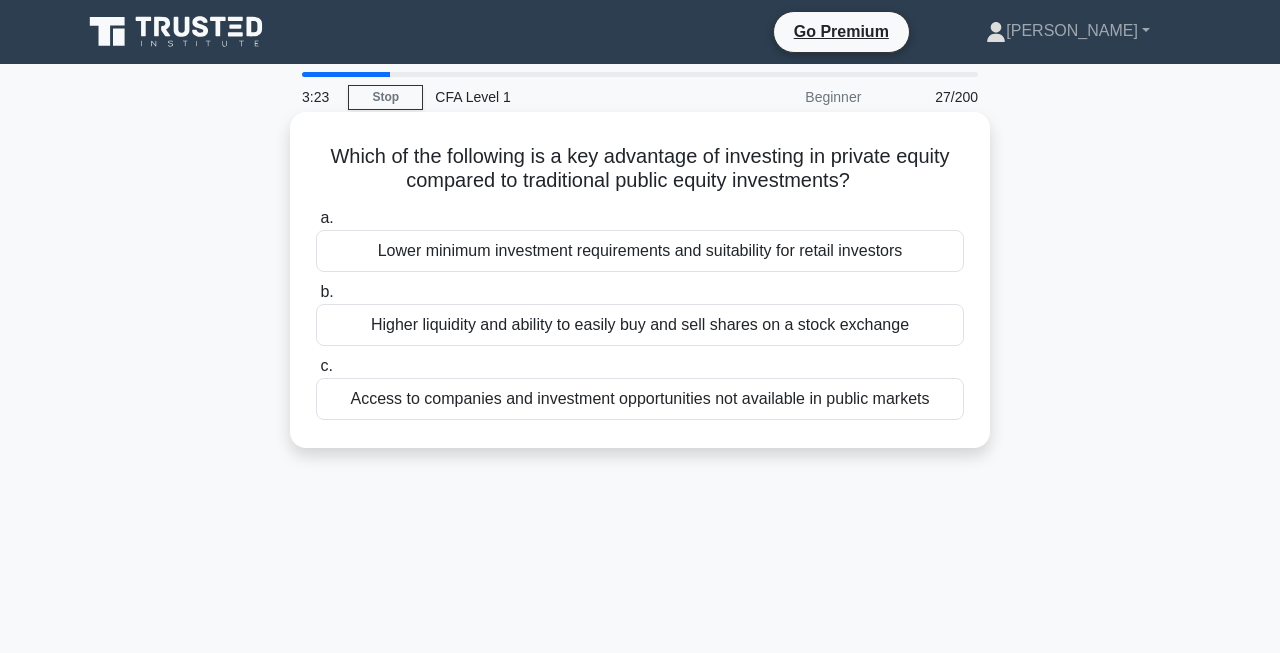 click on "Access to companies and investment opportunities not available in public markets" at bounding box center [640, 399] 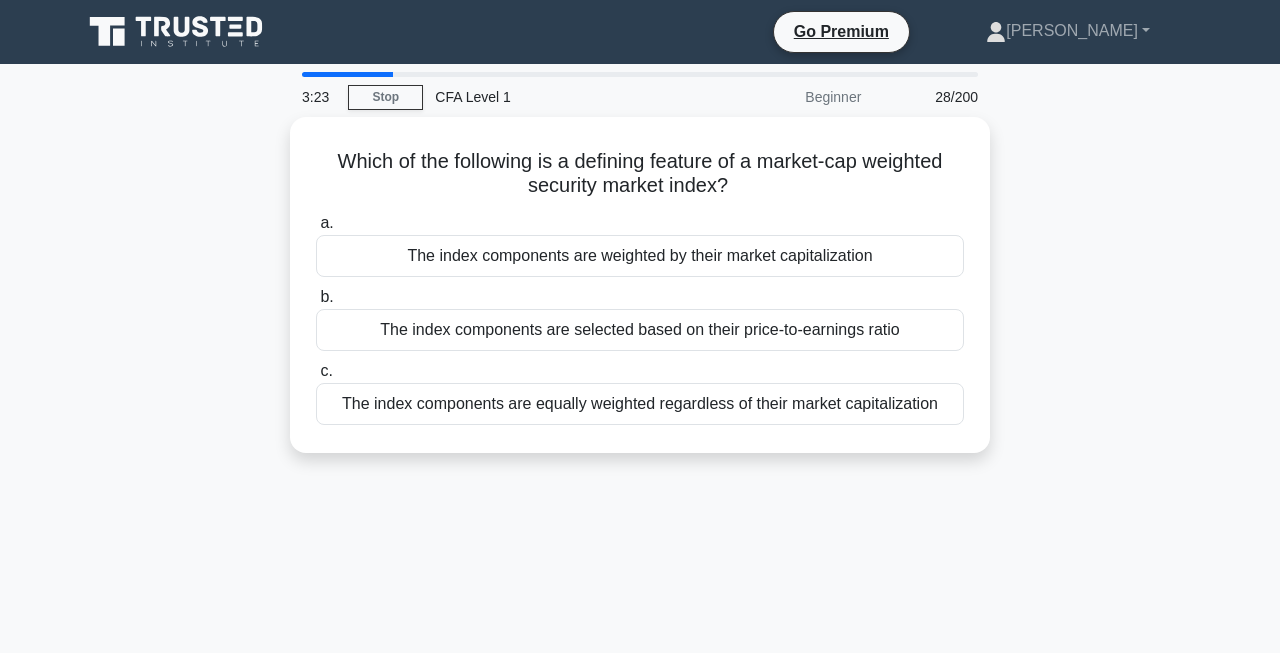 click on "The index components are equally weighted regardless of their market capitalization" at bounding box center [640, 404] 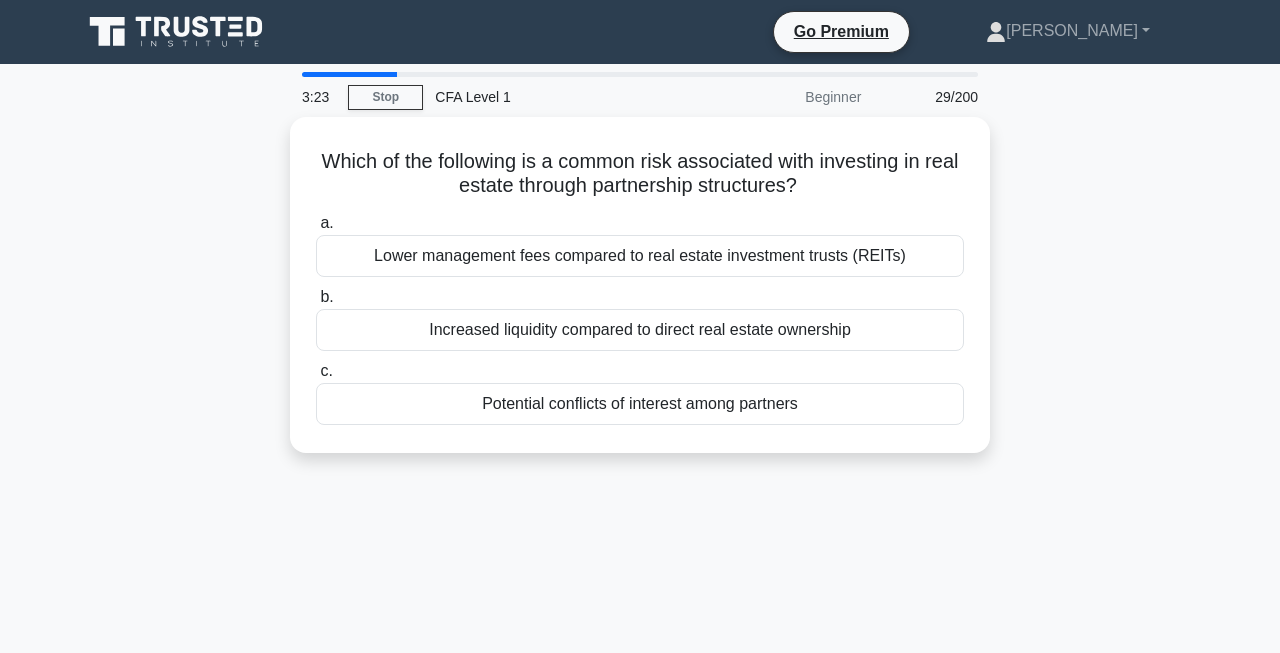 click on "Potential conflicts of interest among partners" at bounding box center (640, 404) 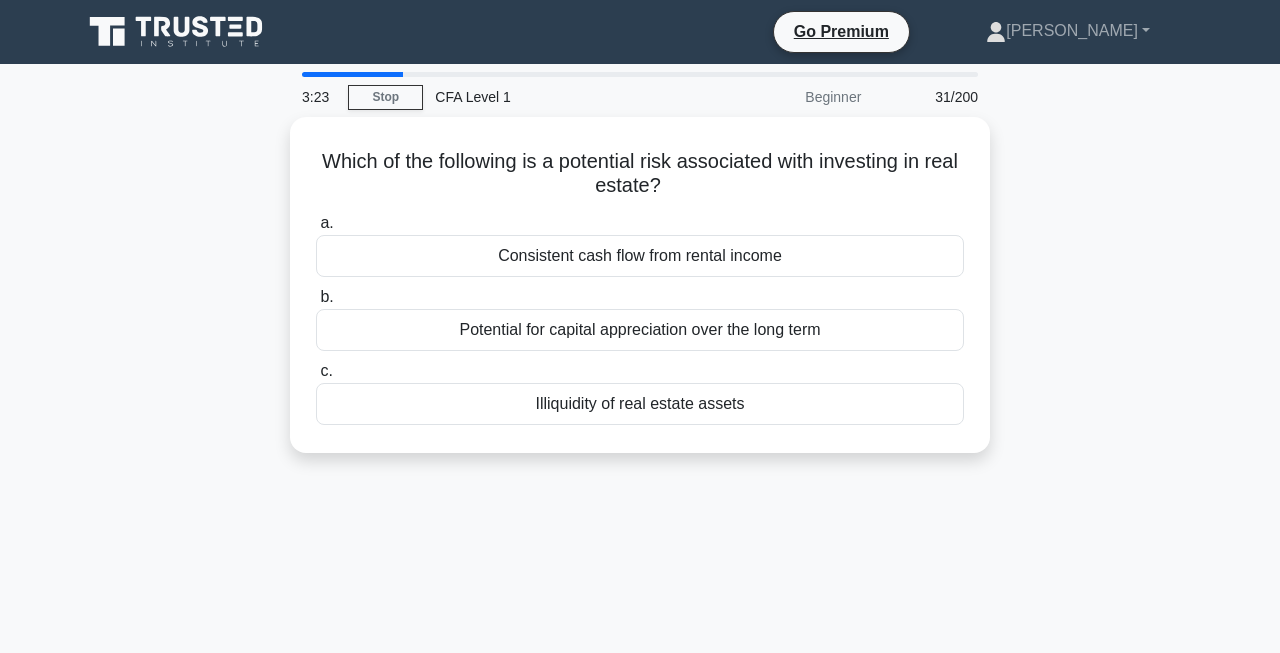 click on "Illiquidity of real estate assets" at bounding box center (640, 404) 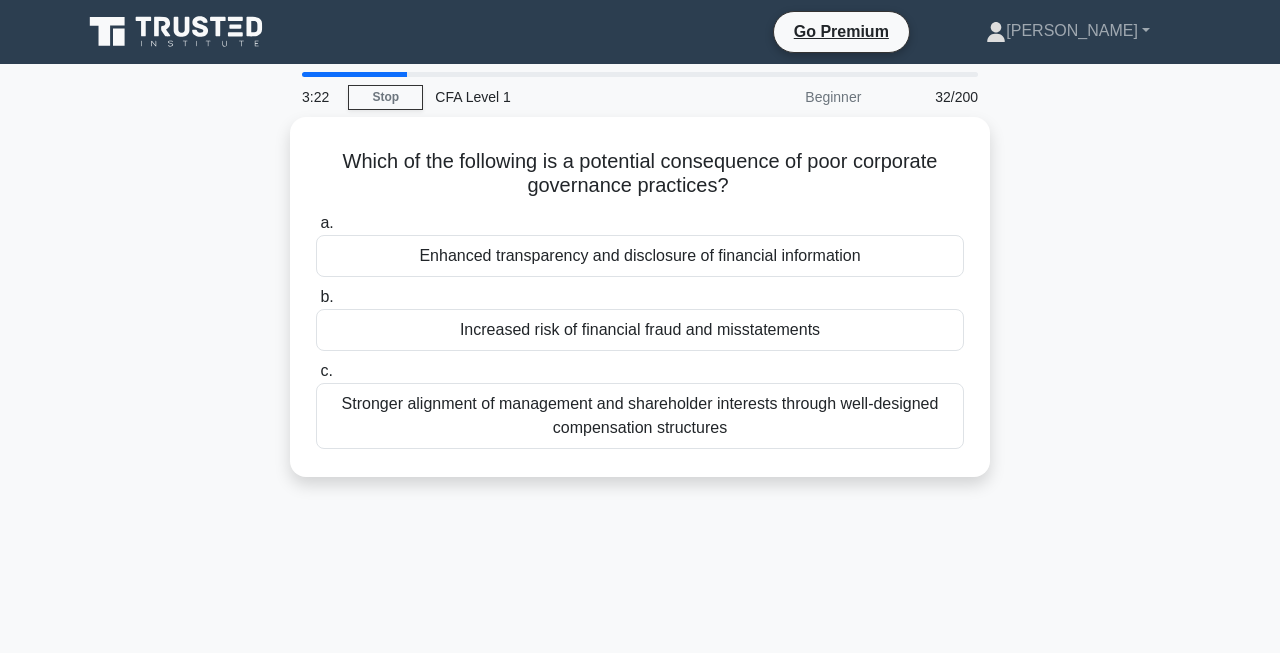 click on "Stronger alignment of management and shareholder interests through well-designed compensation structures" at bounding box center [640, 416] 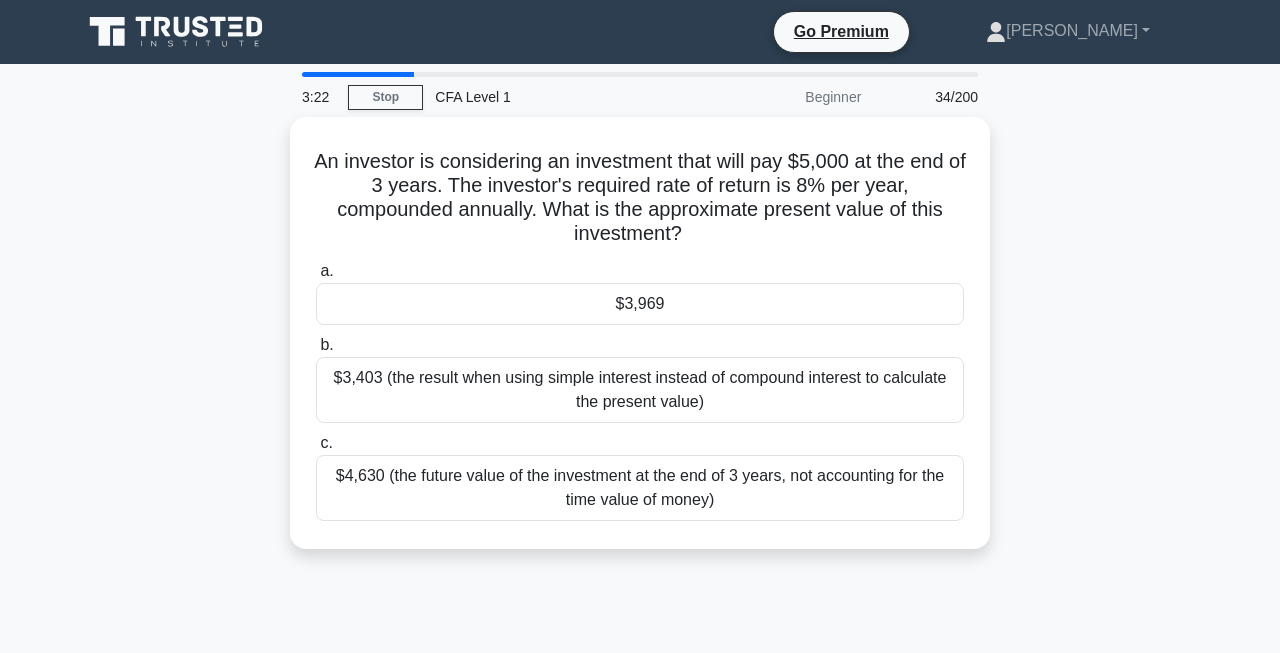 click on "$3,403 (the result when using simple interest instead of compound interest to calculate the present value)" at bounding box center (640, 390) 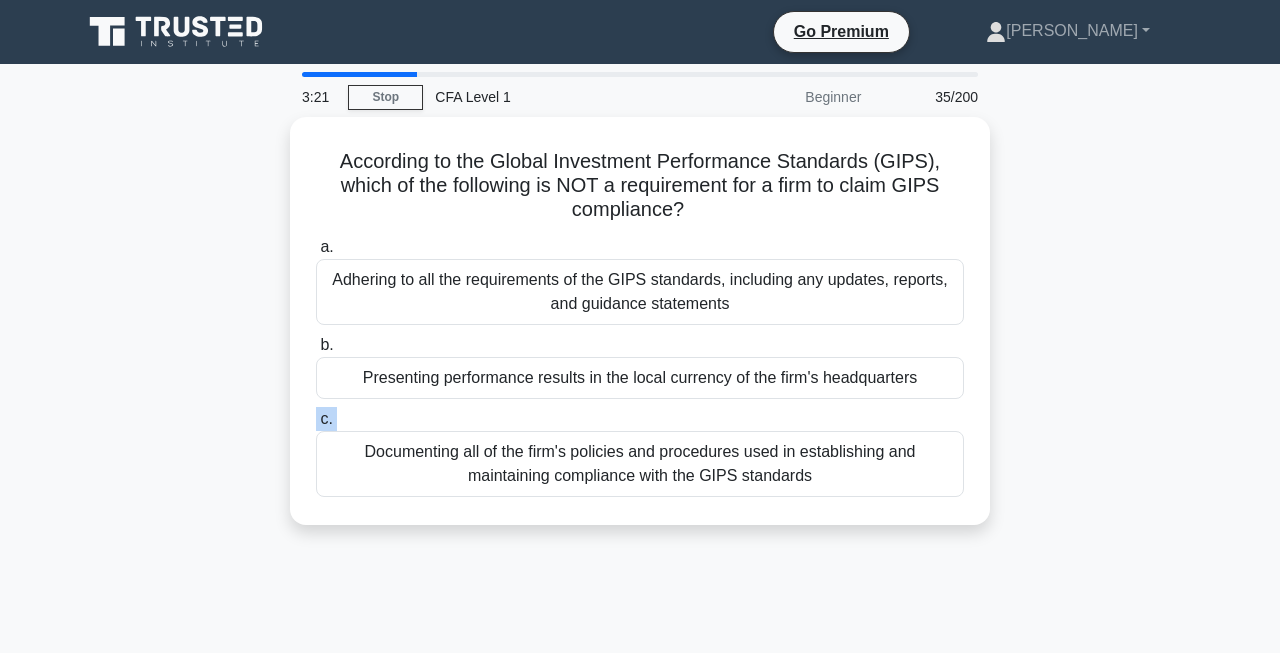 click on "c.
Documenting all of the firm's policies and procedures used in establishing and maintaining compliance with the GIPS standards" at bounding box center (640, 452) 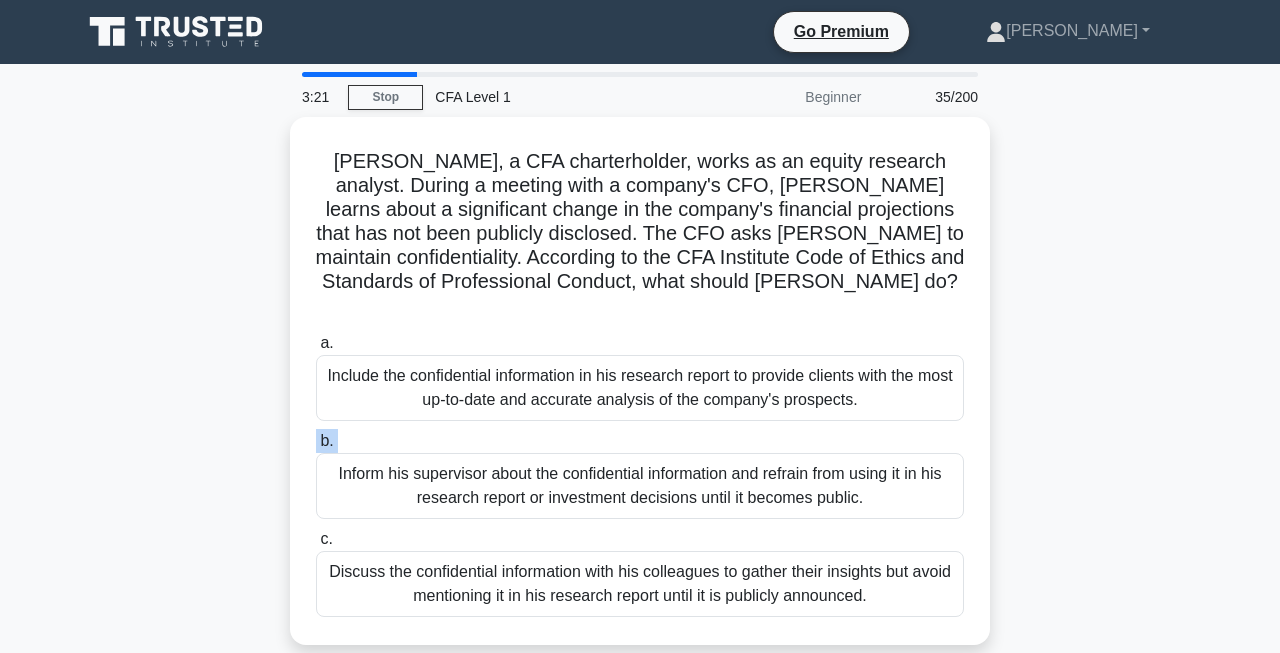 click on "b.
Inform his supervisor about the confidential information and refrain from using it in his research report or investment decisions until it becomes public." at bounding box center [640, 474] 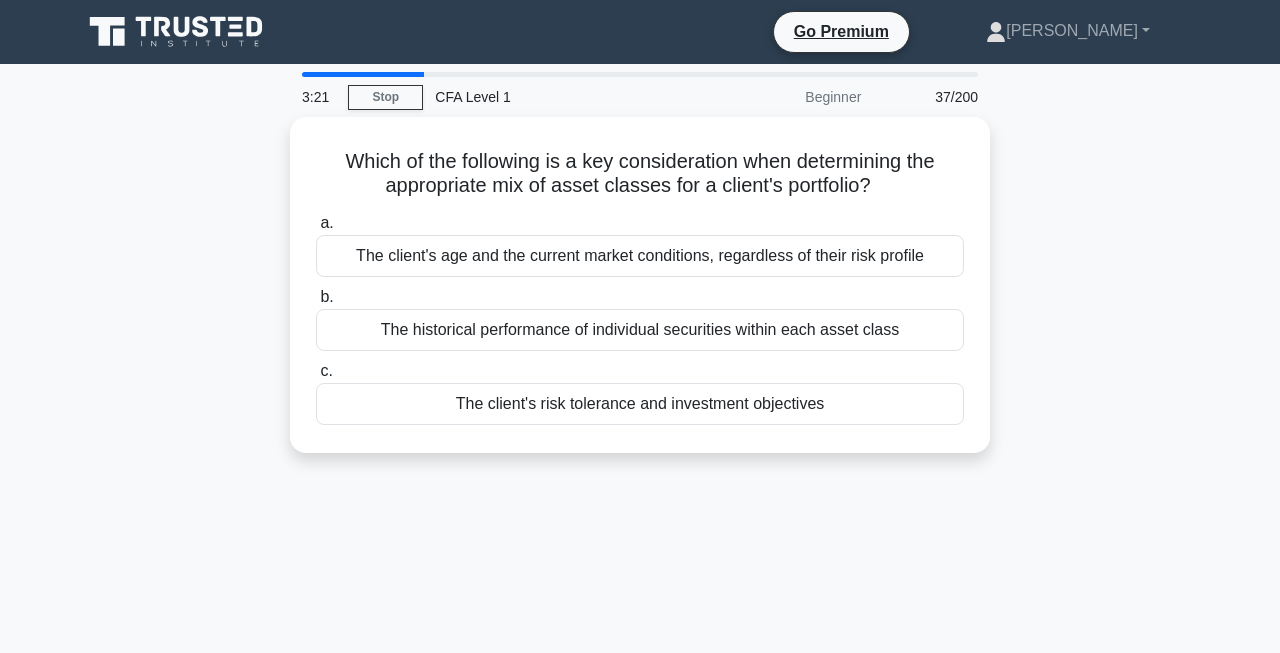 click on "The client's risk tolerance and investment objectives" at bounding box center [640, 404] 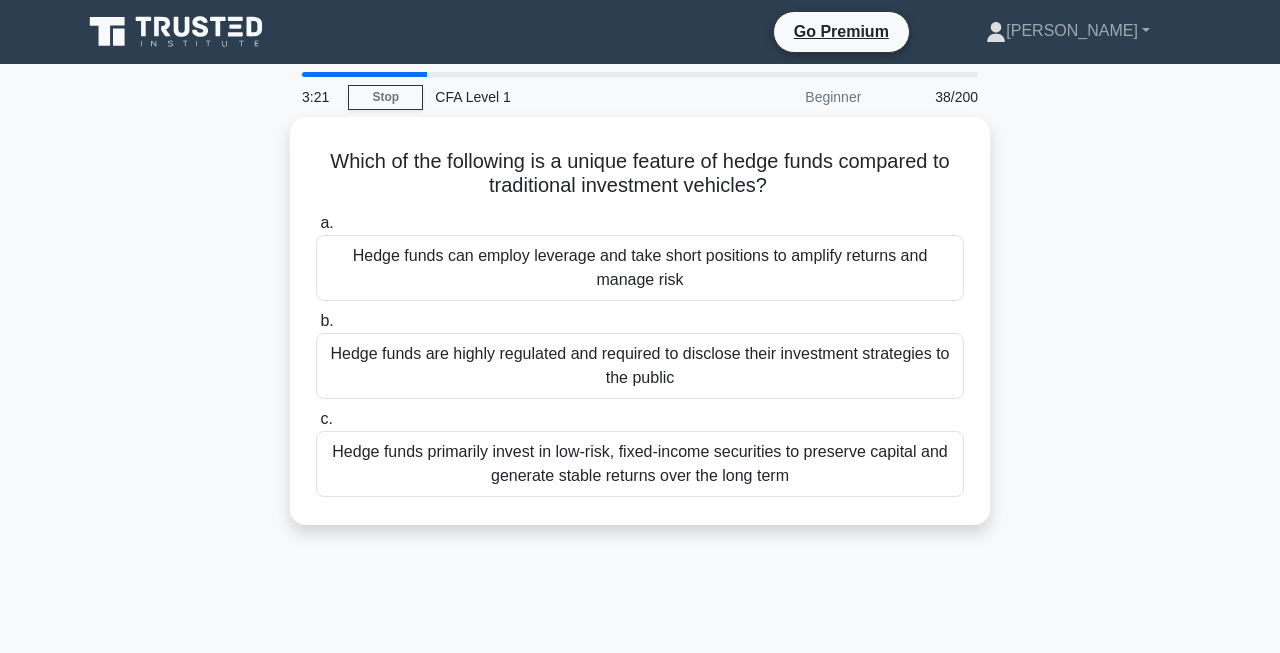 click on "c.
Hedge funds primarily invest in low-risk, fixed-income securities to preserve capital and generate stable returns over the long term" at bounding box center (640, 452) 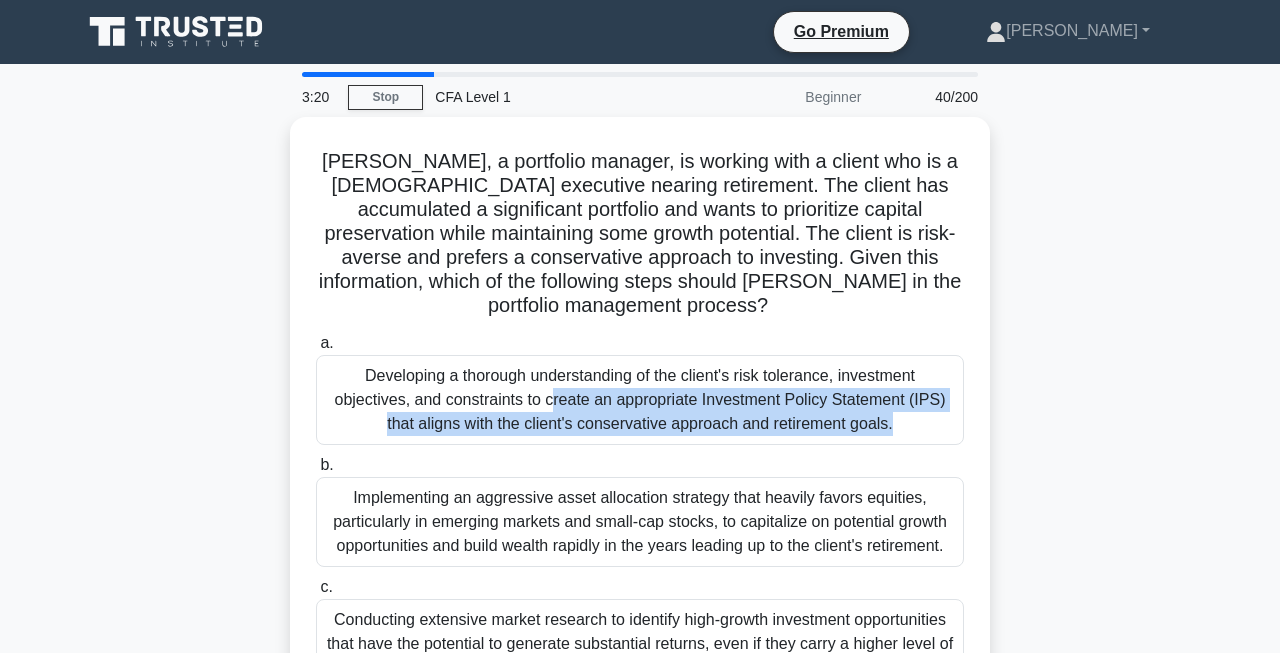 click on "Developing a thorough understanding of the client's risk tolerance, investment objectives, and constraints to create an appropriate Investment Policy Statement (IPS) that aligns with the client's conservative approach and retirement goals." at bounding box center [640, 400] 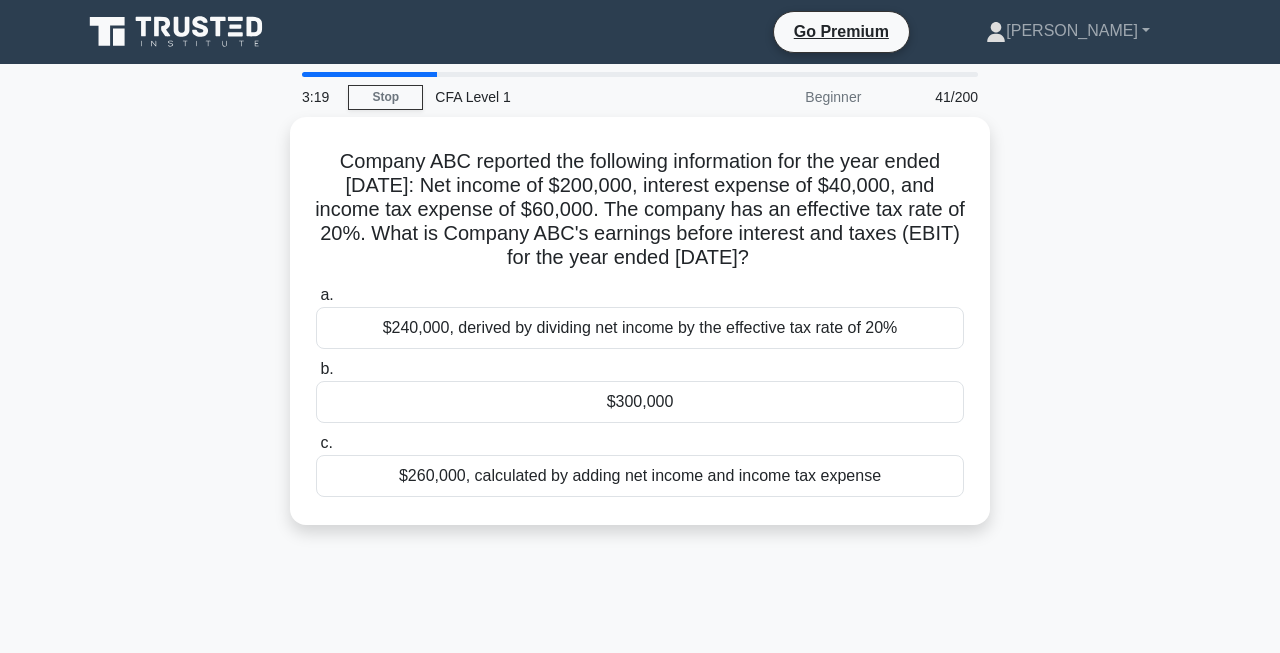 click on "$300,000" at bounding box center [640, 402] 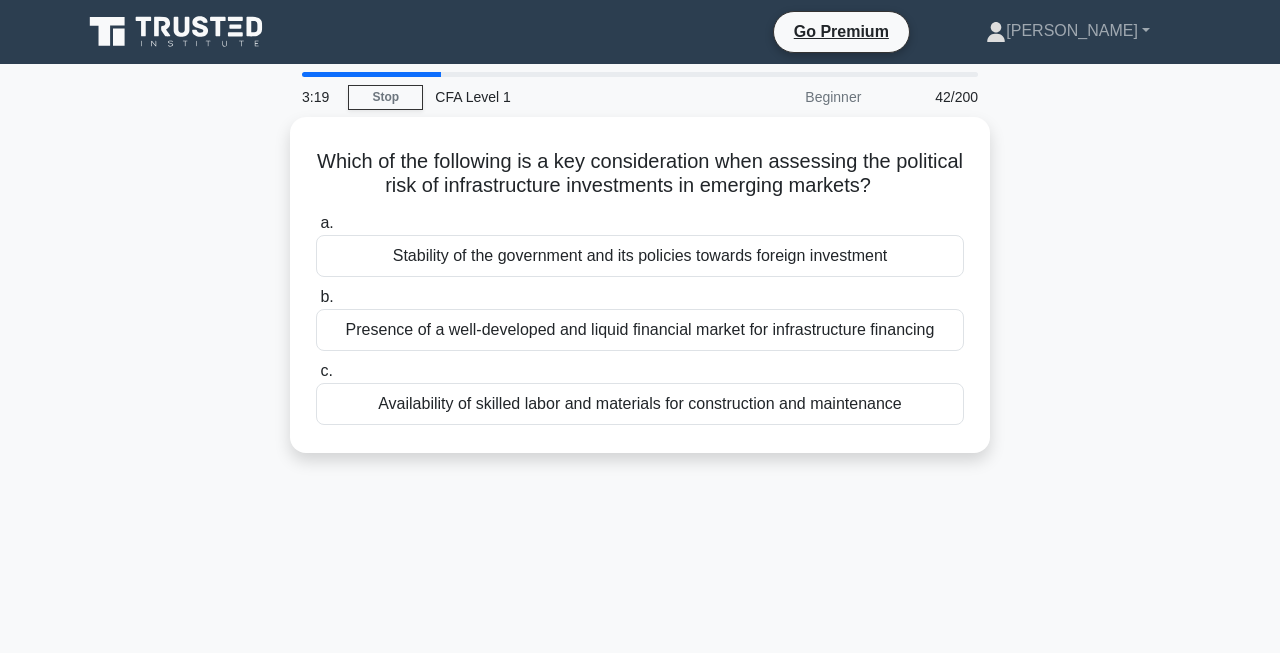 click on "Availability of skilled labor and materials for construction and maintenance" at bounding box center [640, 404] 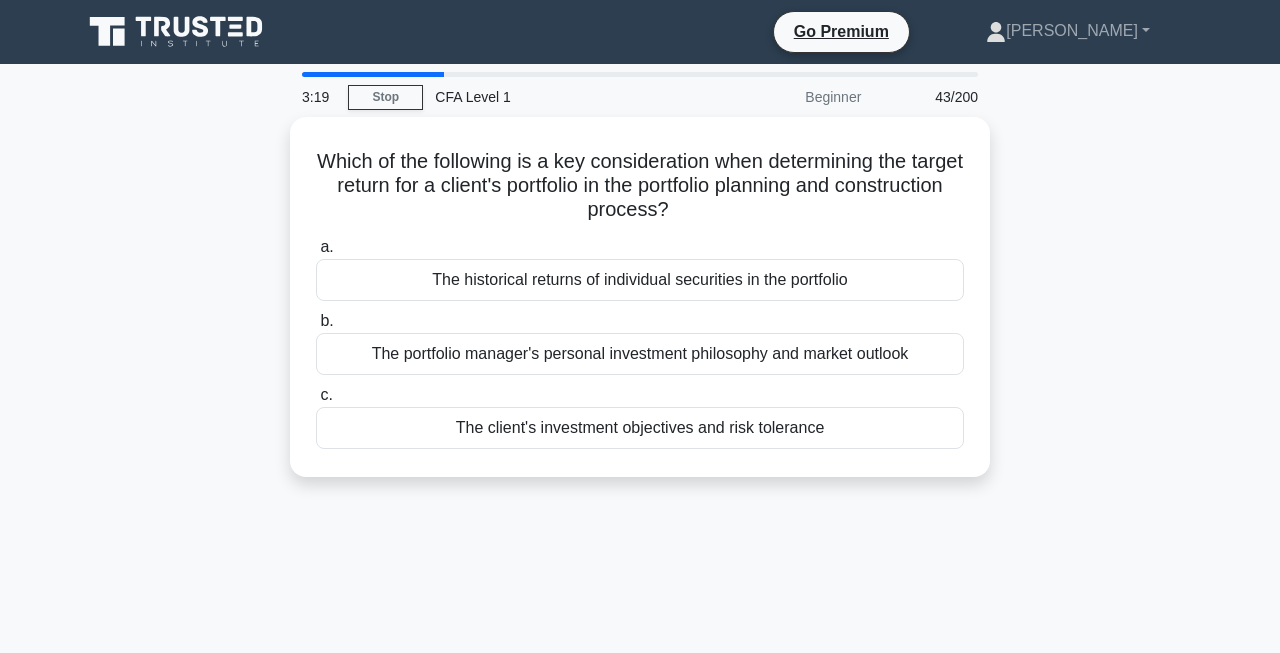 click on "The client's investment objectives and risk tolerance" at bounding box center [640, 428] 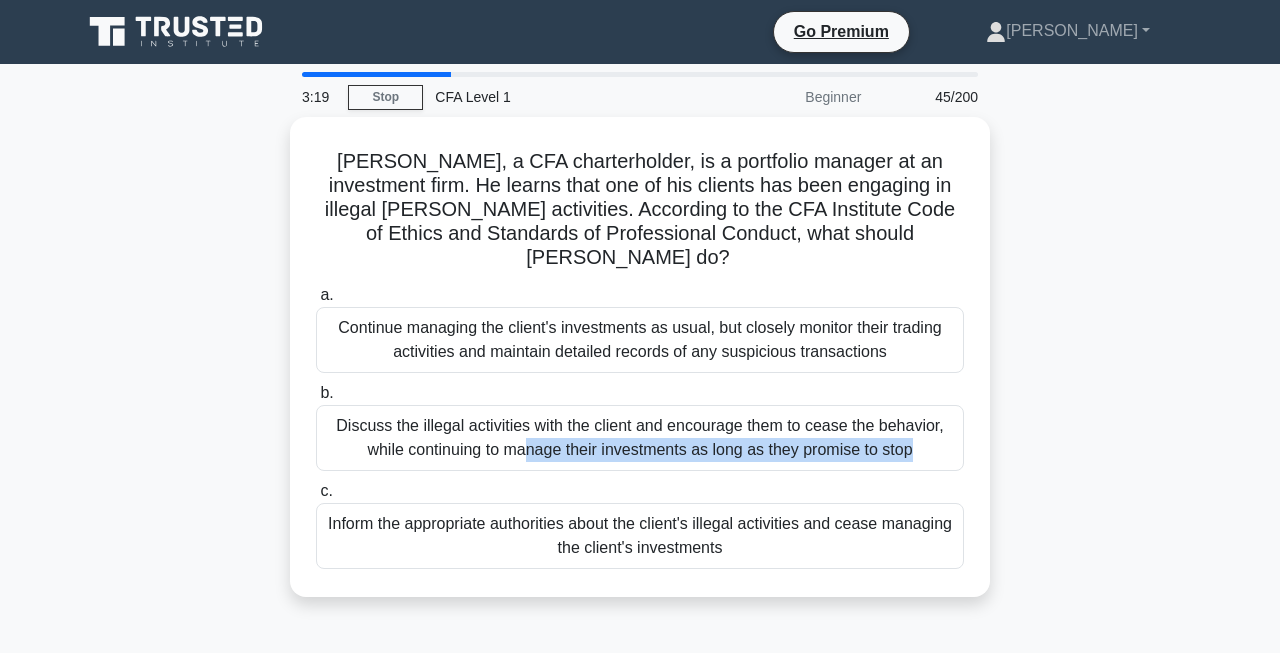 click on "Discuss the illegal activities with the client and encourage them to cease the behavior, while continuing to manage their investments as long as they promise to stop" at bounding box center (640, 438) 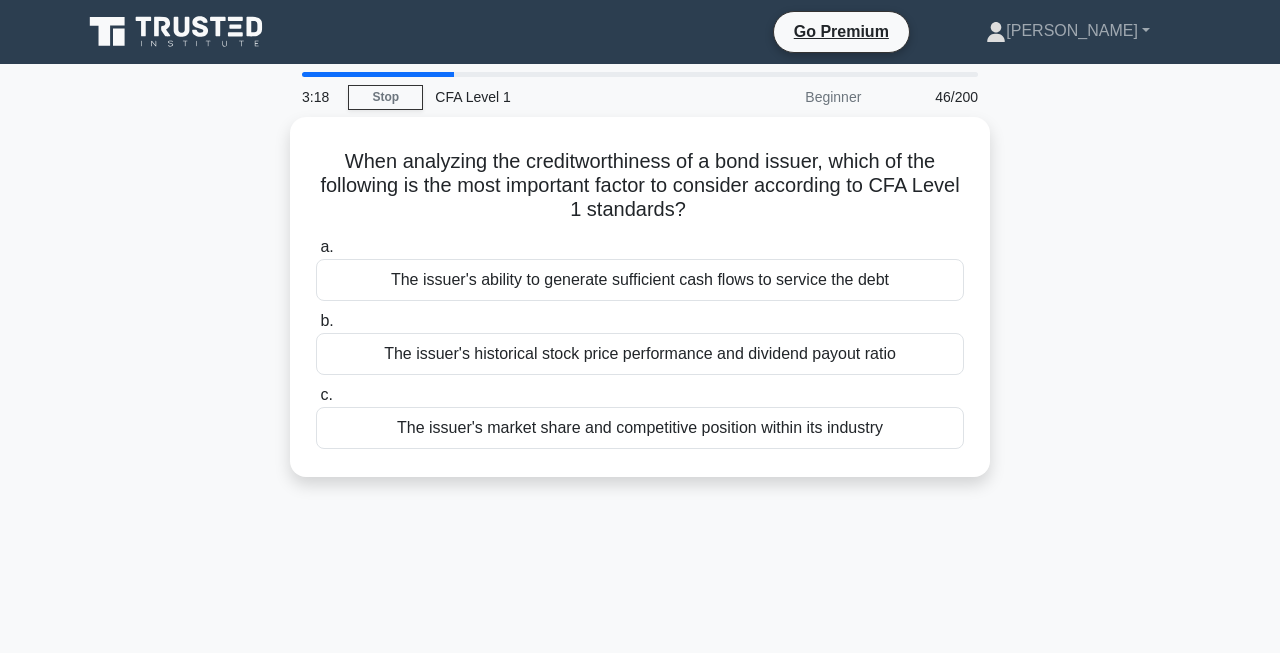 click on "The issuer's market share and competitive position within its industry" at bounding box center [640, 428] 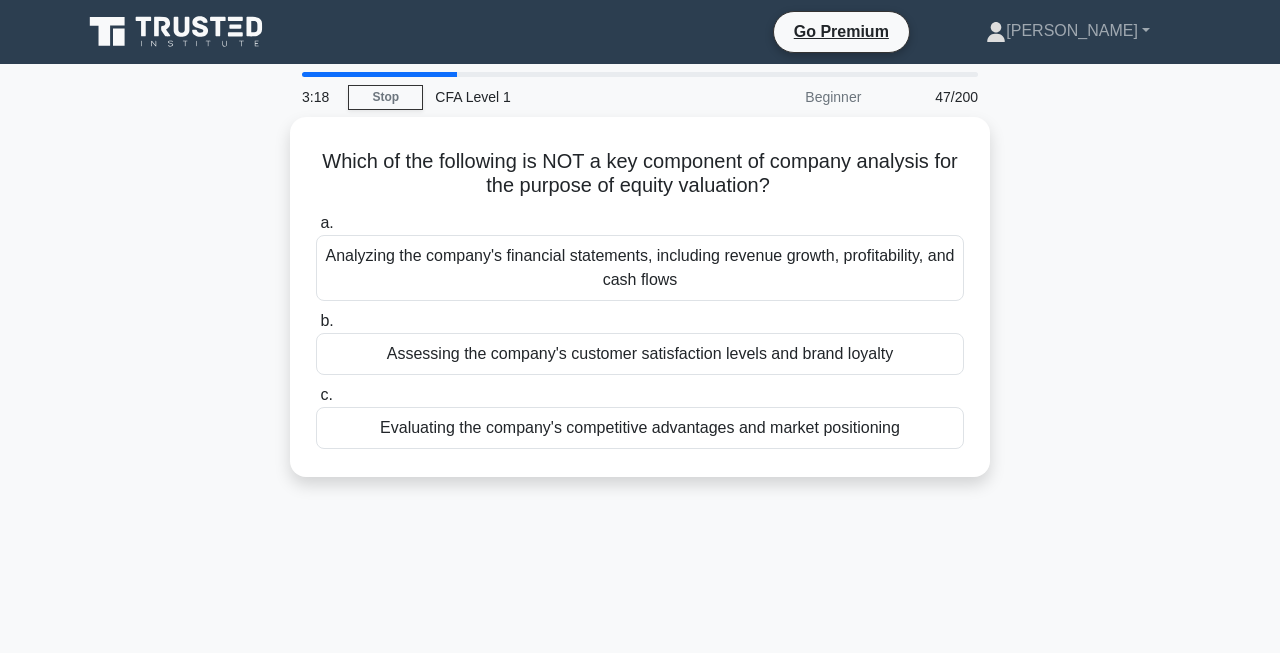 click on "Evaluating the company's competitive advantages and market positioning" at bounding box center (640, 428) 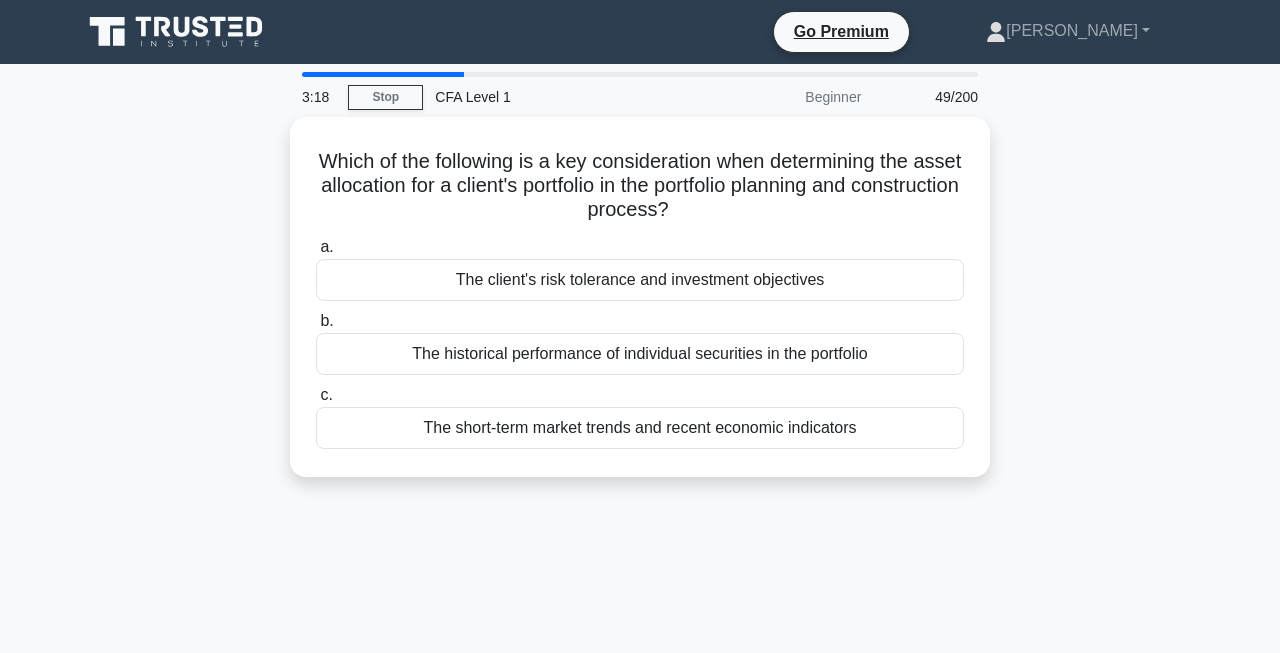 click on "The short-term market trends and recent economic indicators" at bounding box center [640, 428] 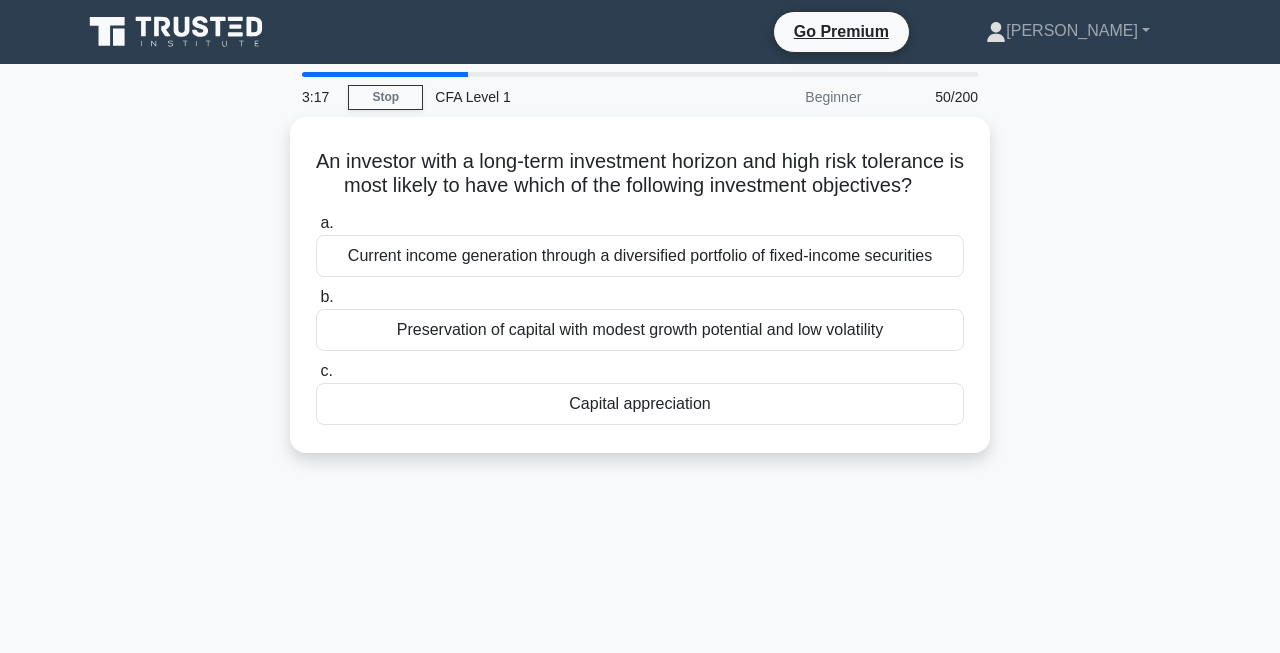 click on "Capital appreciation" at bounding box center [640, 404] 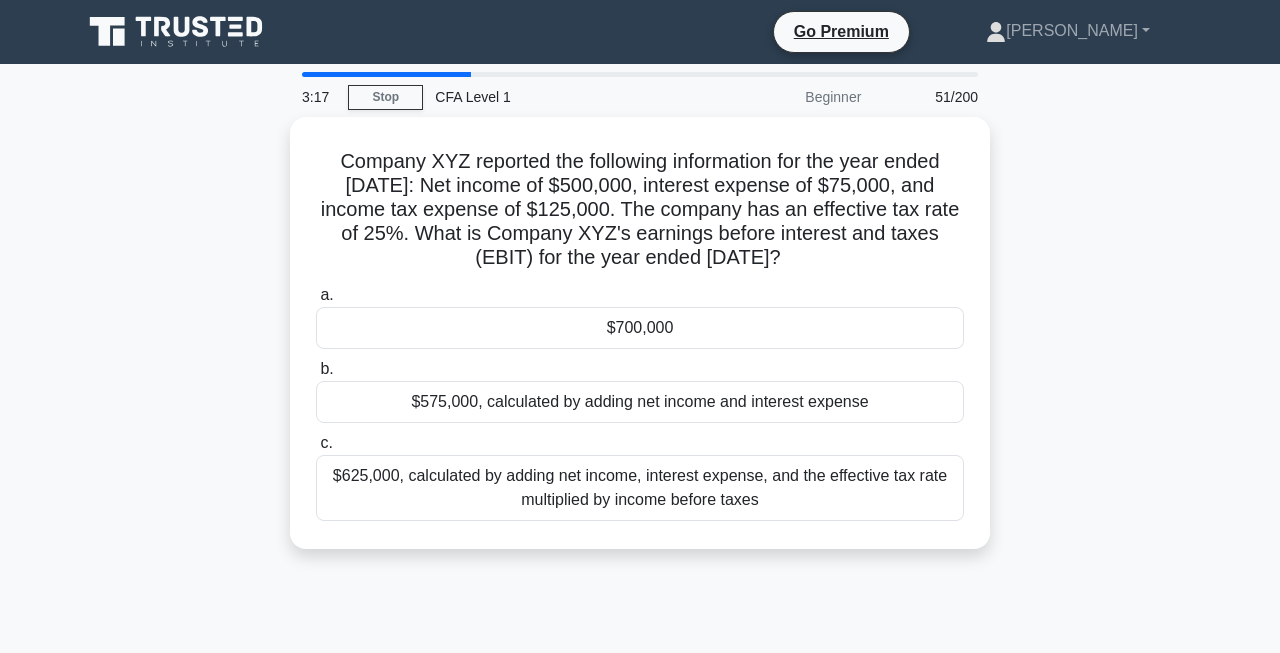 click on "$575,000, calculated by adding net income and interest expense" at bounding box center [640, 402] 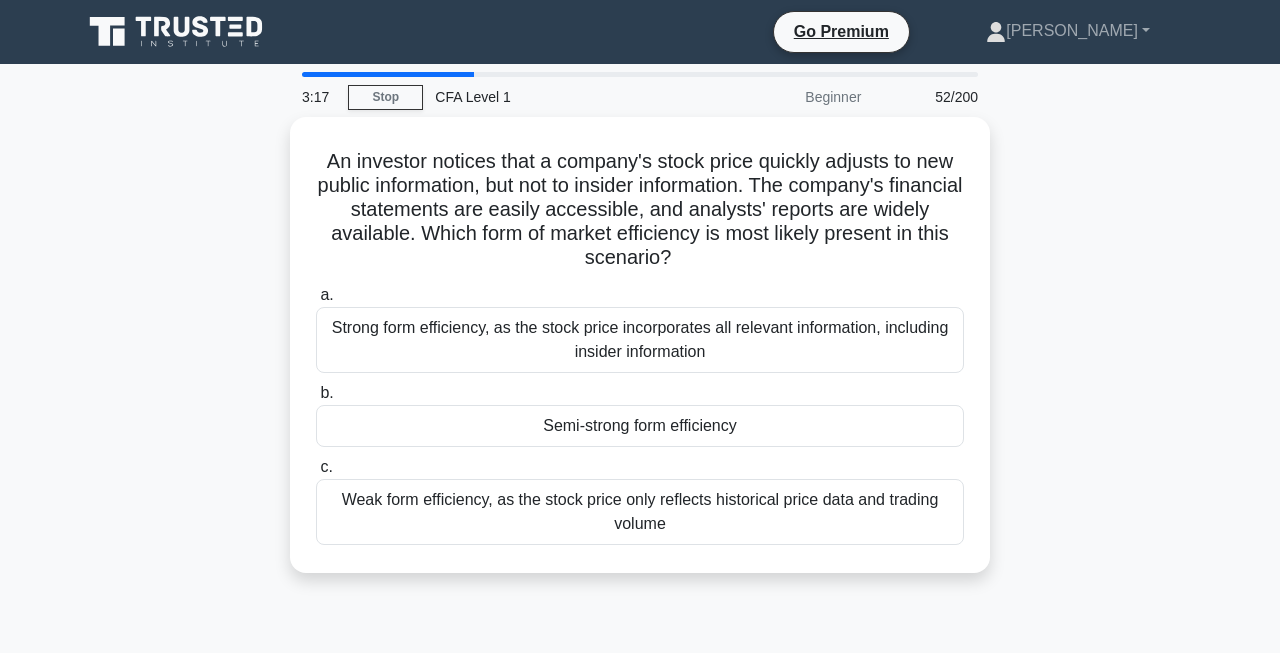 click on "Semi-strong form efficiency" at bounding box center (640, 426) 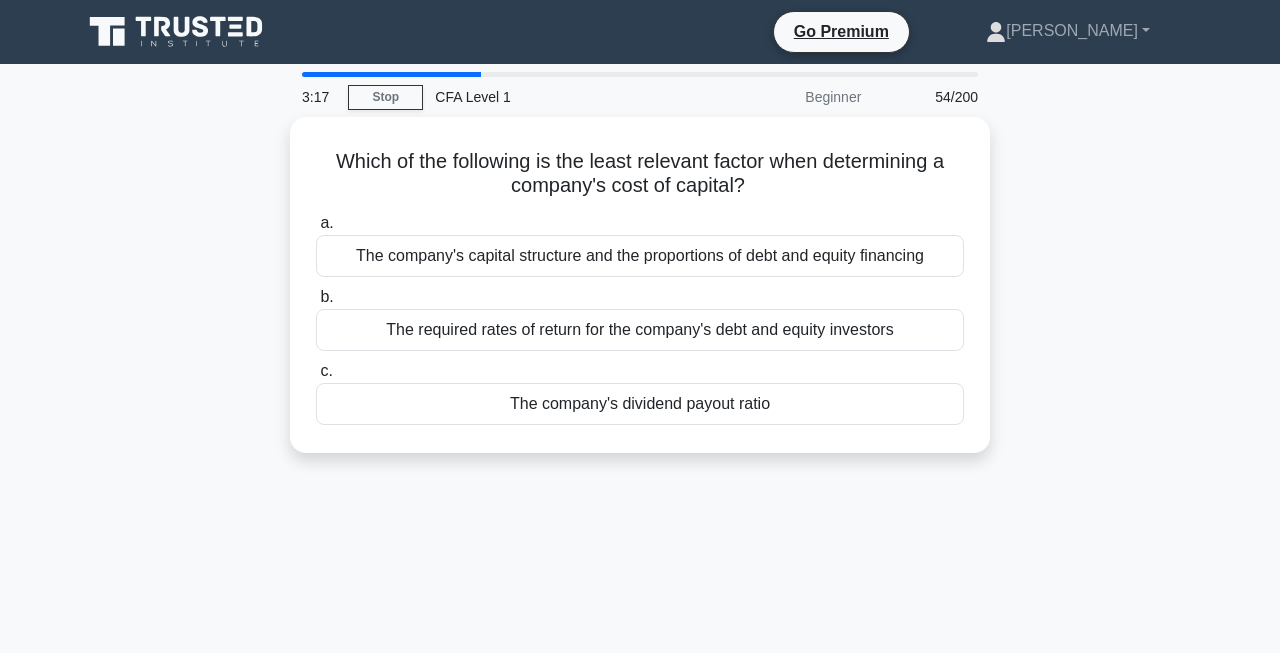 click on "The company's dividend payout ratio" at bounding box center (640, 404) 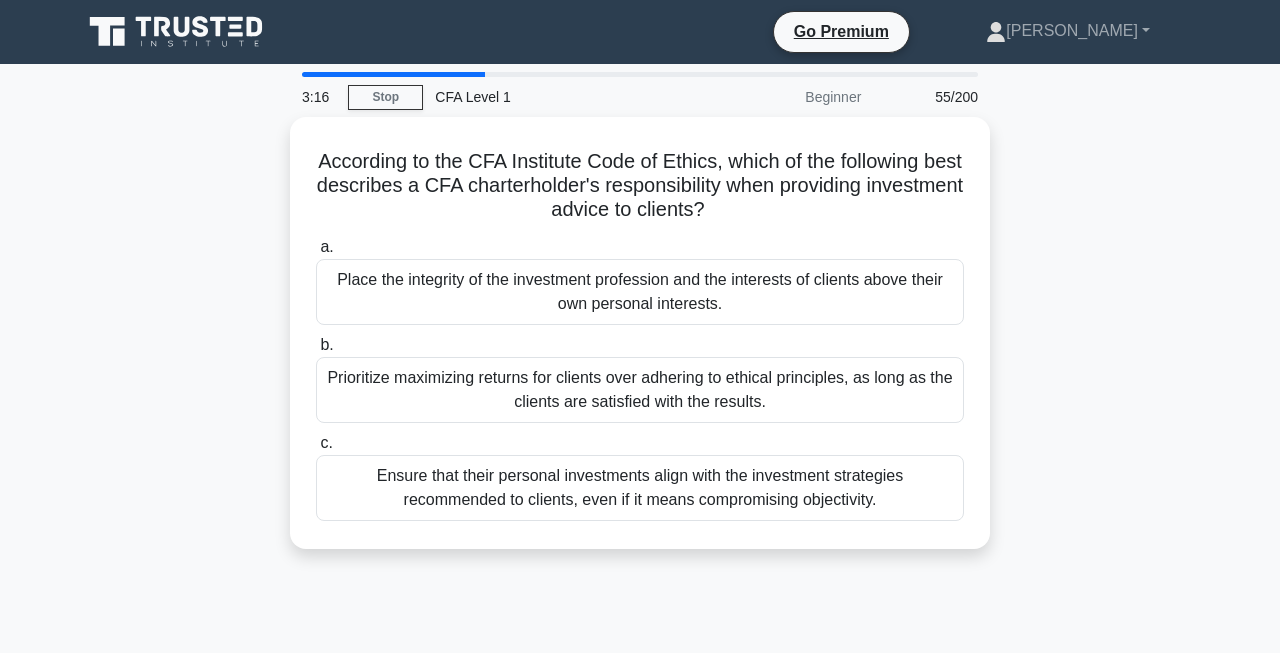 click on "Prioritize maximizing returns for clients over adhering to ethical principles, as long as the clients are satisfied with the results." at bounding box center (640, 390) 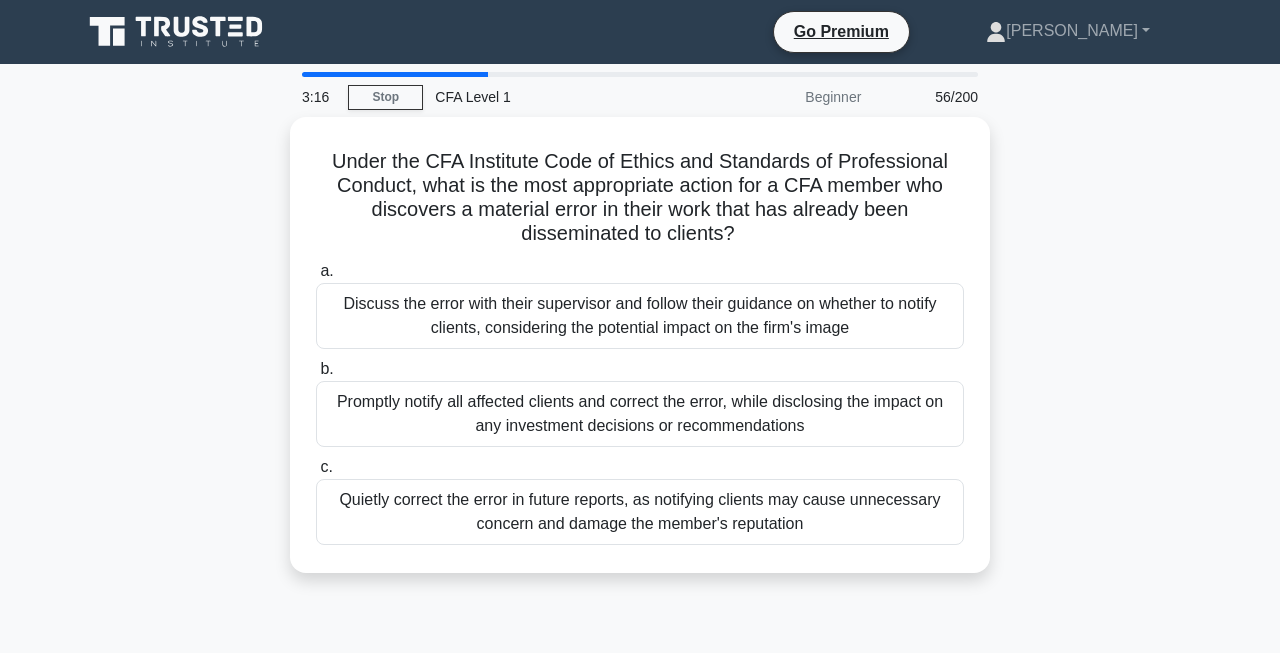 click on "Promptly notify all affected clients and correct the error, while disclosing the impact on any investment decisions or recommendations" at bounding box center (640, 414) 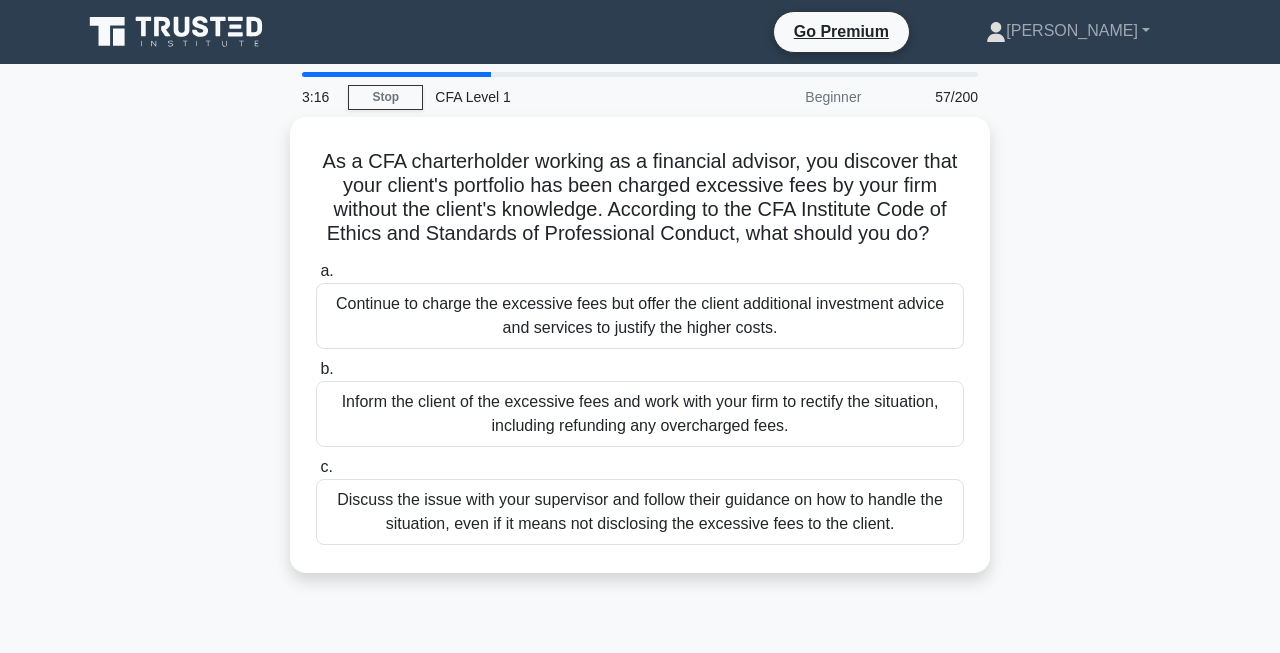 click on "Inform the client of the excessive fees and work with your firm to rectify the situation, including refunding any overcharged fees." at bounding box center [640, 414] 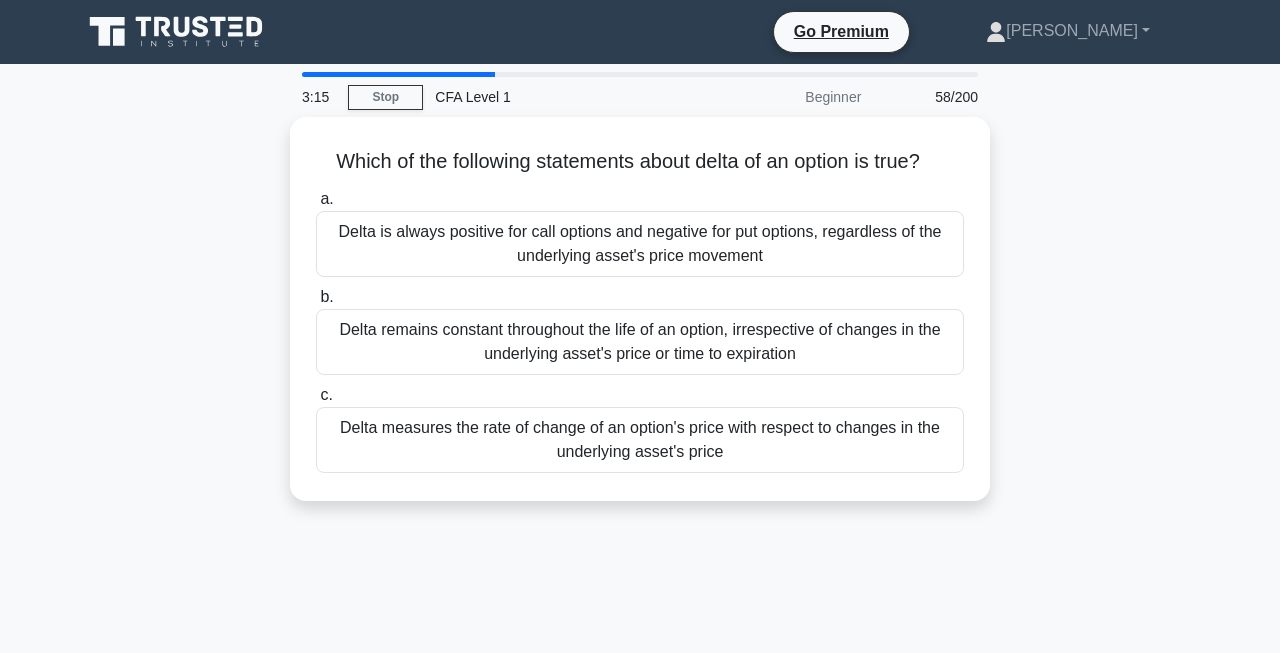 click on "Delta measures the rate of change of an option's price with respect to changes in the underlying asset's price" at bounding box center [640, 440] 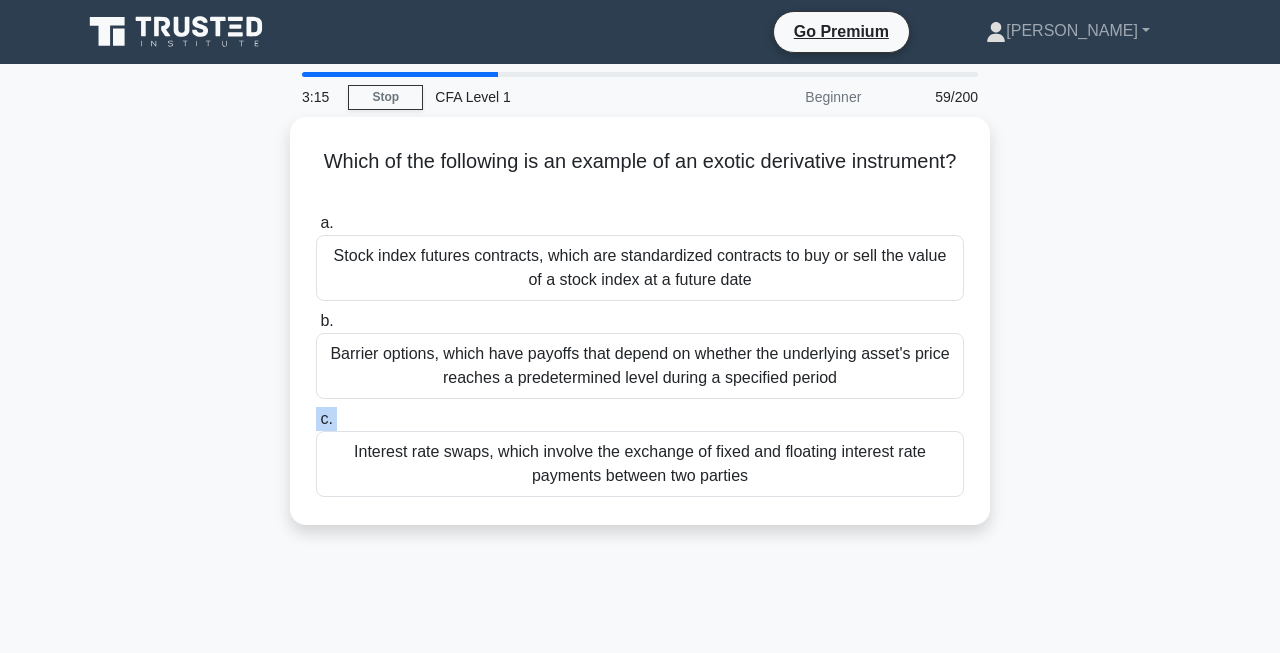 click on "c.
Interest rate swaps, which involve the exchange of fixed and floating interest rate payments between two parties" at bounding box center (640, 452) 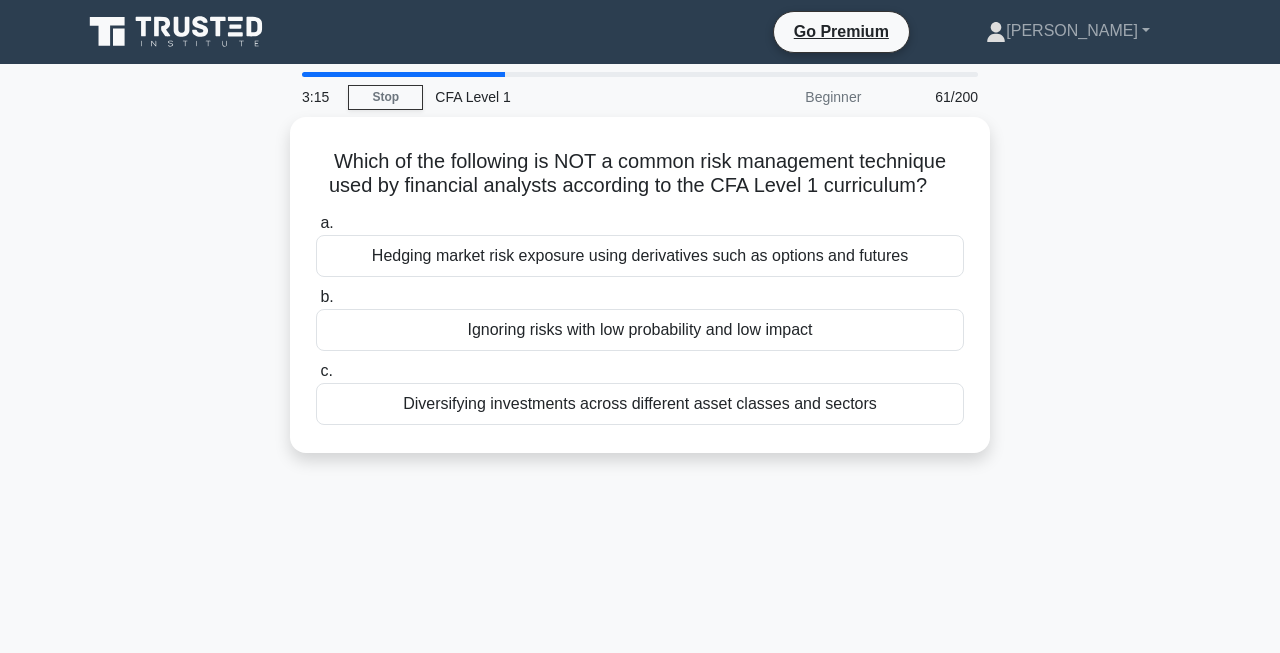 click on "Diversifying investments across different asset classes and sectors" at bounding box center (640, 404) 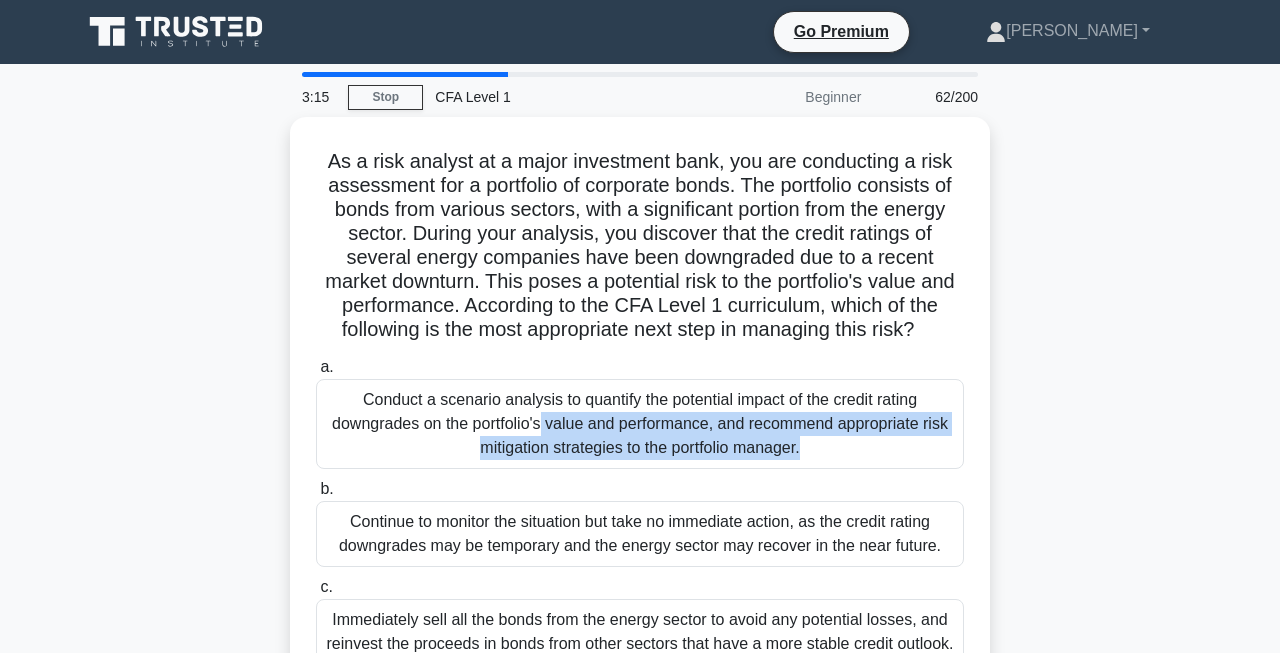 click on "Conduct a scenario analysis to quantify the potential impact of the credit rating downgrades on the portfolio's value and performance, and recommend appropriate risk mitigation strategies to the portfolio manager." at bounding box center (640, 424) 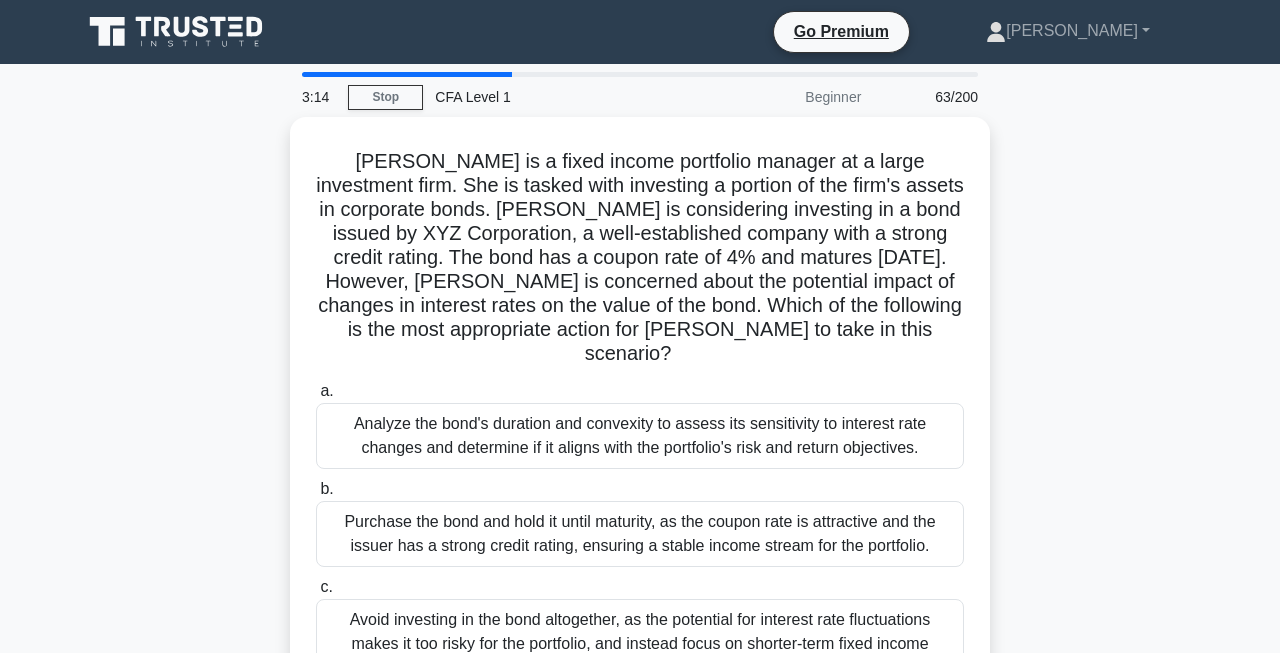 click on "Analyze the bond's duration and convexity to assess its sensitivity to interest rate changes and determine if it aligns with the portfolio's risk and return objectives." at bounding box center [640, 436] 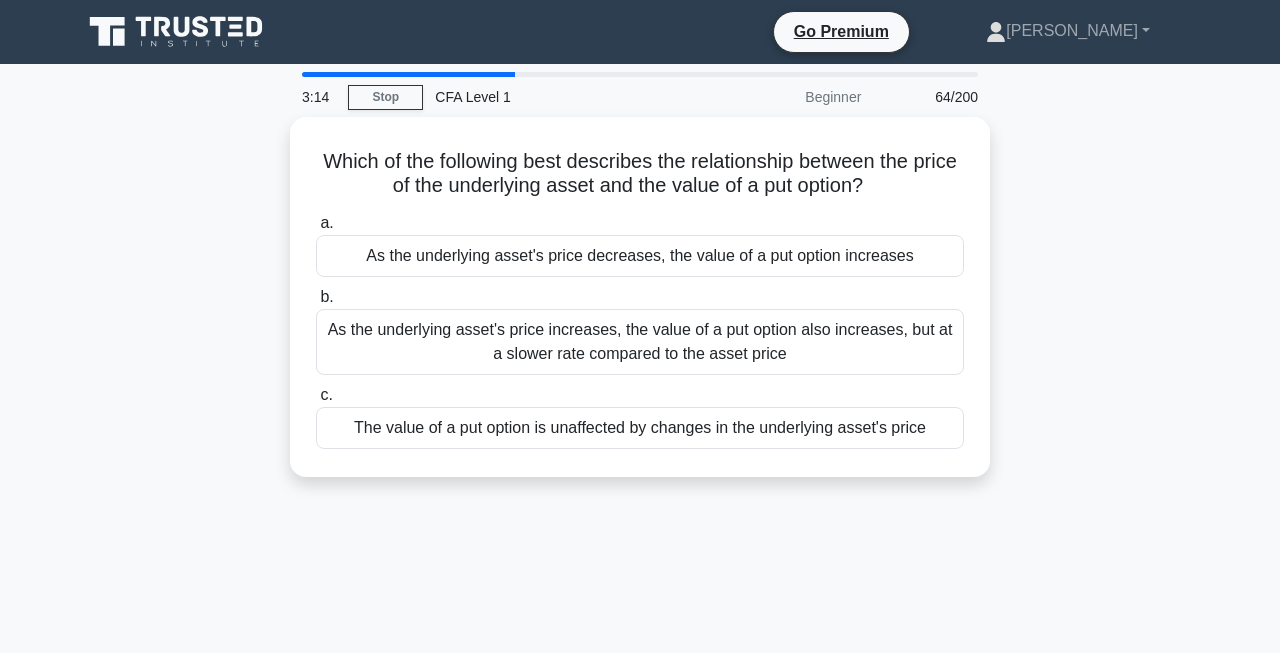 click on "The value of a put option is unaffected by changes in the underlying asset's price" at bounding box center [640, 428] 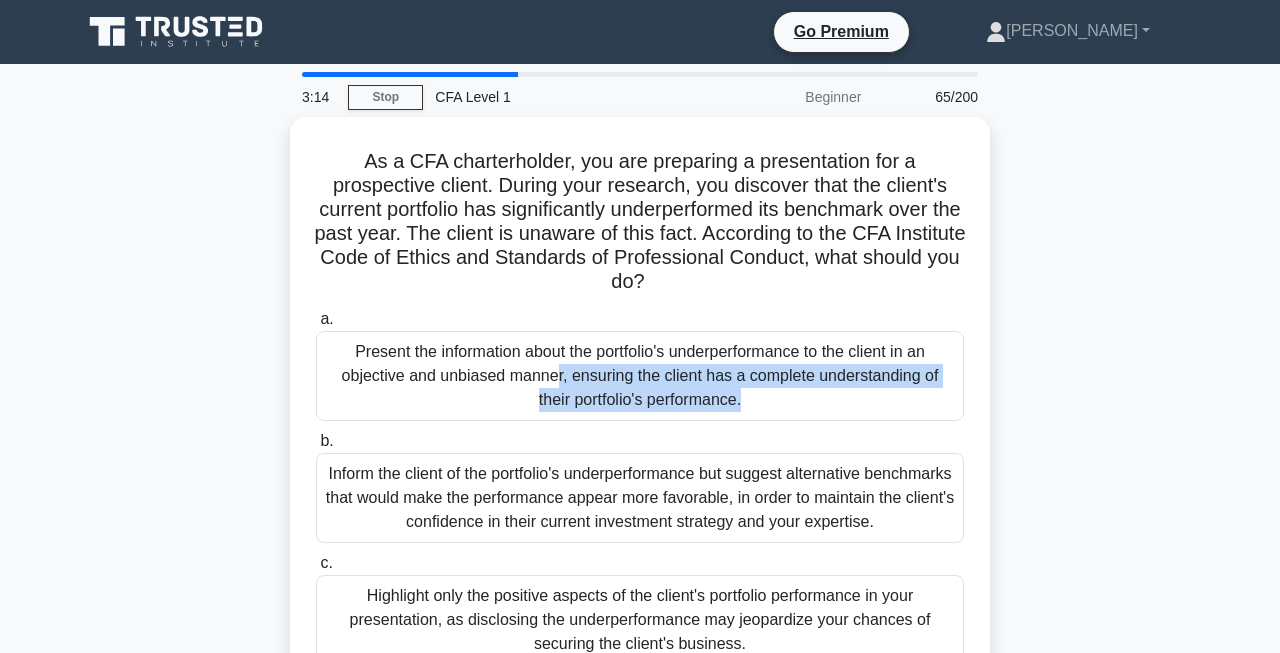 click on "Present the information about the portfolio's underperformance to the client in an objective and unbiased manner, ensuring the client has a complete understanding of their portfolio's performance." at bounding box center [640, 376] 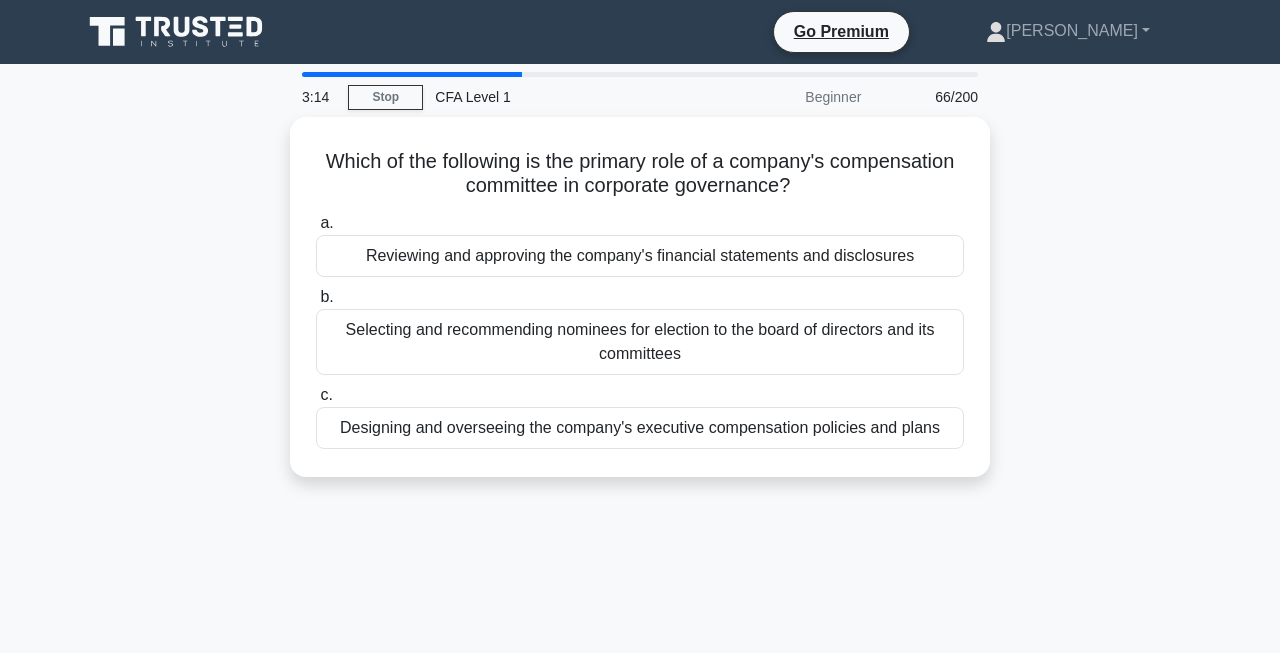 click on "Designing and overseeing the company's executive compensation policies and plans" at bounding box center [640, 428] 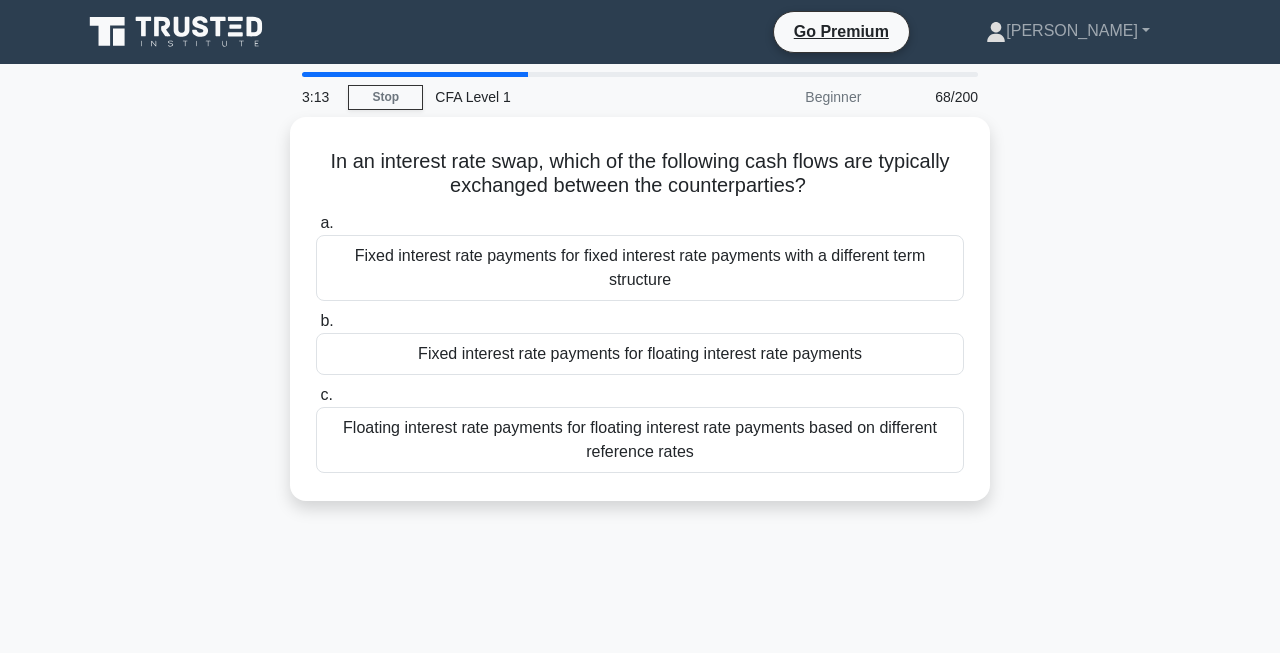 click on "Floating interest rate payments for floating interest rate payments based on different reference rates" at bounding box center [640, 440] 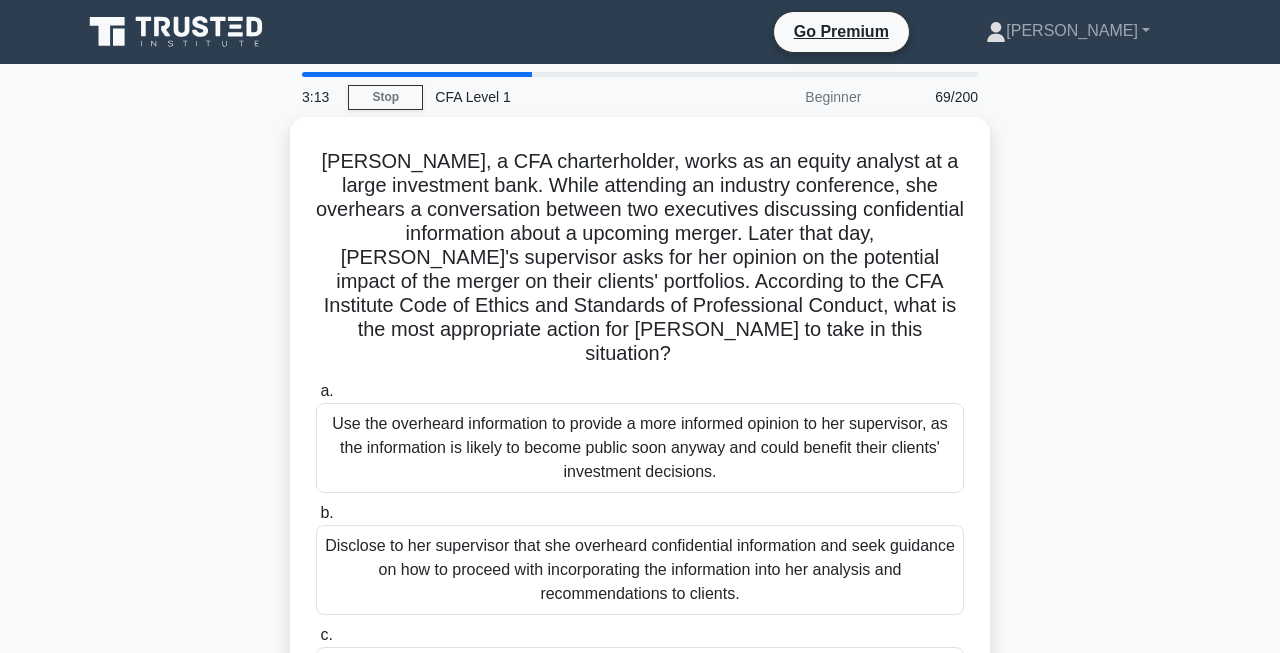 click on "Use the overheard information to provide a more informed opinion to her supervisor, as the information is likely to become public soon anyway and could benefit their clients' investment decisions." at bounding box center (640, 448) 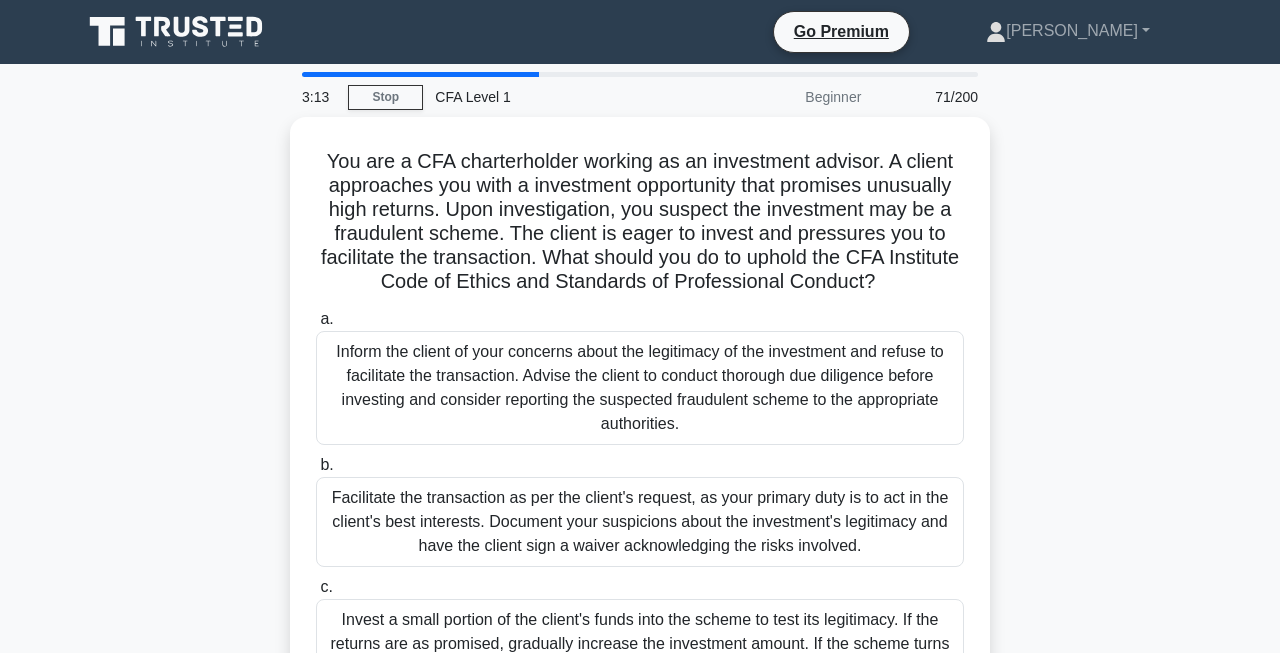 click on "Inform the client of your concerns about the legitimacy of the investment and refuse to facilitate the transaction. Advise the client to conduct thorough due diligence before investing and consider reporting the suspected fraudulent scheme to the appropriate authorities." at bounding box center [640, 388] 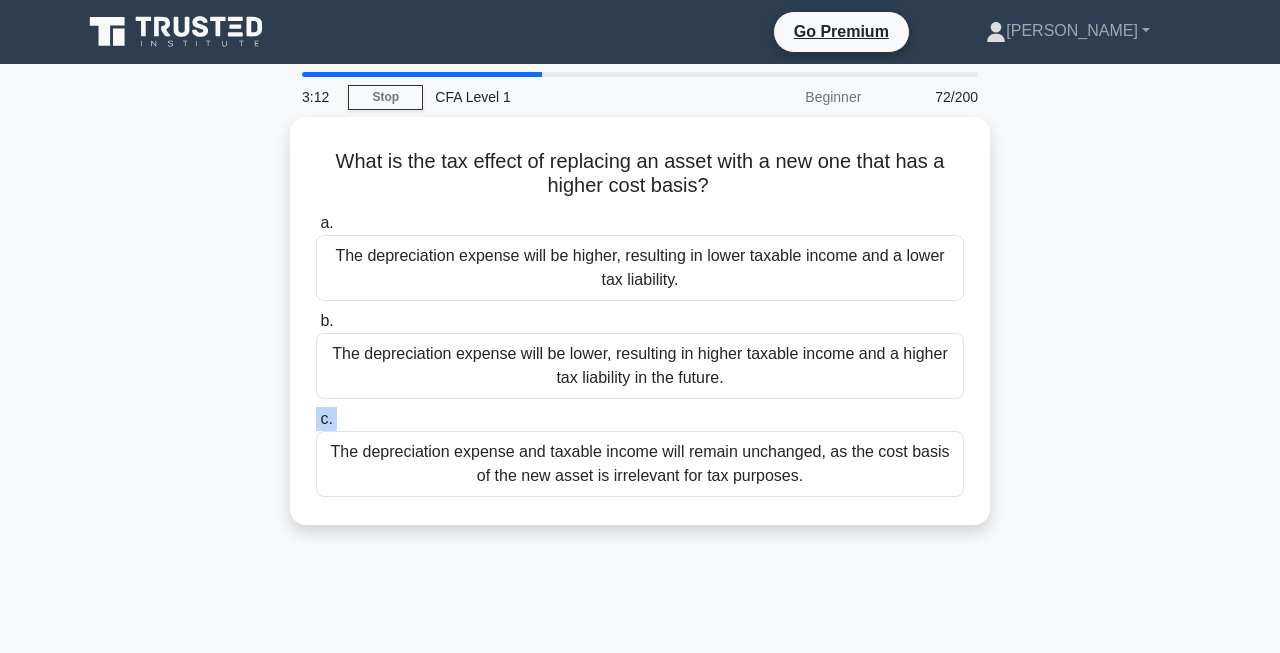 click on "c.
The depreciation expense and taxable income will remain unchanged, as the cost basis of the new asset is irrelevant for tax purposes." at bounding box center [640, 452] 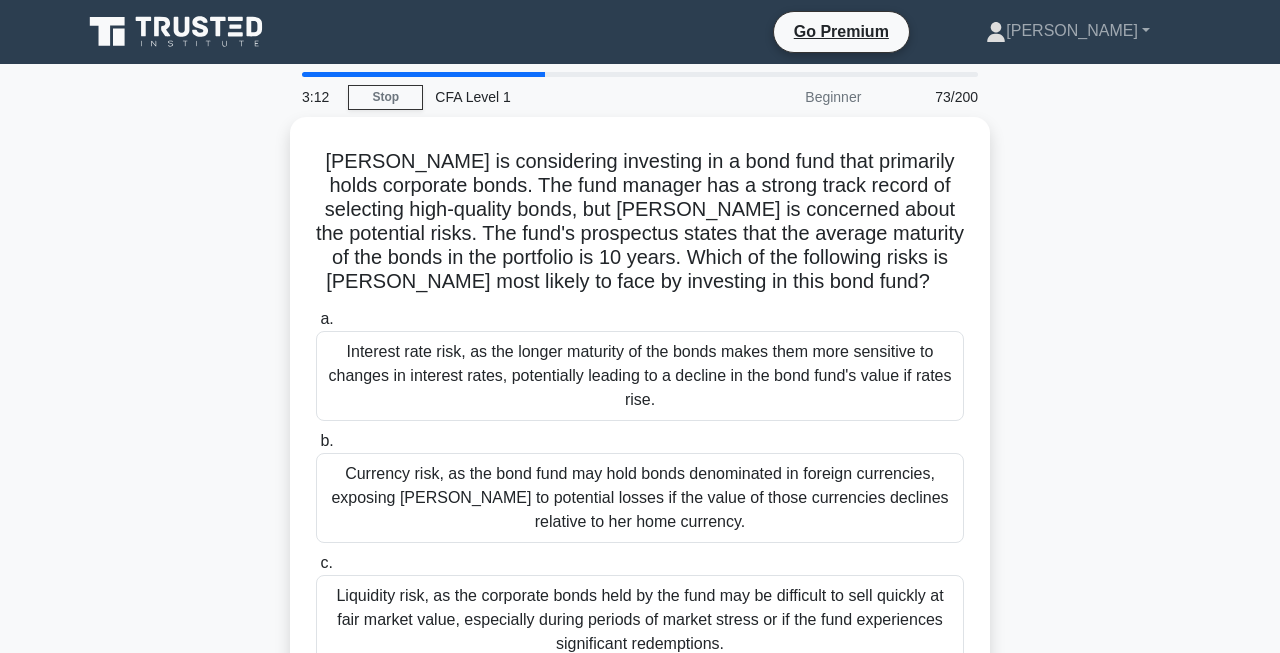 click on "Interest rate risk, as the longer maturity of the bonds makes them more sensitive to changes in interest rates, potentially leading to a decline in the bond fund's value if rates rise." at bounding box center (640, 376) 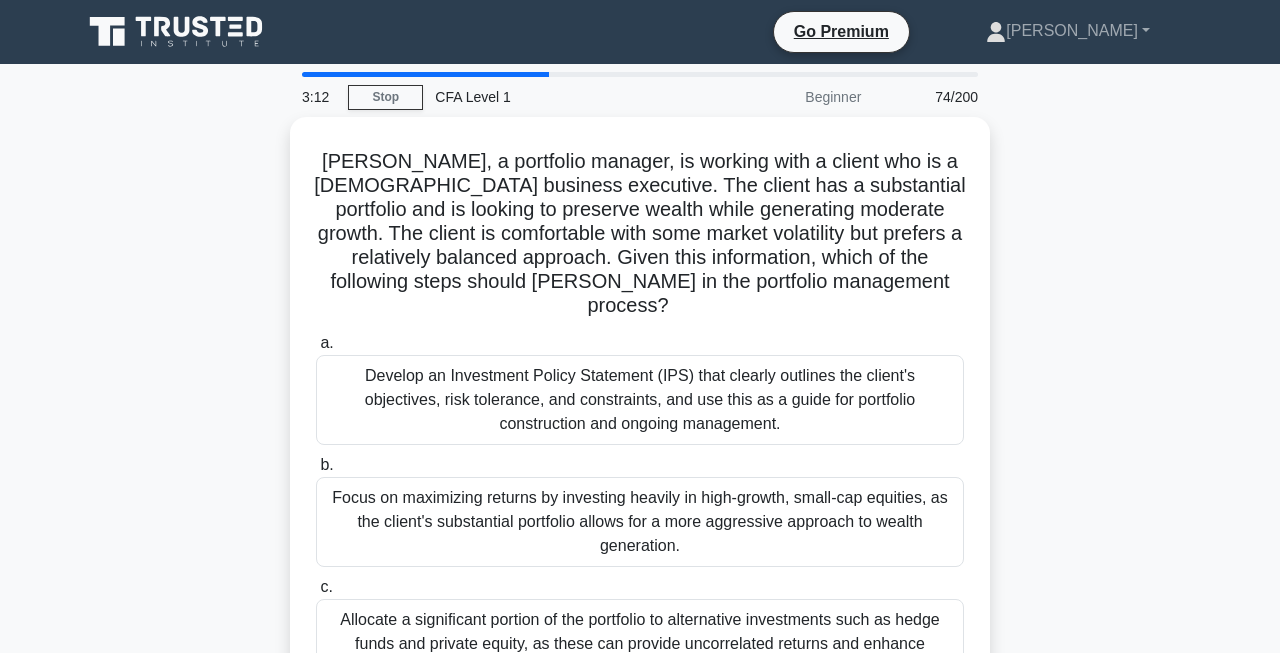 click on "Develop an Investment Policy Statement (IPS) that clearly outlines the client's objectives, risk tolerance, and constraints, and use this as a guide for portfolio construction and ongoing management." at bounding box center [640, 400] 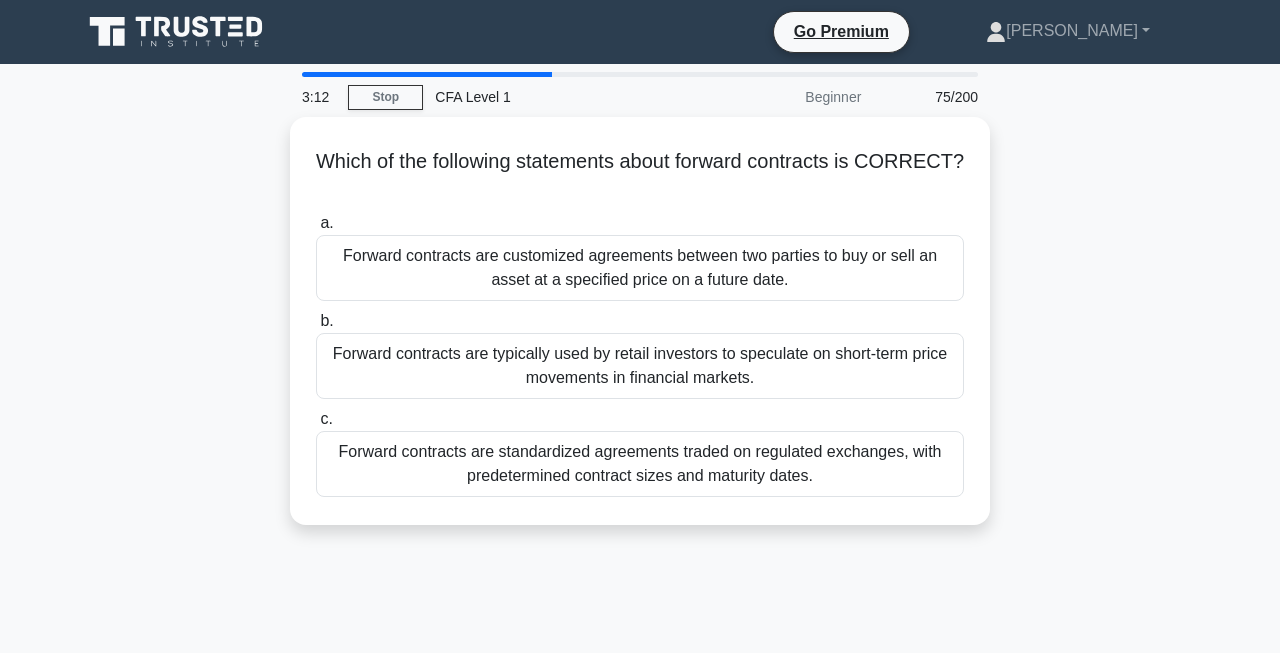 click on "c.
Forward contracts are standardized agreements traded on regulated exchanges, with predetermined contract sizes and maturity dates." at bounding box center (640, 452) 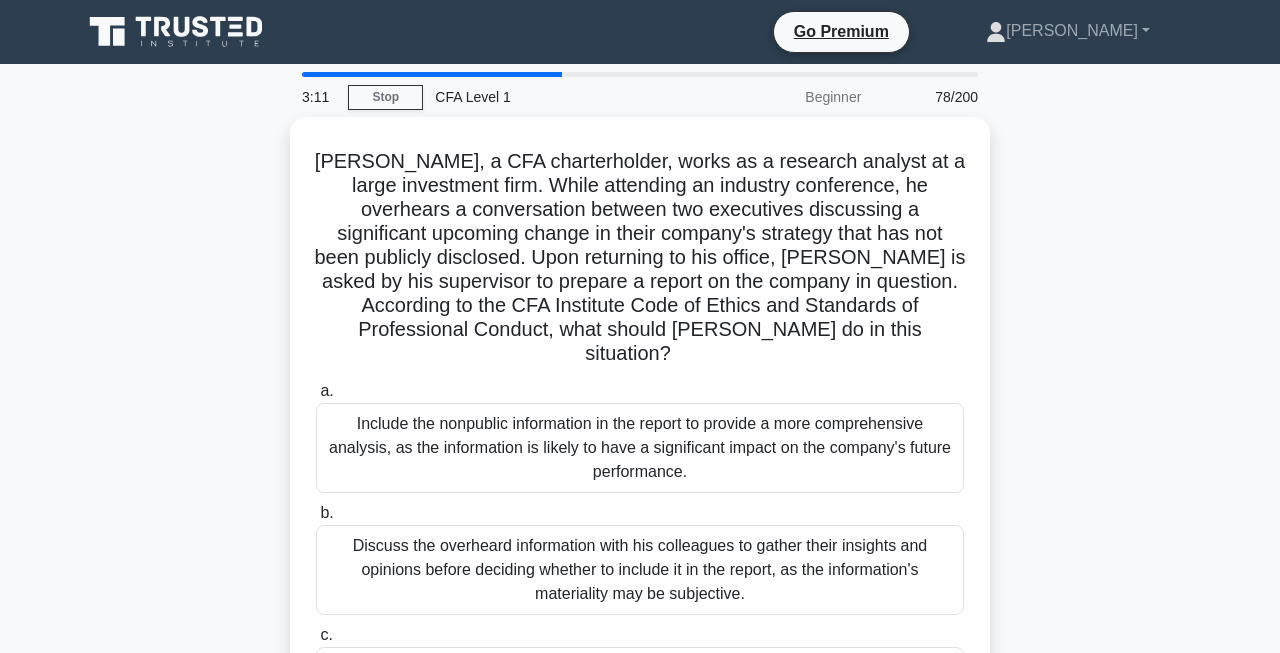 click on "Include the nonpublic information in the report to provide a more comprehensive analysis, as the information is likely to have a significant impact on the company's future performance." at bounding box center (640, 448) 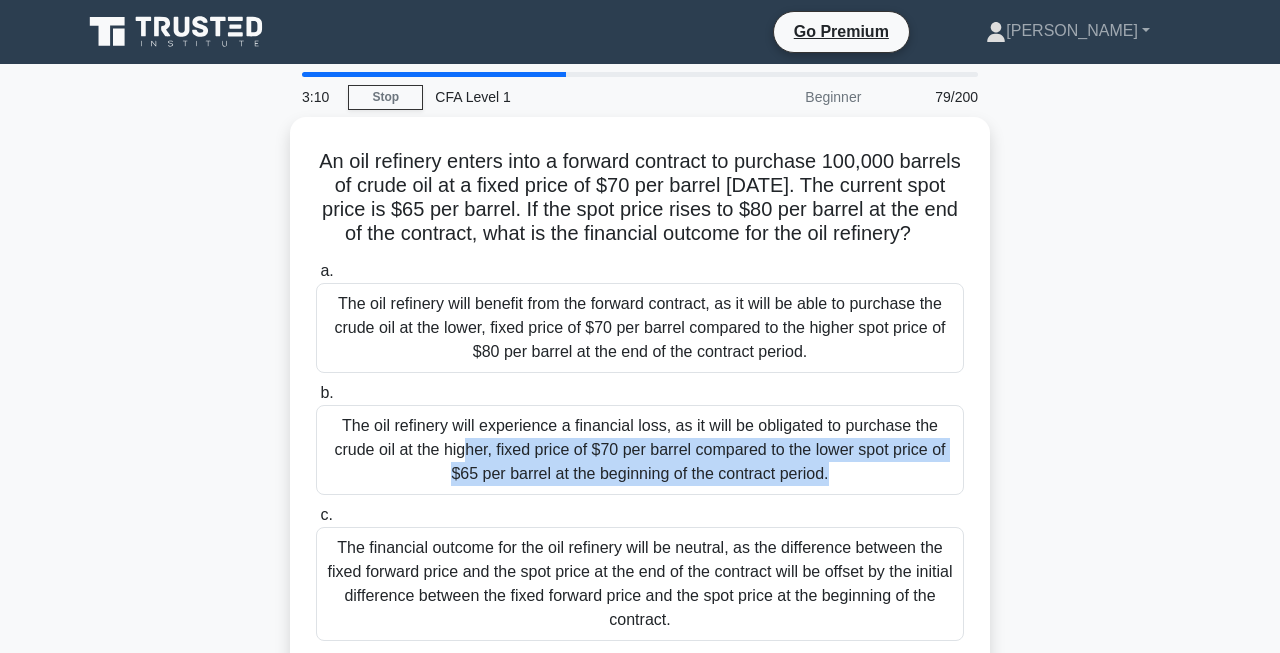 click on "The oil refinery will experience a financial loss, as it will be obligated to purchase the crude oil at the higher, fixed price of $70 per barrel compared to the lower spot price of $65 per barrel at the beginning of the contract period." at bounding box center [640, 450] 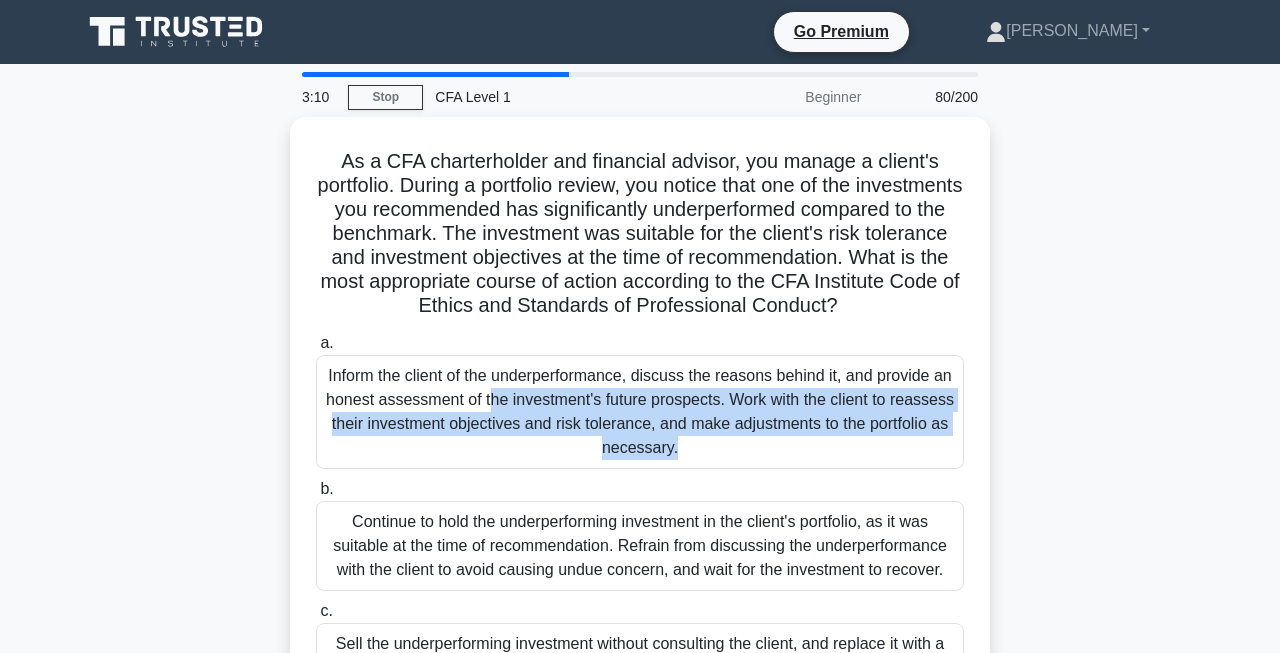 click on "Inform the client of the underperformance, discuss the reasons behind it, and provide an honest assessment of the investment's future prospects. Work with the client to reassess their investment objectives and risk tolerance, and make adjustments to the portfolio as necessary." at bounding box center [640, 412] 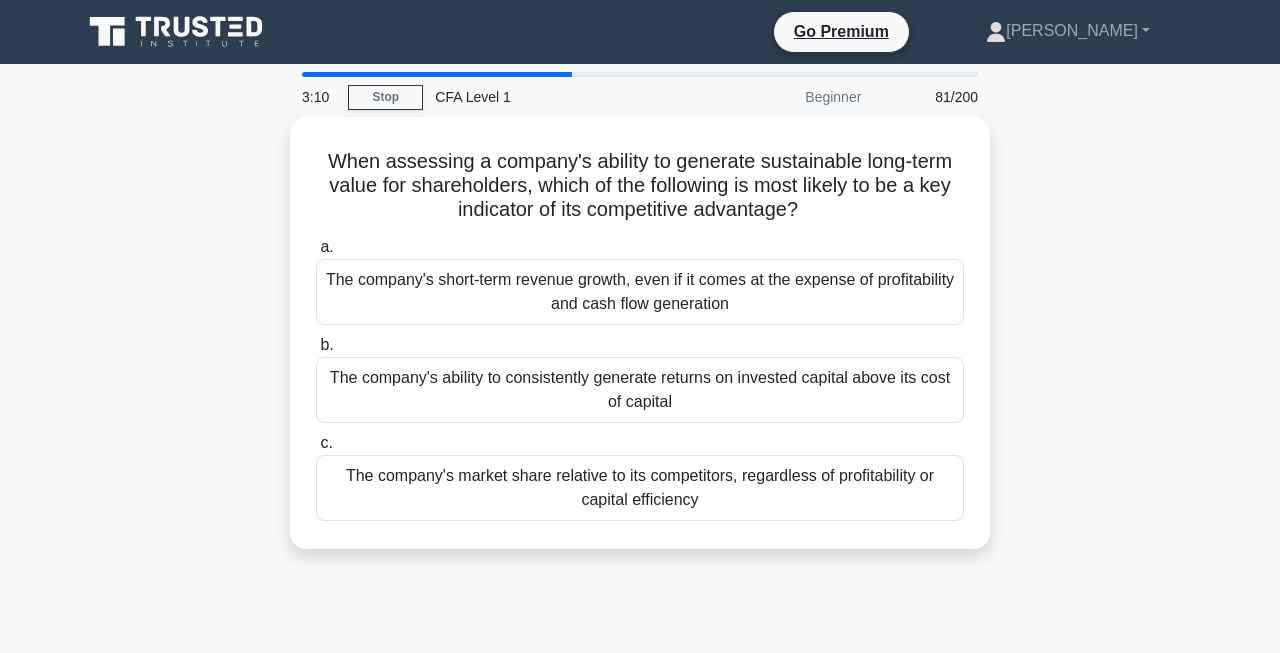 click on "The company's ability to consistently generate returns on invested capital above its cost of capital" at bounding box center [640, 390] 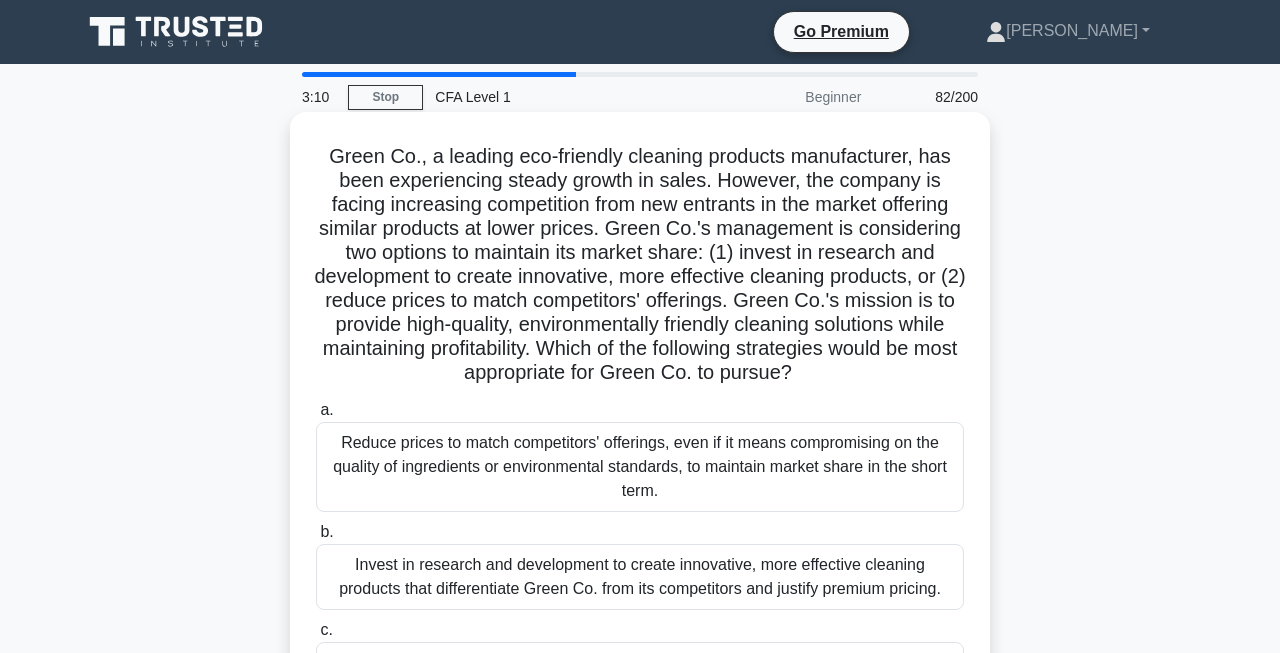 click on "a.
Reduce prices to match competitors' offerings, even if it means compromising on the quality of ingredients or environmental standards, to maintain market share in the short term." at bounding box center (640, 455) 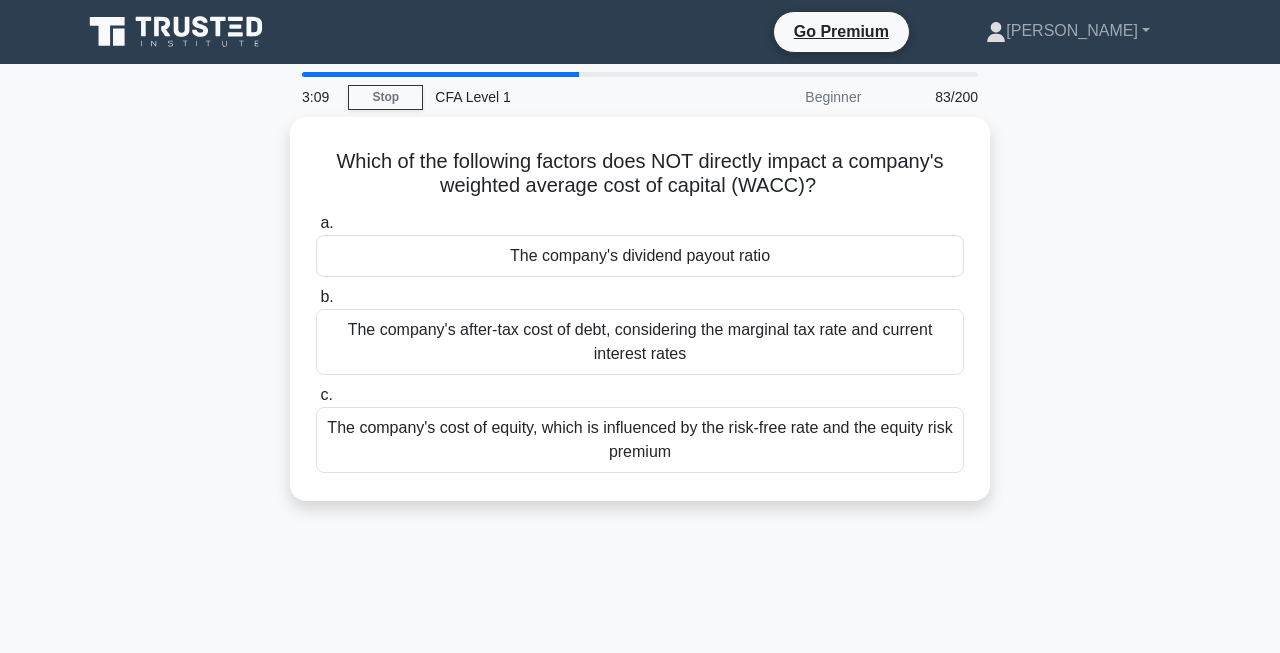 click on "The company's cost of equity, which is influenced by the risk-free rate and the equity risk premium" at bounding box center (640, 440) 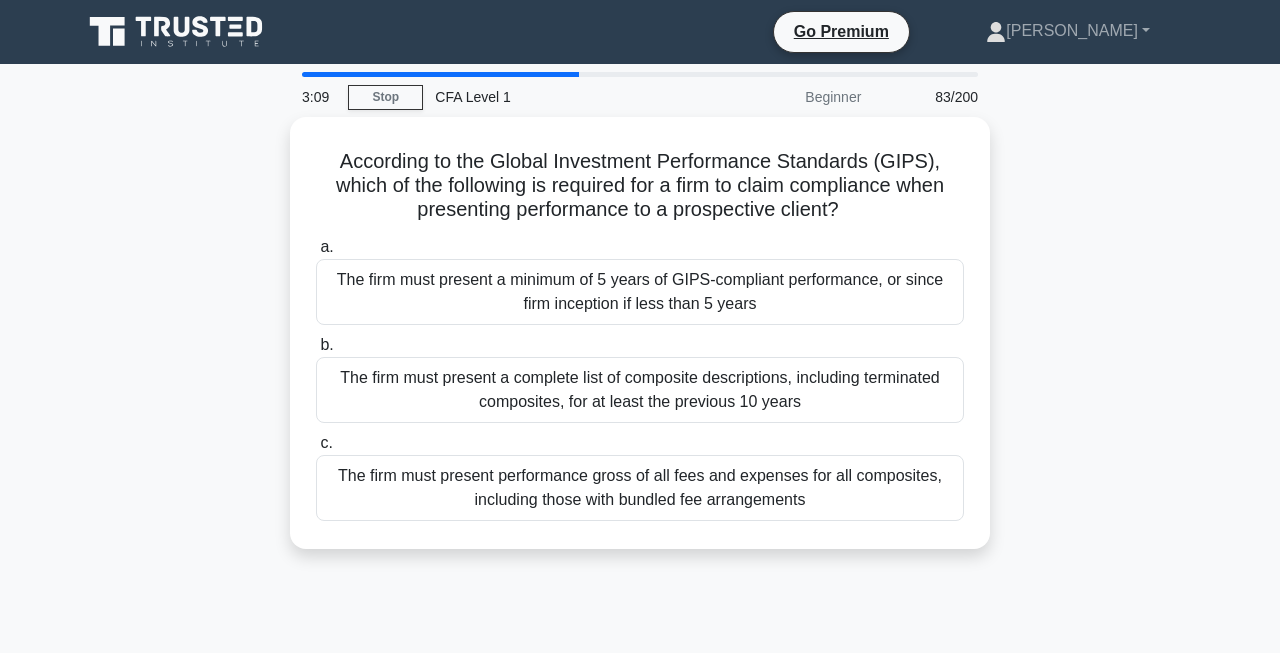 click on "The firm must present a complete list of composite descriptions, including terminated composites, for at least the previous 10 years" at bounding box center (640, 390) 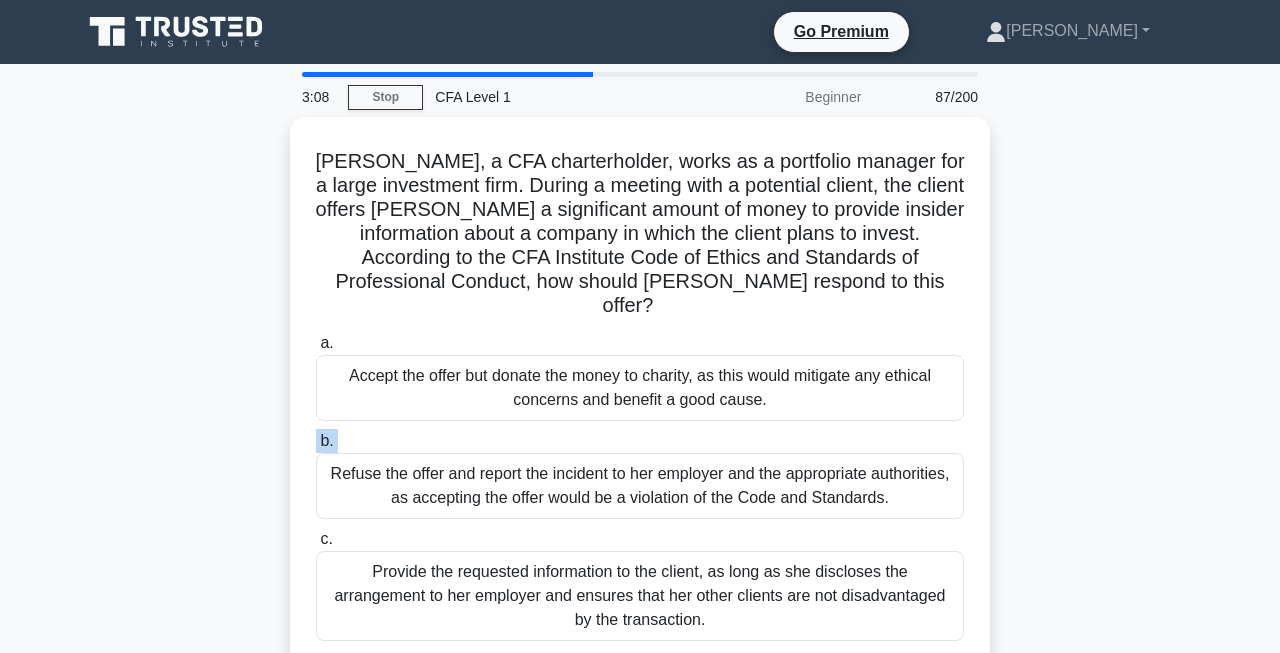 click on "b.
Refuse the offer and report the incident to her employer and the appropriate authorities, as accepting the offer would be a violation of the Code and Standards." at bounding box center (640, 474) 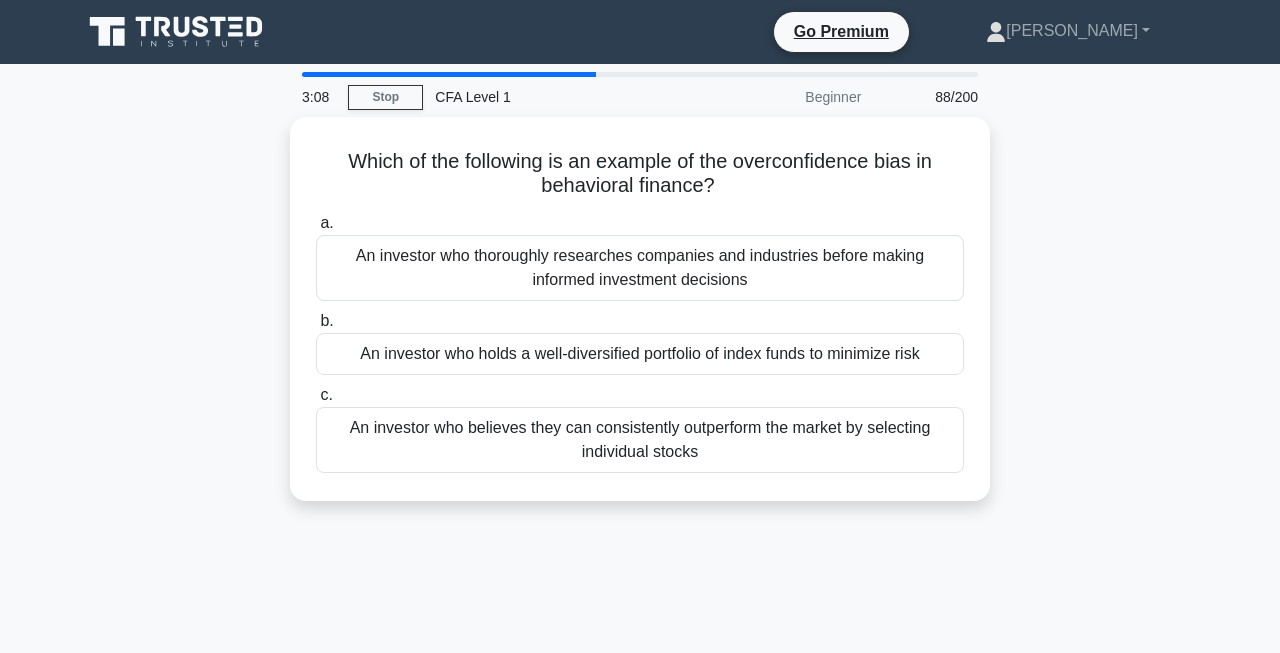 click on "An investor who believes they can consistently outperform the market by selecting individual stocks" at bounding box center (640, 440) 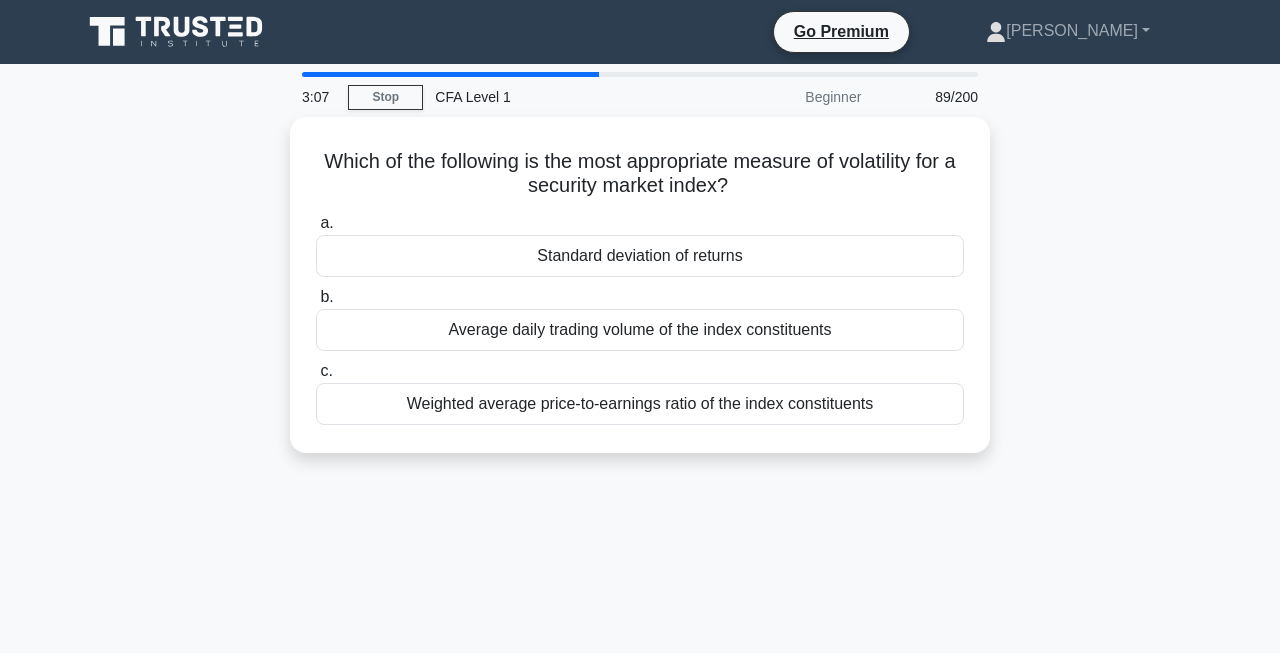 click on "a.
Standard deviation of returns
b.
Average daily trading volume of the index constituents
c." at bounding box center (640, 318) 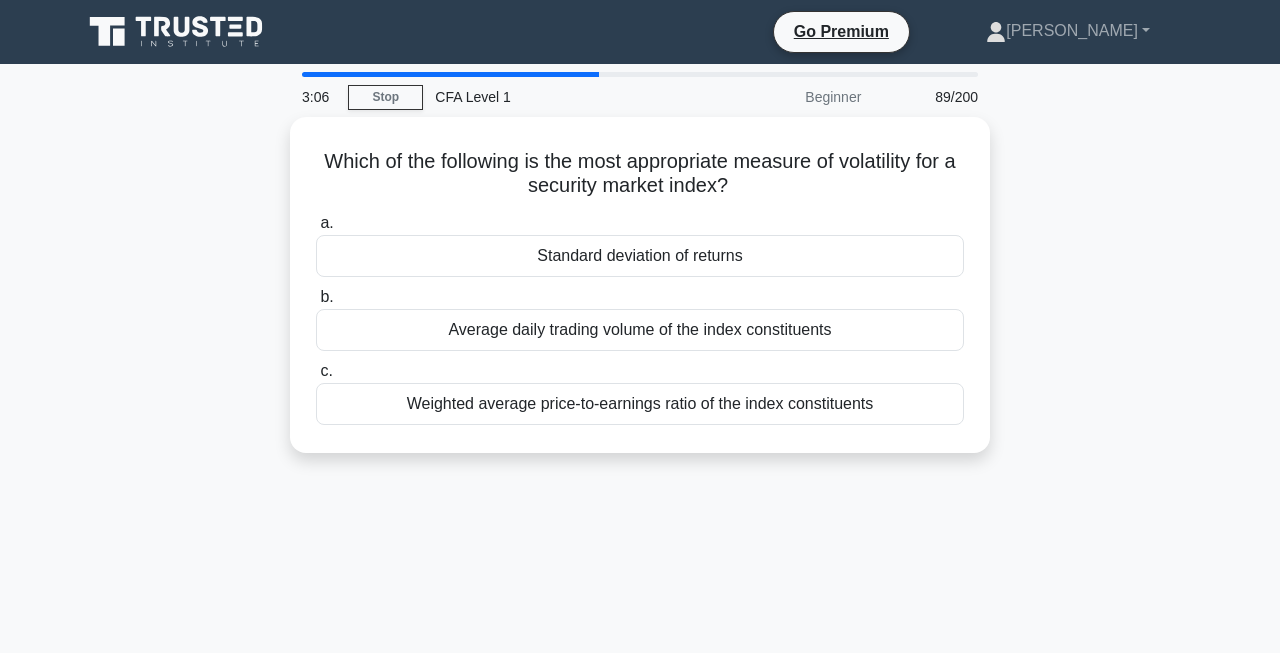 click on "a.
Standard deviation of returns
b.
Average daily trading volume of the index constituents
c." at bounding box center [640, 318] 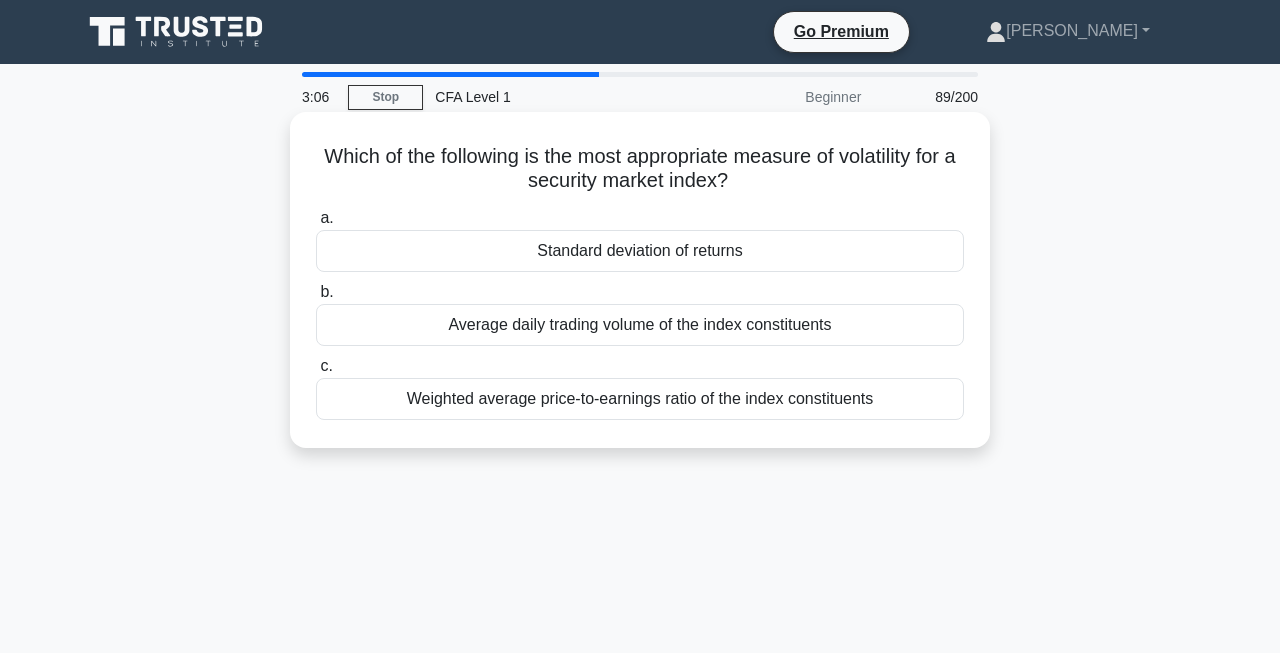 click on "Average daily trading volume of the index constituents" at bounding box center (640, 325) 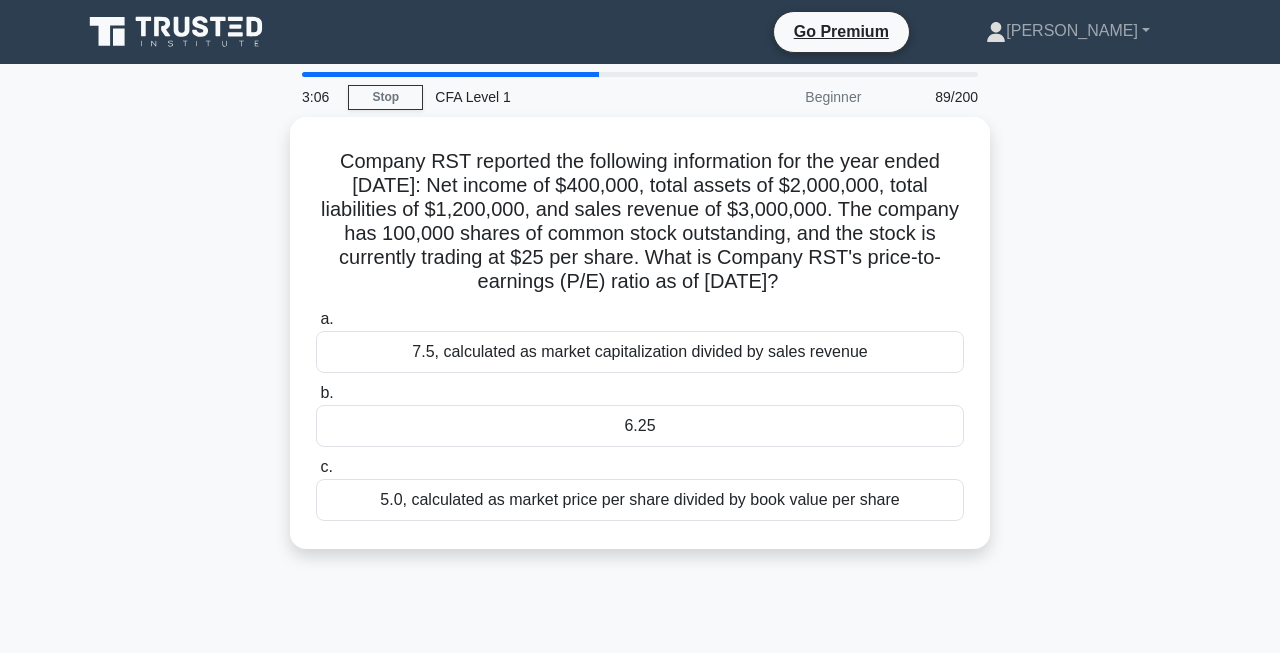 click on "7.5, calculated as market capitalization divided by sales revenue" at bounding box center (640, 352) 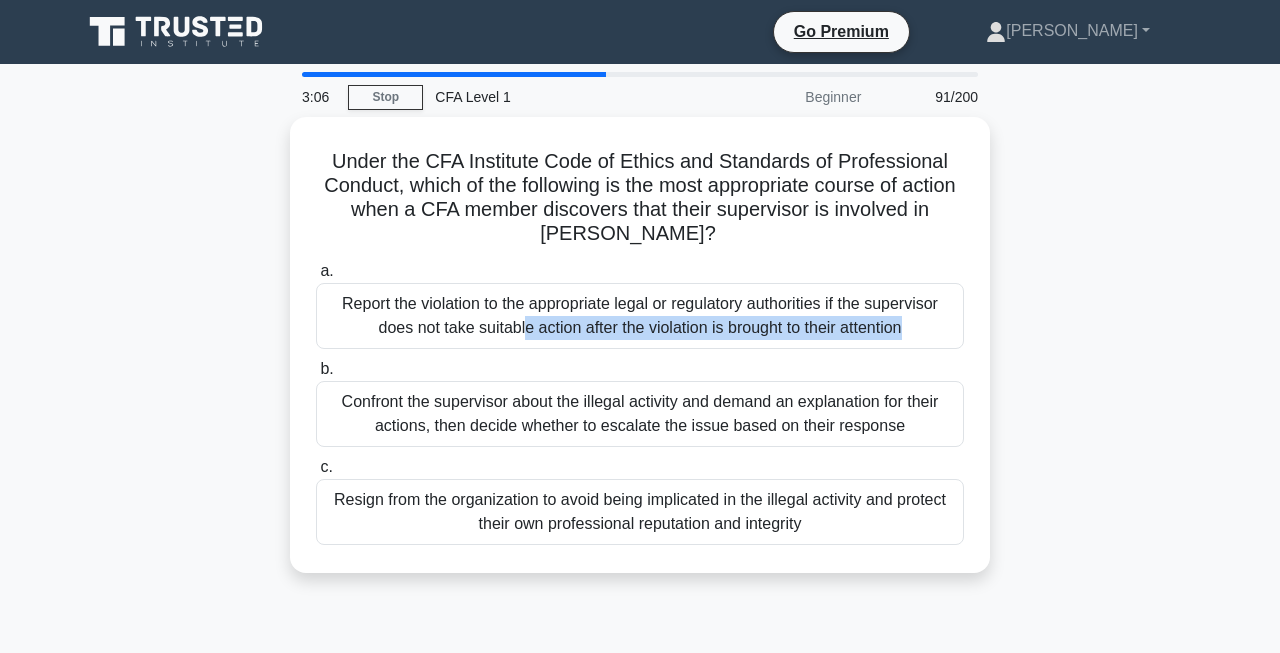 click on "Report the violation to the appropriate legal or regulatory authorities if the supervisor does not take suitable action after the violation is brought to their attention" at bounding box center (640, 316) 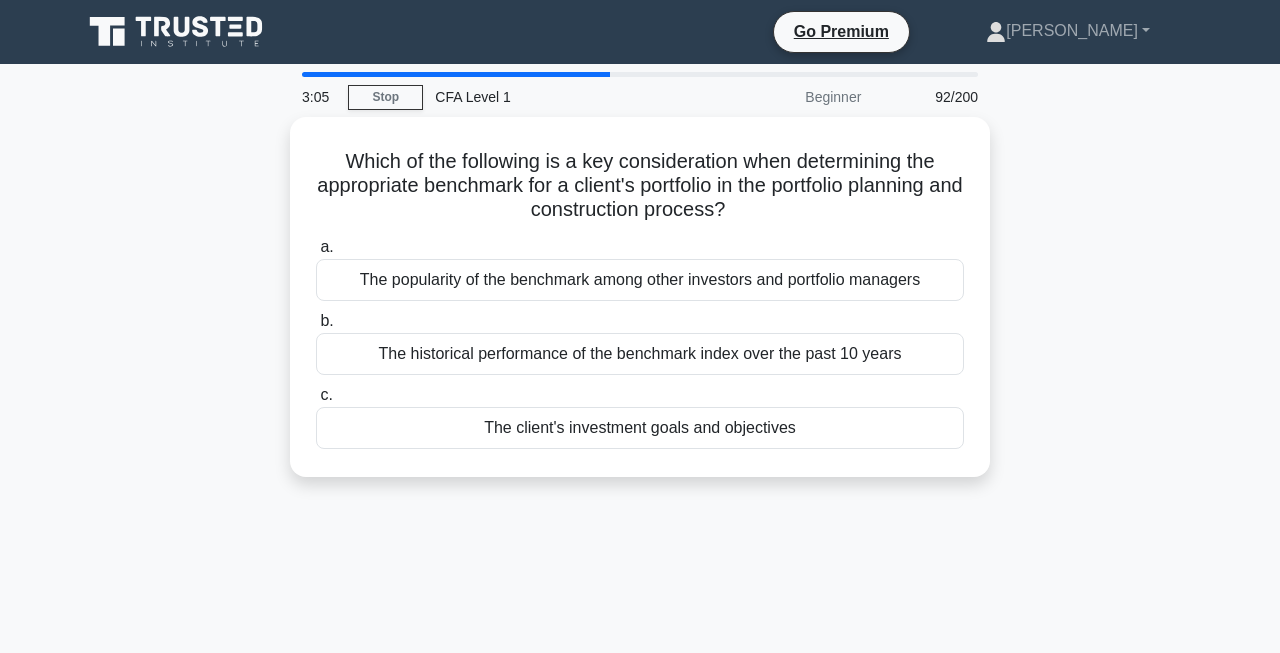 click on "The historical performance of the benchmark index over the past 10 years" at bounding box center (640, 354) 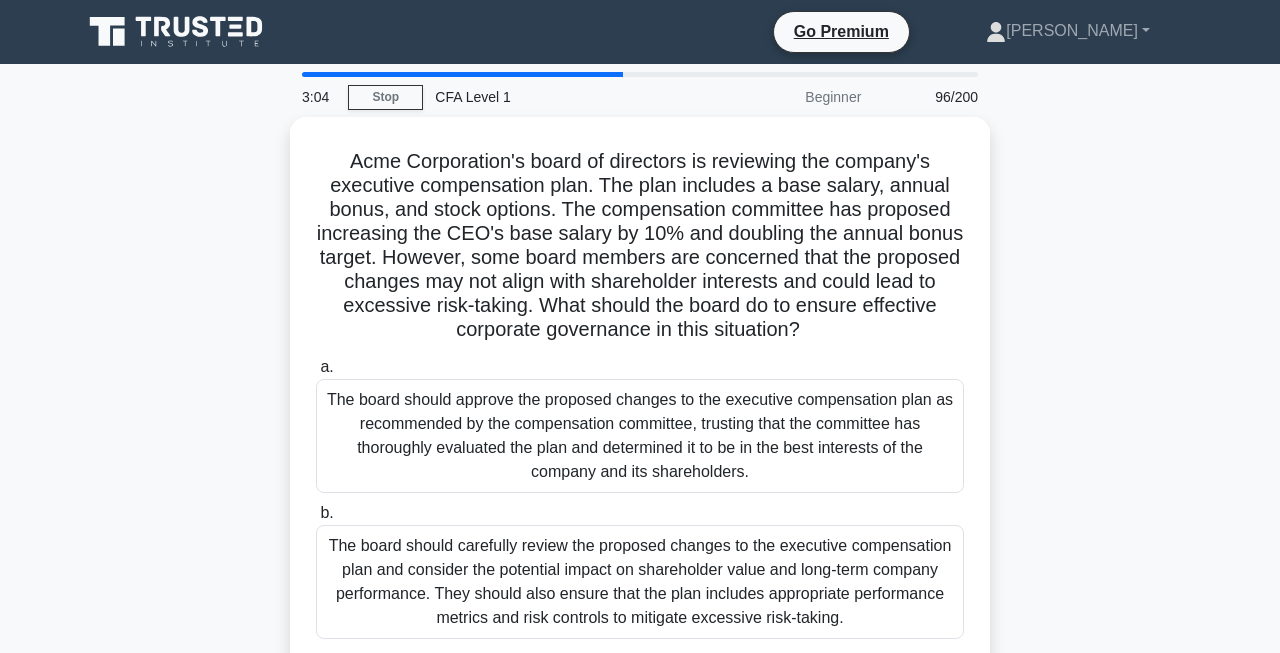 click on "Acme Corporation's board of directors is reviewing the company's executive compensation plan. The plan includes a base salary, annual bonus, and stock options. The compensation committee has proposed increasing the CEO's base salary by 10% and doubling the annual bonus target. However, some board members are concerned that the proposed changes may not align with shareholder interests and could lead to excessive risk-taking. What should the board do to ensure effective corporate governance in this situation?
.spinner_0XTQ{transform-origin:center;animation:spinner_y6GP .75s linear infinite}@keyframes spinner_y6GP{100%{transform:rotate(360deg)}}
a." at bounding box center (640, 453) 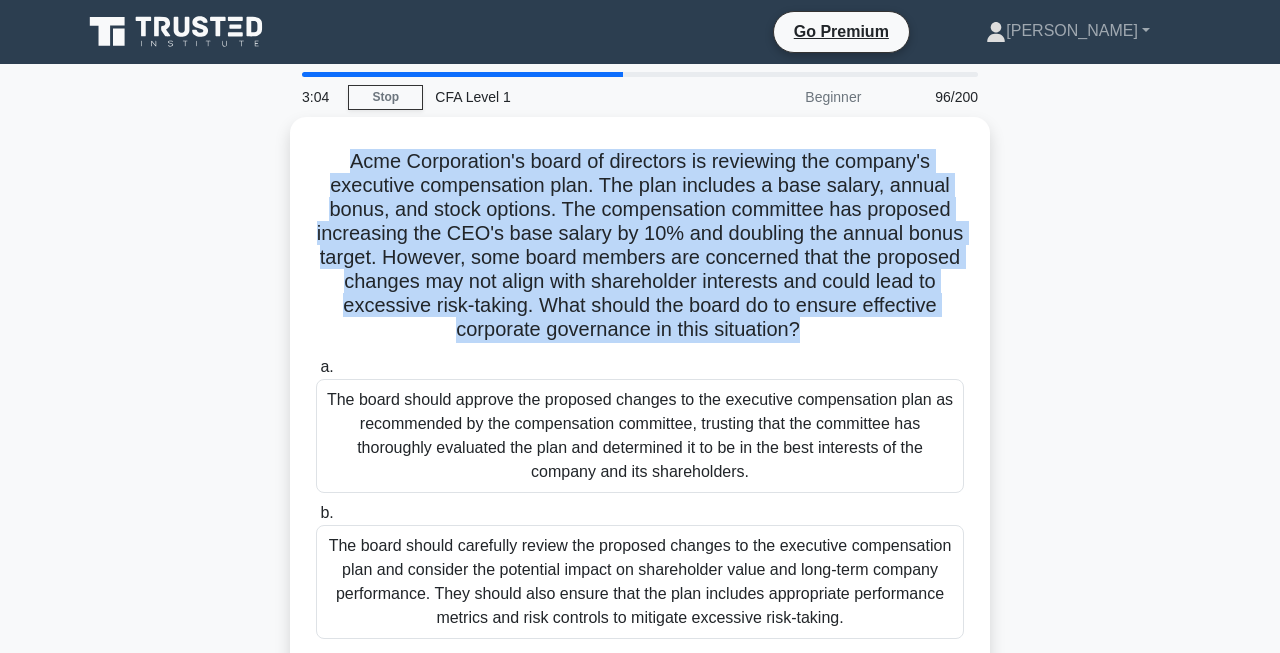click on "Acme Corporation's board of directors is reviewing the company's executive compensation plan. The plan includes a base salary, annual bonus, and stock options. The compensation committee has proposed increasing the CEO's base salary by 10% and doubling the annual bonus target. However, some board members are concerned that the proposed changes may not align with shareholder interests and could lead to excessive risk-taking. What should the board do to ensure effective corporate governance in this situation?
.spinner_0XTQ{transform-origin:center;animation:spinner_y6GP .75s linear infinite}@keyframes spinner_y6GP{100%{transform:rotate(360deg)}}
a." at bounding box center (640, 453) 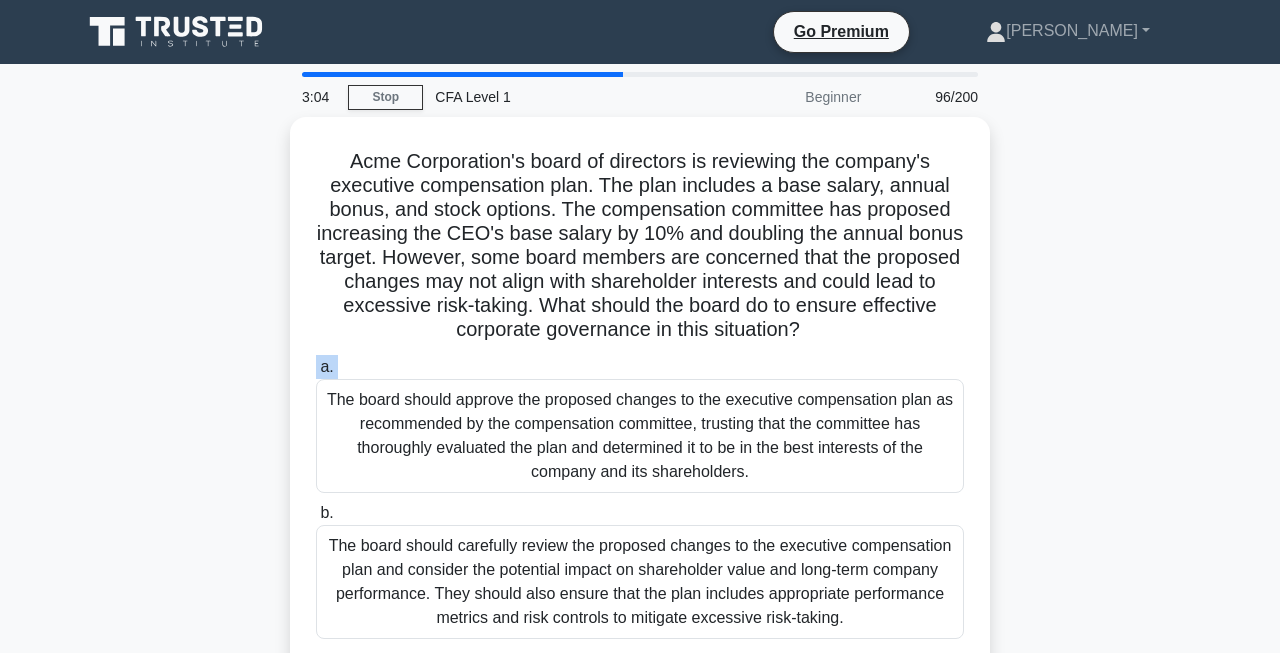 click on "Acme Corporation's board of directors is reviewing the company's executive compensation plan. The plan includes a base salary, annual bonus, and stock options. The compensation committee has proposed increasing the CEO's base salary by 10% and doubling the annual bonus target. However, some board members are concerned that the proposed changes may not align with shareholder interests and could lead to excessive risk-taking. What should the board do to ensure effective corporate governance in this situation?
.spinner_0XTQ{transform-origin:center;animation:spinner_y6GP .75s linear infinite}@keyframes spinner_y6GP{100%{transform:rotate(360deg)}}
a." at bounding box center (640, 453) 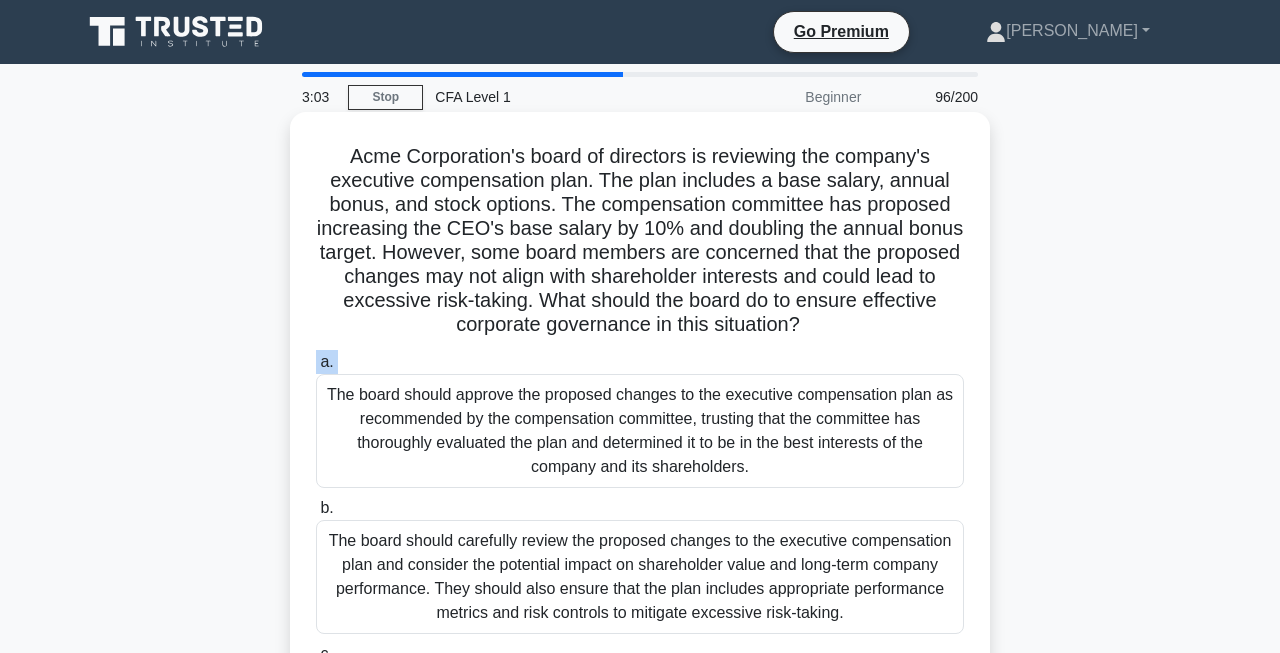 click on "The board should approve the proposed changes to the executive compensation plan as recommended by the compensation committee, trusting that the committee has thoroughly evaluated the plan and determined it to be in the best interests of the company and its shareholders." at bounding box center [640, 431] 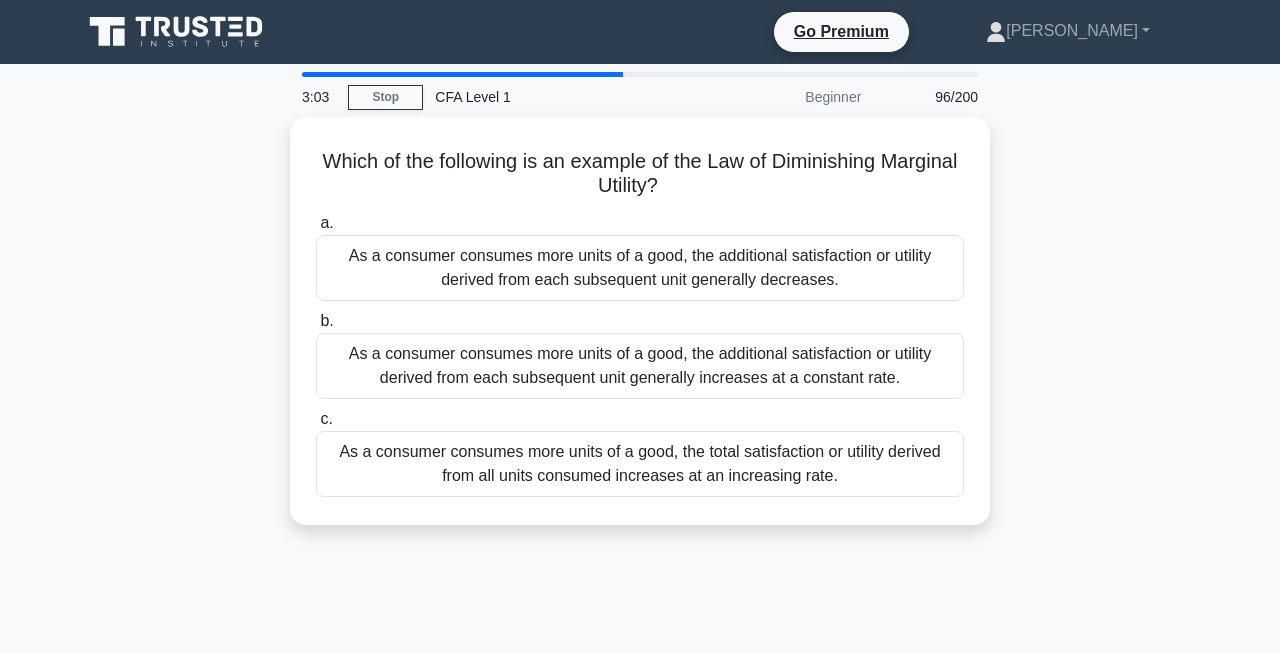 click on "As a consumer consumes more units of a good, the total satisfaction or utility derived from all units consumed increases at an increasing rate." at bounding box center (640, 464) 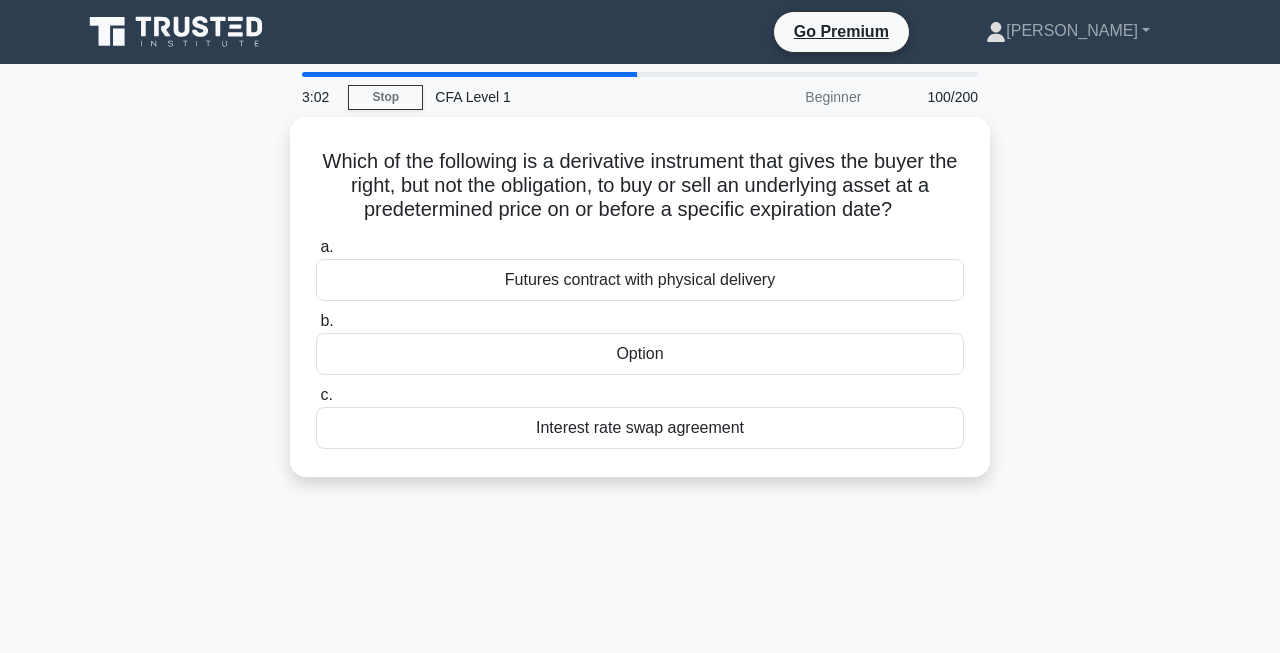 click on "Which of the following is a derivative instrument that gives the buyer the right, but not the obligation, to buy or sell an underlying asset at a predetermined price on or before a specific expiration date?
.spinner_0XTQ{transform-origin:center;animation:spinner_y6GP .75s linear infinite}@keyframes spinner_y6GP{100%{transform:rotate(360deg)}}
a.
Futures contract with physical delivery
b. c." at bounding box center [640, 297] 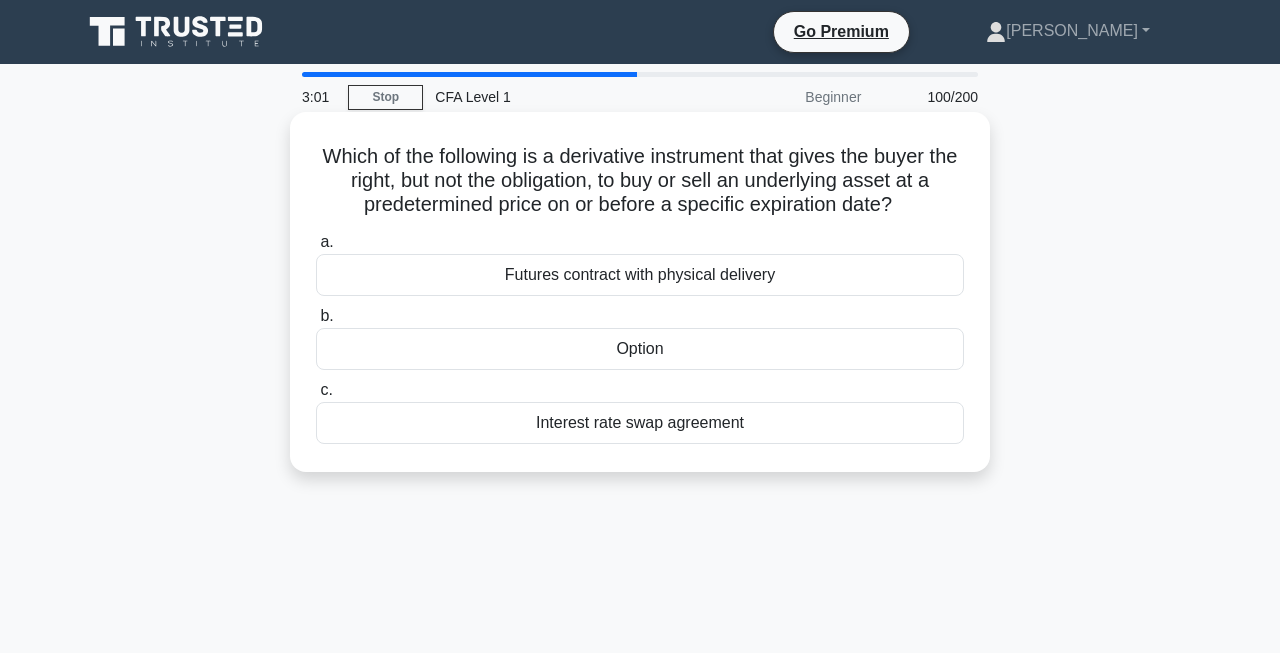 click on "b.
Option" at bounding box center (640, 337) 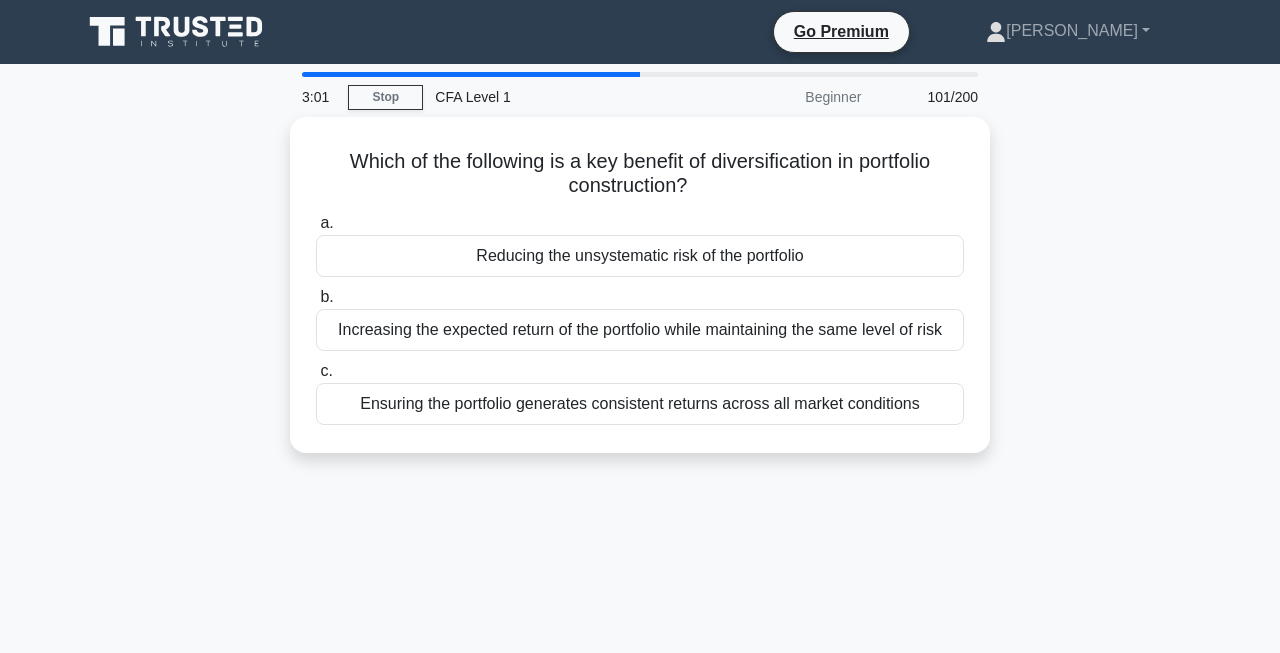 click on "Increasing the expected return of the portfolio while maintaining the same level of risk" at bounding box center (640, 330) 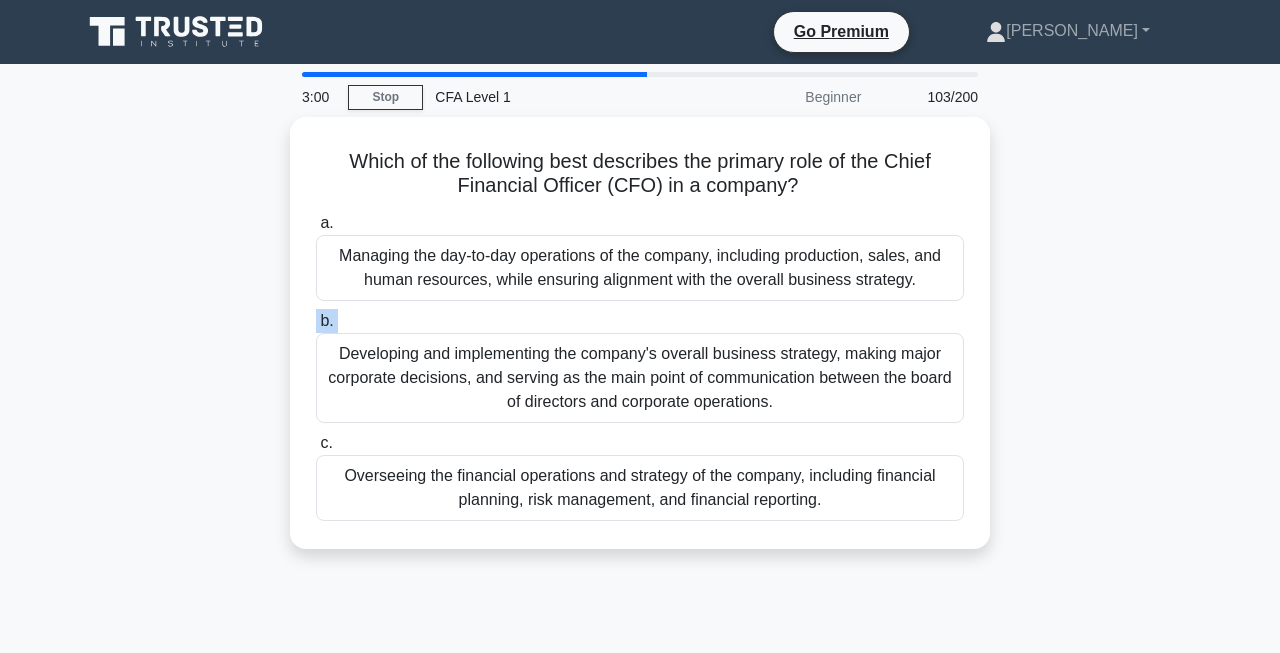 click on "b.
Developing and implementing the company's overall business strategy, making major corporate decisions, and serving as the main point of communication between the board of directors and corporate operations." at bounding box center [640, 366] 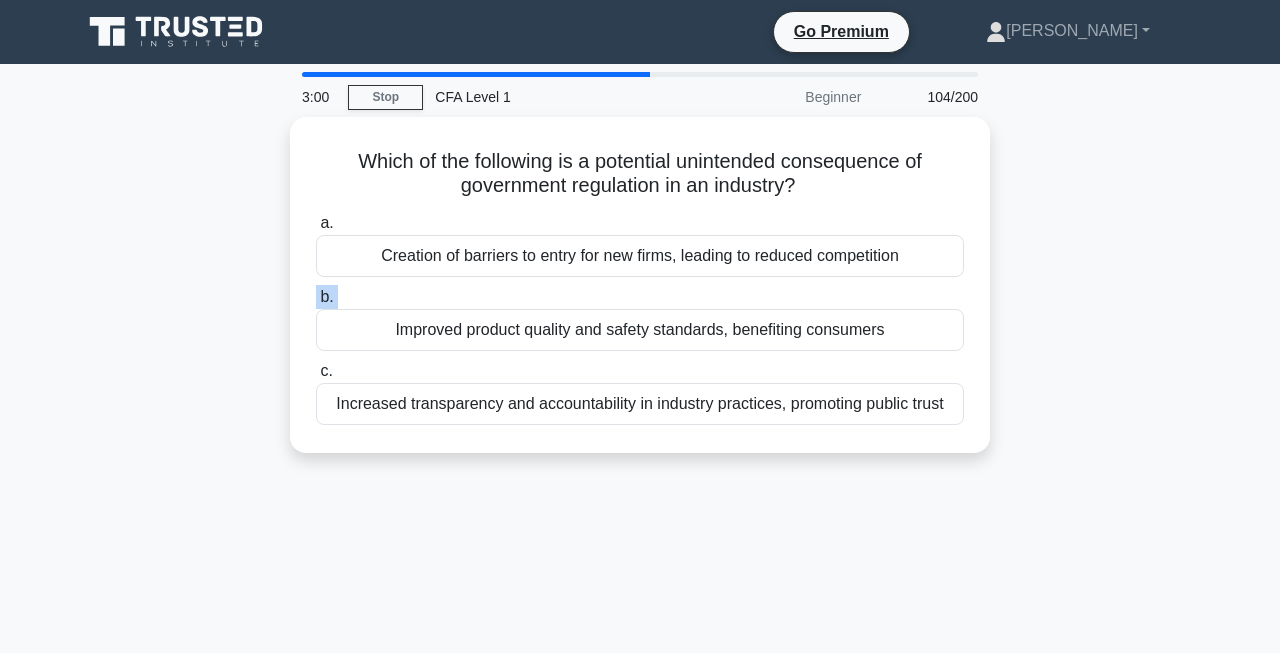 click on "b.
Improved product quality and safety standards, benefiting consumers" at bounding box center (640, 318) 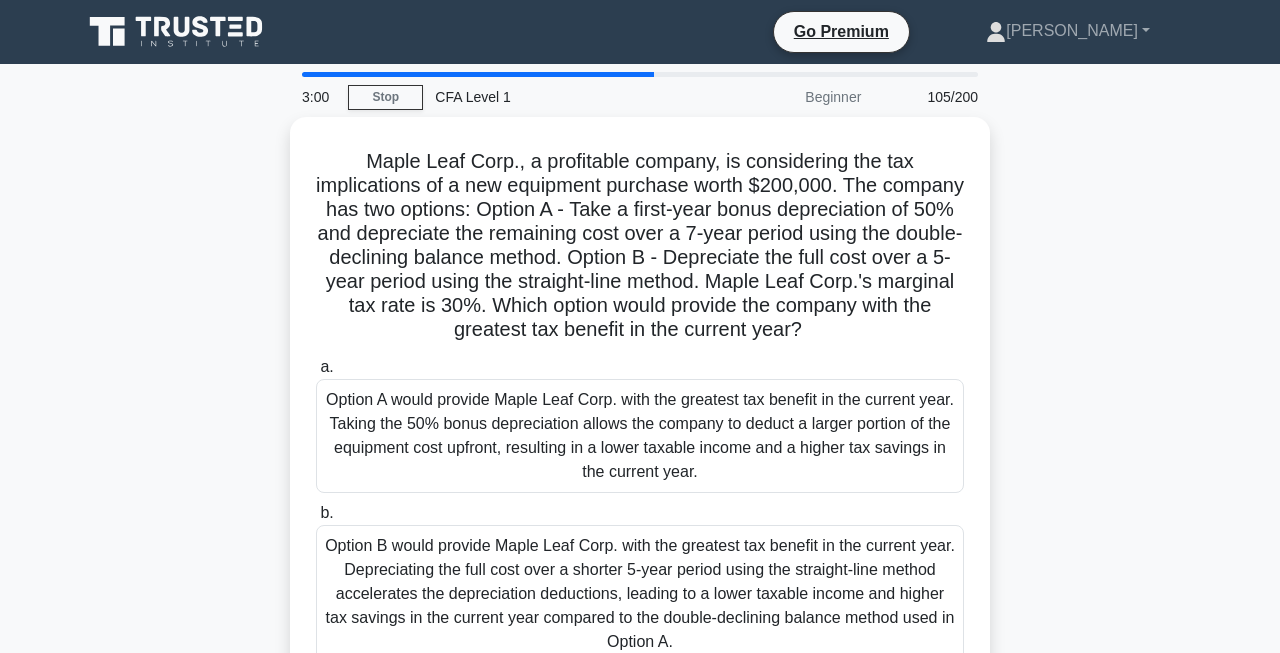 click on "Maple Leaf Corp., a profitable company, is considering the tax implications of a new equipment purchase worth $200,000. The company has two options: Option A - Take a first-year bonus depreciation of 50% and depreciate the remaining cost over a 7-year period using the double-declining balance method. Option B - Depreciate the full cost over a 5-year period using the straight-line method. Maple Leaf Corp.'s marginal tax rate is 30%. Which option would provide the company with the greatest tax benefit in the current year?
.spinner_0XTQ{transform-origin:center;animation:spinner_y6GP .75s linear infinite}@keyframes spinner_y6GP{100%{transform:rotate(360deg)}}" at bounding box center [640, 246] 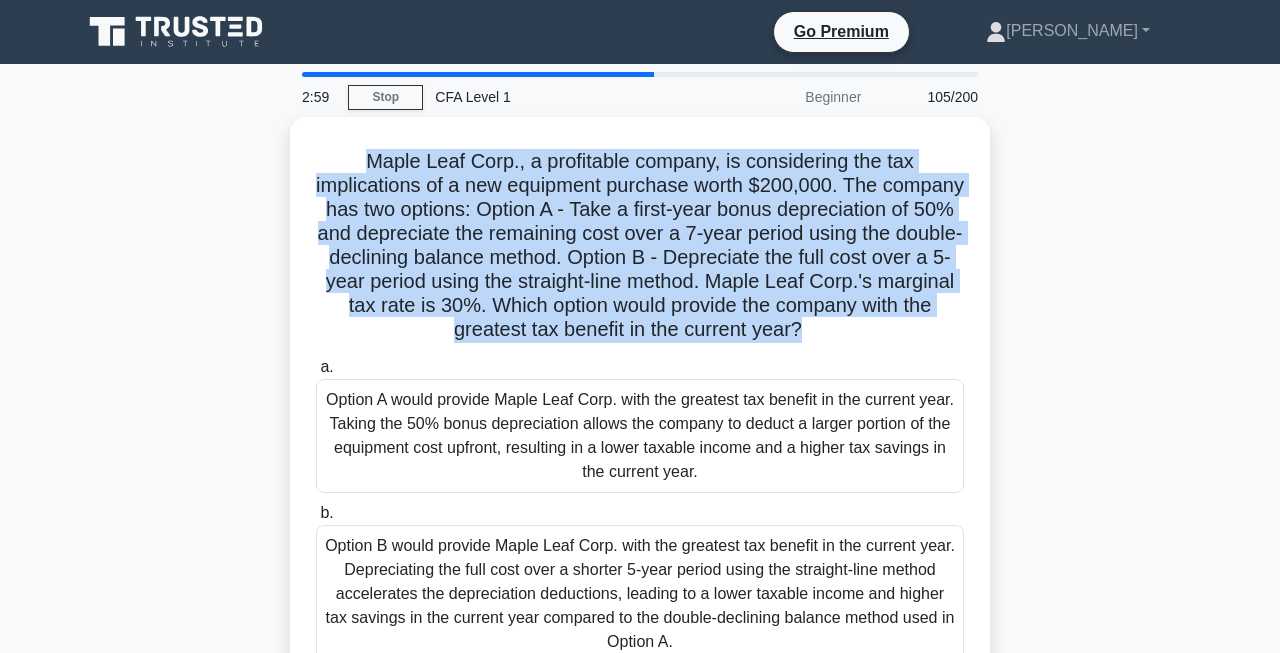 click on "Maple Leaf Corp., a profitable company, is considering the tax implications of a new equipment purchase worth $200,000. The company has two options: Option A - Take a first-year bonus depreciation of 50% and depreciate the remaining cost over a 7-year period using the double-declining balance method. Option B - Depreciate the full cost over a 5-year period using the straight-line method. Maple Leaf Corp.'s marginal tax rate is 30%. Which option would provide the company with the greatest tax benefit in the current year?
.spinner_0XTQ{transform-origin:center;animation:spinner_y6GP .75s linear infinite}@keyframes spinner_y6GP{100%{transform:rotate(360deg)}}" at bounding box center (640, 246) 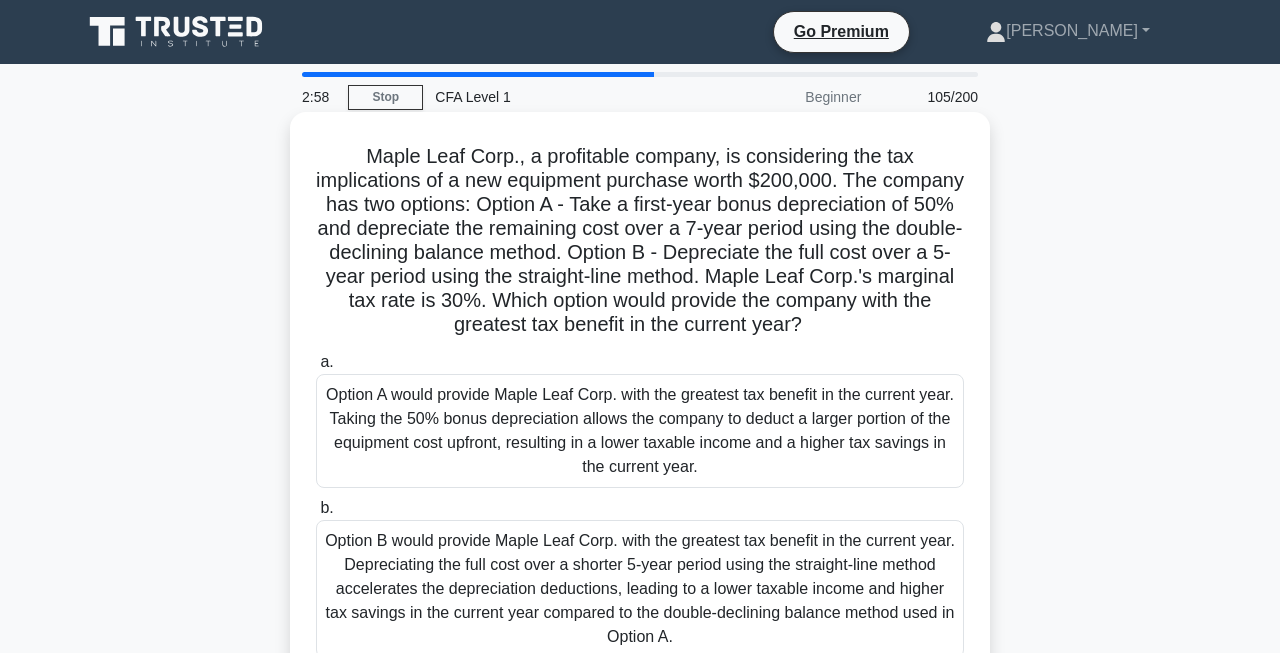 click on "Option A would provide Maple Leaf Corp. with the greatest tax benefit in the current year. Taking the 50% bonus depreciation allows the company to deduct a larger portion of the equipment cost upfront, resulting in a lower taxable income and a higher tax savings in the current year." at bounding box center (640, 431) 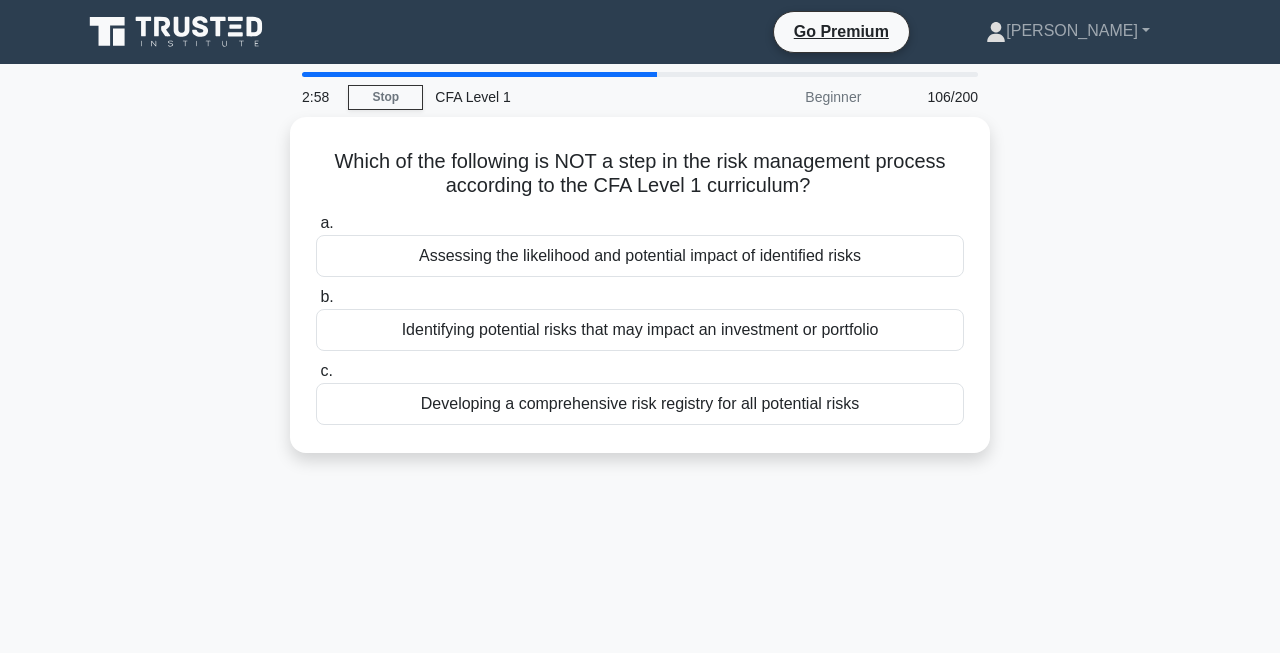 click on "Developing a comprehensive risk registry for all potential risks" at bounding box center [640, 404] 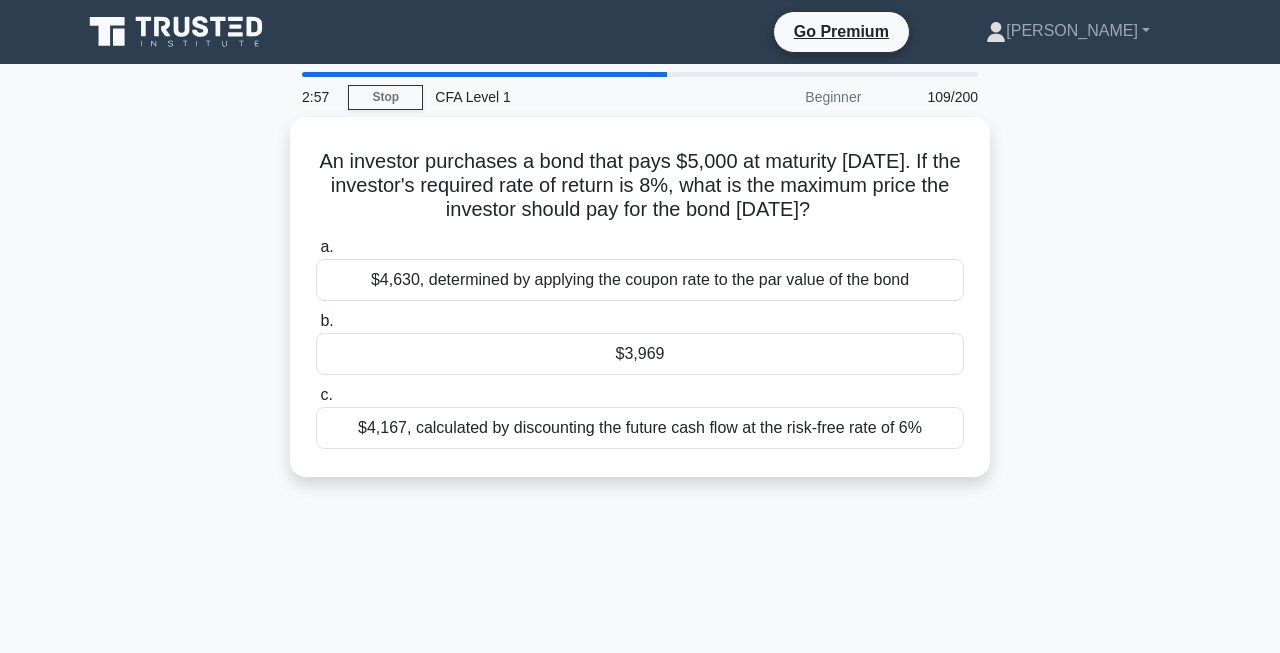 click on "c.
$4,167, calculated by discounting the future cash flow at the risk-free rate of 6%" at bounding box center (640, 416) 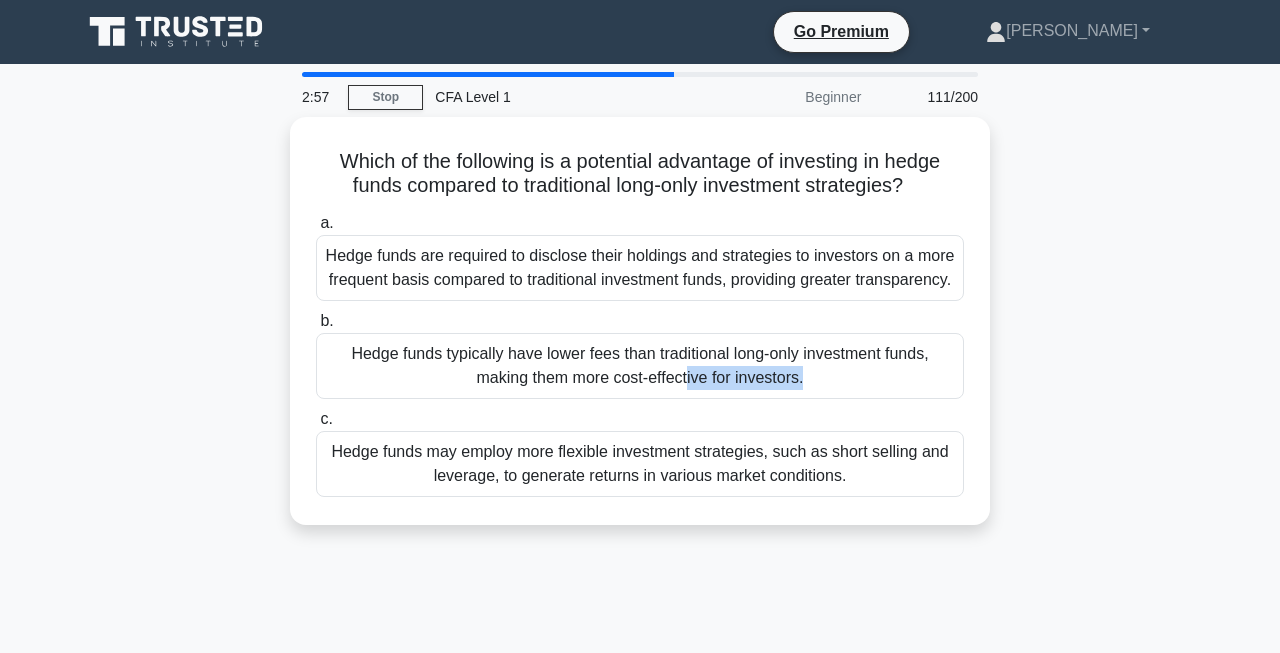 click on "Hedge funds typically have lower fees than traditional long-only investment funds, making them more cost-effective for investors." at bounding box center (640, 366) 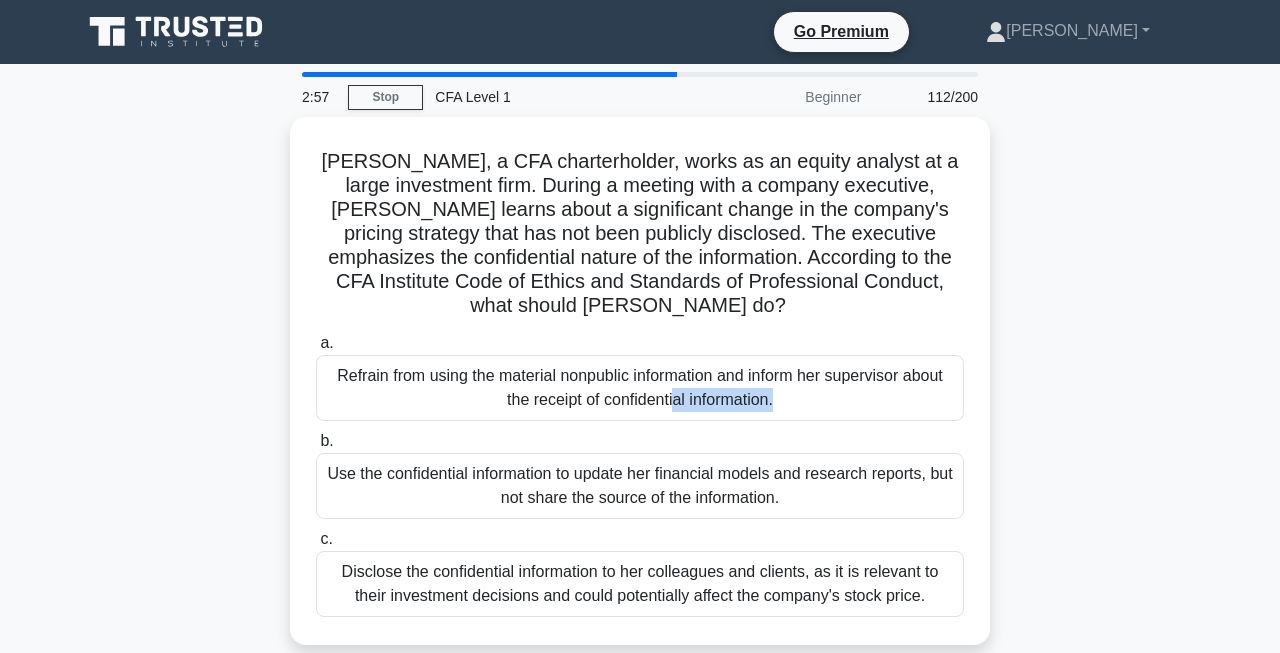 click on "Refrain from using the material nonpublic information and inform her supervisor about the receipt of confidential information." at bounding box center [640, 388] 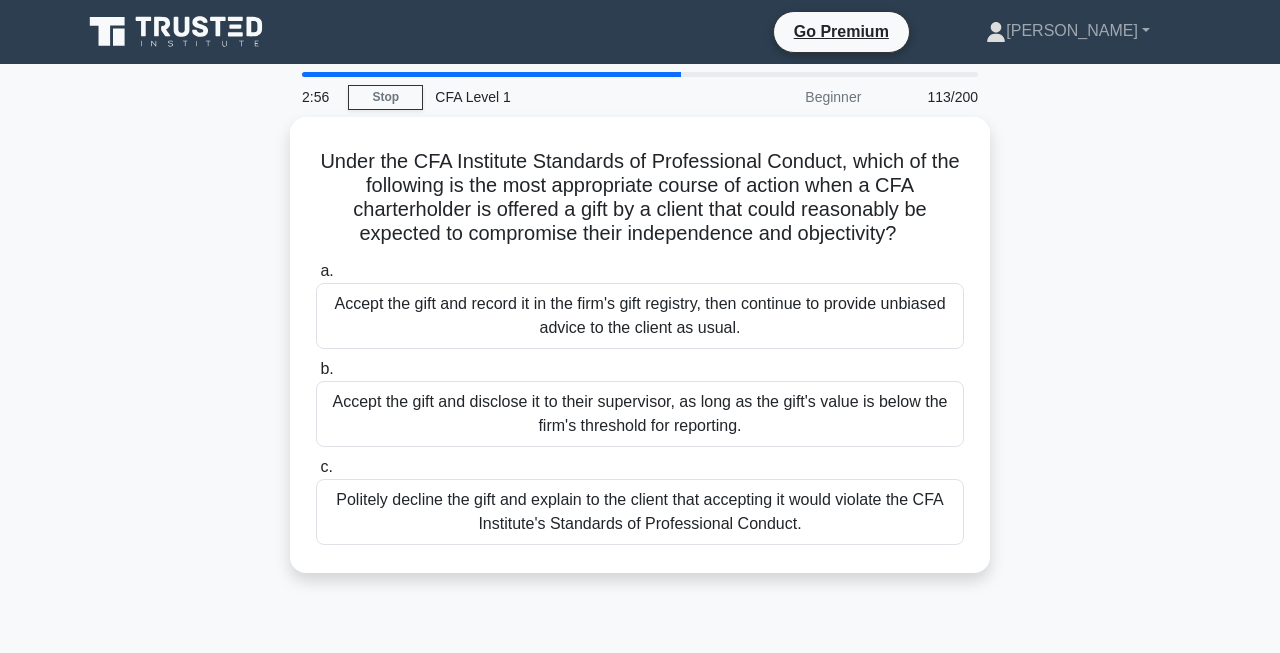 click on "Accept the gift and disclose it to their supervisor, as long as the gift's value is below the firm's threshold for reporting." at bounding box center [640, 414] 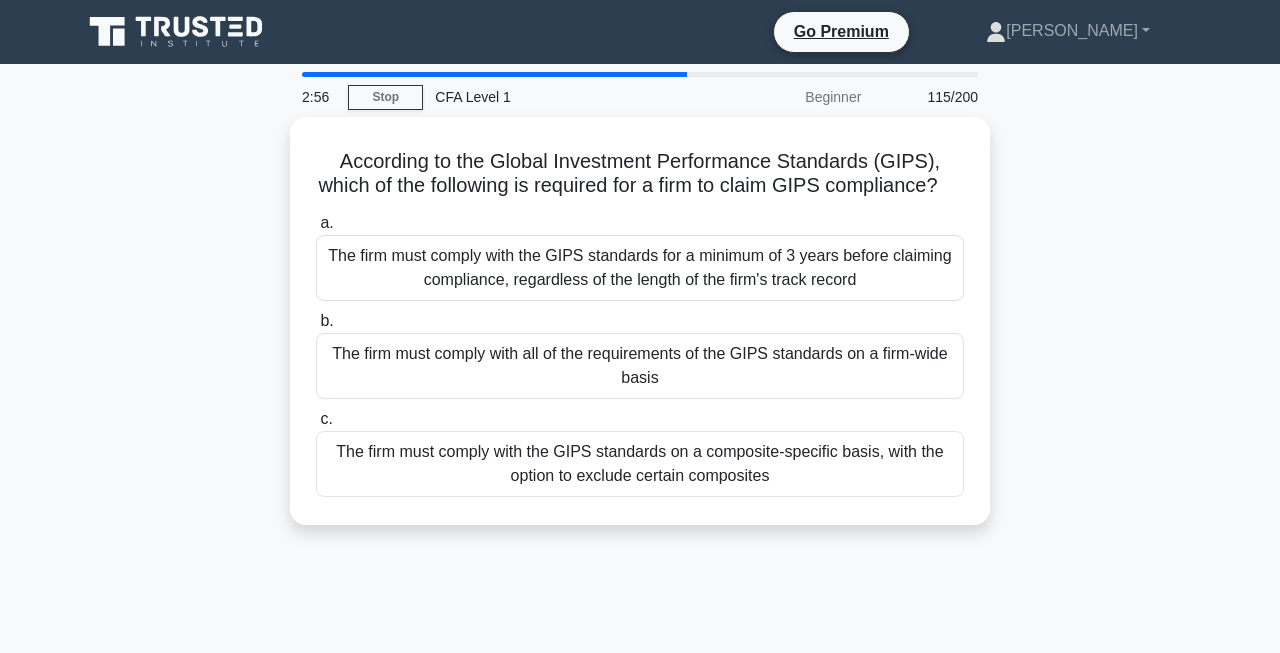 click on "a.
The firm must comply with the GIPS standards for a minimum of 3 years before claiming compliance, regardless of the length of the firm's track record
b.
c." at bounding box center [640, 354] 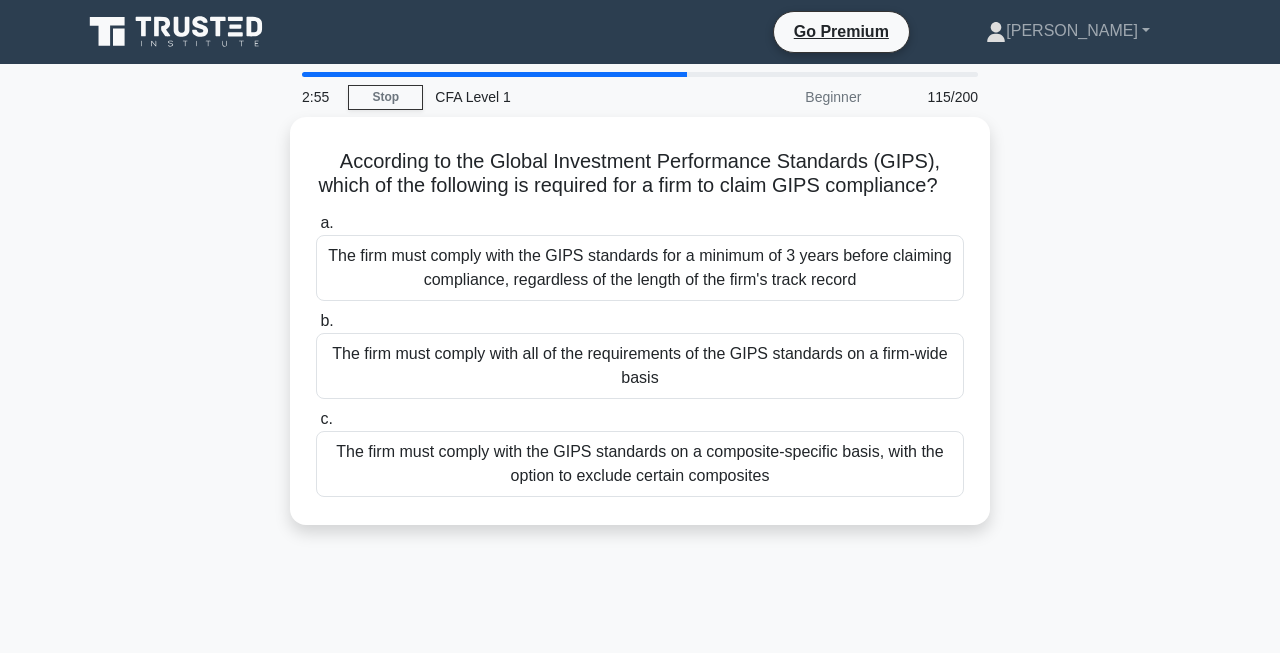 click on "a.
The firm must comply with the GIPS standards for a minimum of 3 years before claiming compliance, regardless of the length of the firm's track record
b.
c." at bounding box center (640, 354) 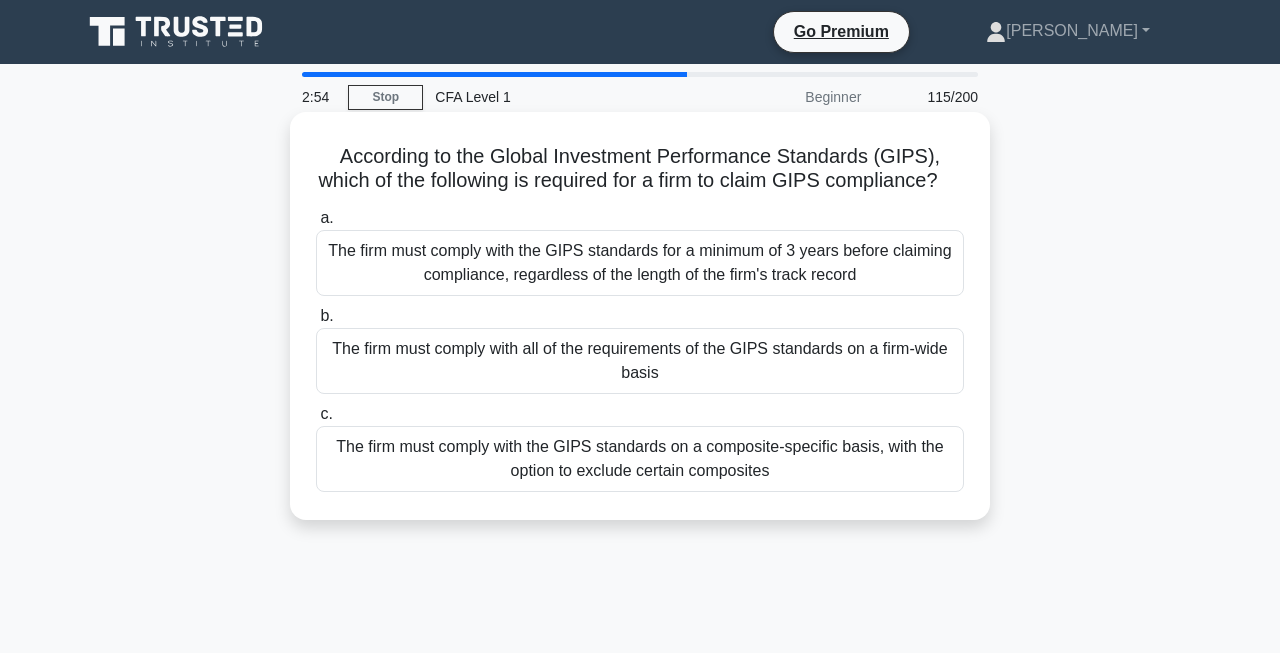 click on "The firm must comply with all of the requirements of the GIPS standards on a firm-wide basis" at bounding box center (640, 361) 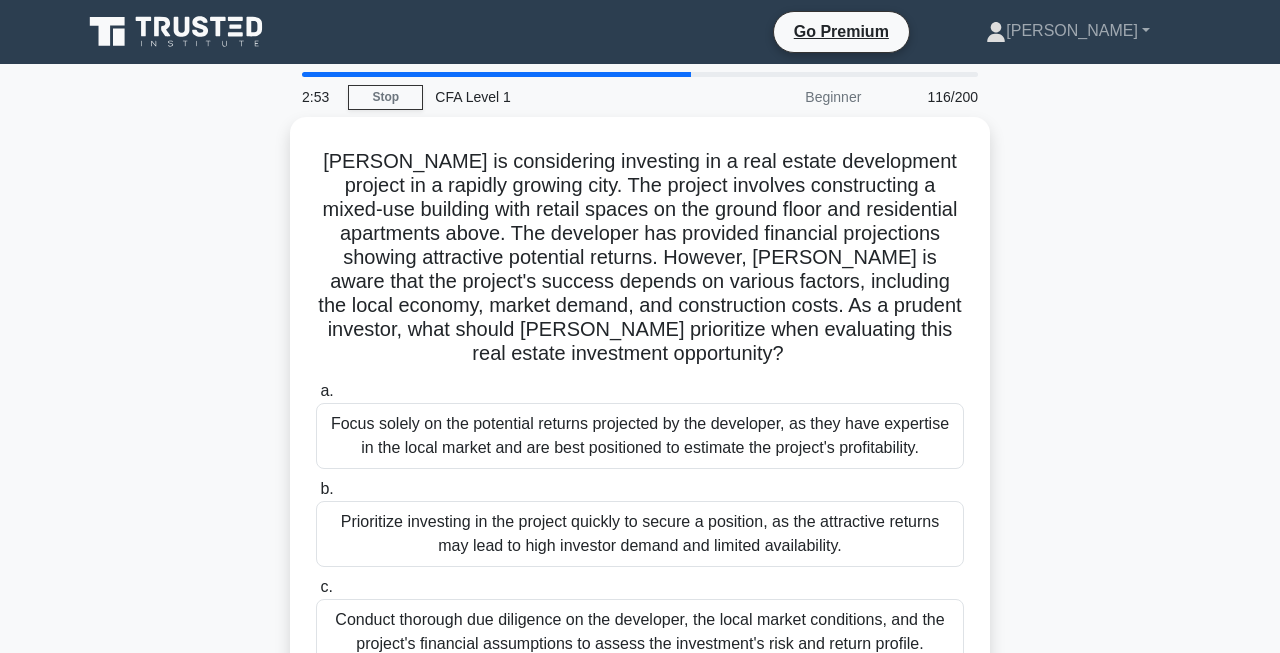 click on "Sarah is considering investing in a real estate development project in a rapidly growing city. The project involves constructing a mixed-use building with retail spaces on the ground floor and residential apartments above. The developer has provided financial projections showing attractive potential returns. However, Sarah is aware that the project's success depends on various factors, including the local economy, market demand, and construction costs. As a prudent investor, what should Sarah prioritize when evaluating this real estate investment opportunity?
.spinner_0XTQ{transform-origin:center;animation:spinner_y6GP .75s linear infinite}@keyframes spinner_y6GP{100%{transform:rotate(360deg)}}" at bounding box center [640, 258] 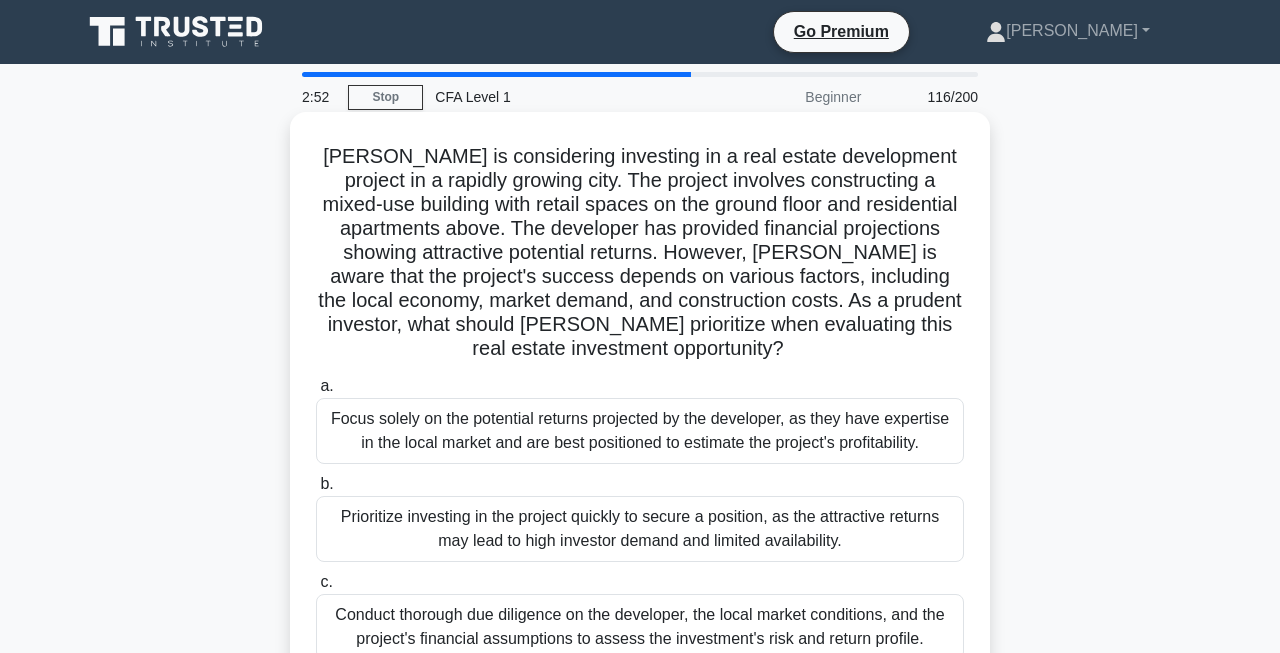 click on "Focus solely on the potential returns projected by the developer, as they have expertise in the local market and are best positioned to estimate the project's profitability." at bounding box center [640, 431] 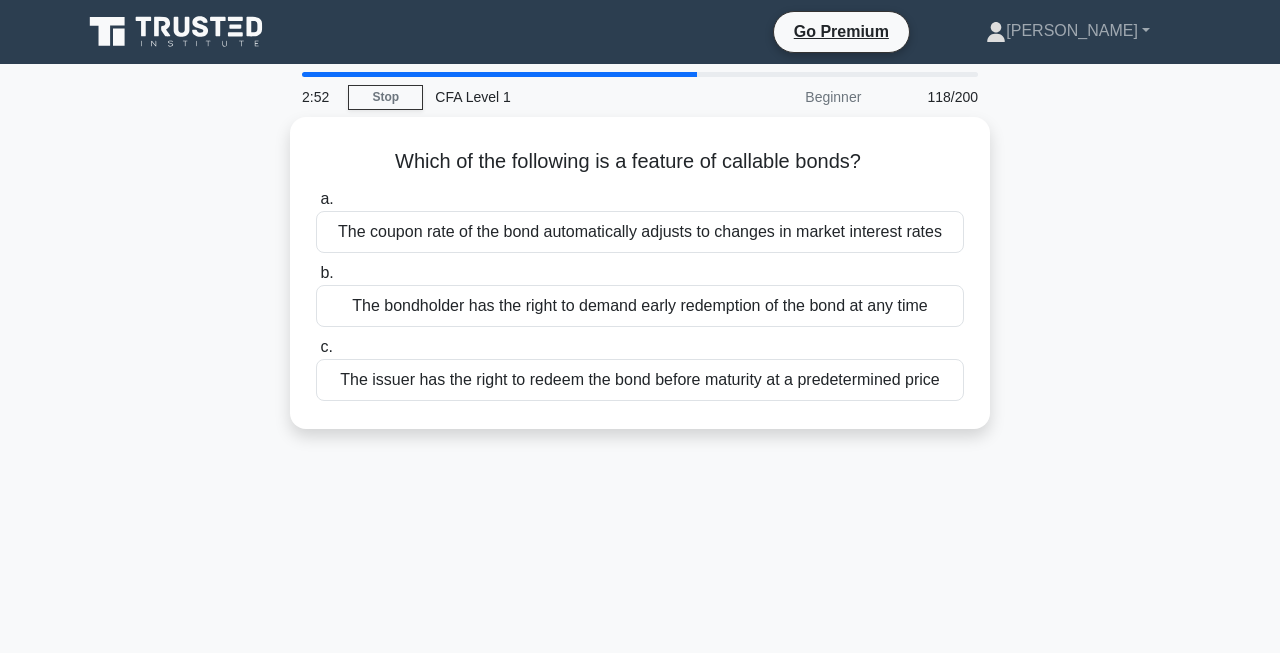click on "Which of the following is a feature of callable bonds?
.spinner_0XTQ{transform-origin:center;animation:spinner_y6GP .75s linear infinite}@keyframes spinner_y6GP{100%{transform:rotate(360deg)}}
a.
The coupon rate of the bond automatically adjusts to changes in market interest rates
b. c." at bounding box center [640, 285] 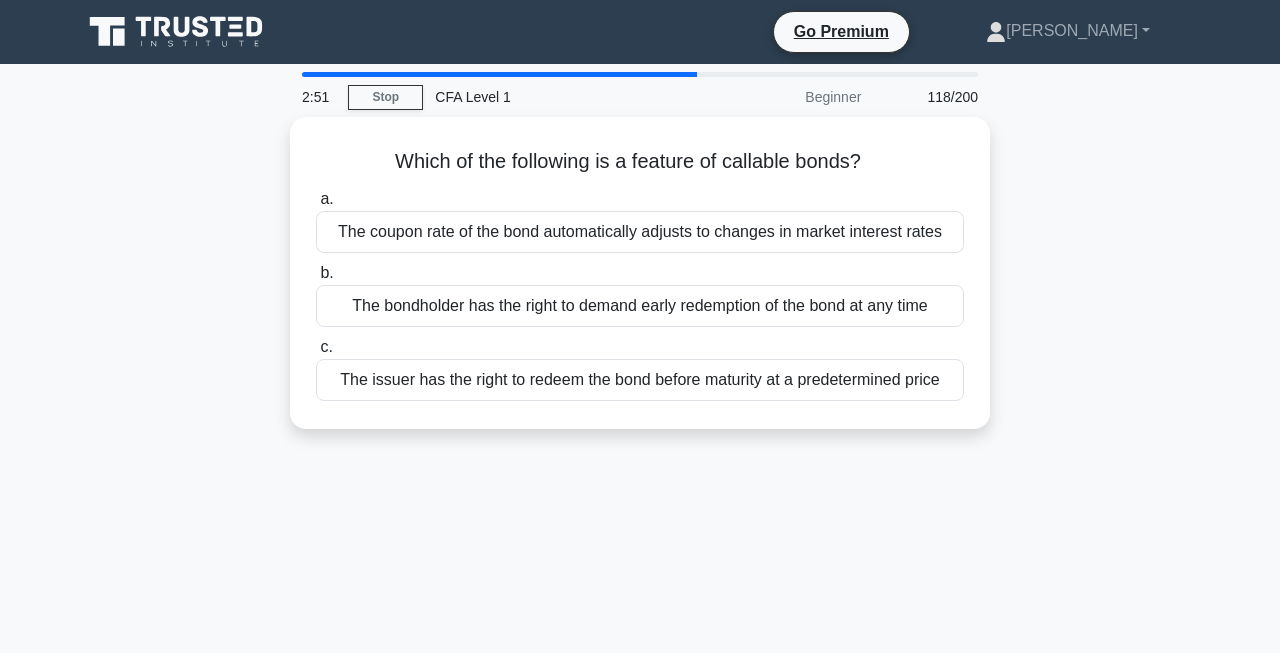 click on "Which of the following is a feature of callable bonds?
.spinner_0XTQ{transform-origin:center;animation:spinner_y6GP .75s linear infinite}@keyframes spinner_y6GP{100%{transform:rotate(360deg)}}
a.
The coupon rate of the bond automatically adjusts to changes in market interest rates
b. c." at bounding box center [640, 285] 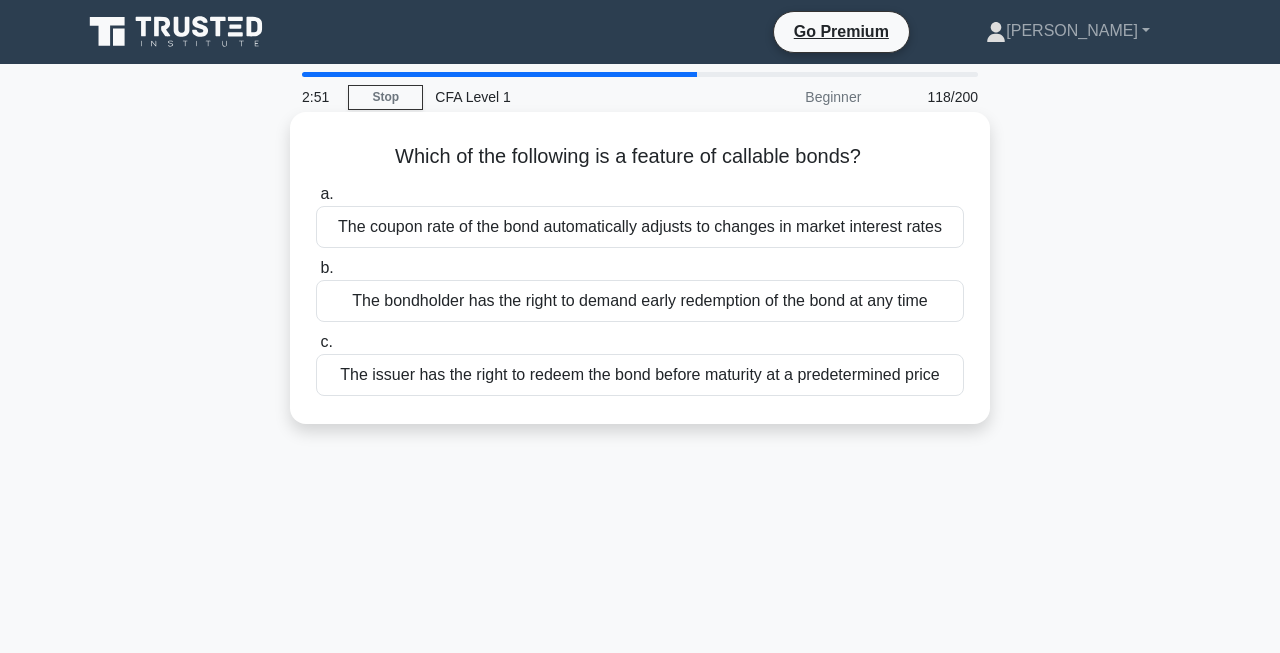 click on "c.
The issuer has the right to redeem the bond before maturity at a predetermined price" at bounding box center (640, 363) 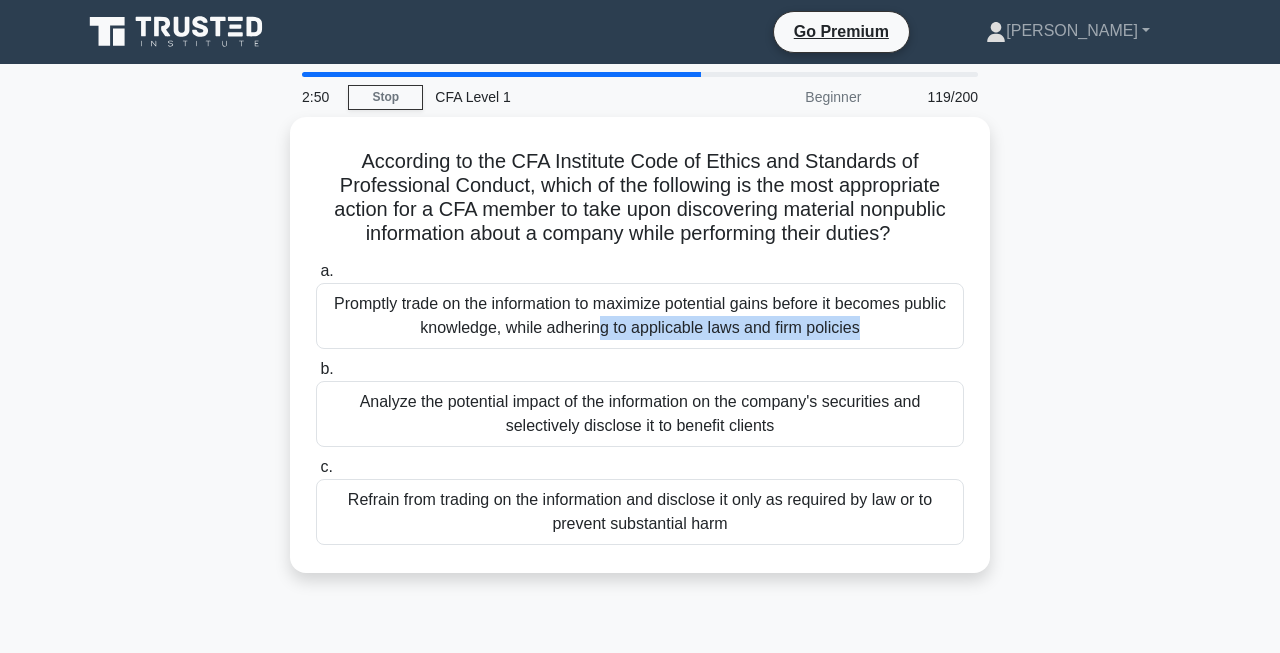 click on "Promptly trade on the information to maximize potential gains before it becomes public knowledge, while adhering to applicable laws and firm policies" at bounding box center [640, 316] 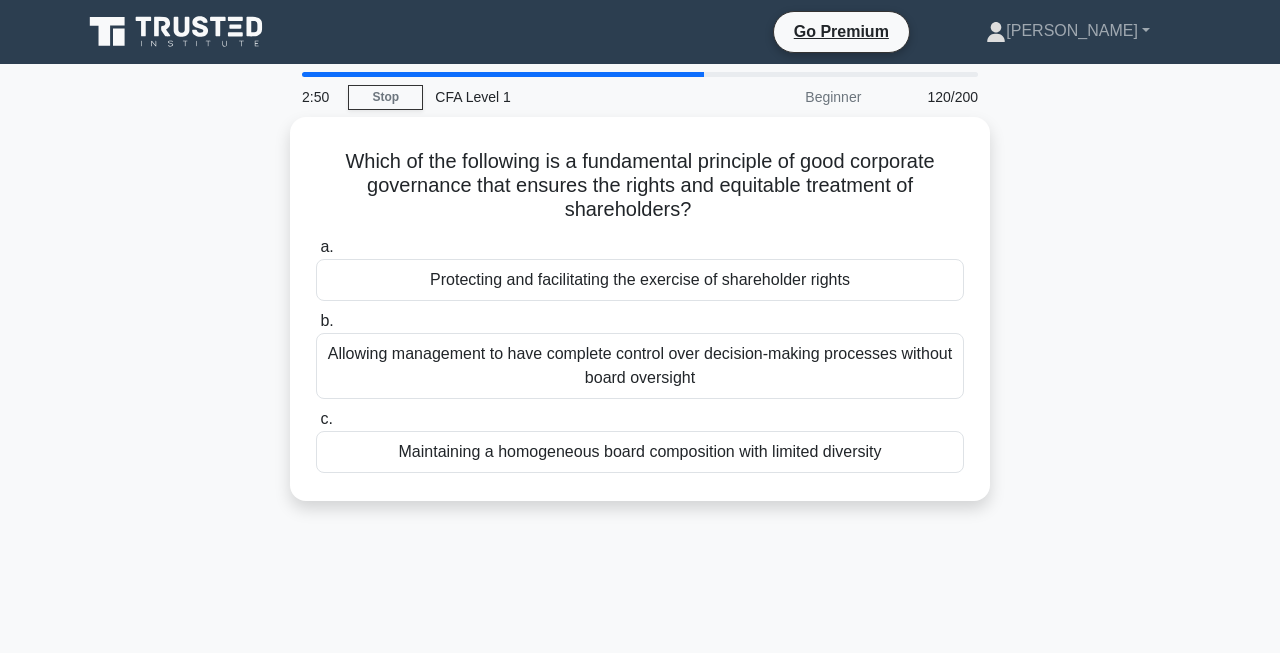 click on "Allowing management to have complete control over decision-making processes without board oversight" at bounding box center [640, 366] 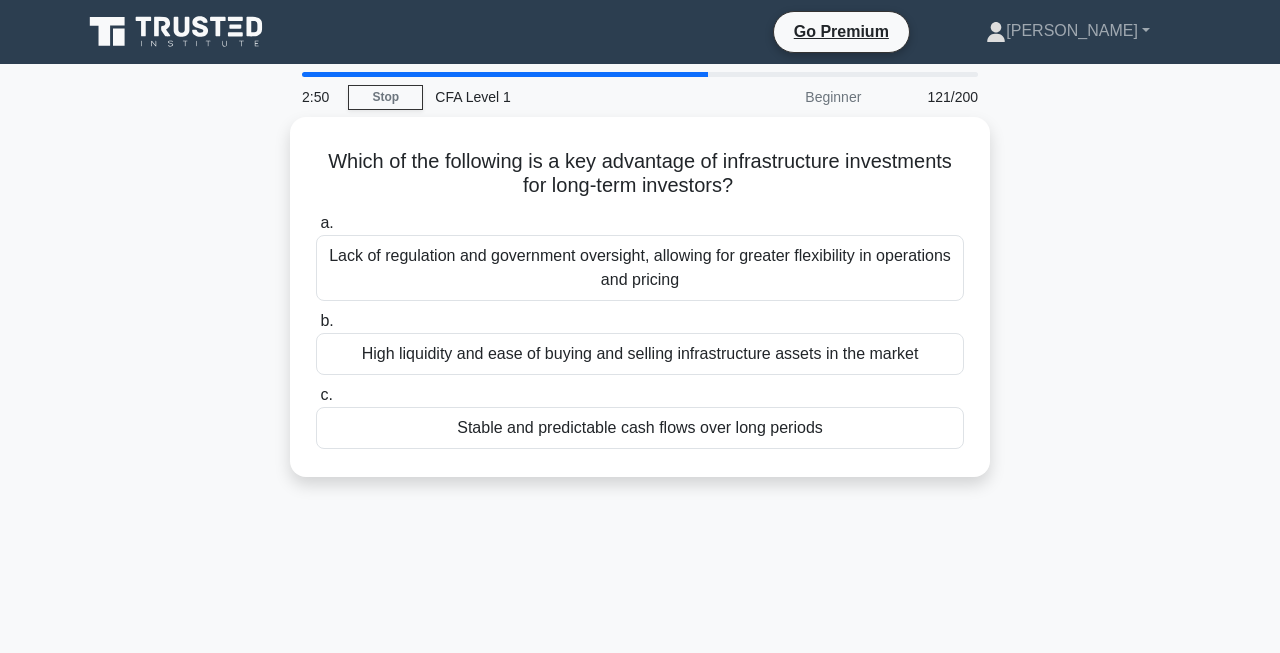 click on "High liquidity and ease of buying and selling infrastructure assets in the market" at bounding box center [640, 354] 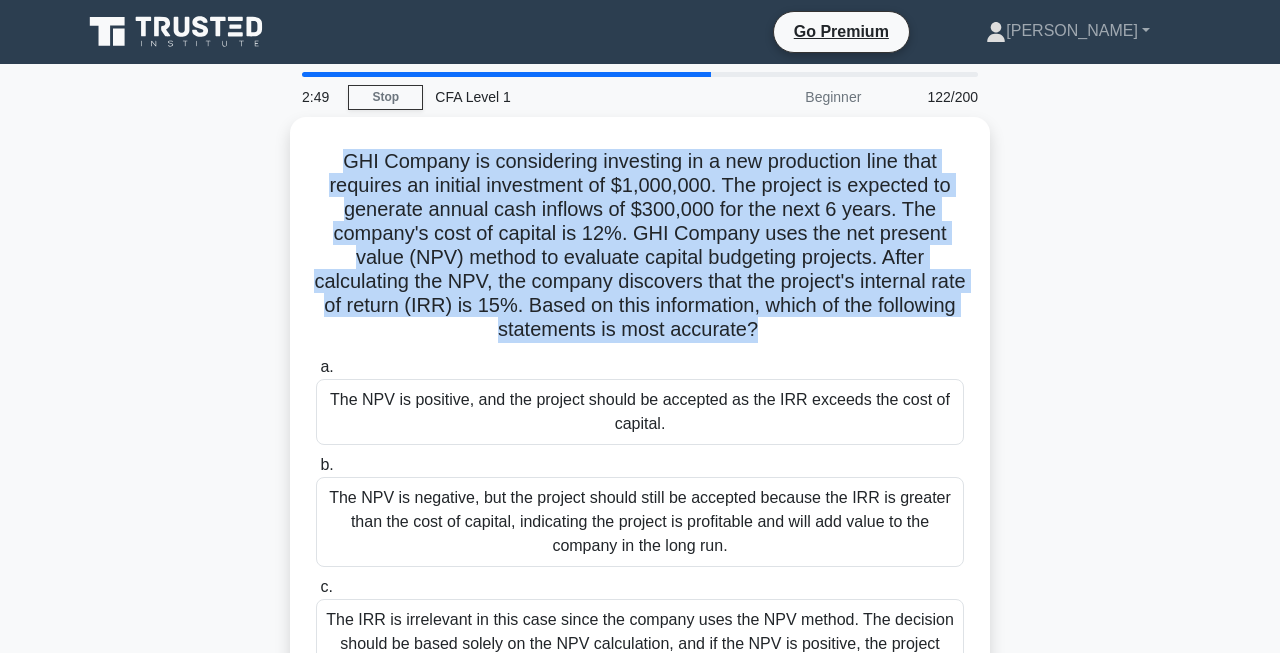 click on "GHI Company is considering investing in a new production line that requires an initial investment of $1,000,000. The project is expected to generate annual cash inflows of $300,000 for the next 6 years. The company's cost of capital is 12%. GHI Company uses the net present value (NPV) method to evaluate capital budgeting projects. After calculating the NPV, the company discovers that the project's internal rate of return (IRR) is 15%. Based on this information, which of the following statements is most accurate?
.spinner_0XTQ{transform-origin:center;animation:spinner_y6GP .75s linear infinite}@keyframes spinner_y6GP{100%{transform:rotate(360deg)}}" at bounding box center [640, 246] 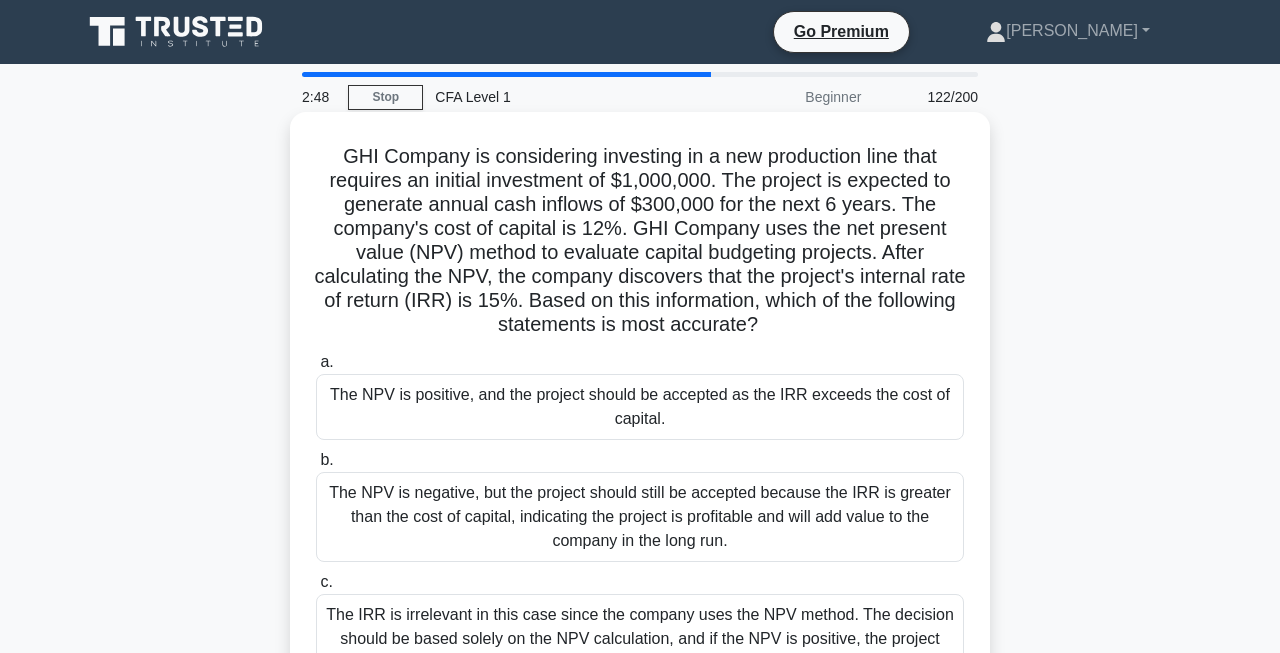 click on "The NPV is positive, and the project should be accepted as the IRR exceeds the cost of capital." at bounding box center (640, 407) 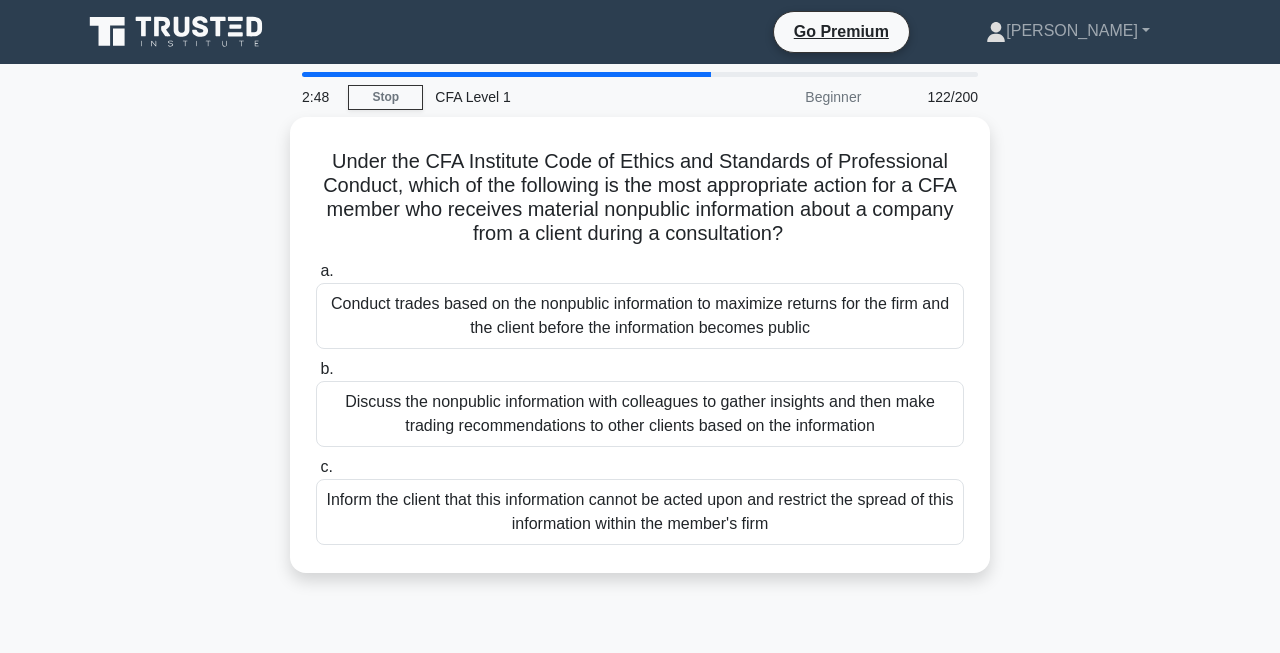 click on "Discuss the nonpublic information with colleagues to gather insights and then make trading recommendations to other clients based on the information" at bounding box center (640, 414) 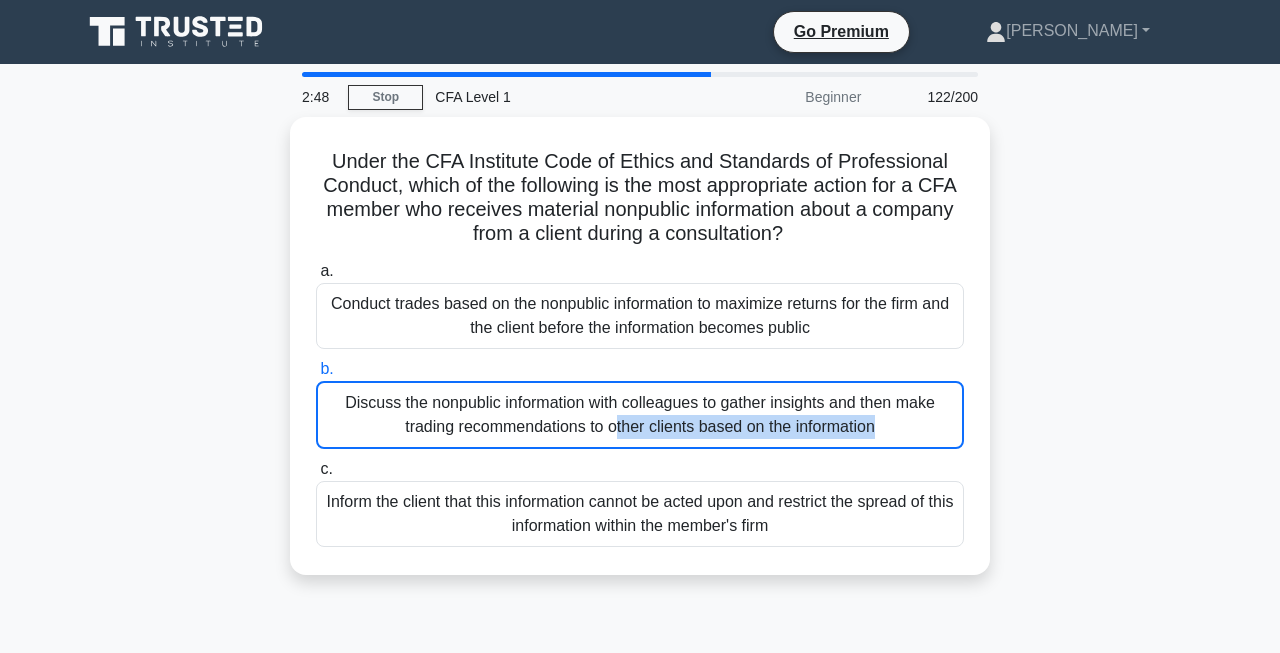 click on "Discuss the nonpublic information with colleagues to gather insights and then make trading recommendations to other clients based on the information" at bounding box center [640, 415] 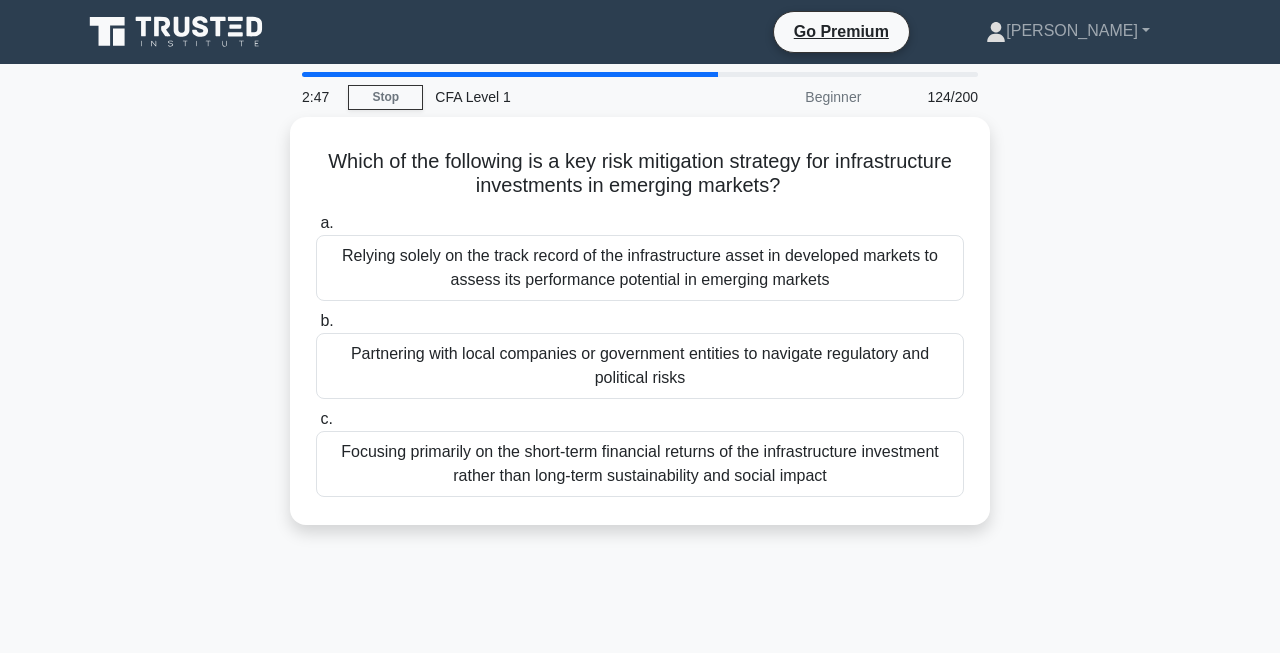 click on "a.
Relying solely on the track record of the infrastructure asset in developed markets to assess its performance potential in emerging markets
b.
c." at bounding box center (640, 354) 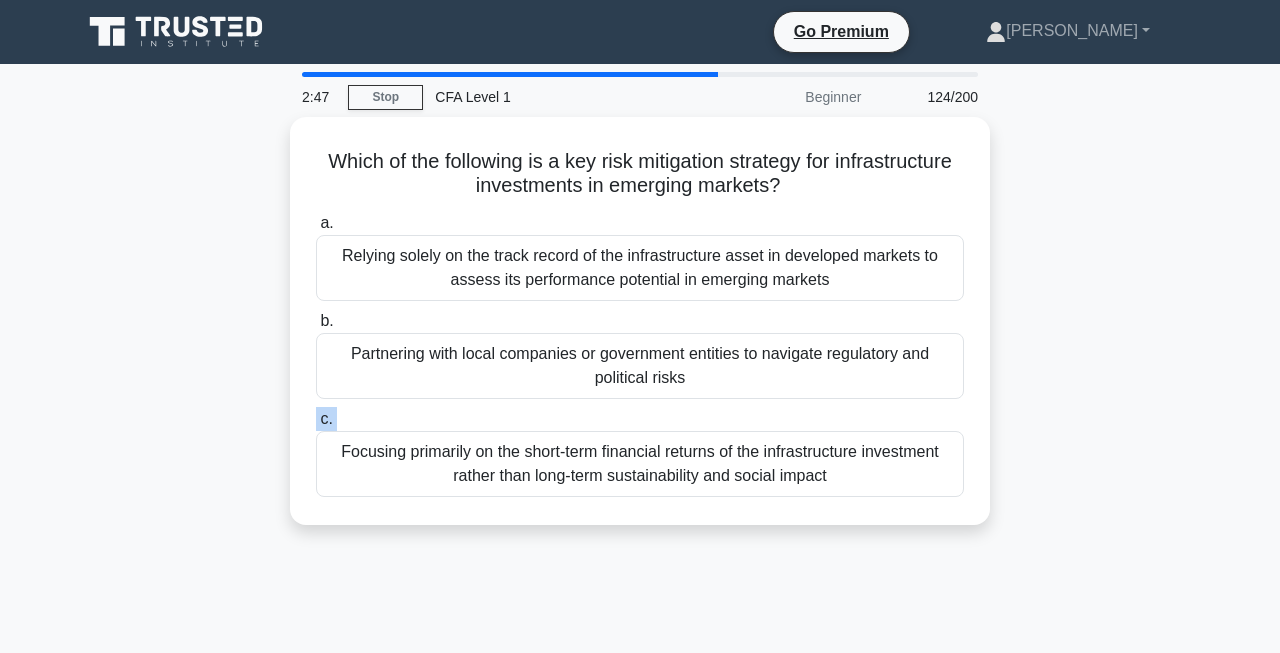 click on "c.
Focusing primarily on the short-term financial returns of the infrastructure investment rather than long-term sustainability and social impact" at bounding box center (640, 452) 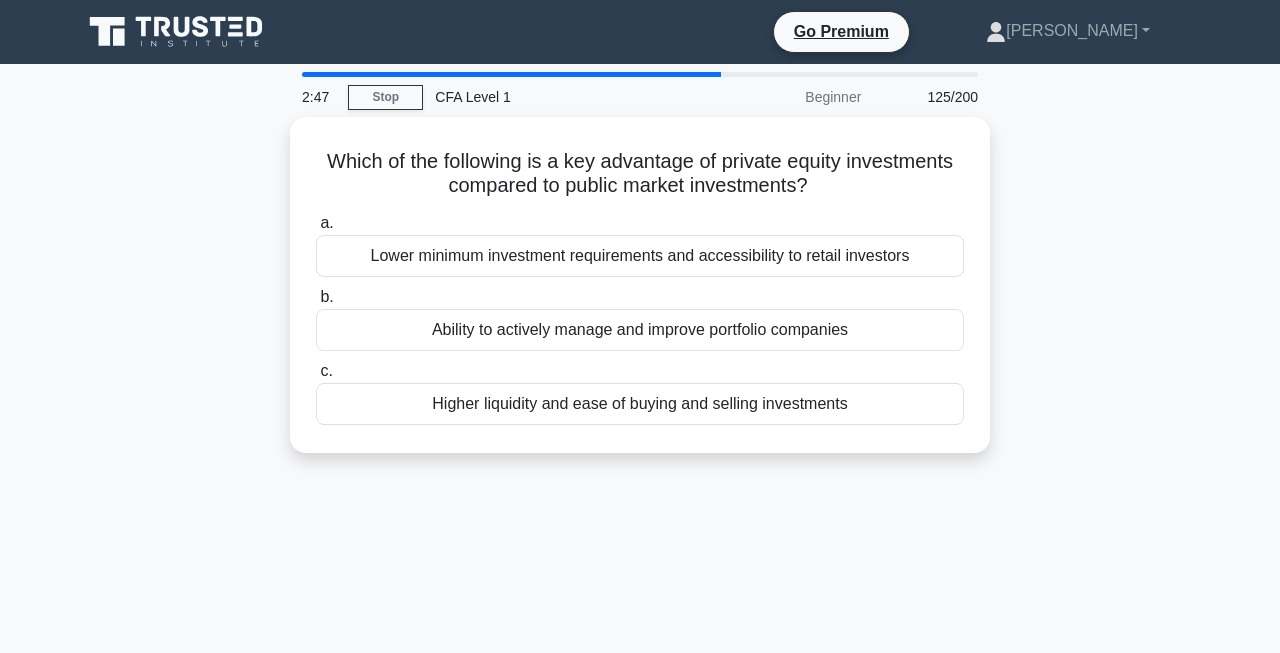 click on "Higher liquidity and ease of buying and selling investments" at bounding box center [640, 404] 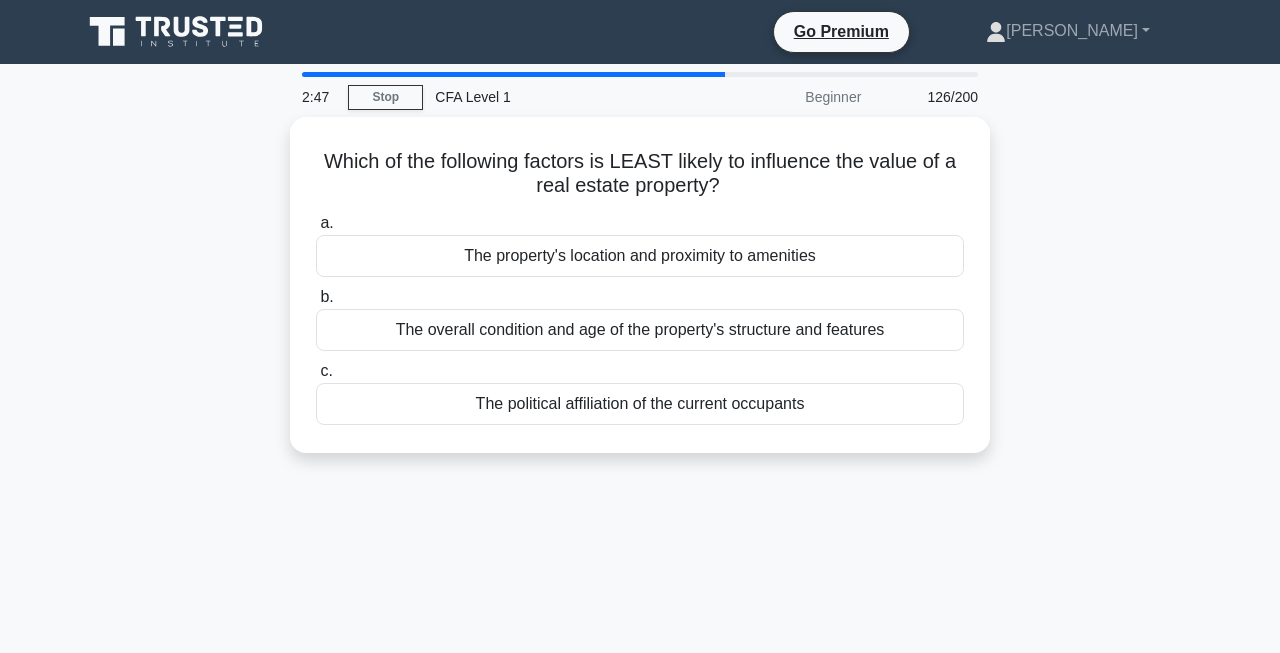 click on "The political affiliation of the current occupants" at bounding box center (640, 404) 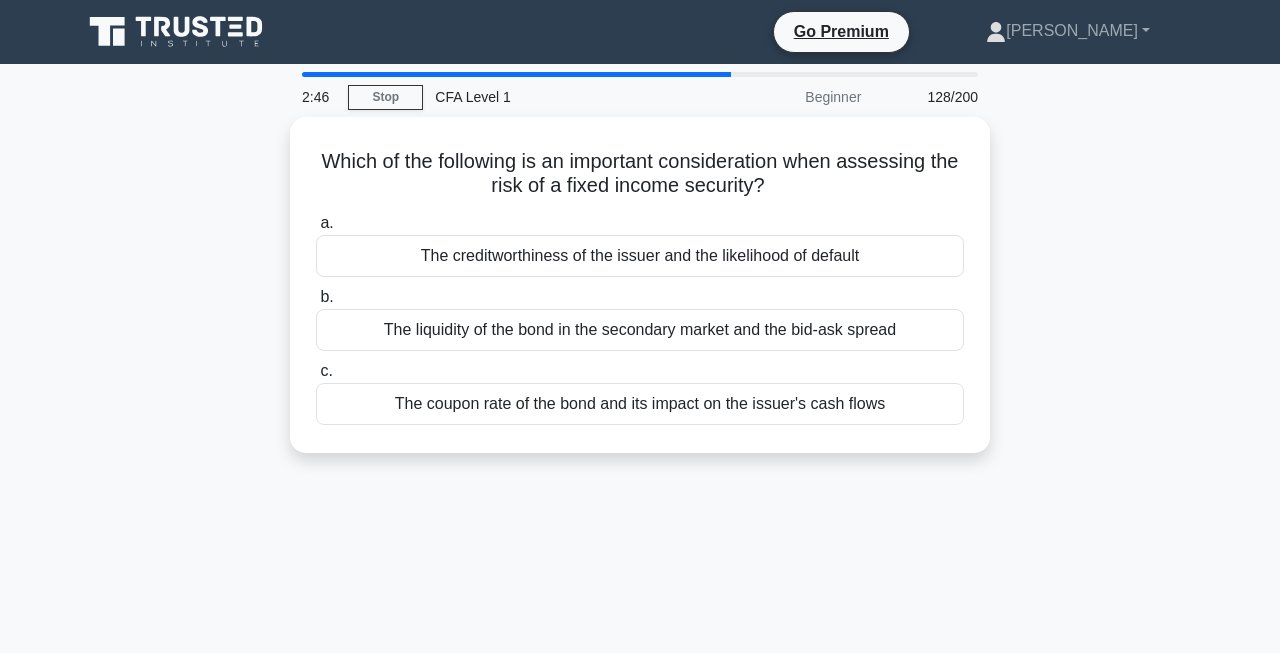 click on "The coupon rate of the bond and its impact on the issuer's cash flows" at bounding box center [640, 404] 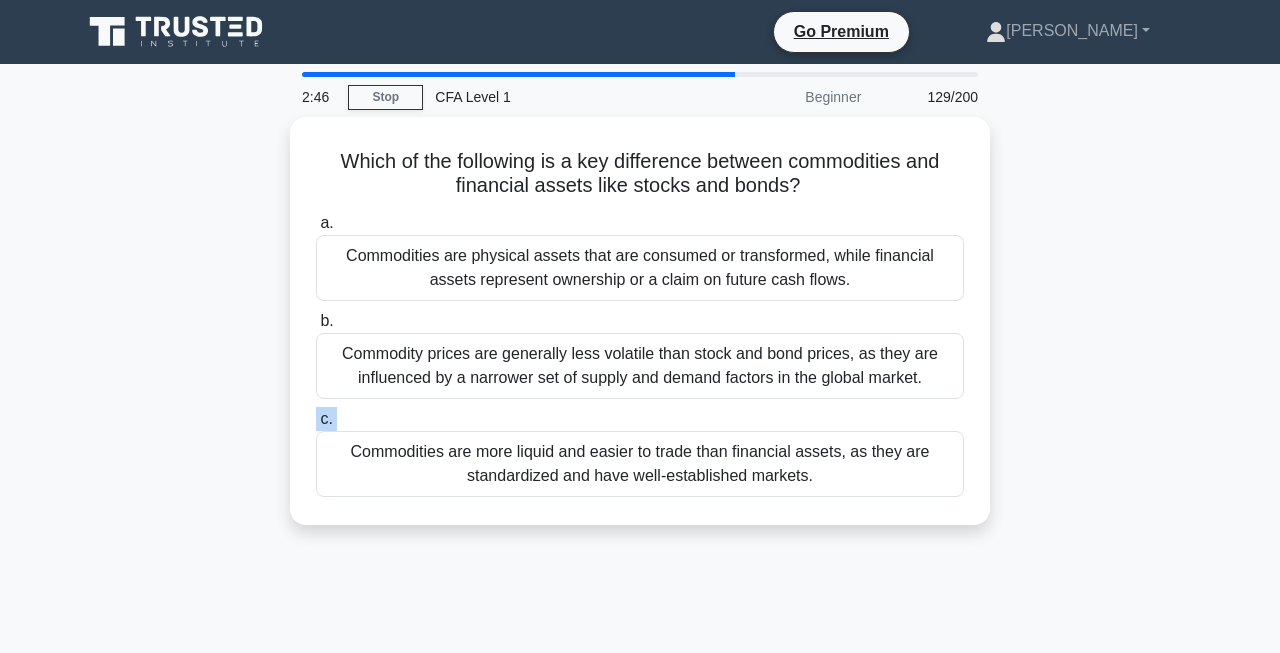click on "c.
Commodities are more liquid and easier to trade than financial assets, as they are standardized and have well-established markets." at bounding box center (640, 452) 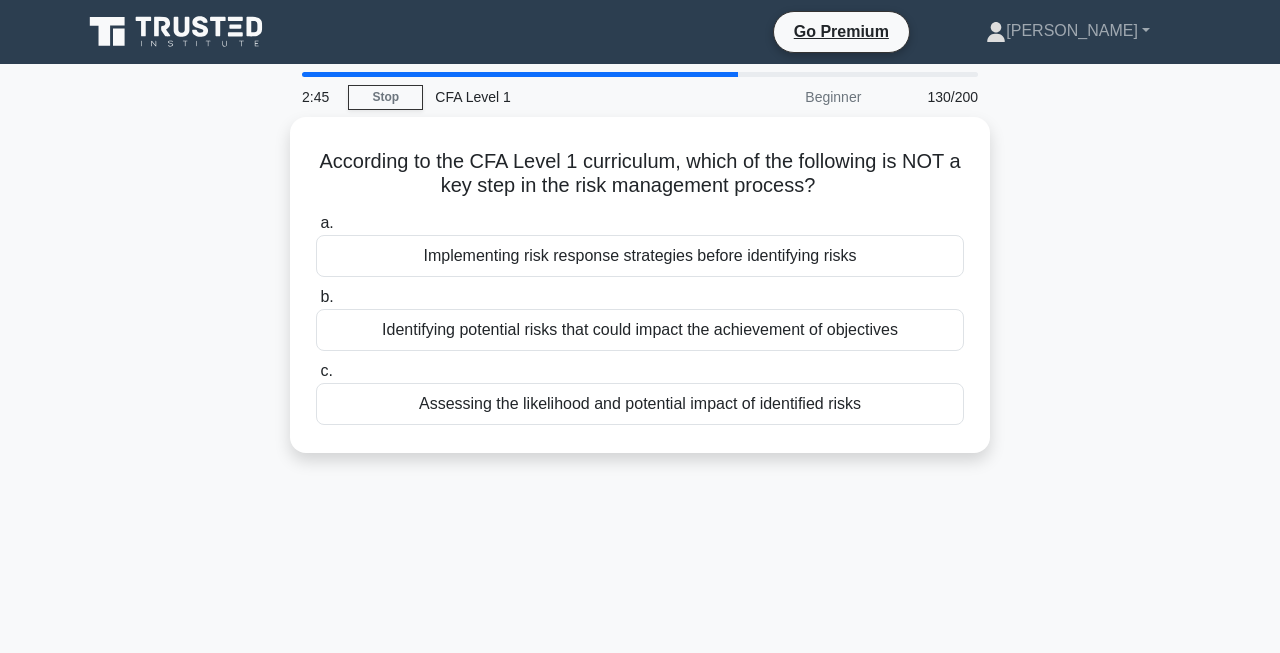 click on "Assessing the likelihood and potential impact of identified risks" at bounding box center [640, 404] 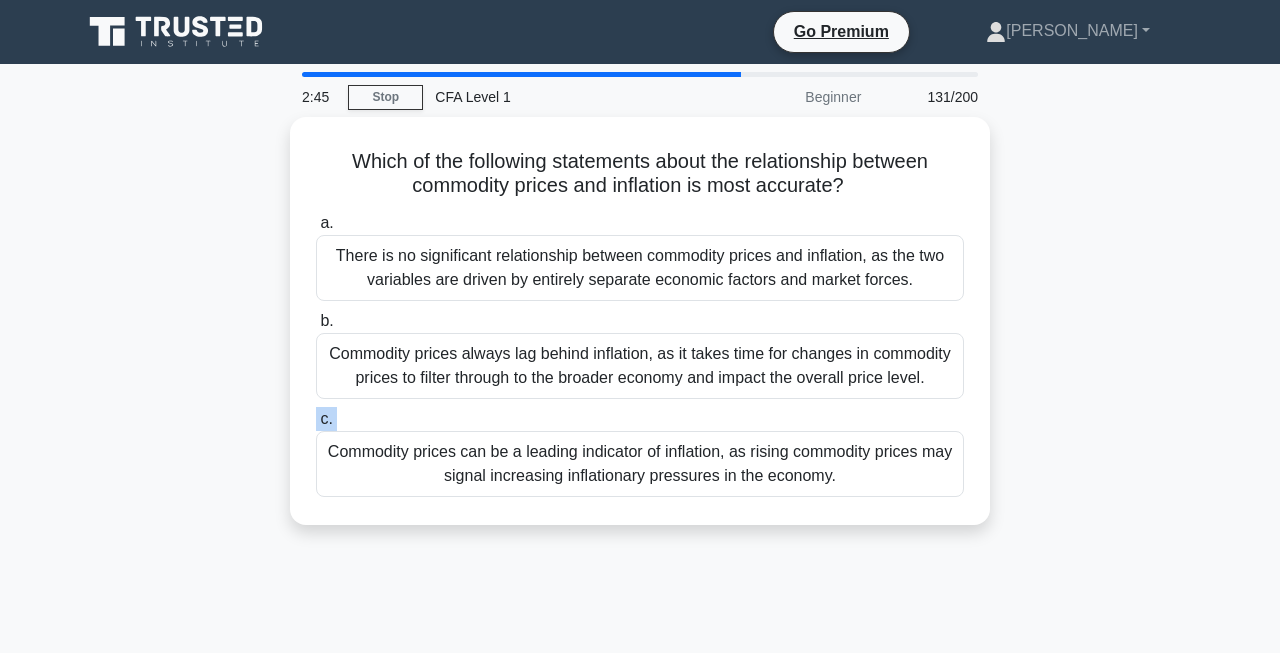 click on "a.
There is no significant relationship between commodity prices and inflation, as the two variables are driven by entirely separate economic factors and market forces.
b.
c." at bounding box center (640, 354) 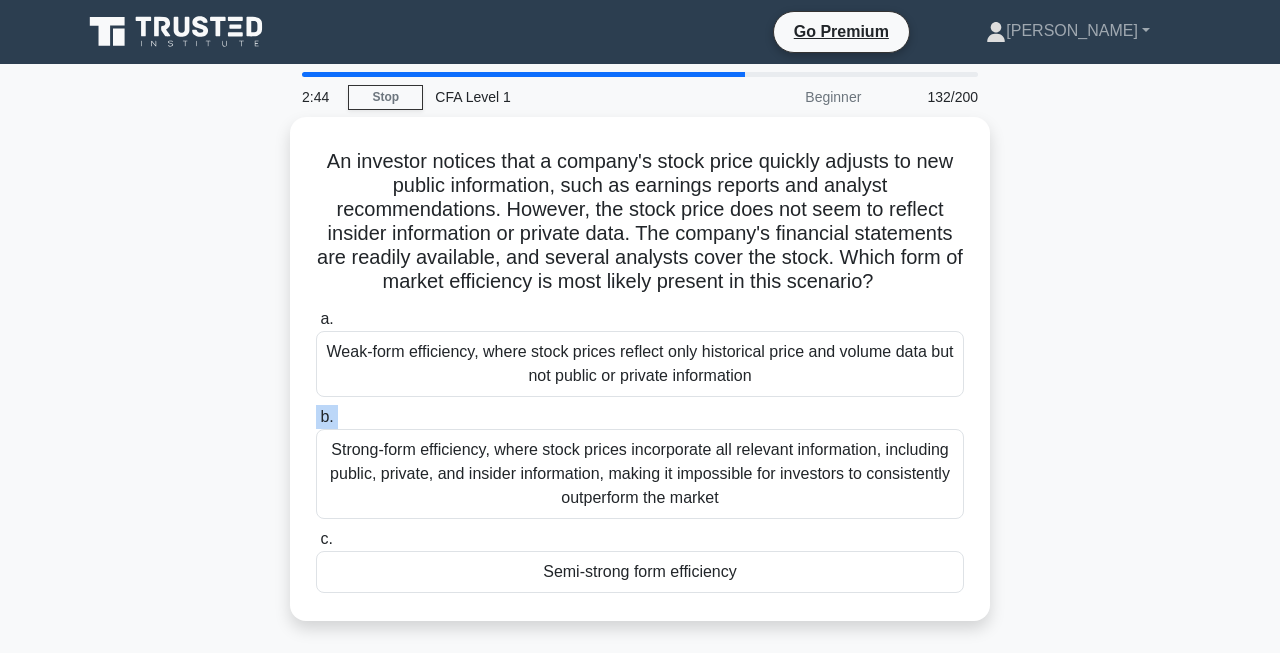 click on "b.
Strong-form efficiency, where stock prices incorporate all relevant information, including public, private, and insider information, making it impossible for investors to consistently outperform the market" at bounding box center (640, 462) 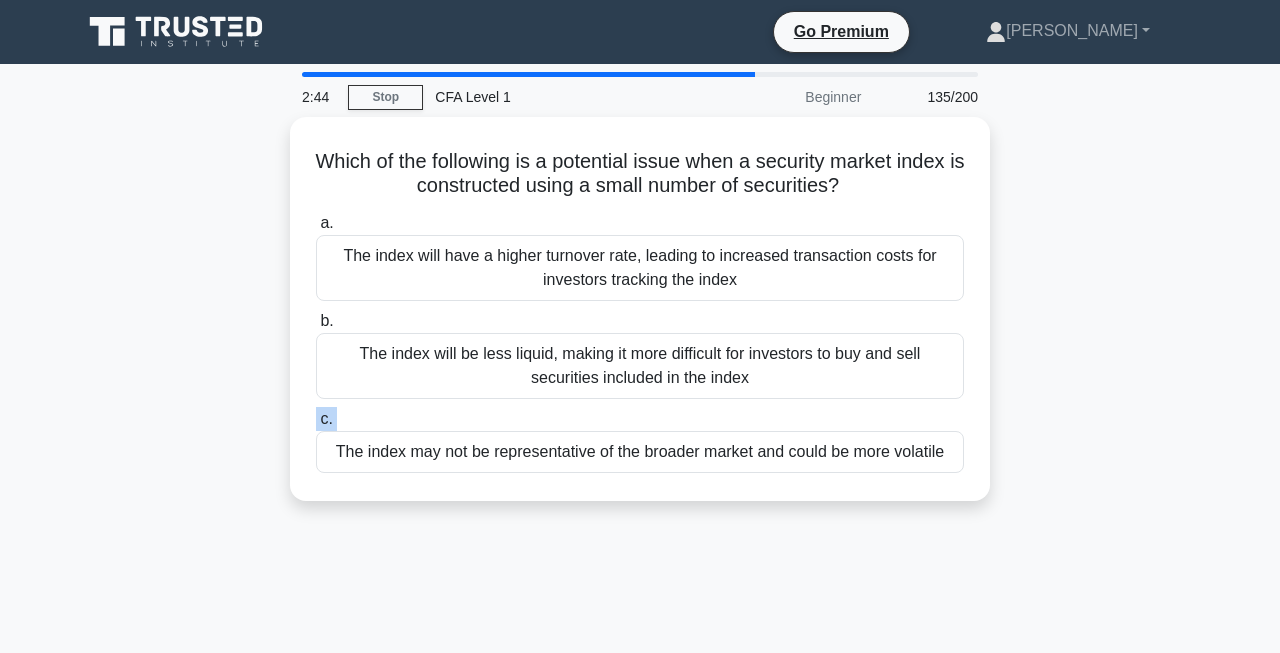 click on "c.
The index may not be representative of the broader market and could be more volatile" at bounding box center [640, 440] 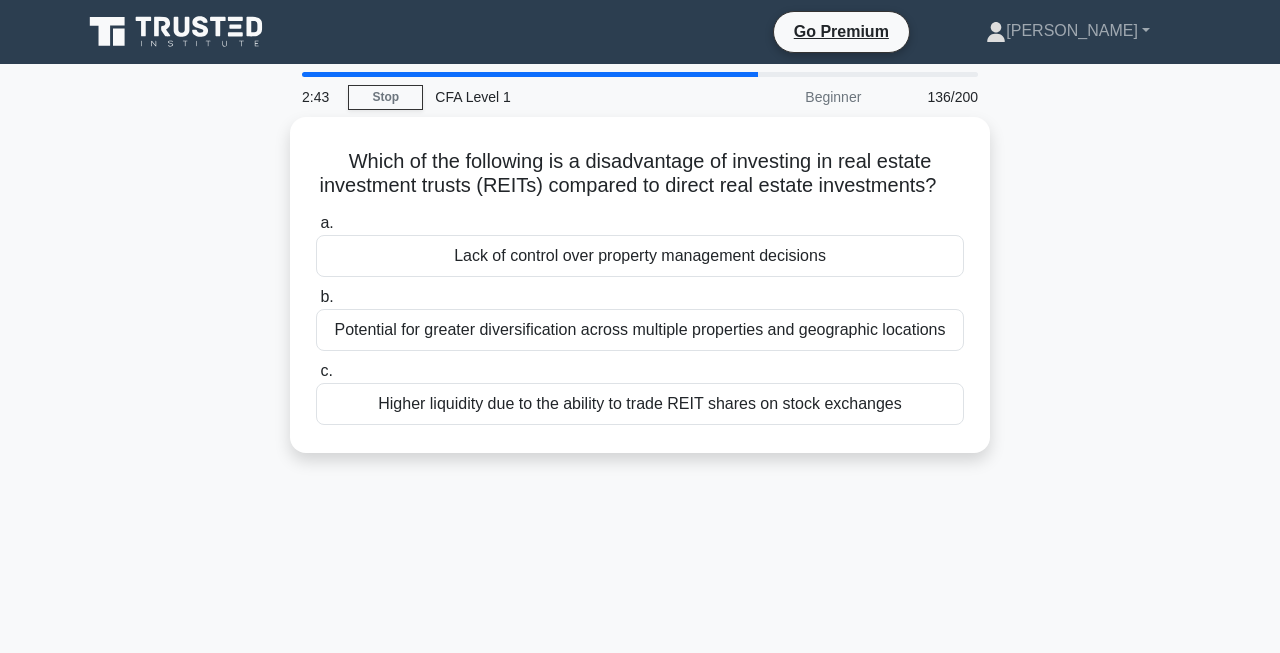 click on "Higher liquidity due to the ability to trade REIT shares on stock exchanges" at bounding box center (640, 404) 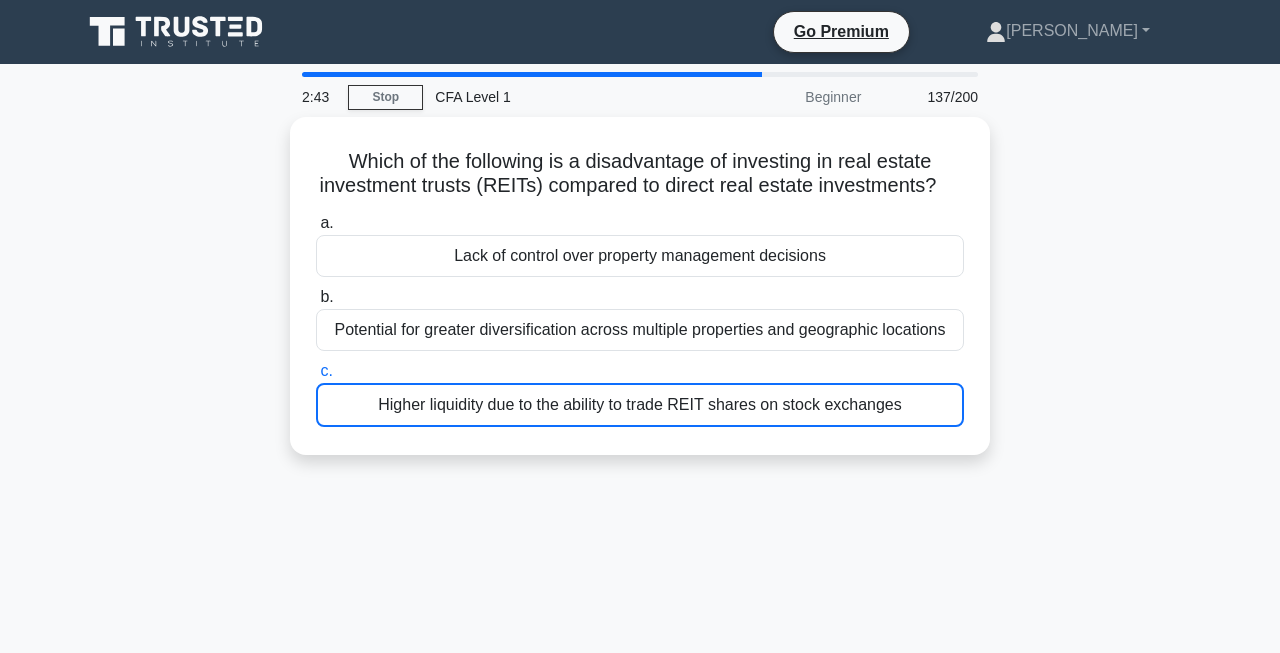click on "Higher liquidity due to the ability to trade REIT shares on stock exchanges" at bounding box center (640, 405) 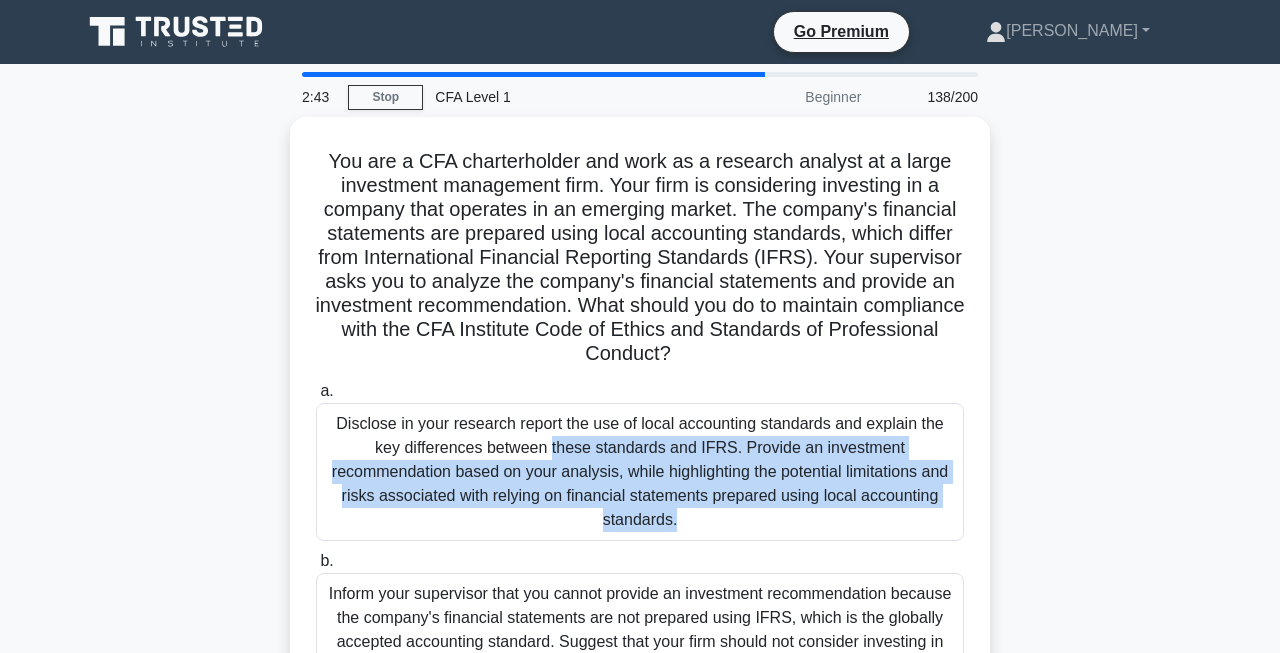 click on "Disclose in your research report the use of local accounting standards and explain the key differences between these standards and IFRS. Provide an investment recommendation based on your analysis, while highlighting the potential limitations and risks associated with relying on financial statements prepared using local accounting standards." at bounding box center (640, 472) 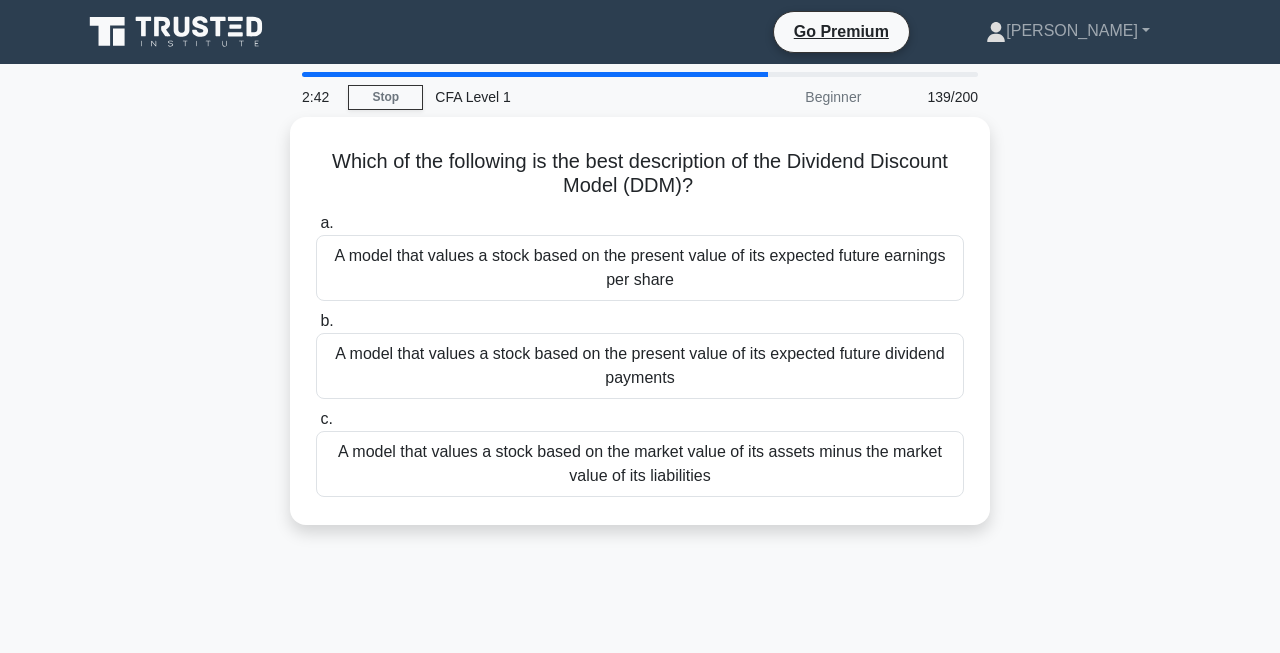 click on "a.
A model that values a stock based on the present value of its expected future earnings per share
b.
c." at bounding box center (640, 354) 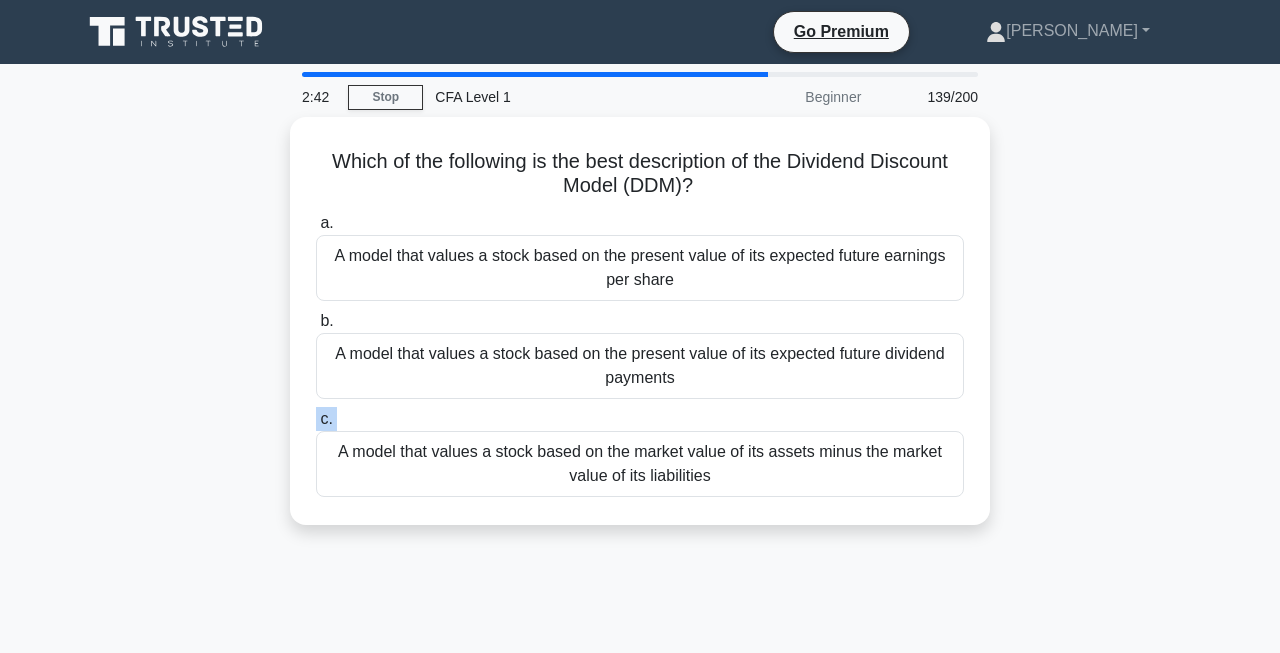 click on "c.
A model that values a stock based on the market value of its assets minus the market value of its liabilities" at bounding box center [640, 452] 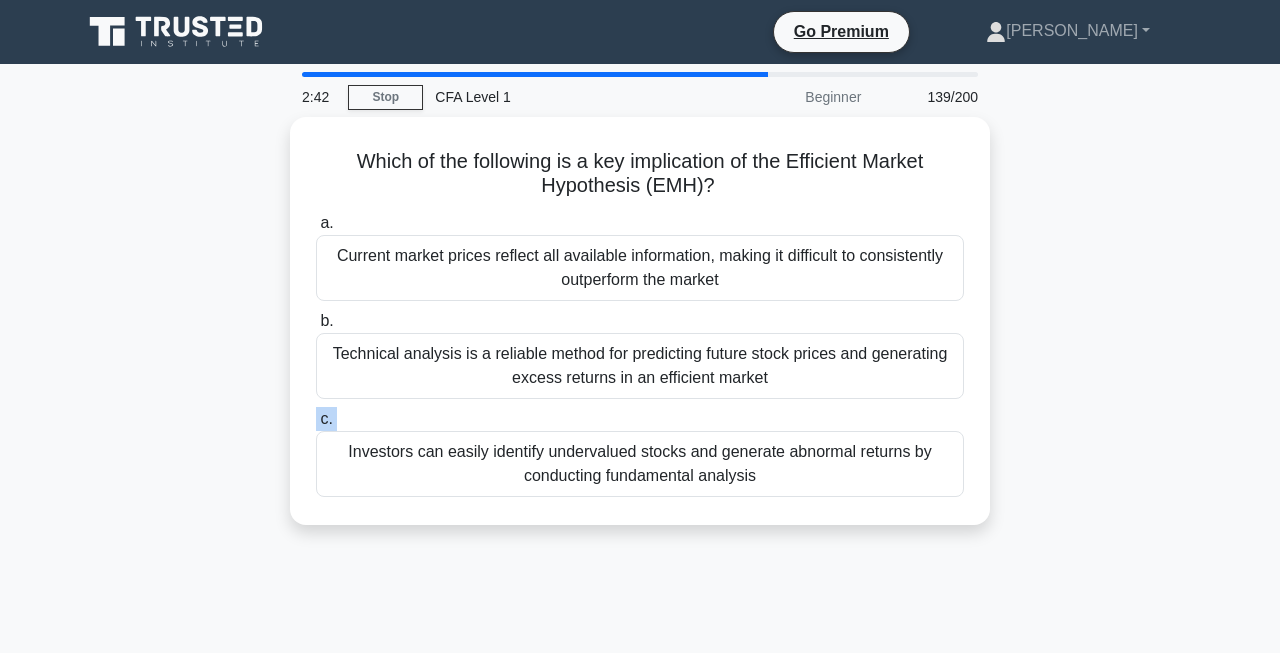 click on "a.
Current market prices reflect all available information, making it difficult to consistently outperform the market
b.
c." at bounding box center [640, 354] 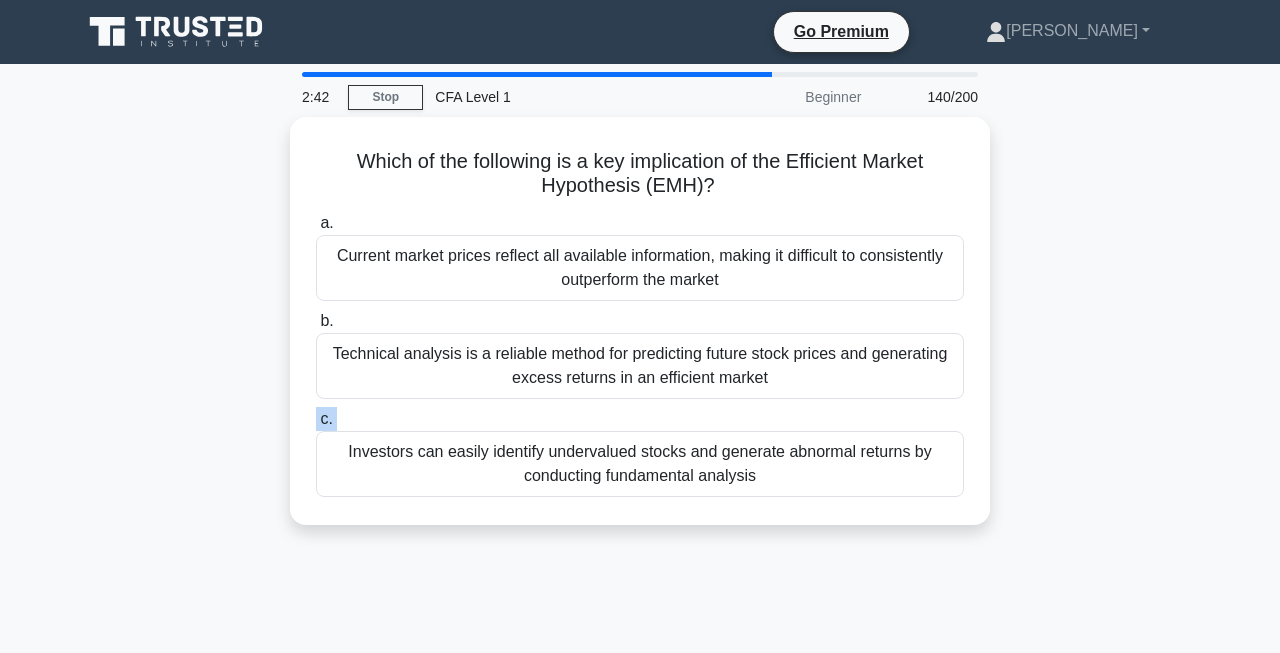 click on "c.
Investors can easily identify undervalued stocks and generate abnormal returns by conducting fundamental analysis" at bounding box center (640, 452) 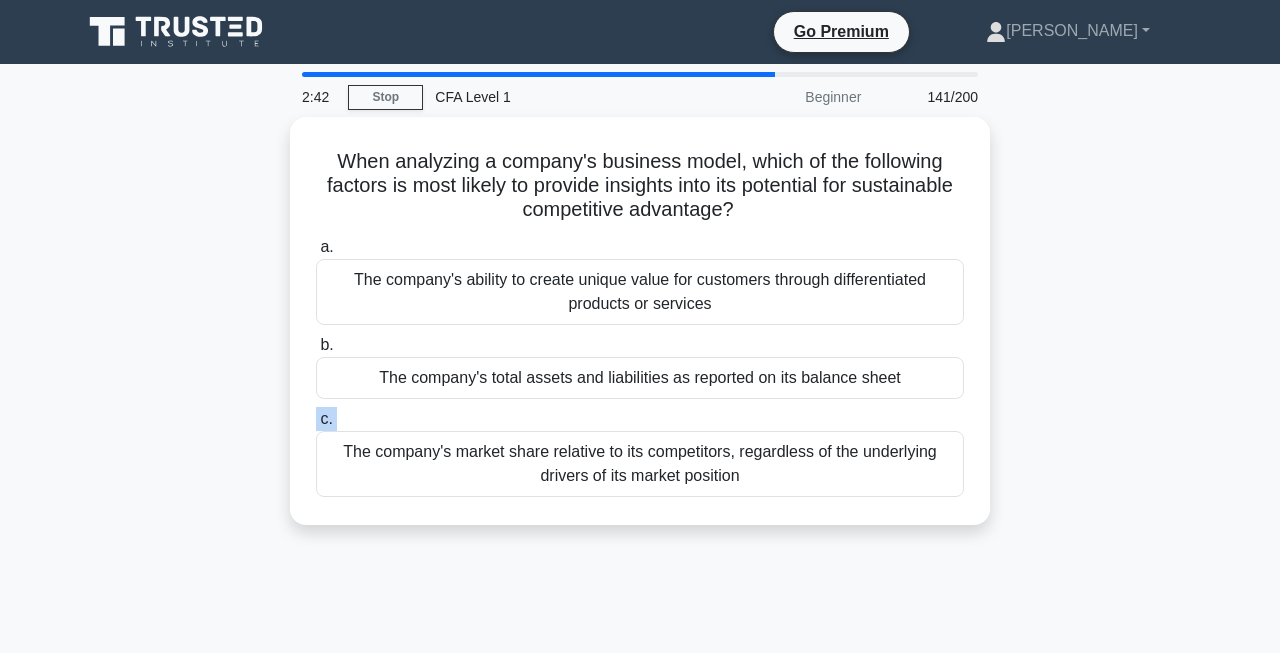 click on "c.
The company's market share relative to its competitors, regardless of the underlying drivers of its market position" at bounding box center (640, 452) 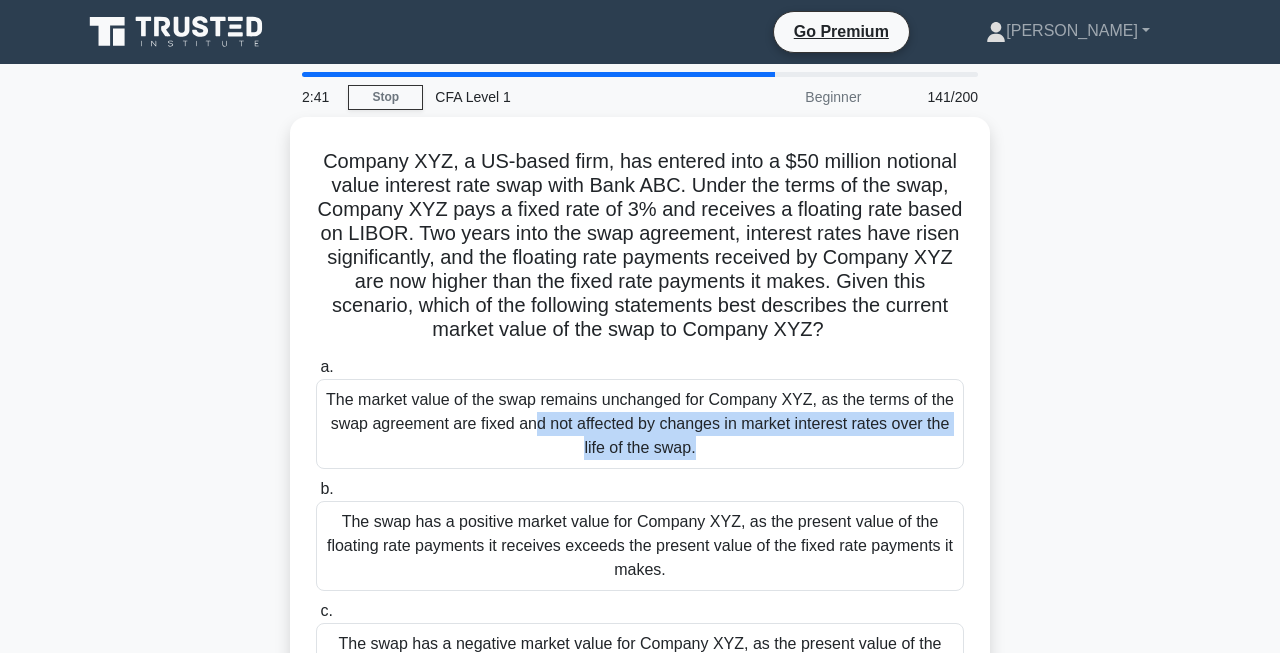 click on "The market value of the swap remains unchanged for Company XYZ, as the terms of the swap agreement are fixed and not affected by changes in market interest rates over the life of the swap." at bounding box center [640, 424] 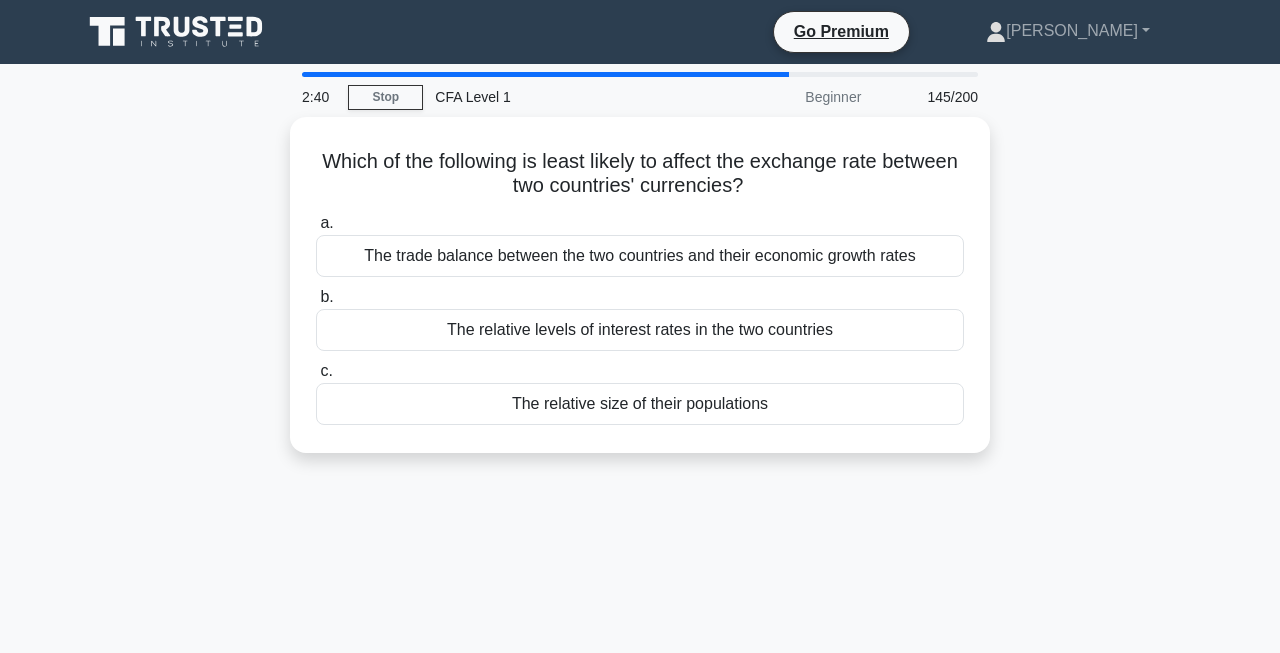click on "The relative size of their populations" at bounding box center (640, 404) 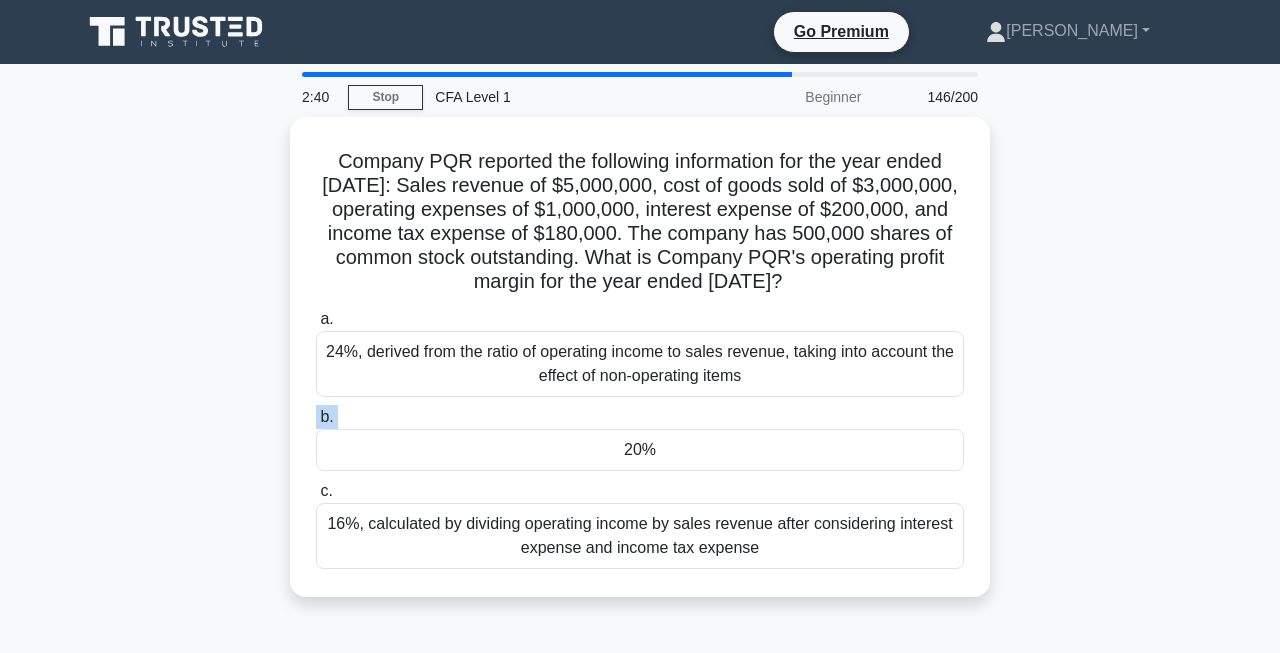 click on "a.
24%, derived from the ratio of operating income to sales revenue, taking into account the effect of non-operating items
b.
20%
c." at bounding box center (640, 438) 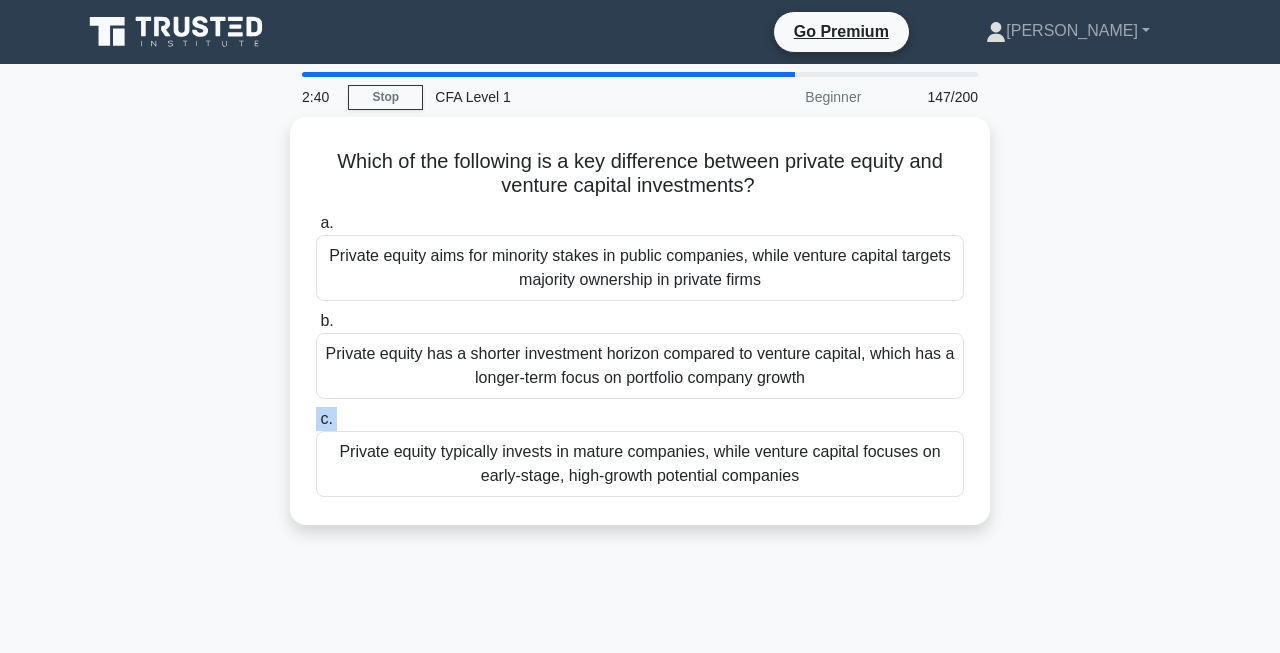 click on "a.
Private equity aims for minority stakes in public companies, while venture capital targets majority ownership in private firms
b.
c." at bounding box center [640, 354] 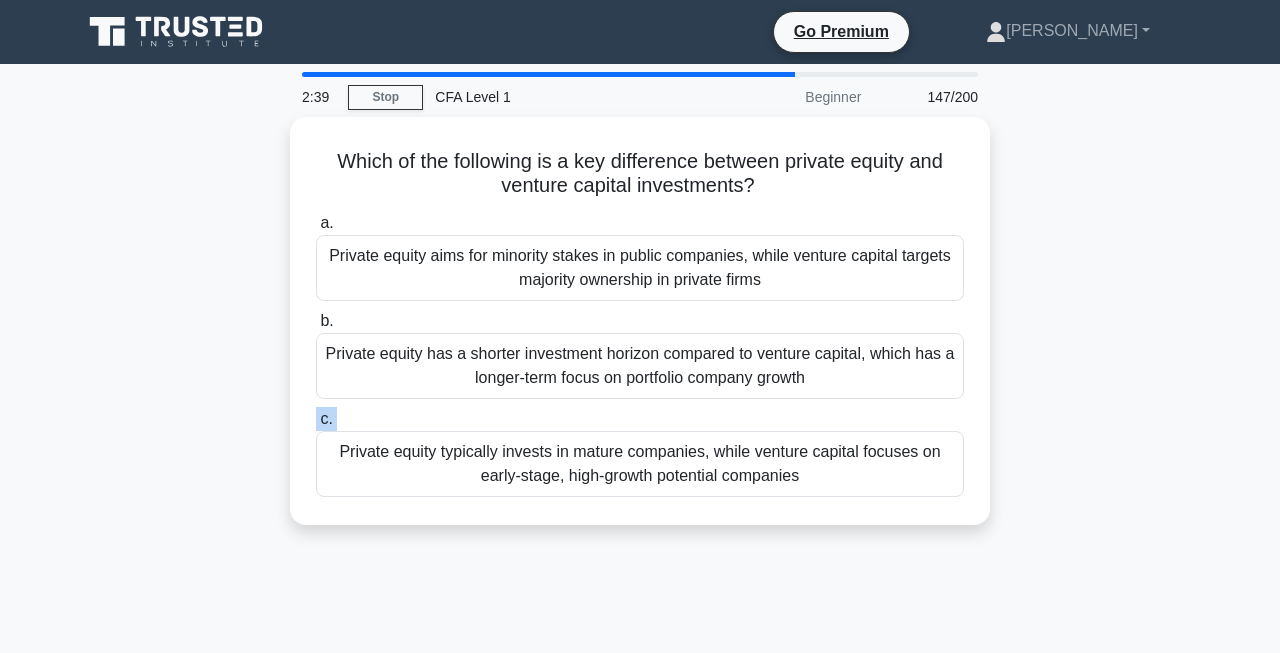 click on "c.
Private equity typically invests in mature companies, while venture capital focuses on early-stage, high-growth potential companies" at bounding box center (640, 452) 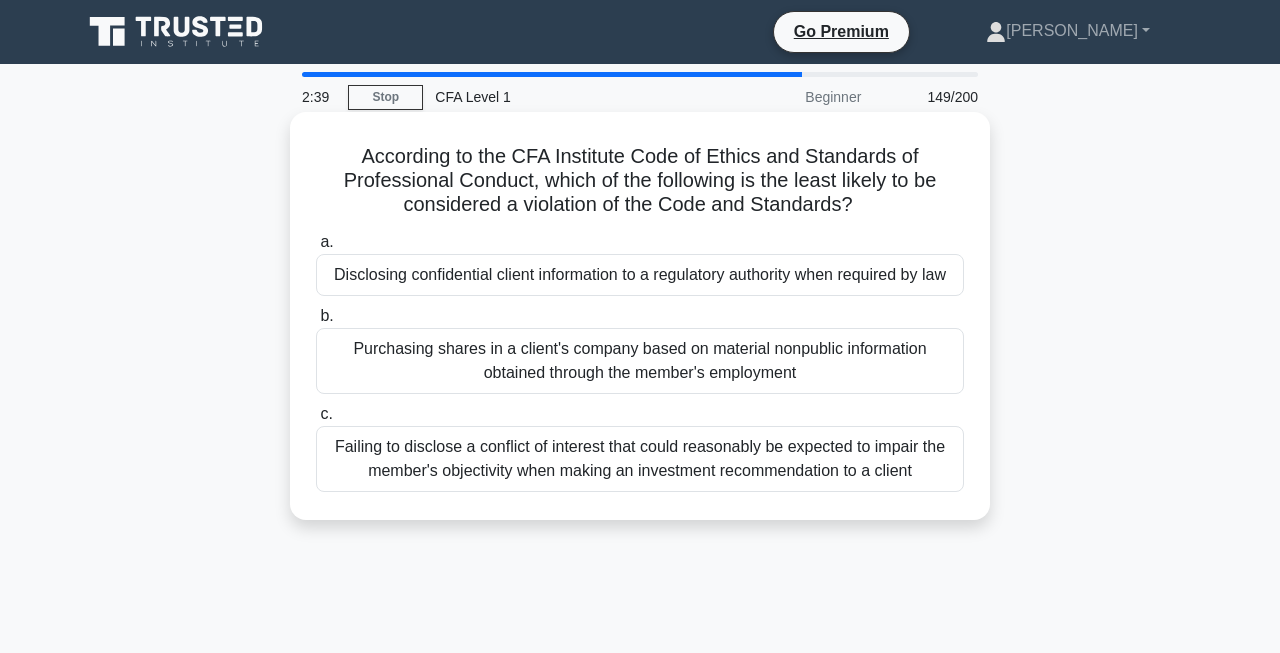 click on "Purchasing shares in a client's company based on material nonpublic information obtained through the member's employment" at bounding box center (640, 361) 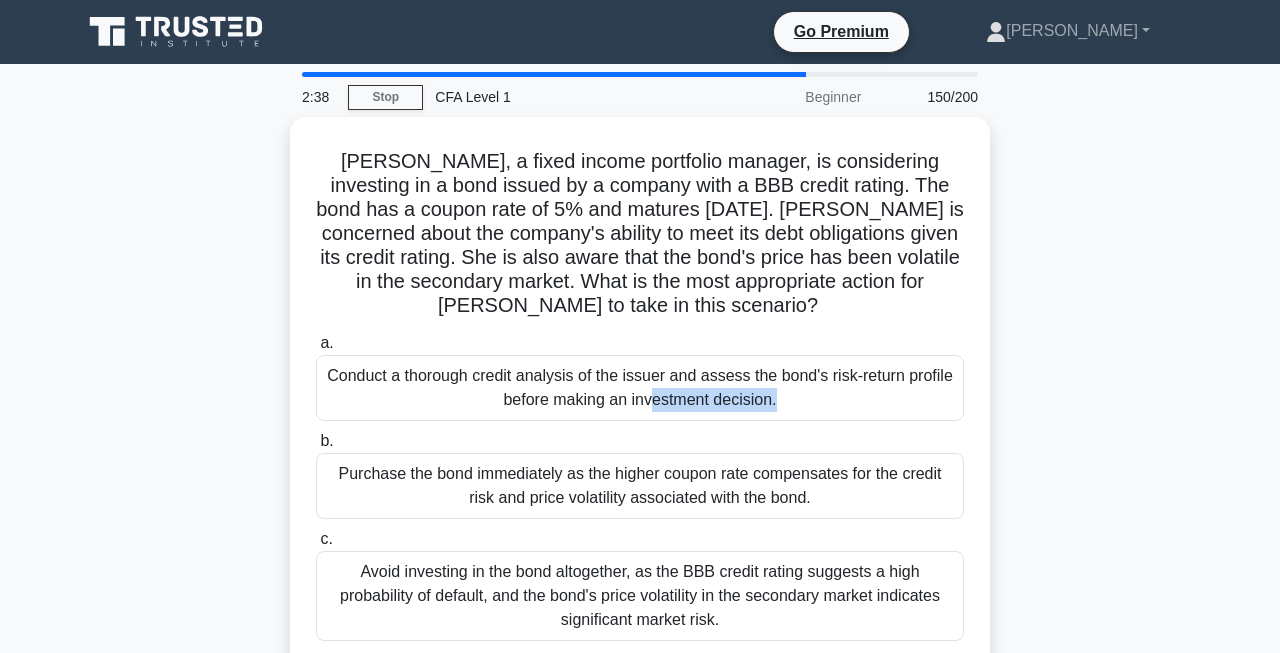 click on "Conduct a thorough credit analysis of the issuer and assess the bond's risk-return profile before making an investment decision." at bounding box center [640, 388] 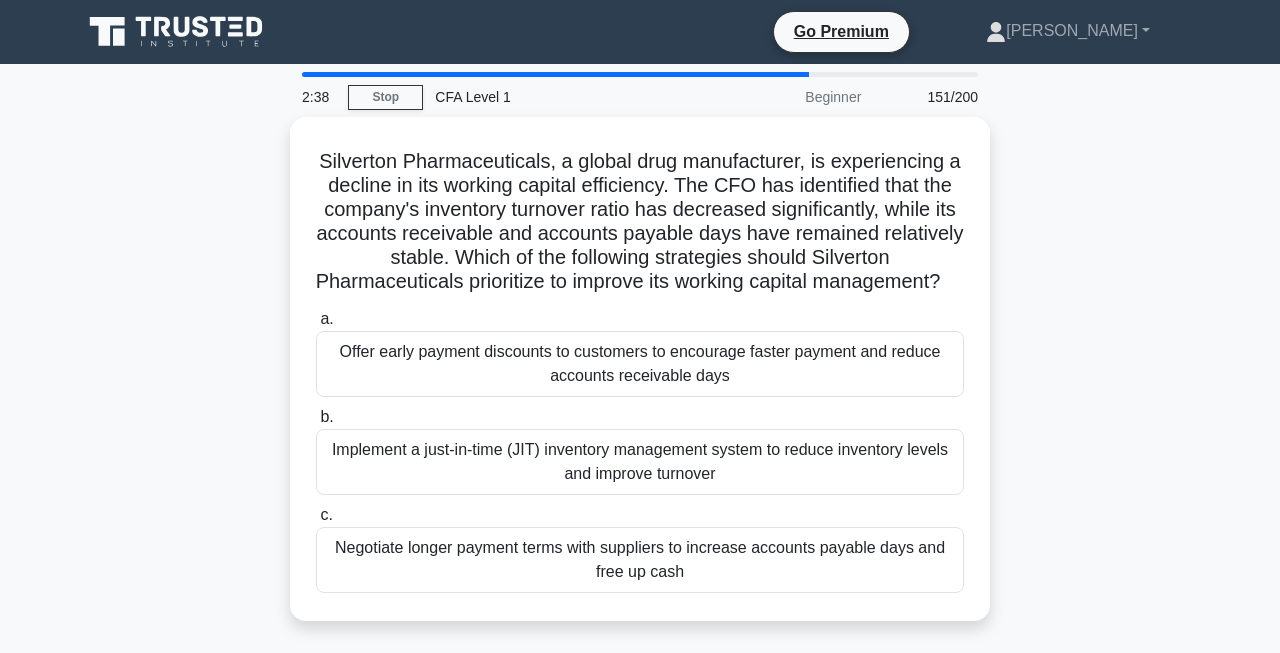 click on "Offer early payment discounts to customers to encourage faster payment and reduce accounts receivable days" at bounding box center [640, 364] 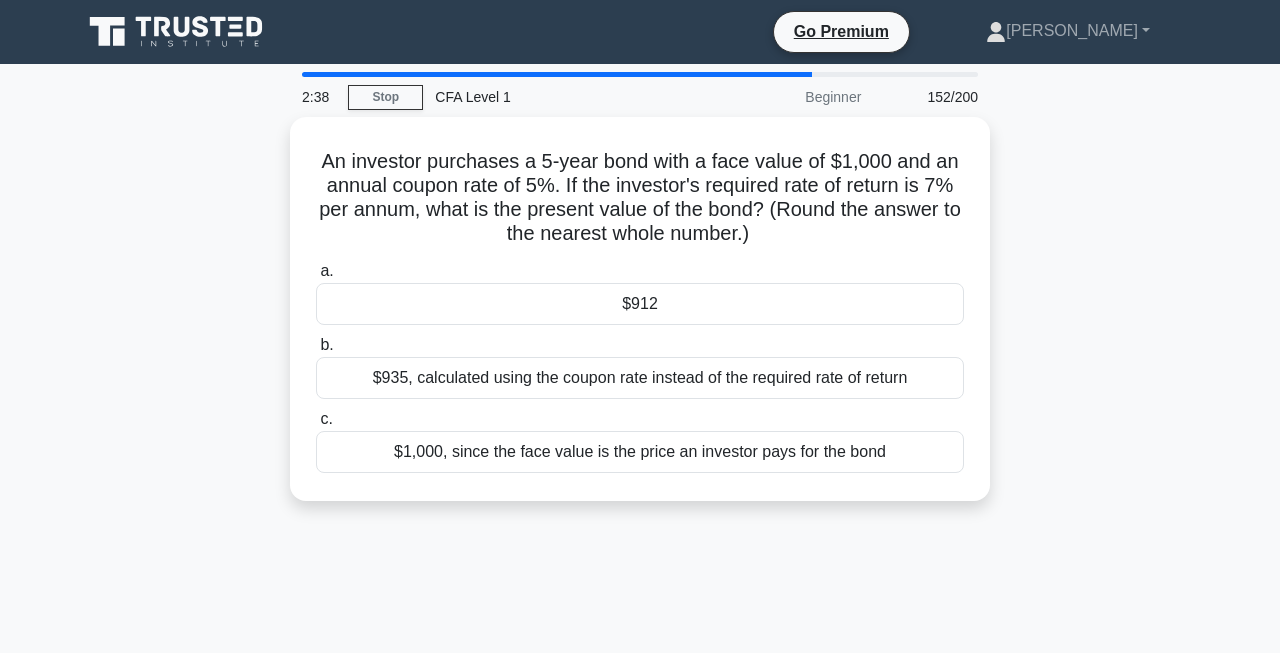 click on "$935, calculated using the coupon rate instead of the required rate of return" at bounding box center (640, 378) 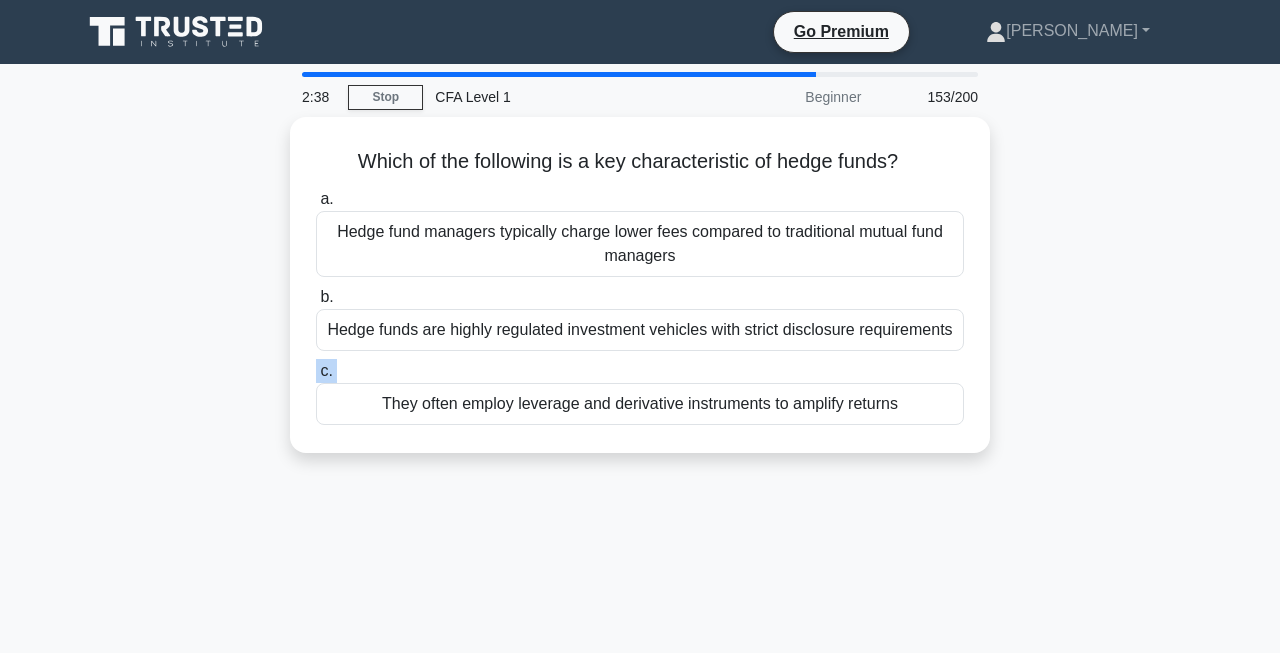 click on "c.
They often employ leverage and derivative instruments to amplify returns" at bounding box center [640, 392] 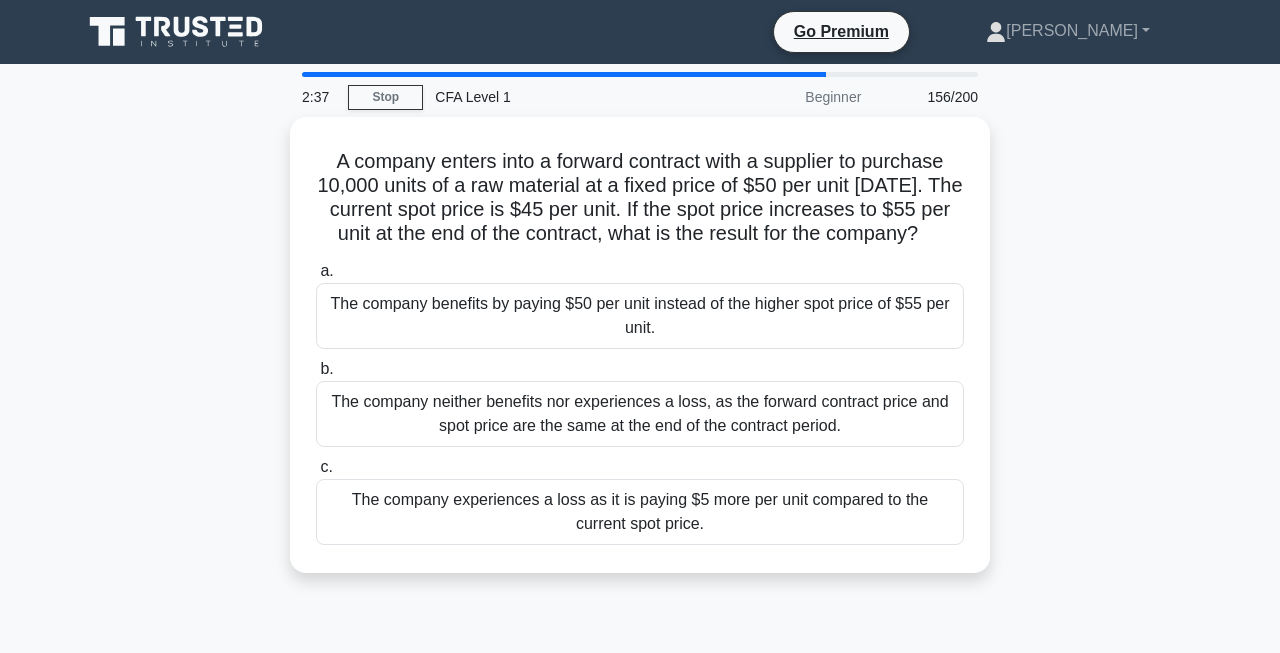 click on "The company benefits by paying $50 per unit instead of the higher spot price of $55 per unit." at bounding box center [640, 316] 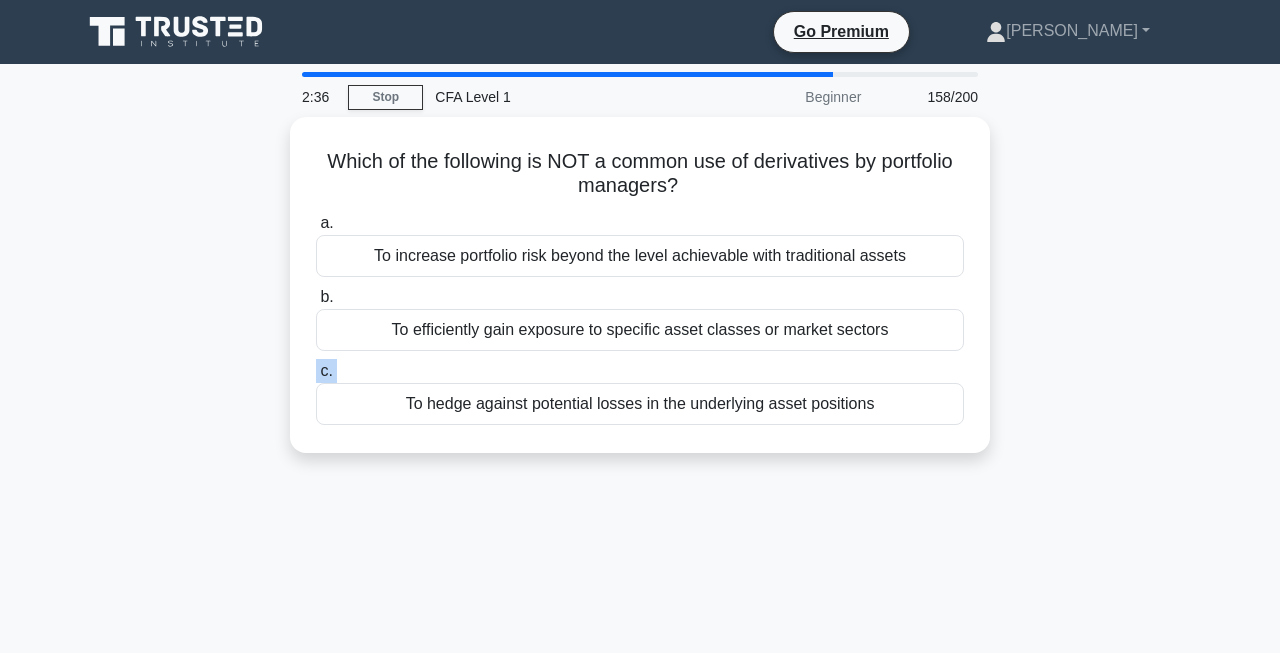click on "c.
To hedge against potential losses in the underlying asset positions" at bounding box center (640, 392) 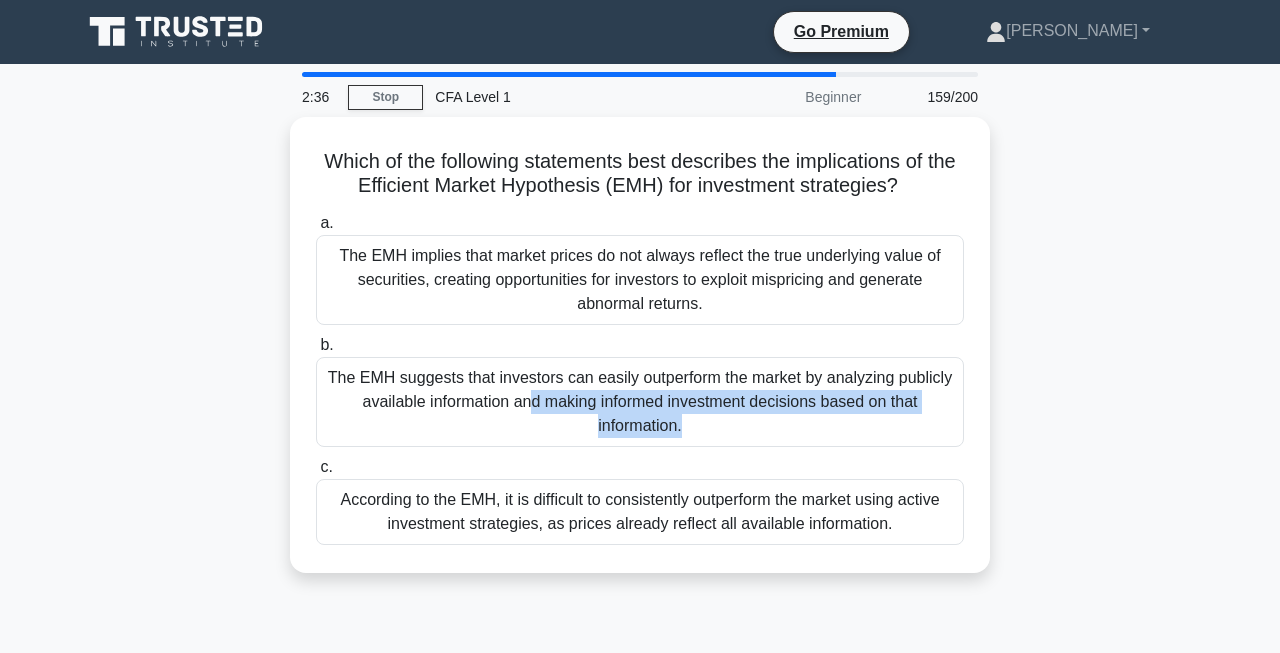 click on "The EMH suggests that investors can easily outperform the market by analyzing publicly available information and making informed investment decisions based on that information." at bounding box center (640, 402) 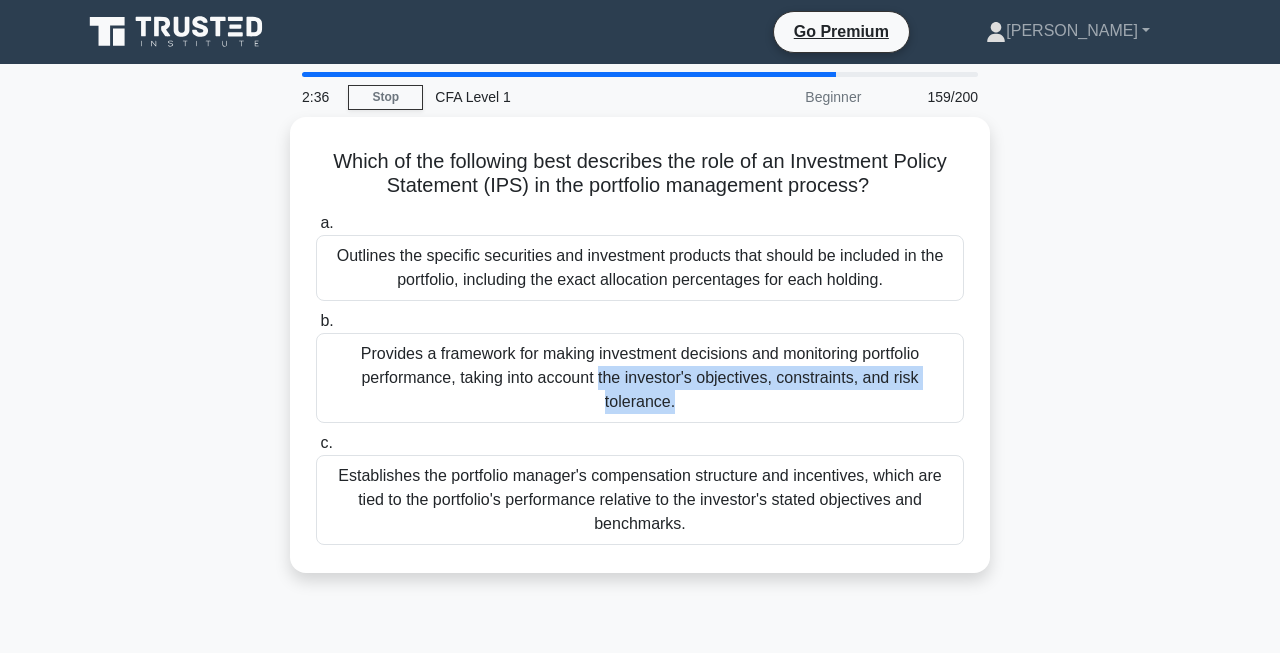 click on "Provides a framework for making investment decisions and monitoring portfolio performance, taking into account the investor's objectives, constraints, and risk tolerance." at bounding box center (640, 378) 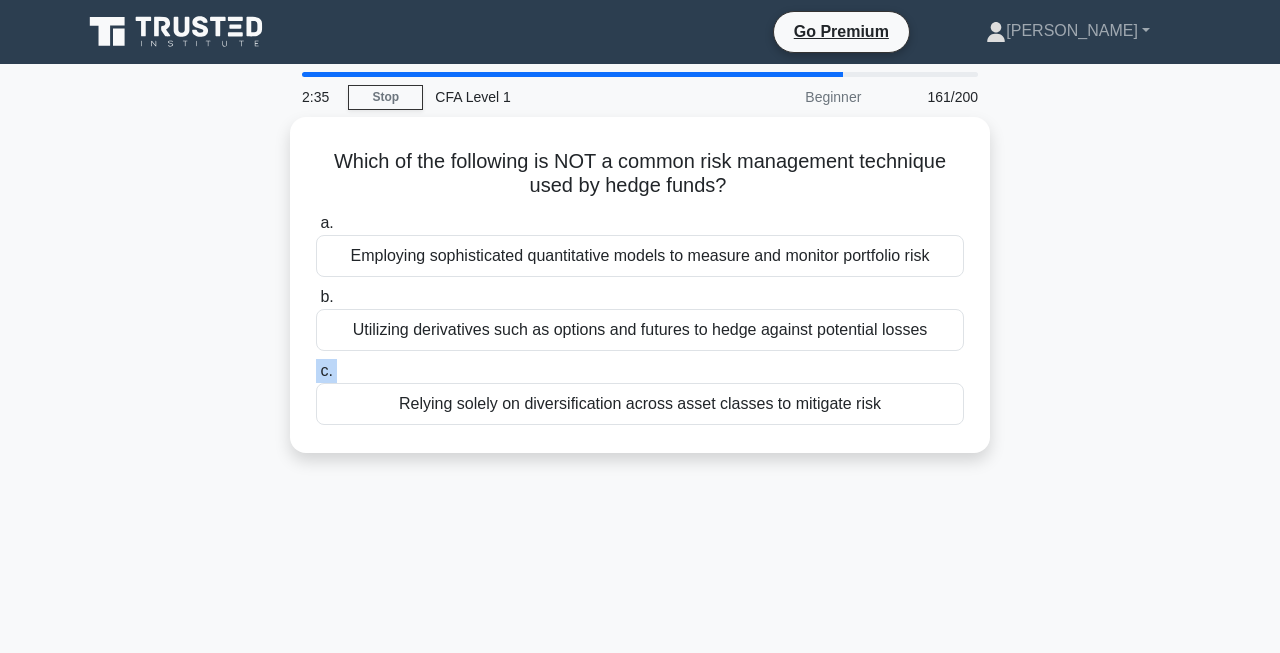 click on "c.
Relying solely on diversification across asset classes to mitigate risk" at bounding box center [640, 392] 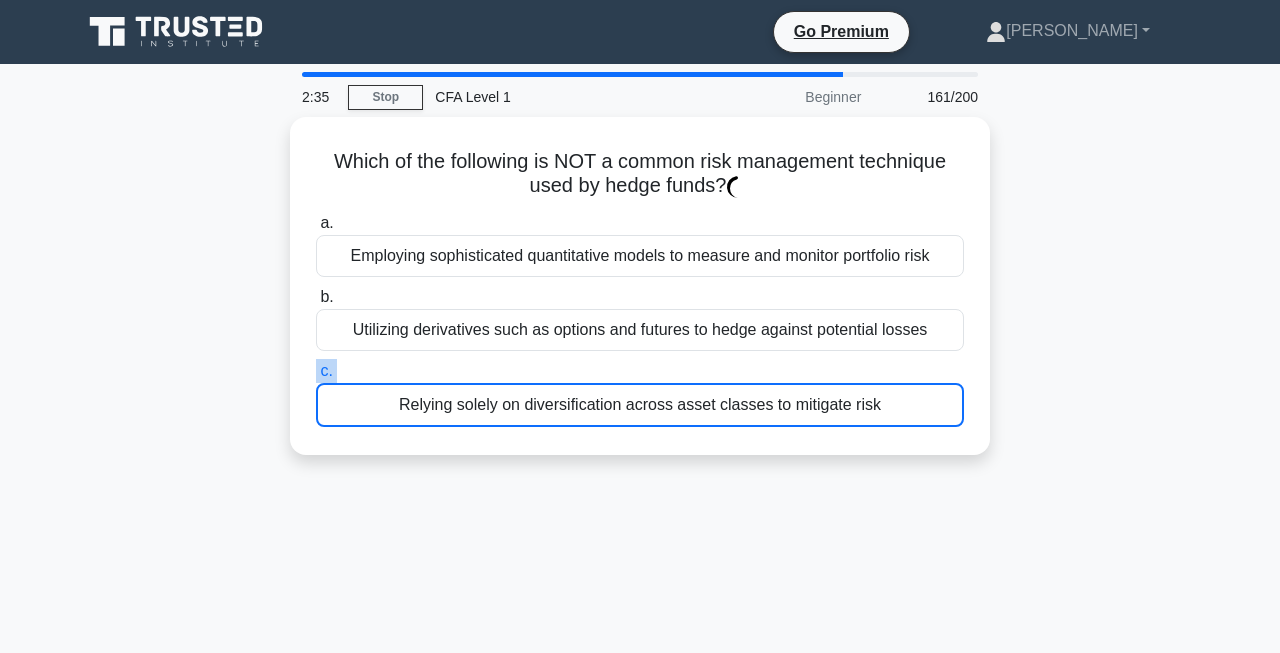 click on "c.
Relying solely on diversification across asset classes to mitigate risk" at bounding box center (640, 393) 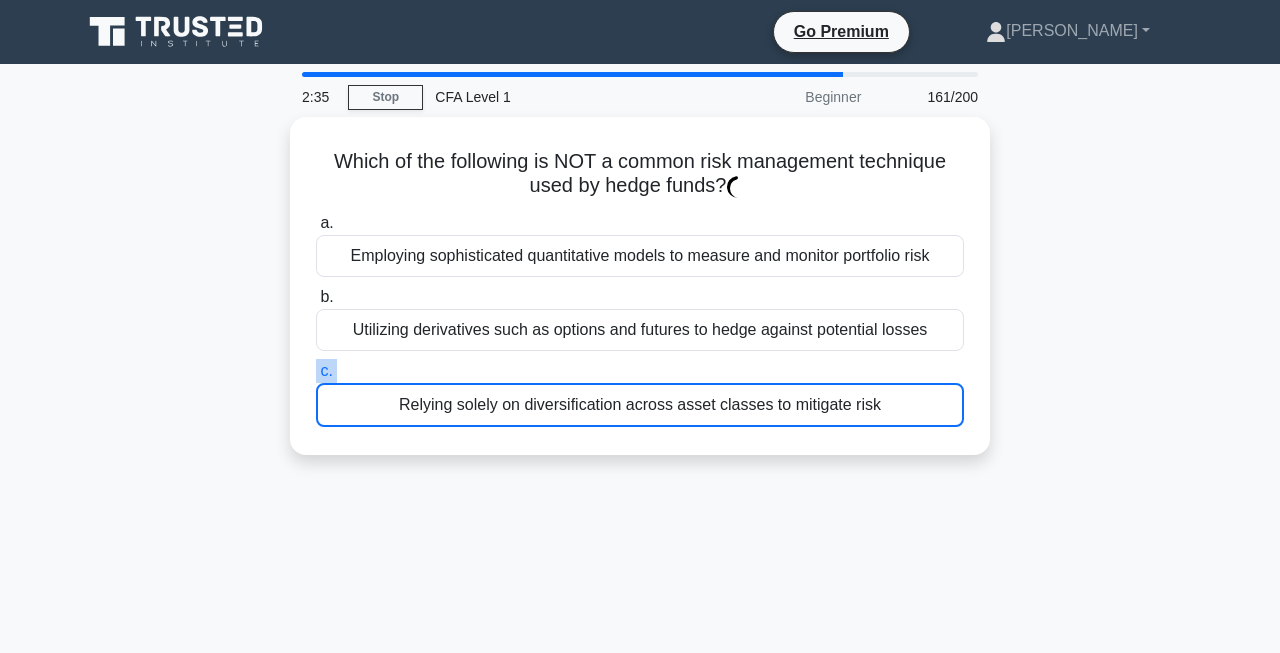 click on "c.
Relying solely on diversification across asset classes to mitigate risk" at bounding box center [316, 371] 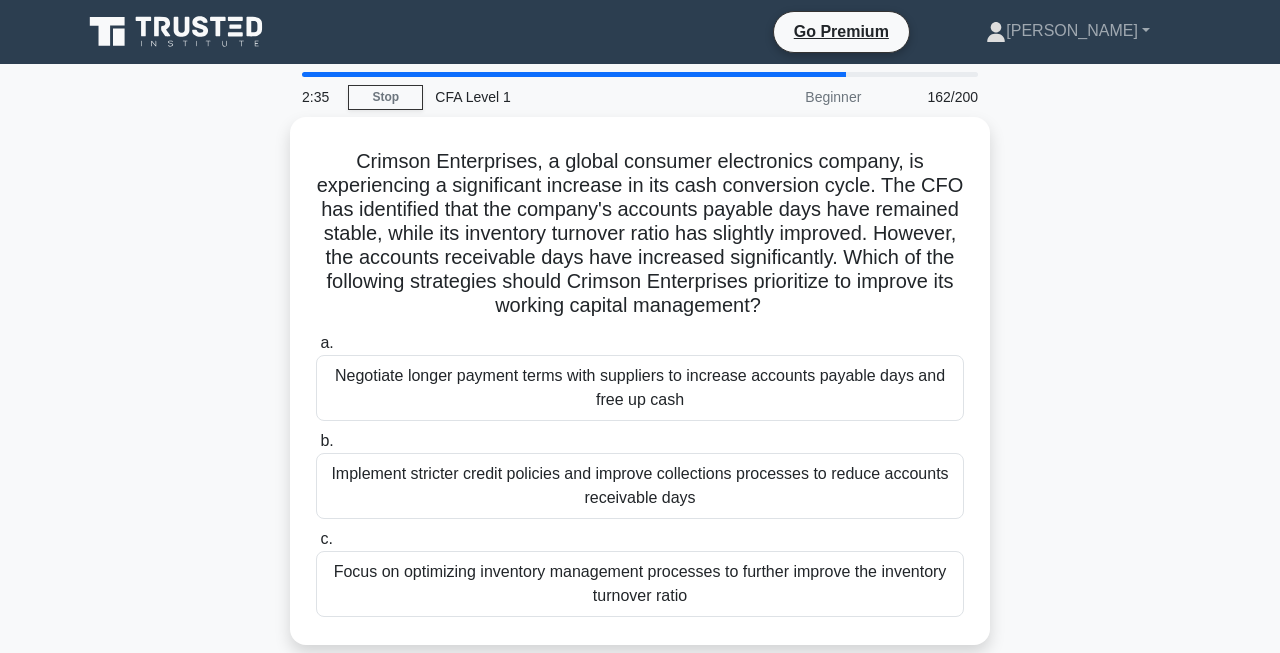 click on "Negotiate longer payment terms with suppliers to increase accounts payable days and free up cash" at bounding box center [640, 388] 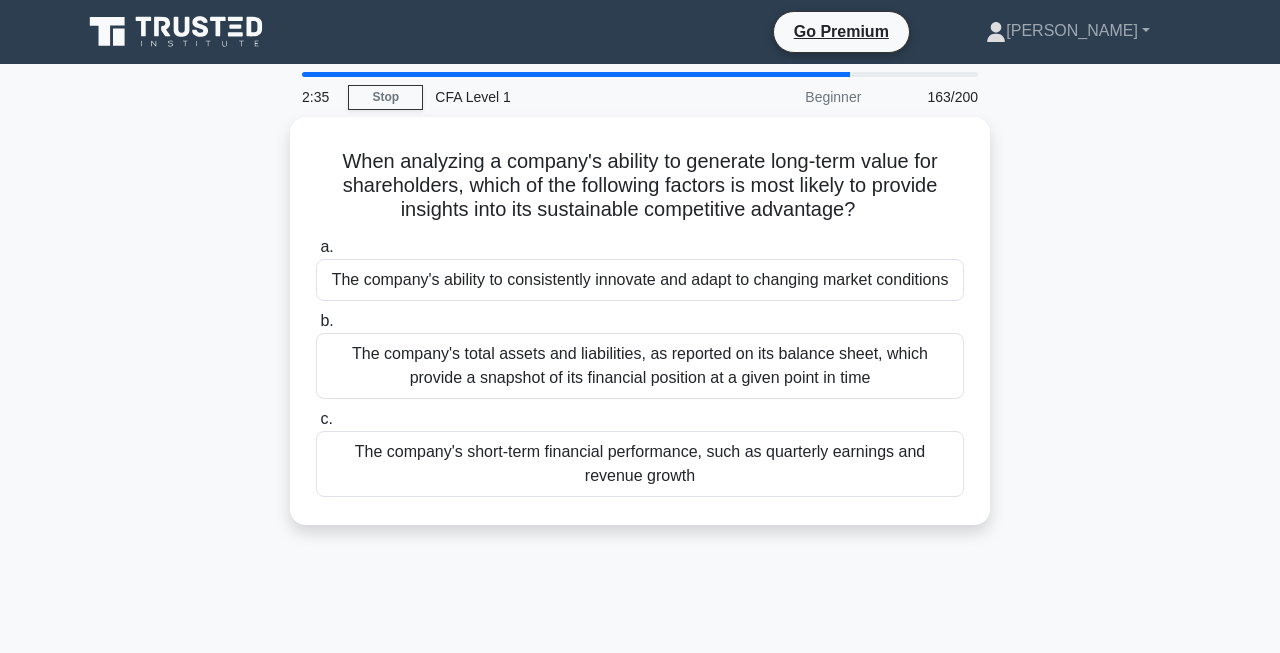 click on "The company's total assets and liabilities, as reported on its balance sheet, which provide a snapshot of its financial position at a given point in time" at bounding box center (640, 366) 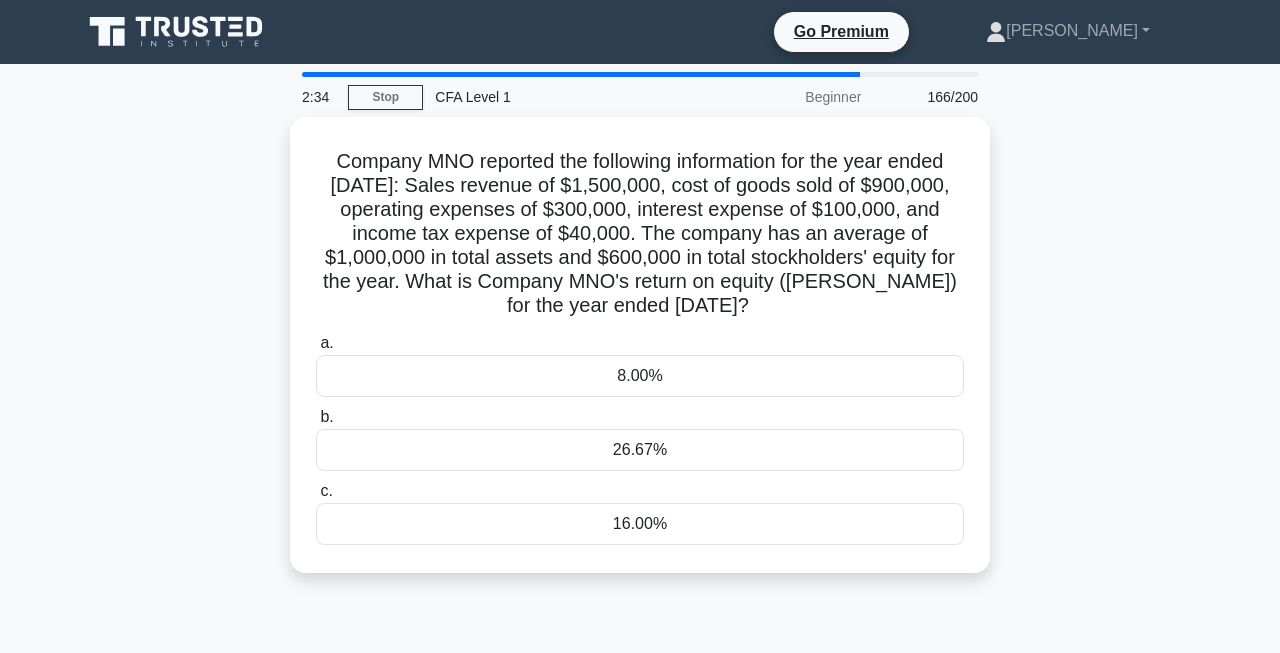 click on "8.00%" at bounding box center [640, 376] 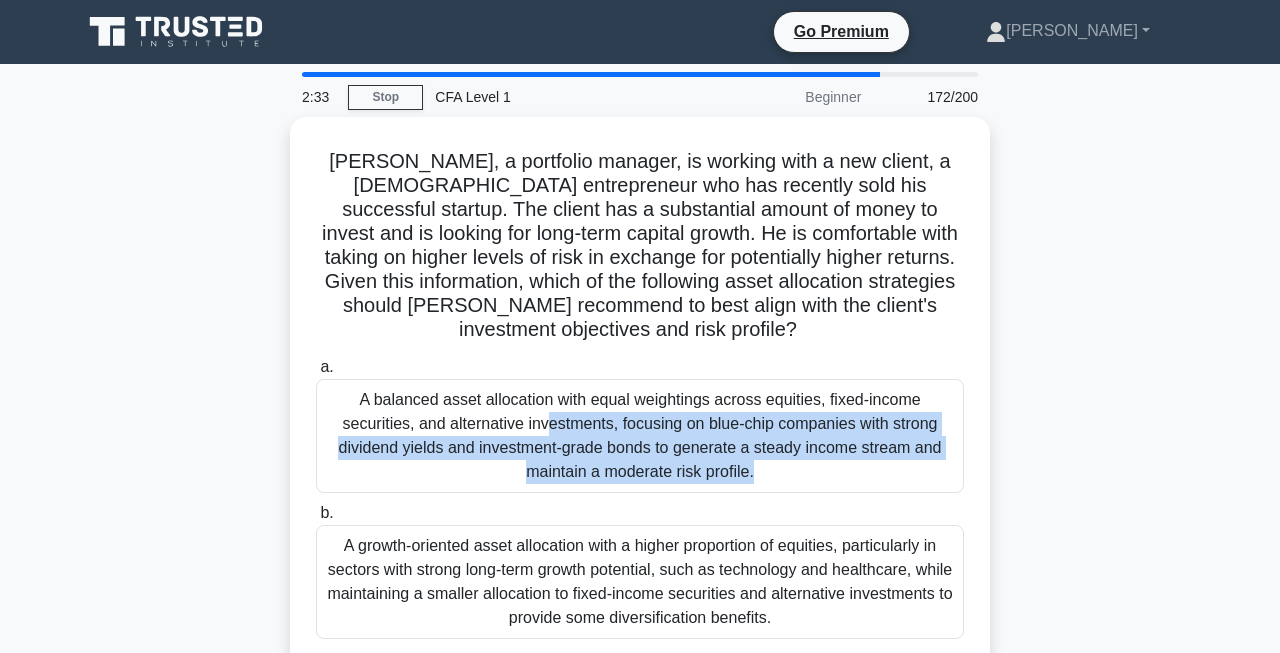 click on "A balanced asset allocation with equal weightings across equities, fixed-income securities, and alternative investments, focusing on blue-chip companies with strong dividend yields and investment-grade bonds to generate a steady income stream and maintain a moderate risk profile." at bounding box center (640, 436) 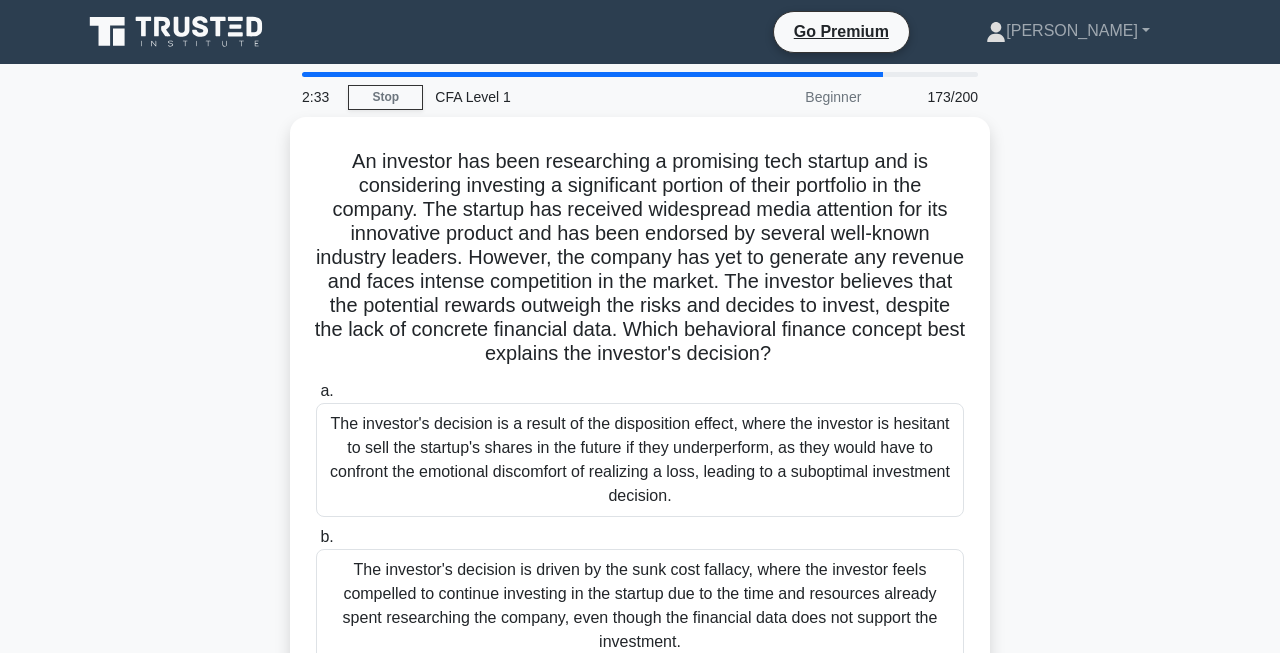 click on "An investor has been researching a promising tech startup and is considering investing a significant portion of their portfolio in the company. The startup has received widespread media attention for its innovative product and has been endorsed by several well-known industry leaders. However, the company has yet to generate any revenue and faces intense competition in the market. The investor believes that the potential rewards outweigh the risks and decides to invest, despite the lack of concrete financial data. Which behavioral finance concept best explains the investor's decision?
.spinner_0XTQ{transform-origin:center;animation:spinner_y6GP .75s linear infinite}@keyframes spinner_y6GP{100%{transform:rotate(360deg)}}
a. b. c." at bounding box center (640, 477) 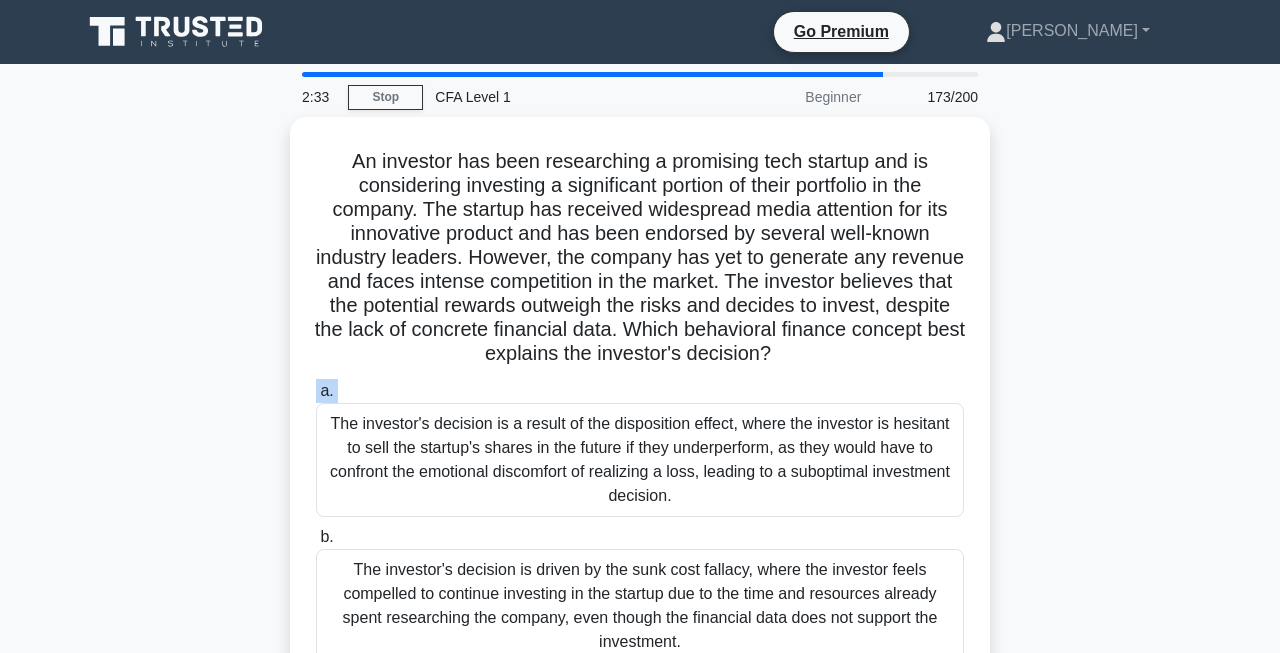 click on "An investor has been researching a promising tech startup and is considering investing a significant portion of their portfolio in the company. The startup has received widespread media attention for its innovative product and has been endorsed by several well-known industry leaders. However, the company has yet to generate any revenue and faces intense competition in the market. The investor believes that the potential rewards outweigh the risks and decides to invest, despite the lack of concrete financial data. Which behavioral finance concept best explains the investor's decision?
.spinner_0XTQ{transform-origin:center;animation:spinner_y6GP .75s linear infinite}@keyframes spinner_y6GP{100%{transform:rotate(360deg)}}
a. b. c." at bounding box center (640, 477) 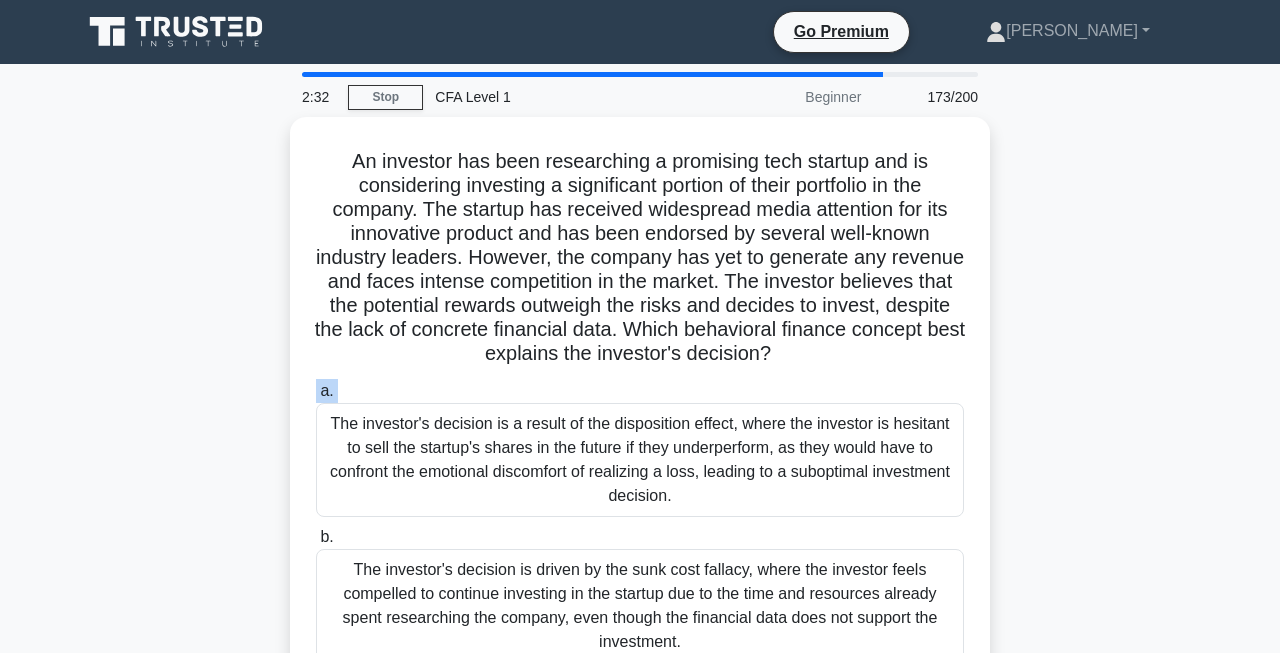 click on "An investor has been researching a promising tech startup and is considering investing a significant portion of their portfolio in the company. The startup has received widespread media attention for its innovative product and has been endorsed by several well-known industry leaders. However, the company has yet to generate any revenue and faces intense competition in the market. The investor believes that the potential rewards outweigh the risks and decides to invest, despite the lack of concrete financial data. Which behavioral finance concept best explains the investor's decision?
.spinner_0XTQ{transform-origin:center;animation:spinner_y6GP .75s linear infinite}@keyframes spinner_y6GP{100%{transform:rotate(360deg)}}
a. b. c." at bounding box center [640, 477] 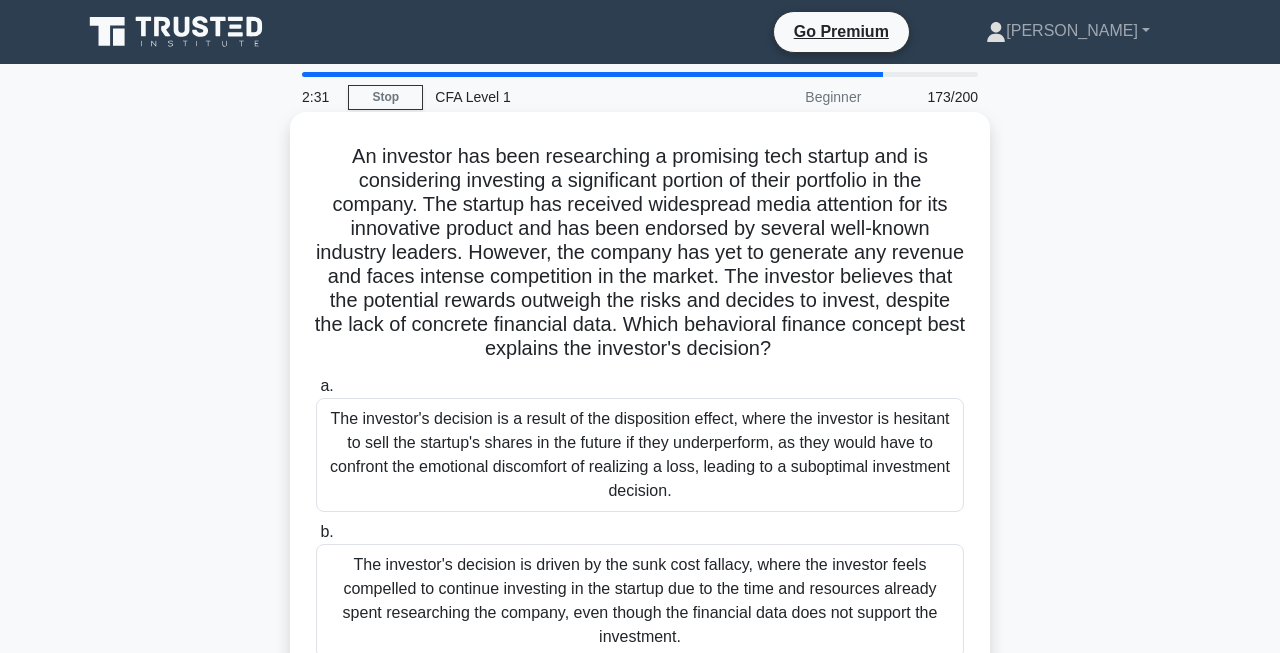 click on "The investor's decision is a result of the disposition effect, where the investor is hesitant to sell the startup's shares in the future if they underperform, as they would have to confront the emotional discomfort of realizing a loss, leading to a suboptimal investment decision." at bounding box center (640, 455) 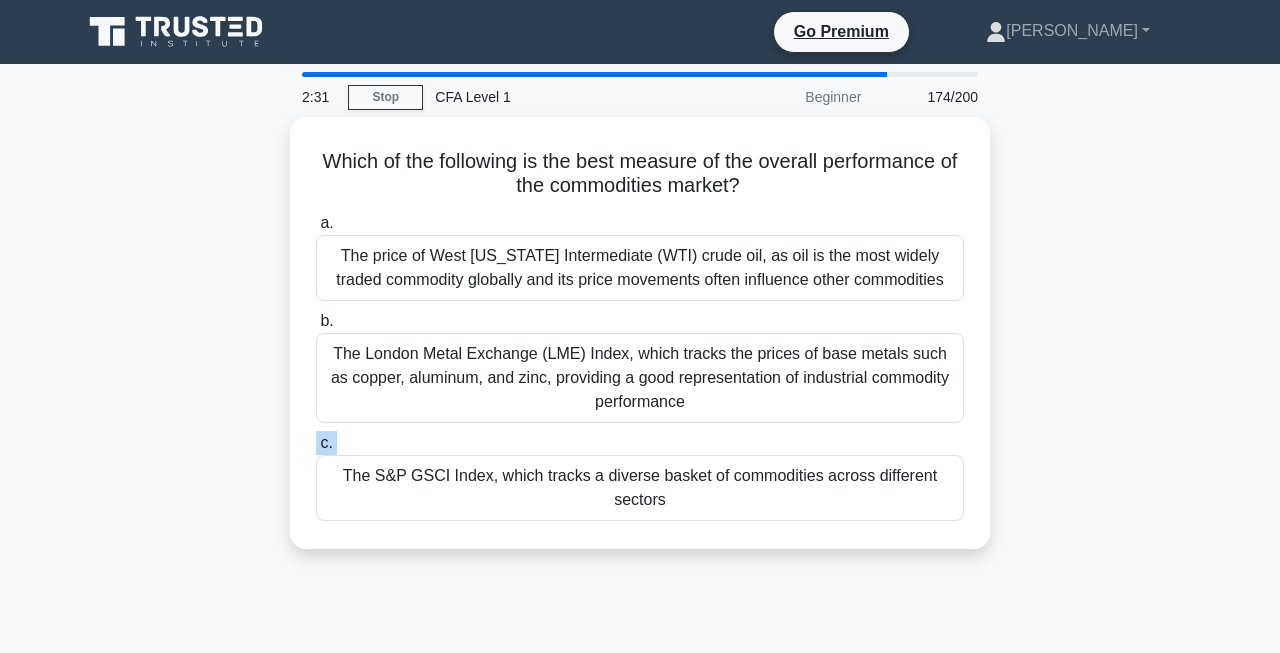 click on "c.
The S&P GSCI Index, which tracks a diverse basket of commodities across different sectors" at bounding box center (640, 476) 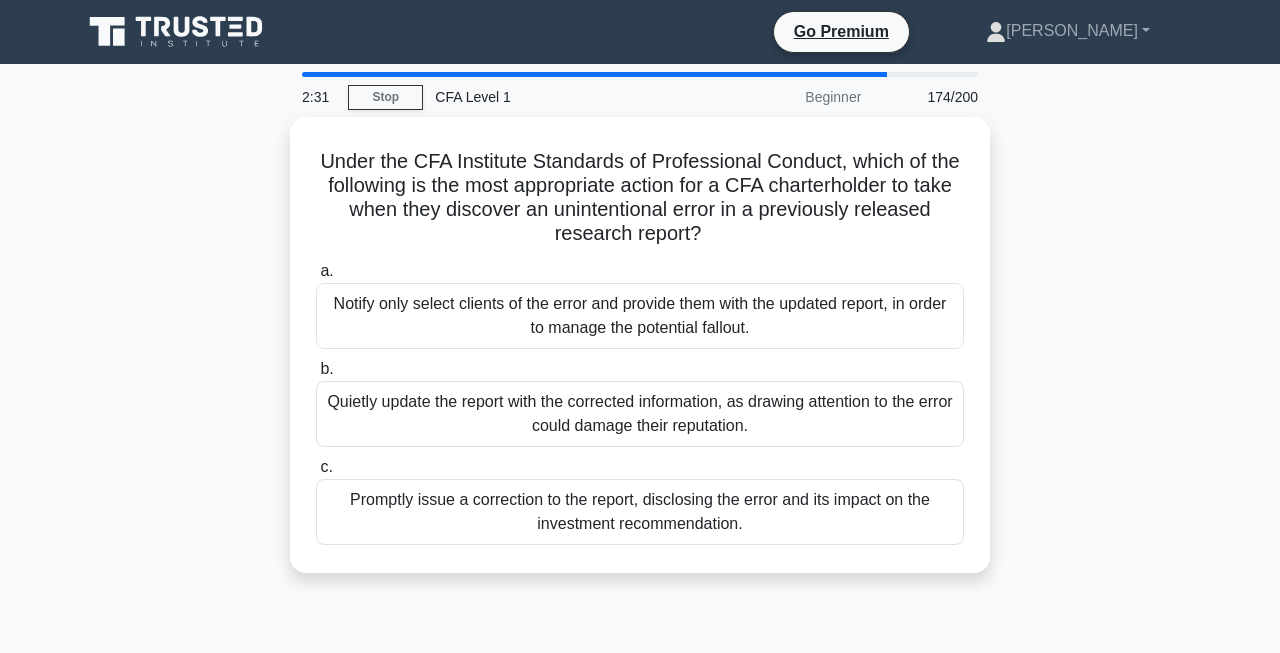 click on "a.
Notify only select clients of the error and provide them with the updated report, in order to manage the potential fallout.
b.
c." at bounding box center [640, 402] 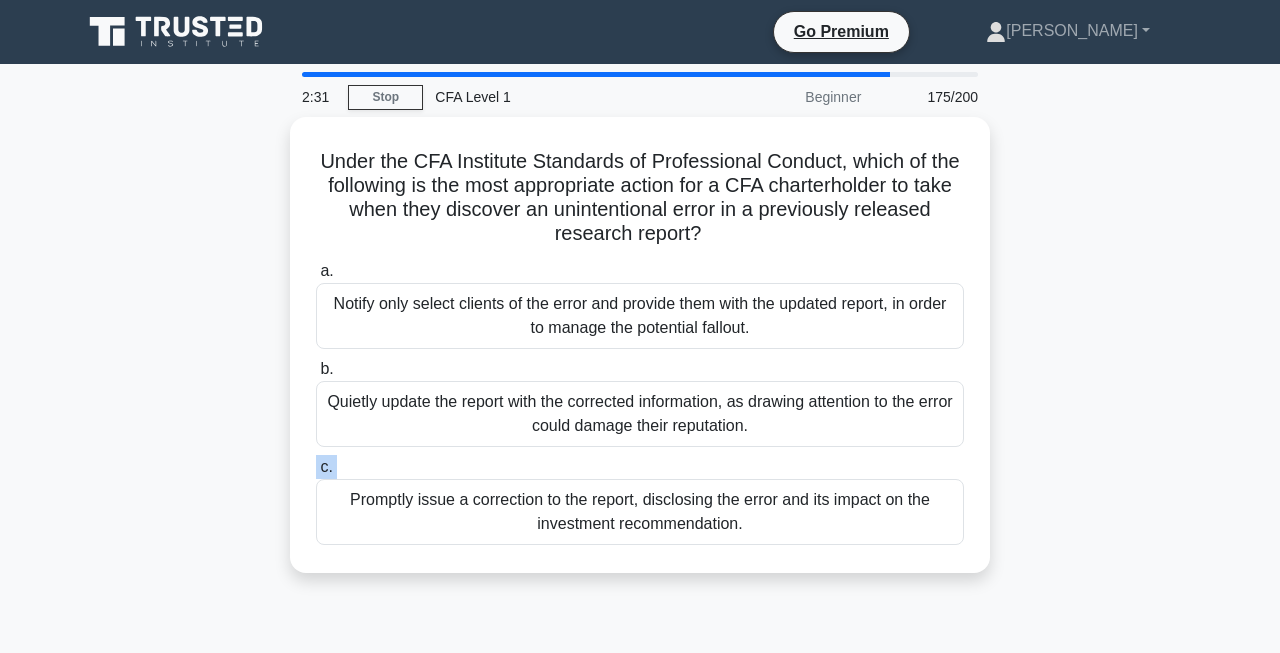 click on "a.
Notify only select clients of the error and provide them with the updated report, in order to manage the potential fallout.
b.
c." at bounding box center [640, 402] 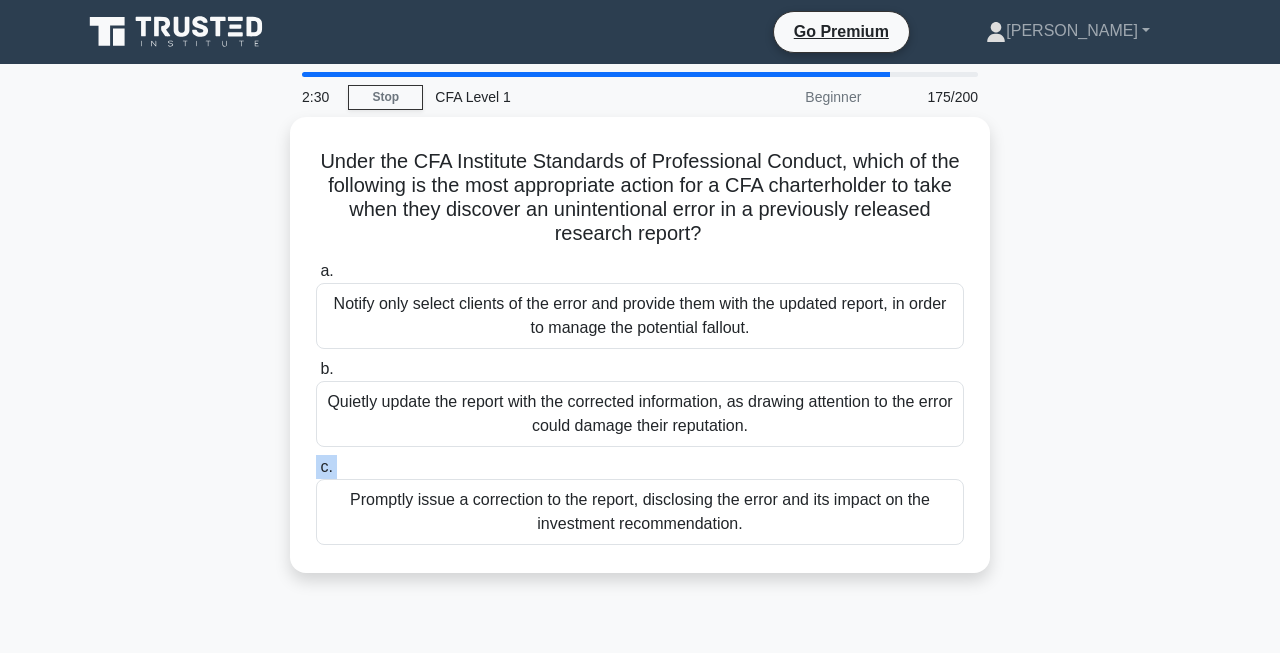 click on "a.
Notify only select clients of the error and provide them with the updated report, in order to manage the potential fallout.
b.
c." at bounding box center (640, 402) 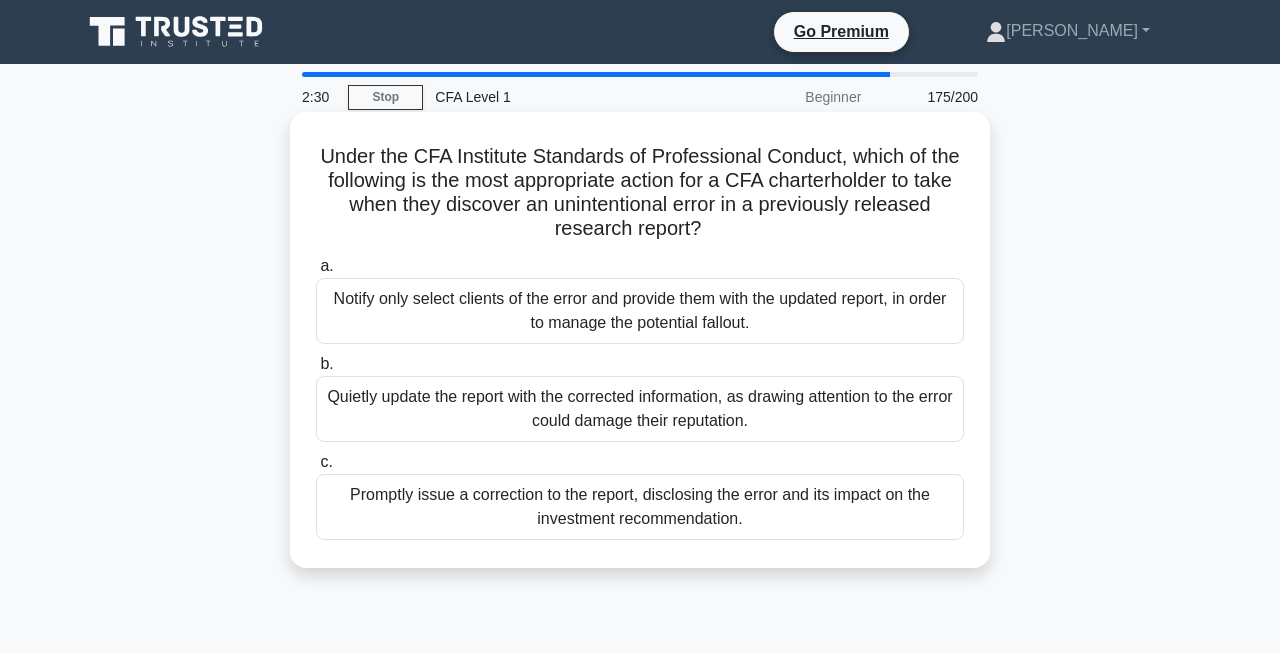 click on "Quietly update the report with the corrected information, as drawing attention to the error could damage their reputation." at bounding box center [640, 409] 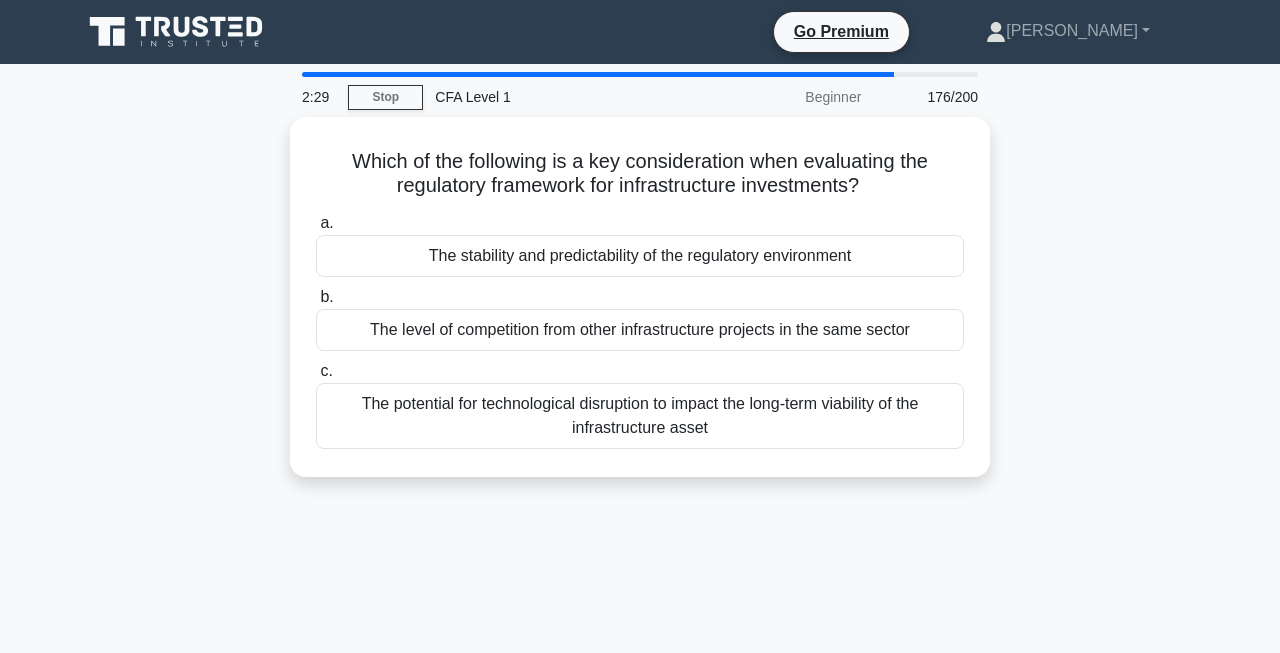click on "The potential for technological disruption to impact the long-term viability of the infrastructure asset" at bounding box center (640, 416) 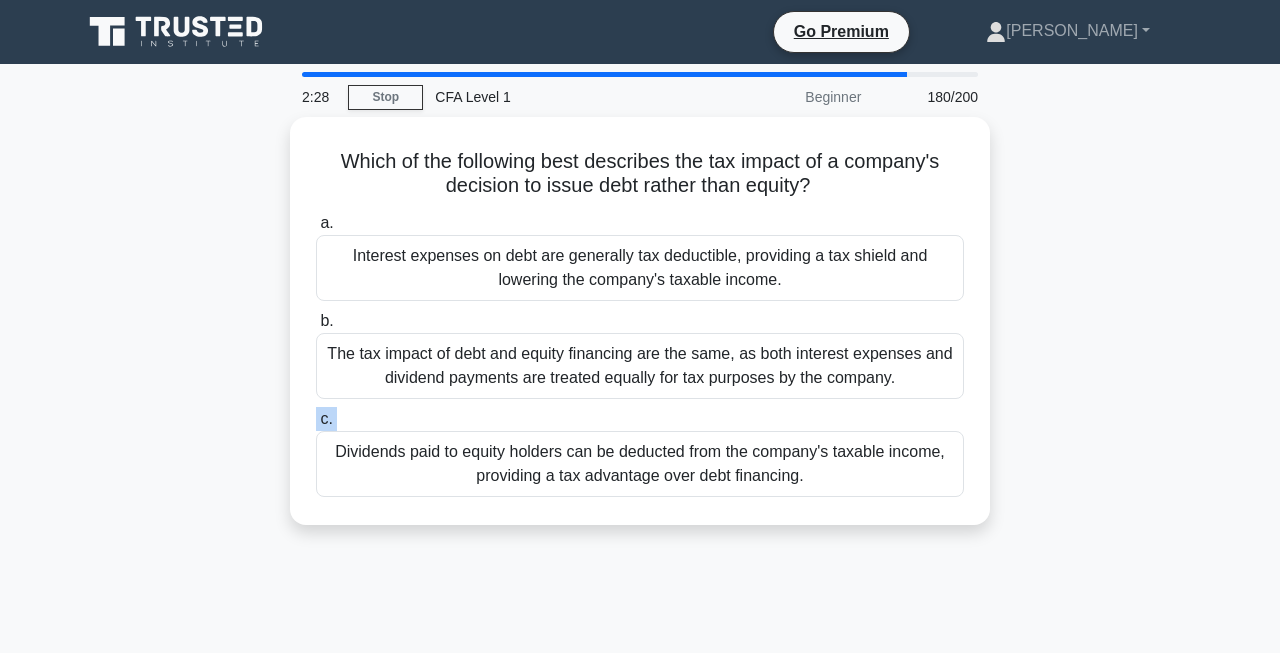 click on "c.
Dividends paid to equity holders can be deducted from the company's taxable income, providing a tax advantage over debt financing." at bounding box center [640, 452] 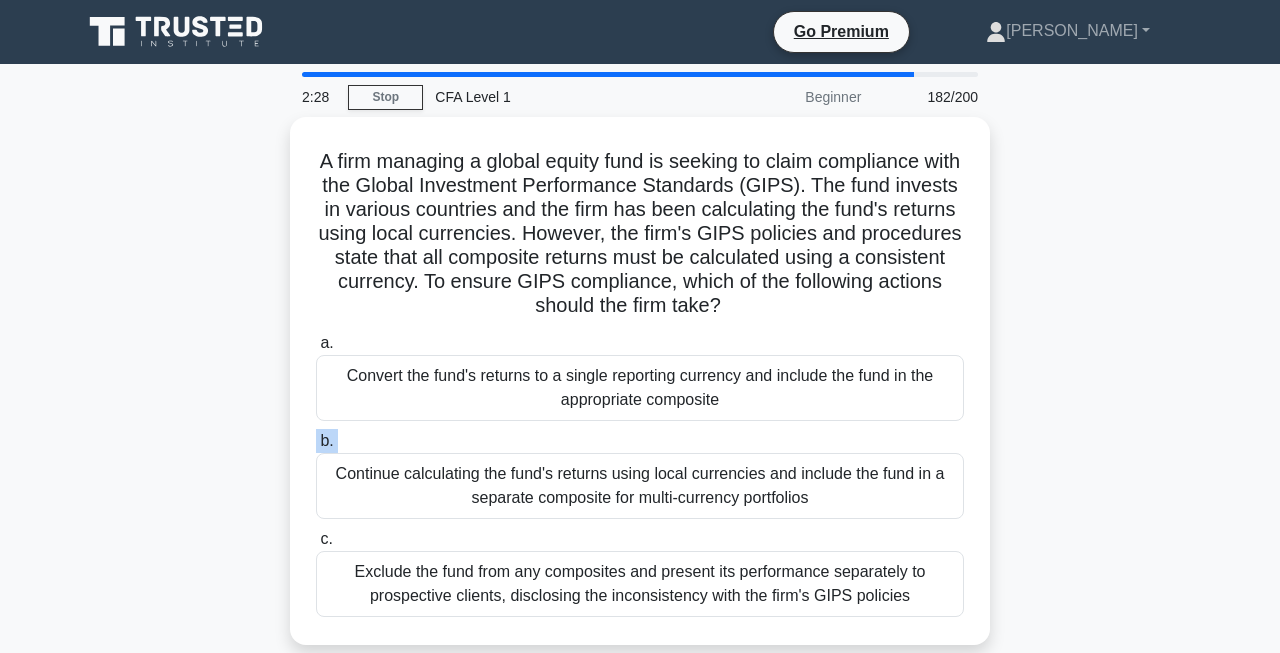 click on "b.
Continue calculating the fund's returns using local currencies and include the fund in a separate composite for multi-currency portfolios" at bounding box center [640, 474] 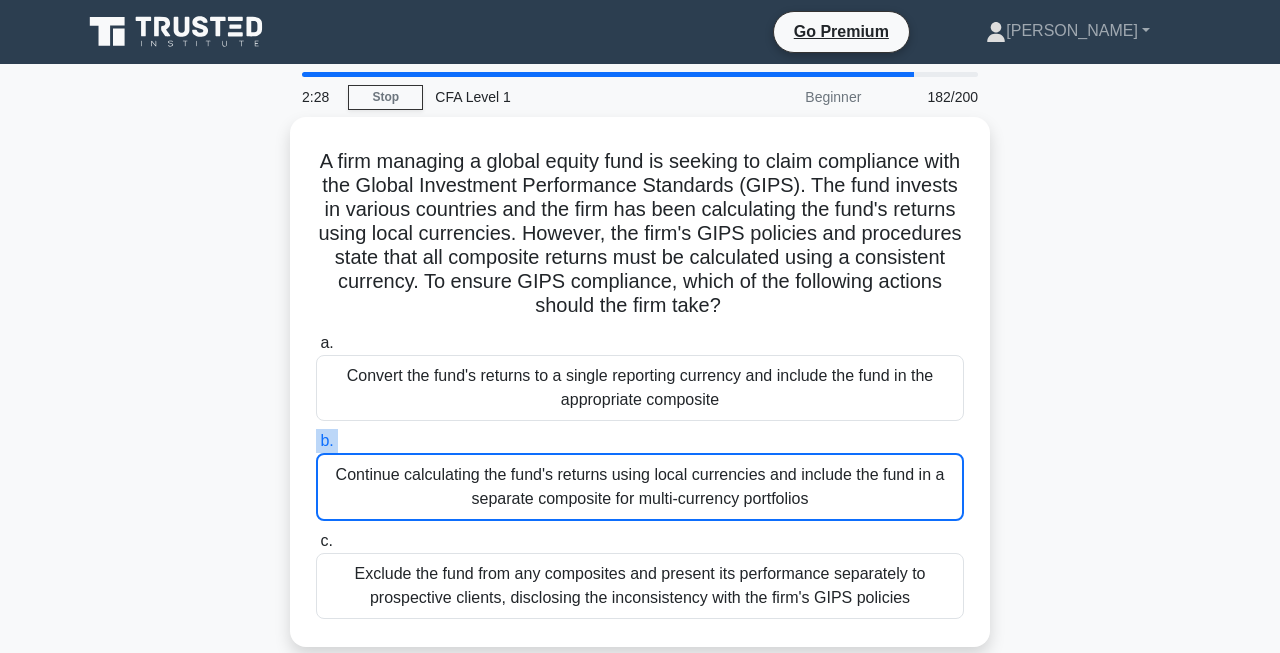 click on "b.
Continue calculating the fund's returns using local currencies and include the fund in a separate composite for multi-currency portfolios" at bounding box center [640, 475] 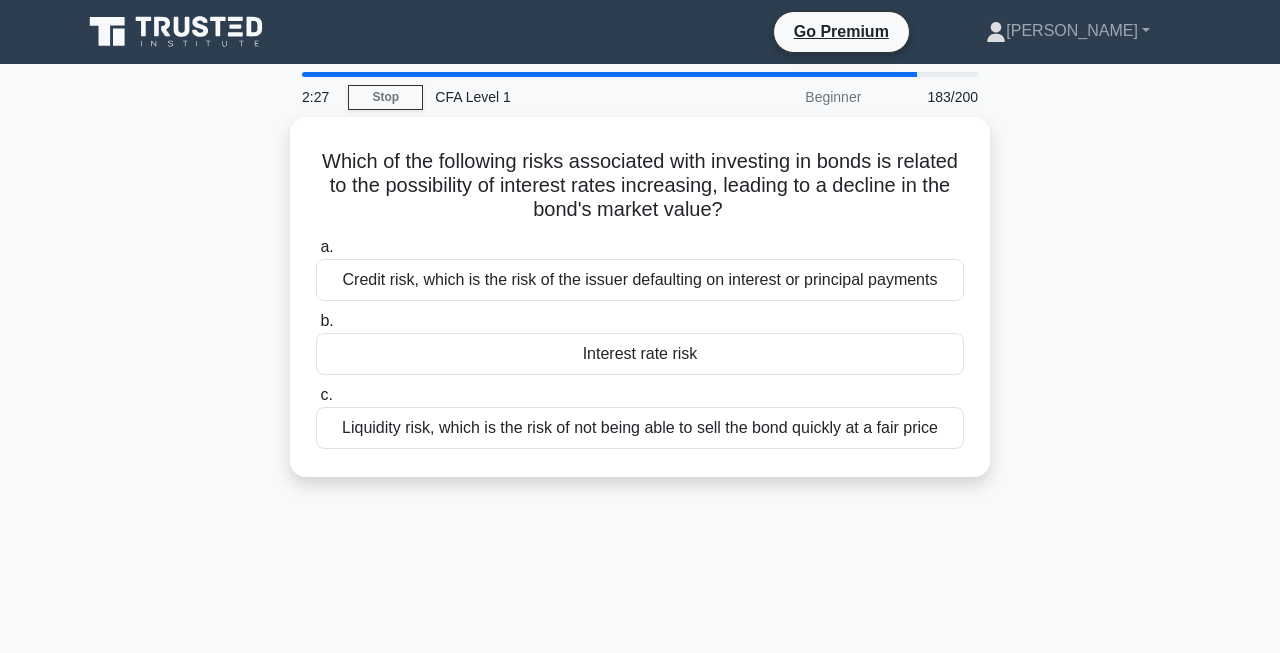 click on "Liquidity risk, which is the risk of not being able to sell the bond quickly at a fair price" at bounding box center (640, 428) 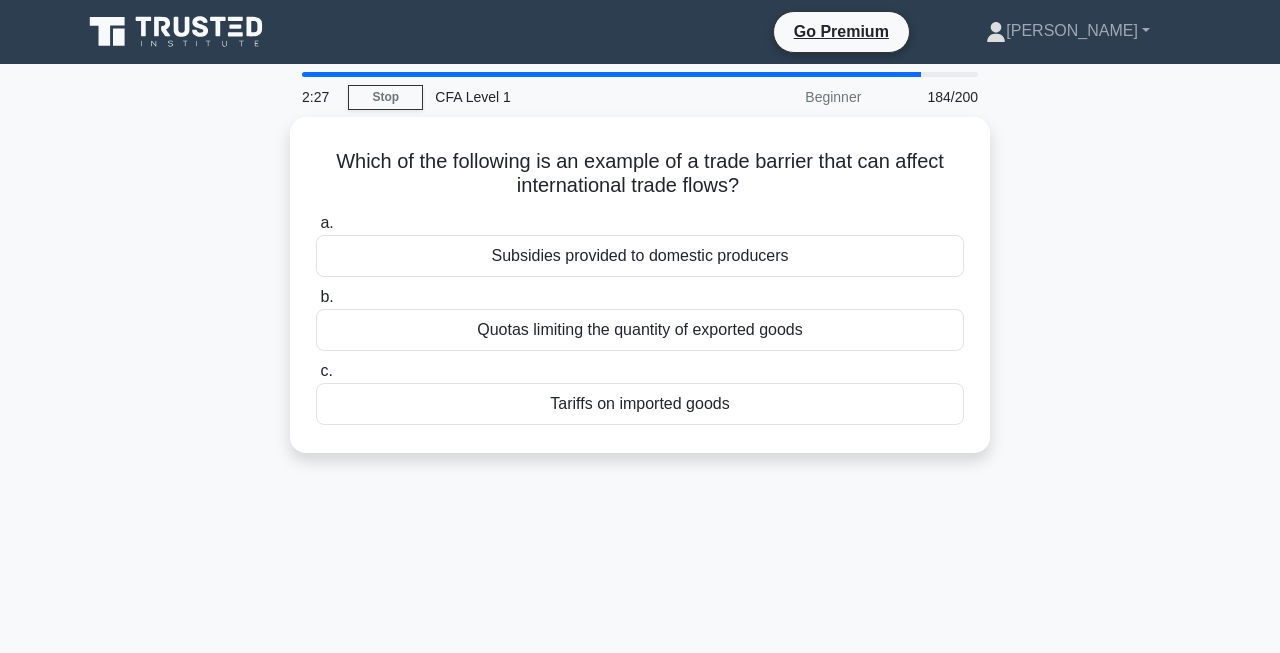 click on "Which of the following is an example of a trade barrier that can affect international trade flows?
.spinner_0XTQ{transform-origin:center;animation:spinner_y6GP .75s linear infinite}@keyframes spinner_y6GP{100%{transform:rotate(360deg)}}
a.
Subsidies provided to domestic producers
b. c." at bounding box center [640, 285] 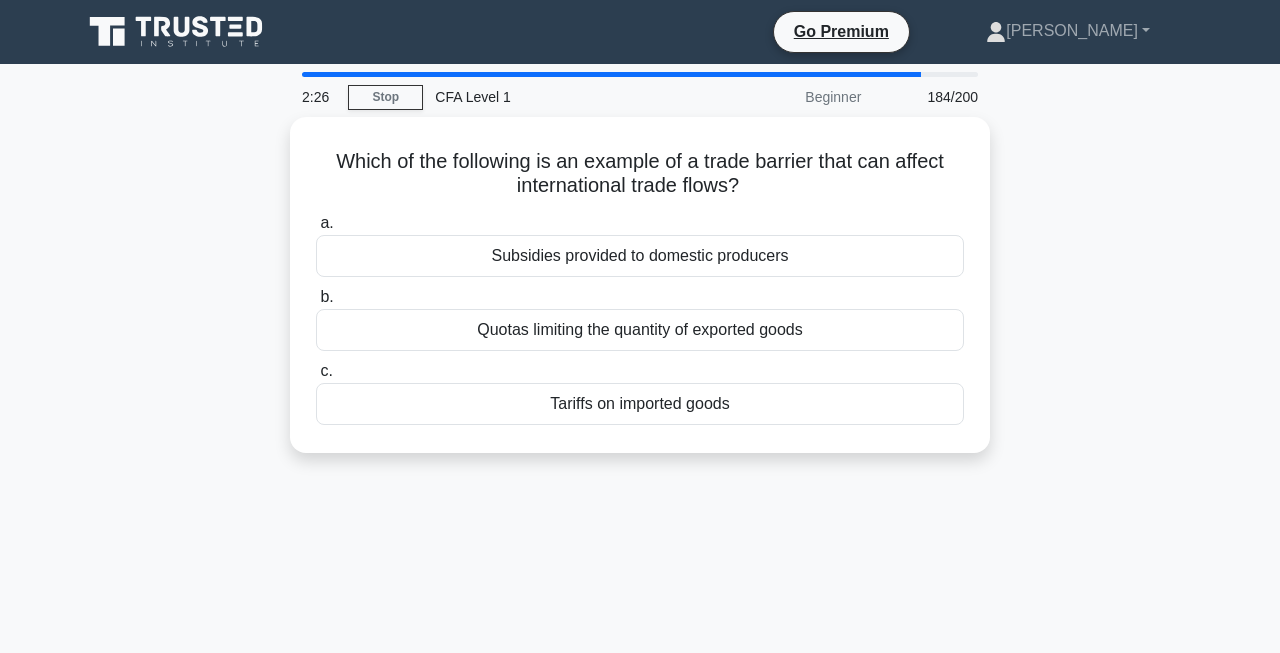 click on "Which of the following is an example of a trade barrier that can affect international trade flows?
.spinner_0XTQ{transform-origin:center;animation:spinner_y6GP .75s linear infinite}@keyframes spinner_y6GP{100%{transform:rotate(360deg)}}
a.
Subsidies provided to domestic producers
b. c." at bounding box center [640, 285] 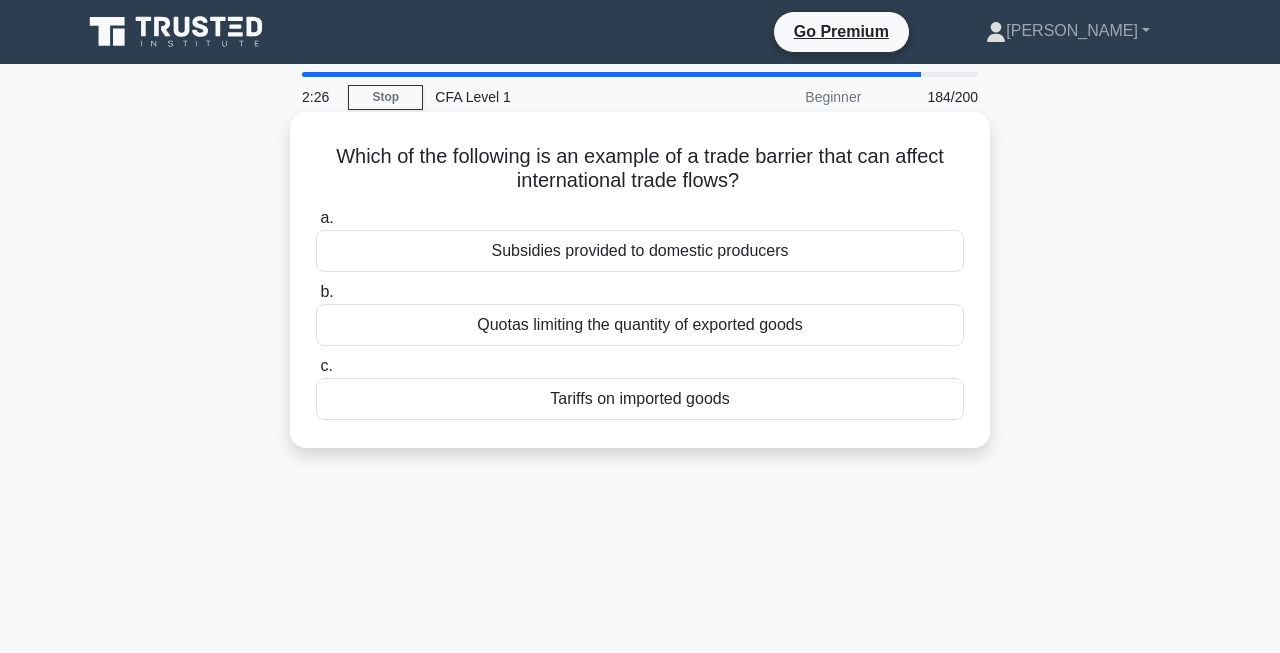 click on "Quotas limiting the quantity of exported goods" at bounding box center [640, 325] 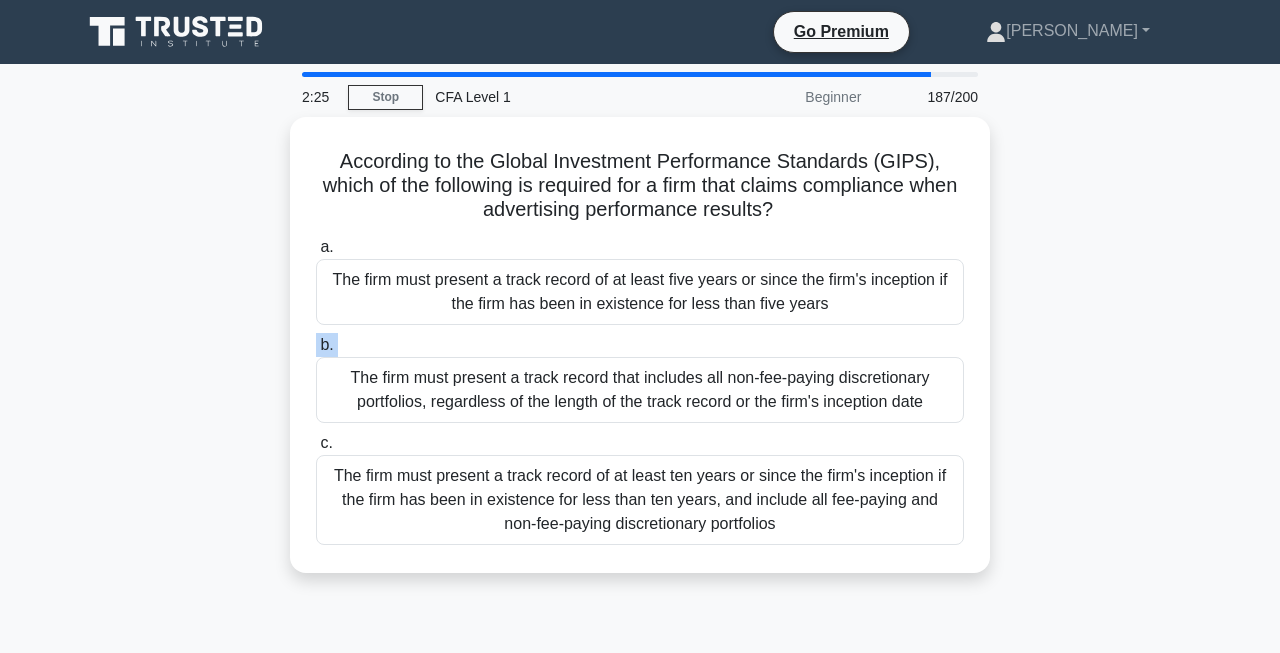 click on "b.
The firm must present a track record that includes all non-fee-paying discretionary portfolios, regardless of the length of the track record or the firm's inception date" at bounding box center [640, 378] 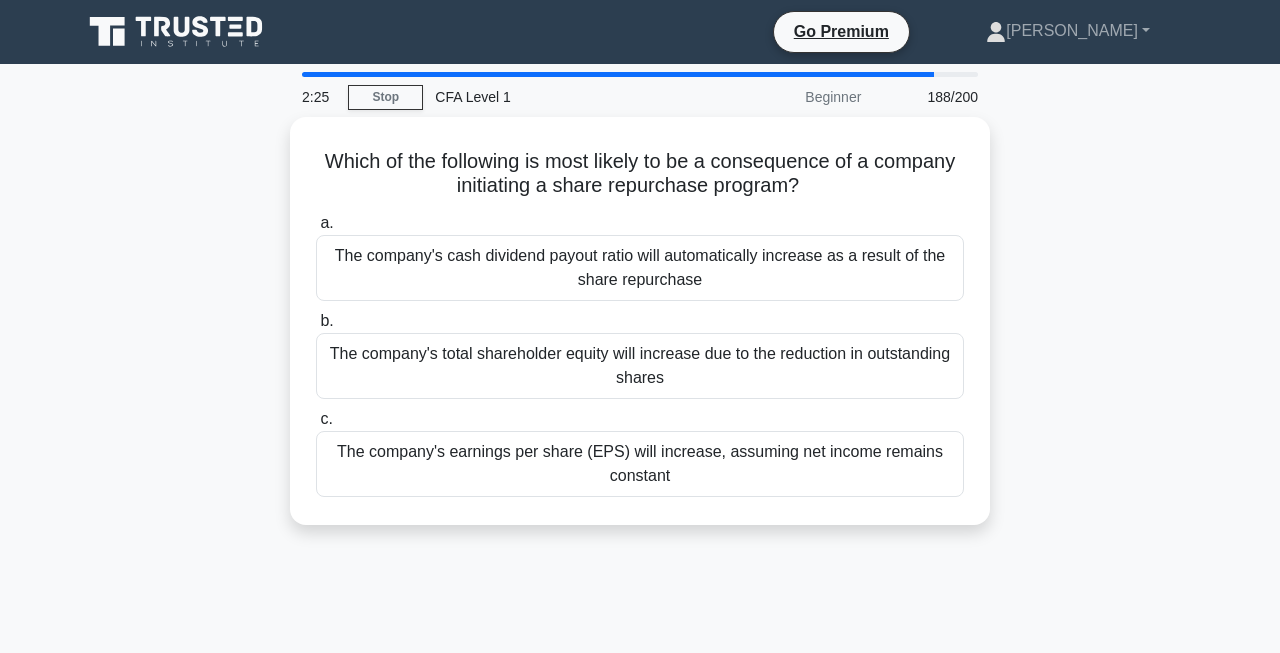 click on "The company's total shareholder equity will increase due to the reduction in outstanding shares" at bounding box center [640, 366] 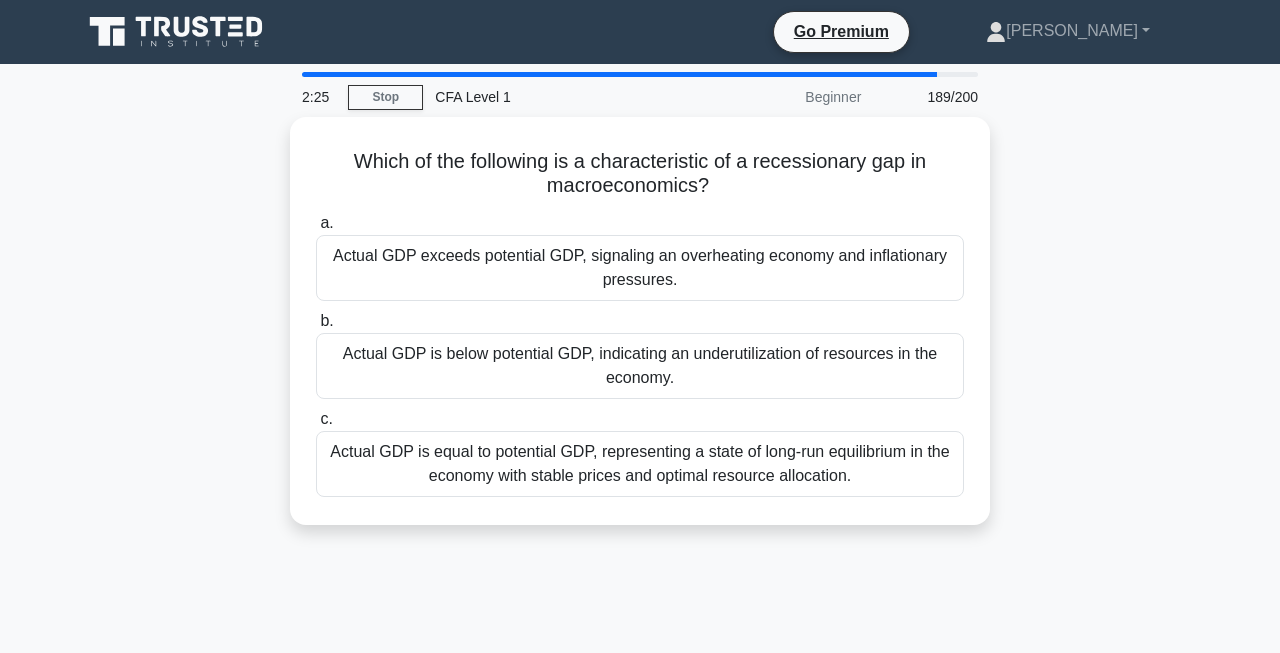 click on "Actual GDP is below potential GDP, indicating an underutilization of resources in the economy." at bounding box center (640, 366) 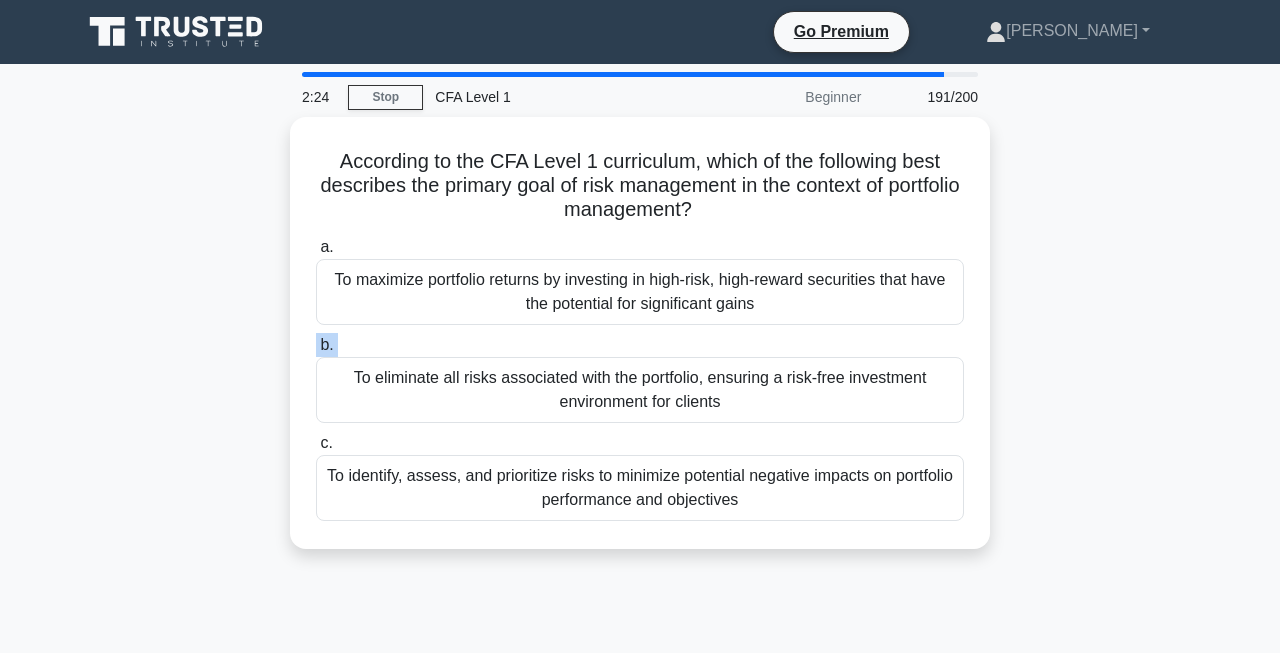 click on "b.
To eliminate all risks associated with the portfolio, ensuring a risk-free investment environment for clients" at bounding box center [640, 378] 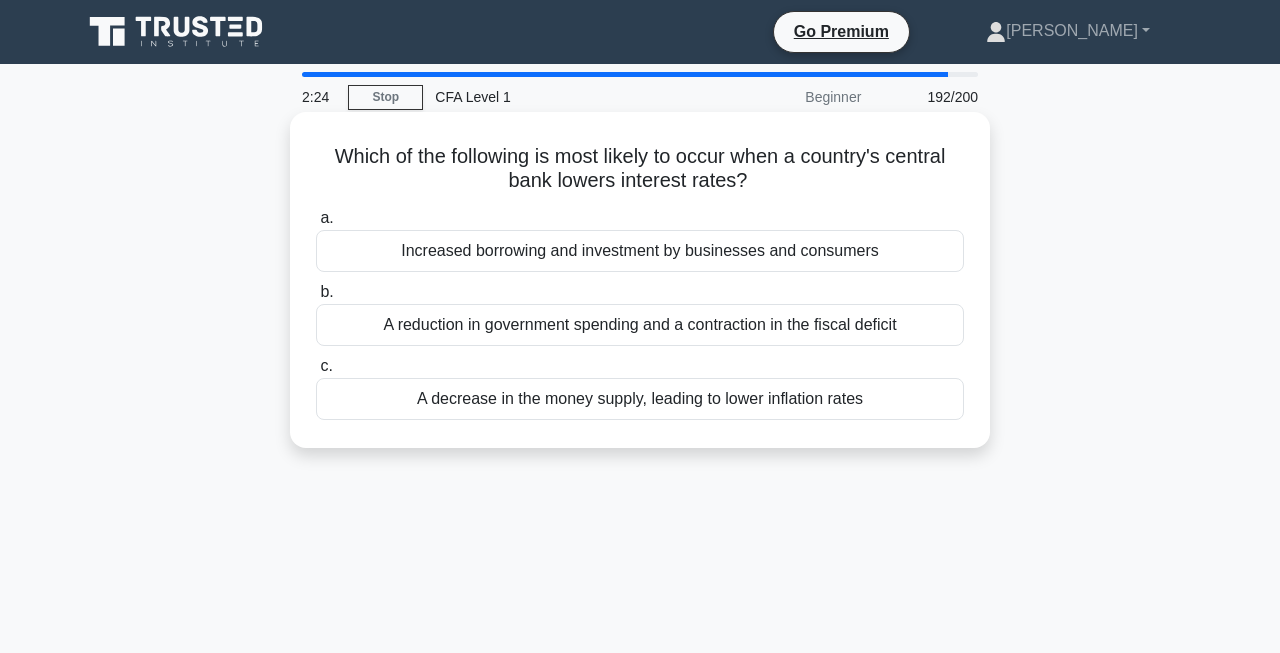 click on "b.
A reduction in government spending and a contraction in the fiscal deficit" at bounding box center [640, 313] 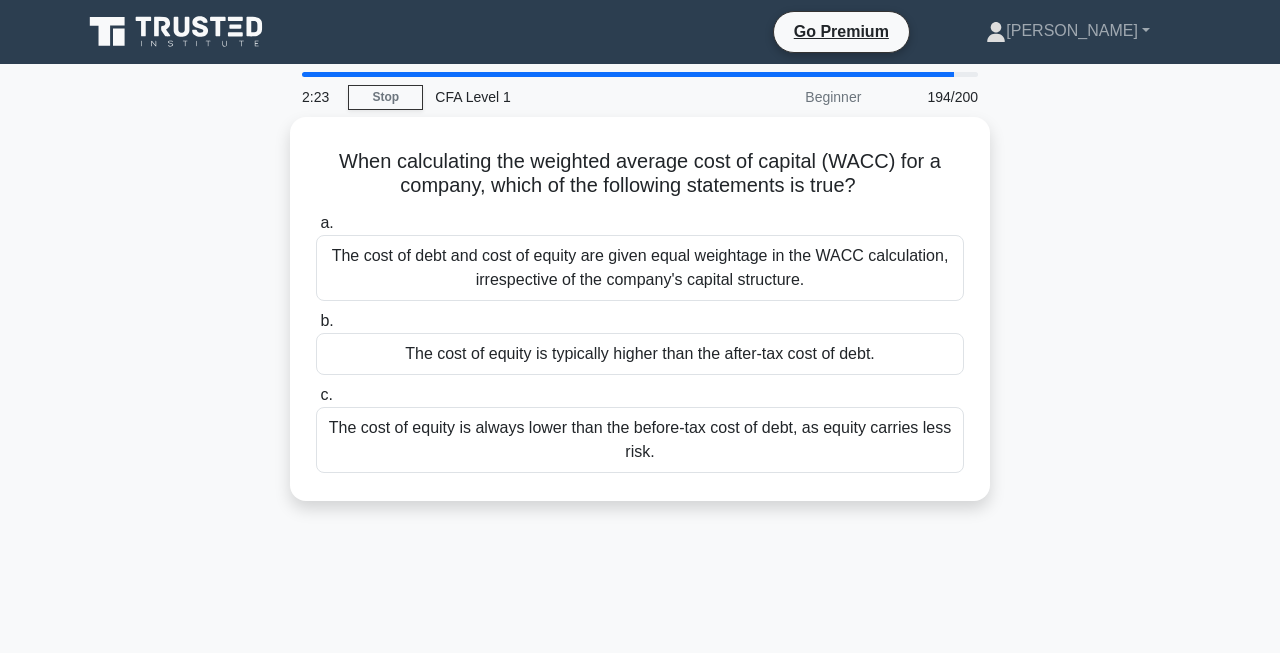 click on "The cost of debt and cost of equity are given equal weightage in the WACC calculation, irrespective of the company's capital structure." at bounding box center [640, 268] 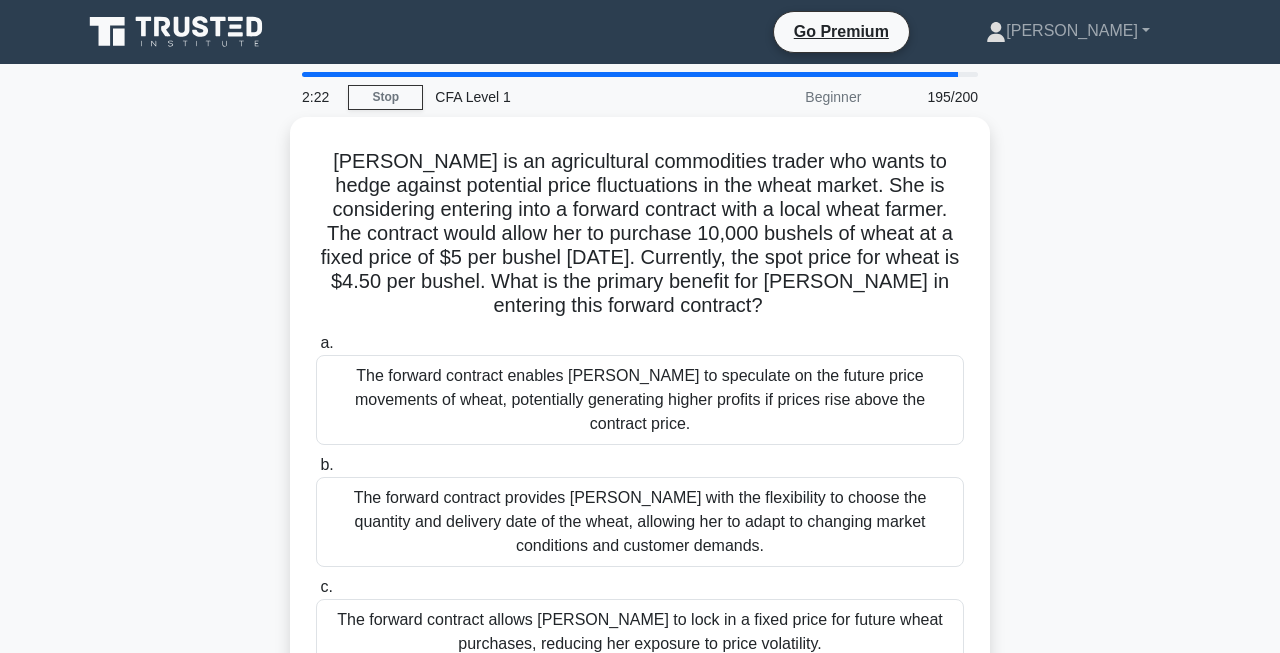 click on "Sarah is an agricultural commodities trader who wants to hedge against potential price fluctuations in the wheat market. She is considering entering into a forward contract with a local wheat farmer. The contract would allow her to purchase 10,000 bushels of wheat at a fixed price of $5 per bushel in 6 months. Currently, the spot price for wheat is $4.50 per bushel. What is the primary benefit for Sarah in entering this forward contract?
.spinner_0XTQ{transform-origin:center;animation:spinner_y6GP .75s linear infinite}@keyframes spinner_y6GP{100%{transform:rotate(360deg)}}" at bounding box center [640, 234] 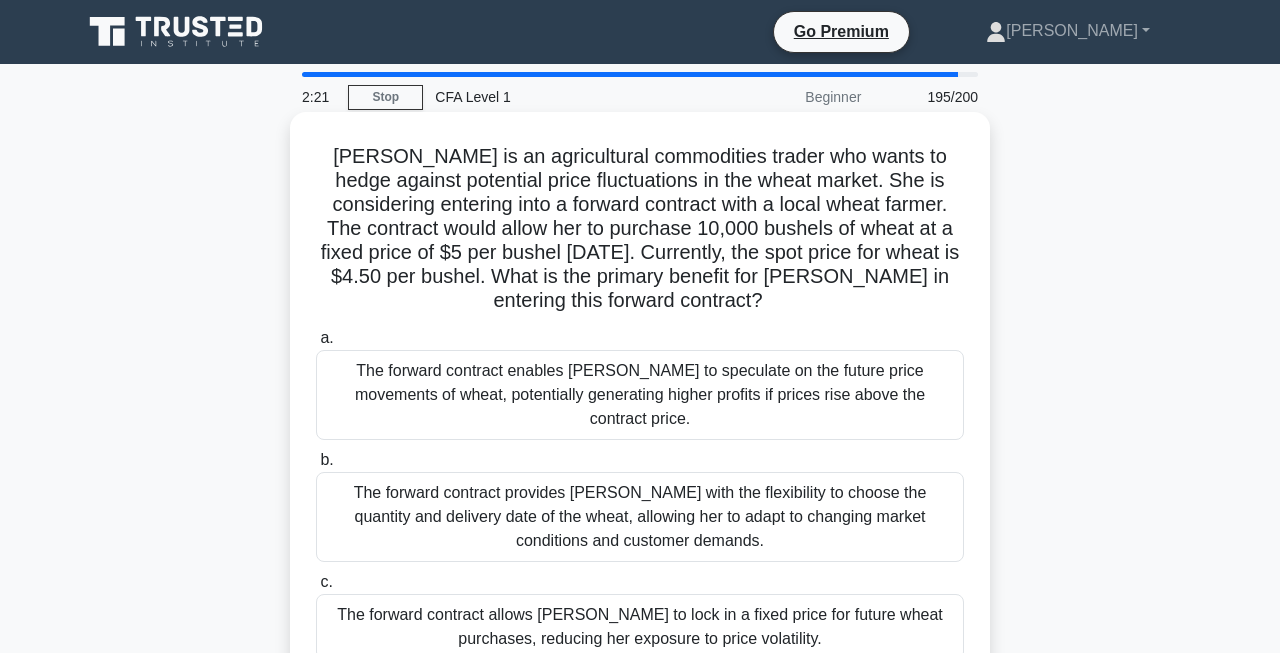 click on "The forward contract enables Sarah to speculate on the future price movements of wheat, potentially generating higher profits if prices rise above the contract price." at bounding box center (640, 395) 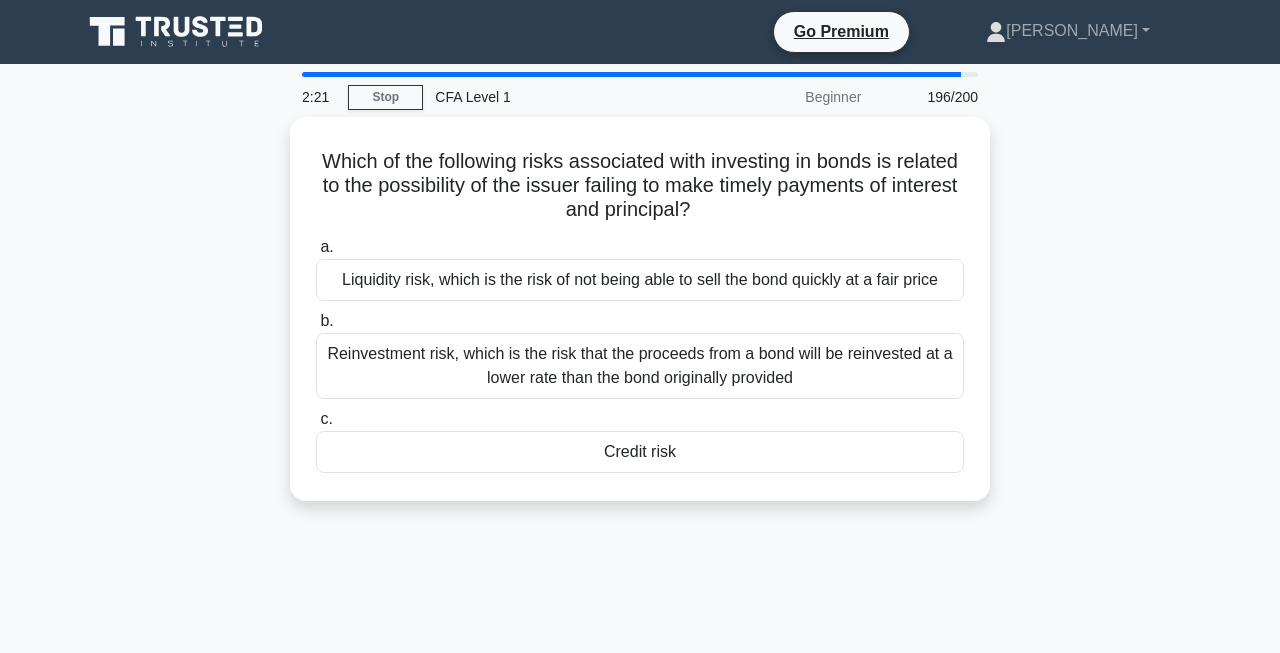 click on "c.
Credit risk" at bounding box center (640, 440) 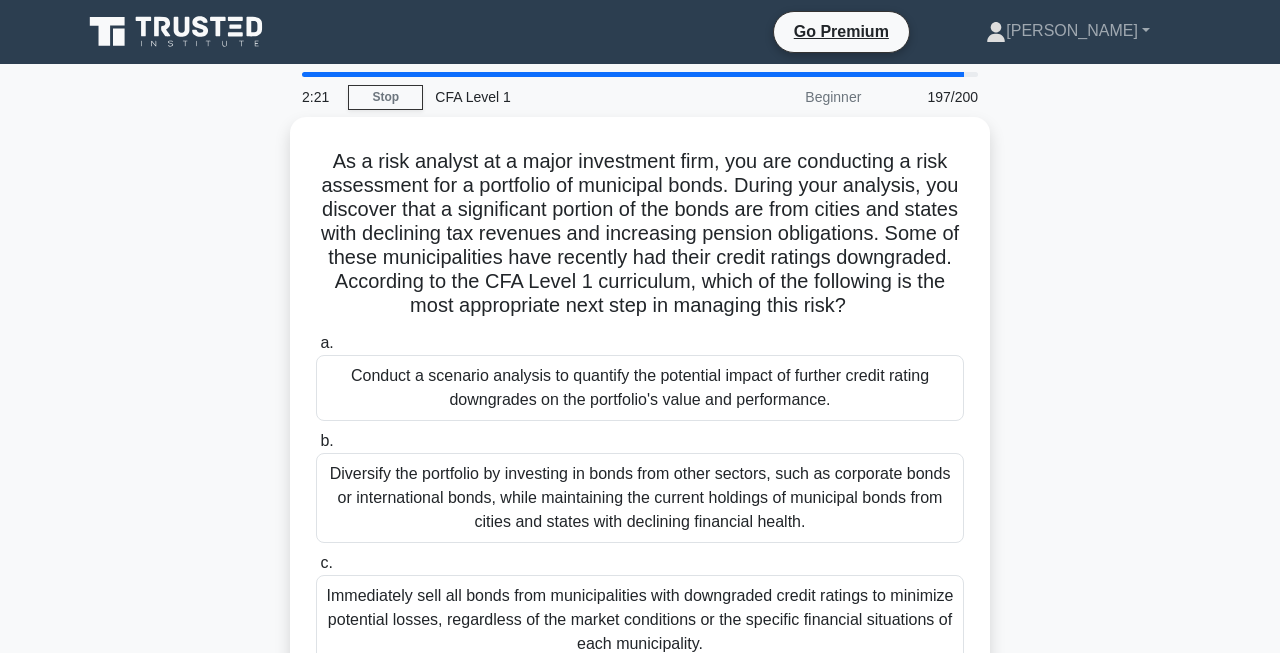 click on "Conduct a scenario analysis to quantify the potential impact of further credit rating downgrades on the portfolio's value and performance." at bounding box center (640, 388) 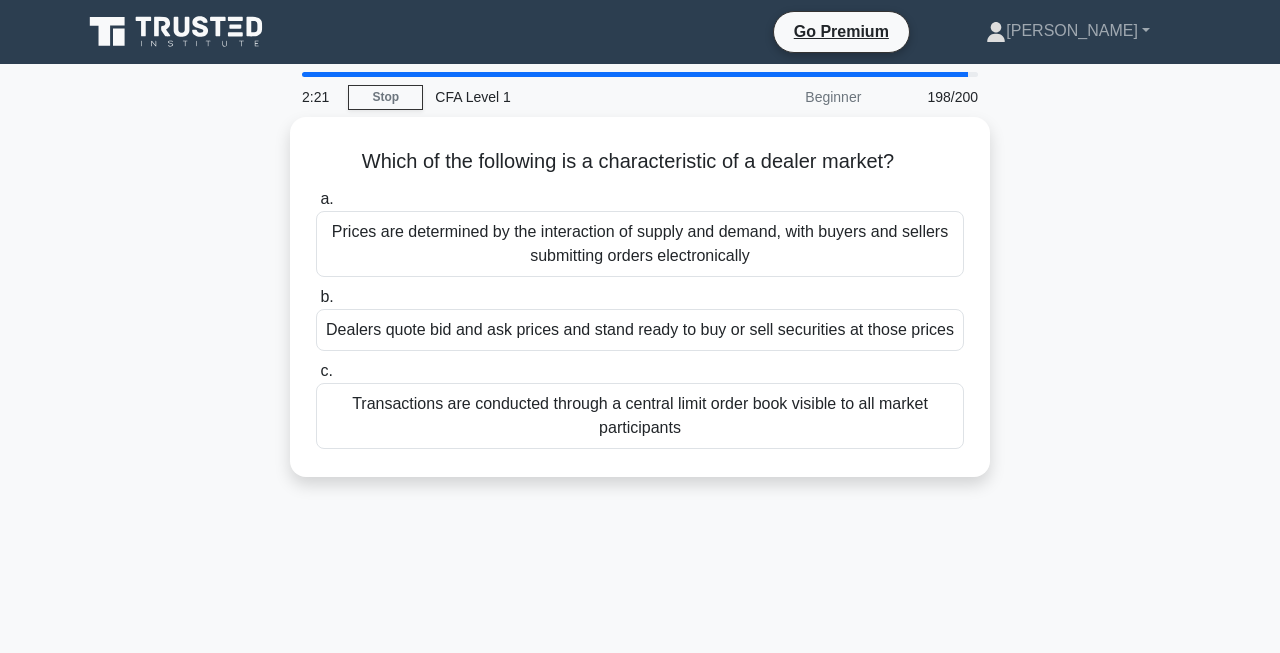 click on "Transactions are conducted through a central limit order book visible to all market participants" at bounding box center (640, 416) 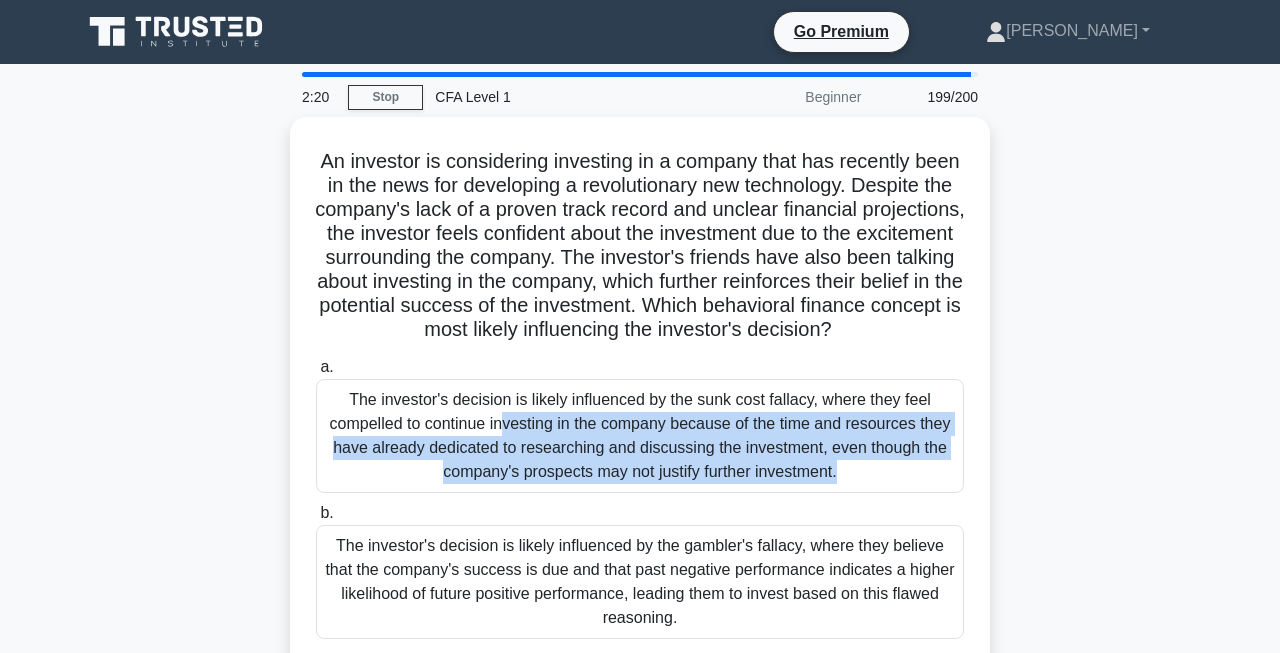 click on "The investor's decision is likely influenced by the sunk cost fallacy, where they feel compelled to continue investing in the company because of the time and resources they have already dedicated to researching and discussing the investment, even though the company's prospects may not justify further investment." at bounding box center [640, 436] 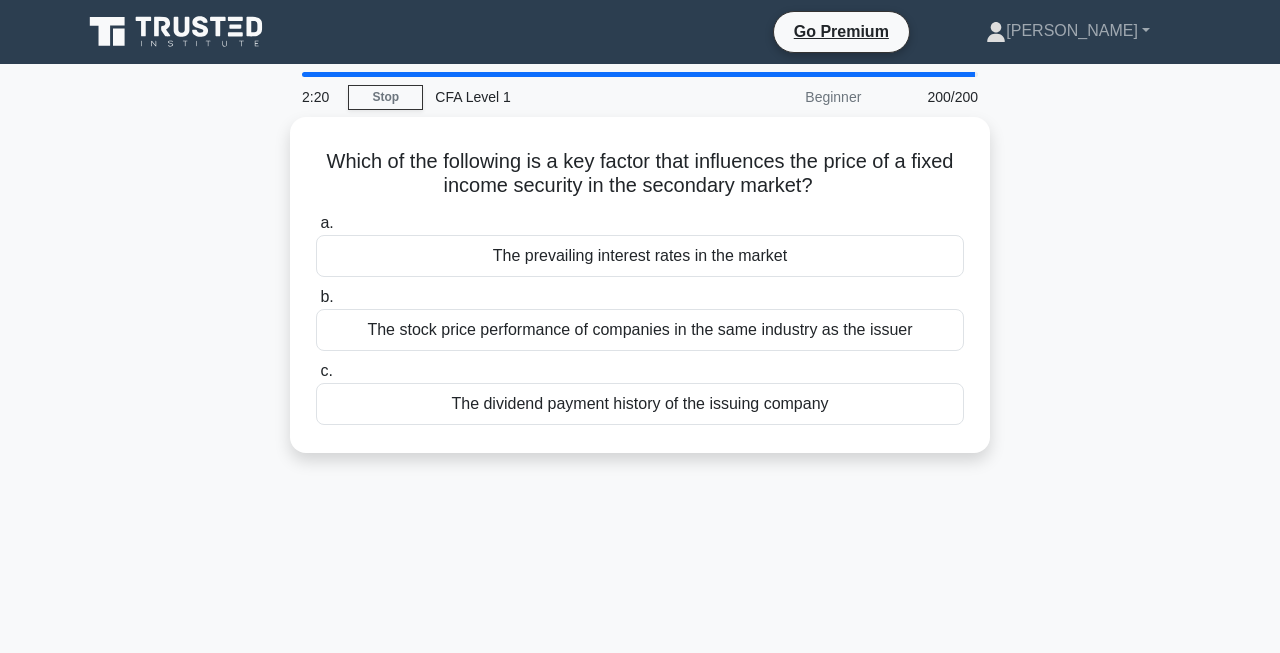 click on "The dividend payment history of the issuing company" at bounding box center [640, 404] 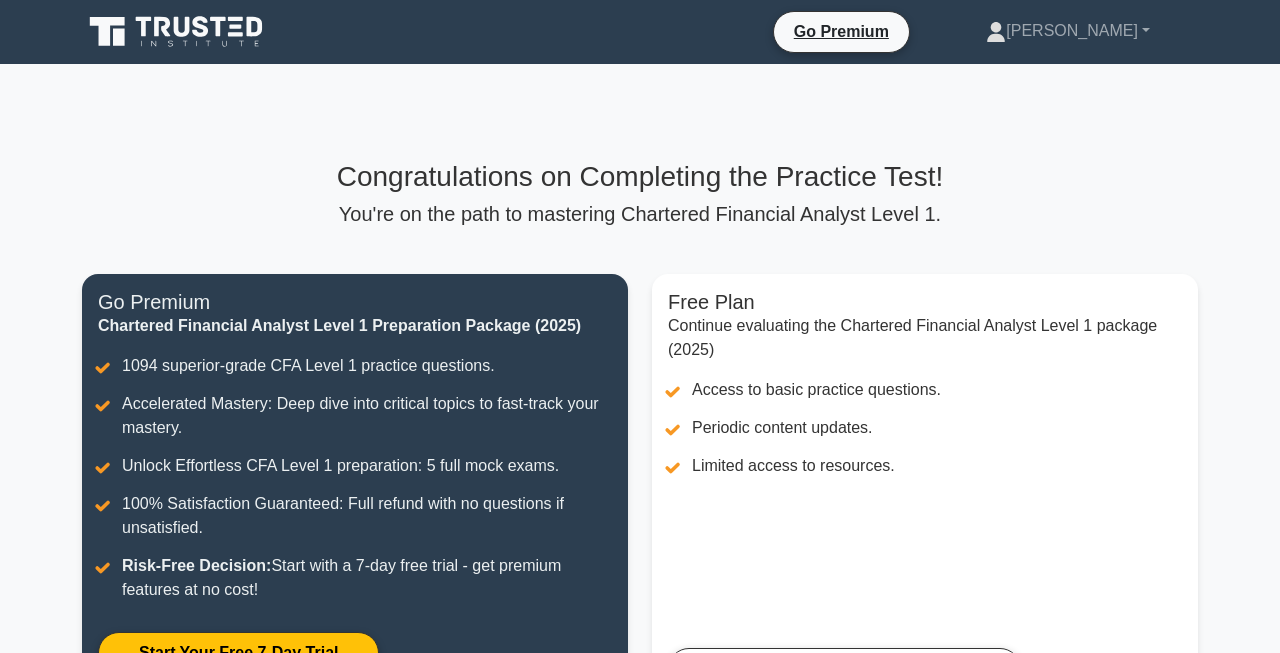 scroll, scrollTop: 0, scrollLeft: 0, axis: both 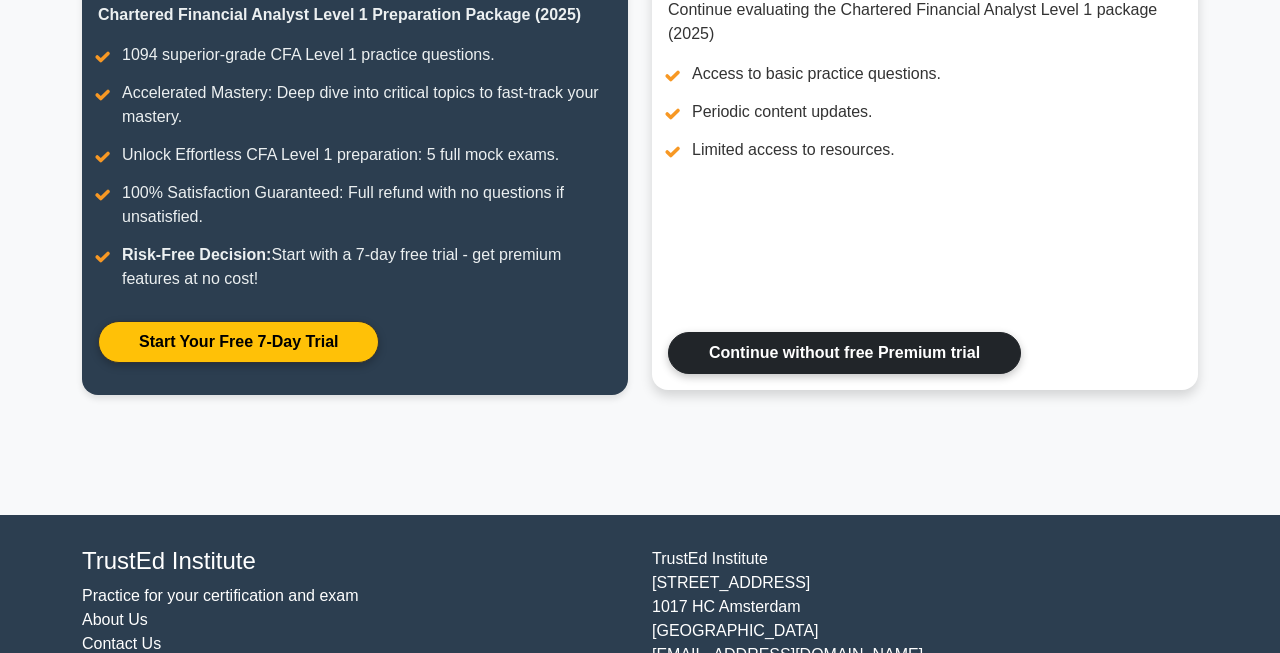 click on "Continue without free Premium trial" at bounding box center (844, 353) 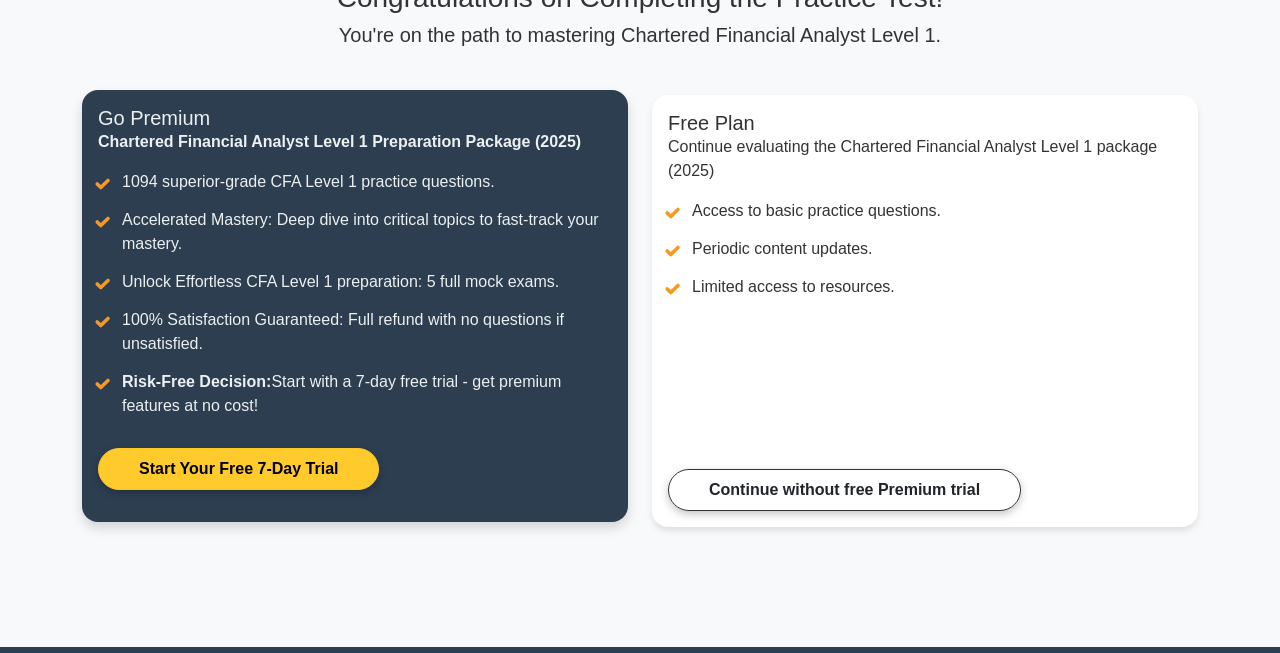 scroll, scrollTop: 340, scrollLeft: 0, axis: vertical 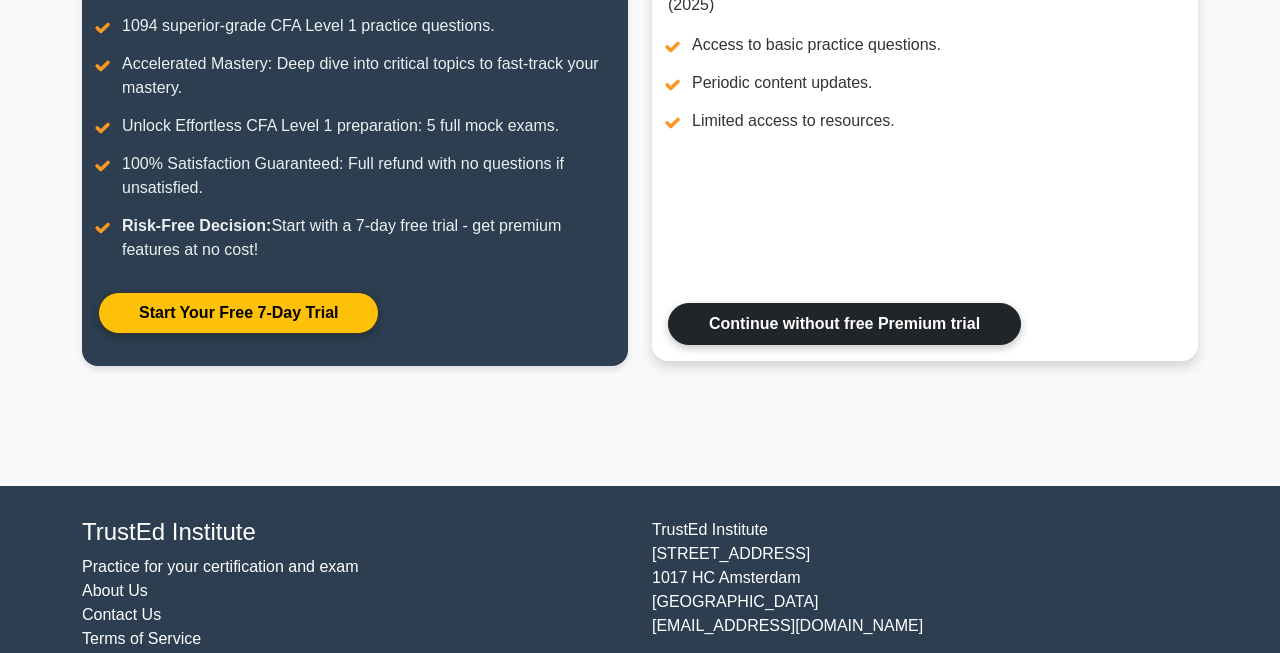 click on "Continue without free Premium trial" at bounding box center [844, 324] 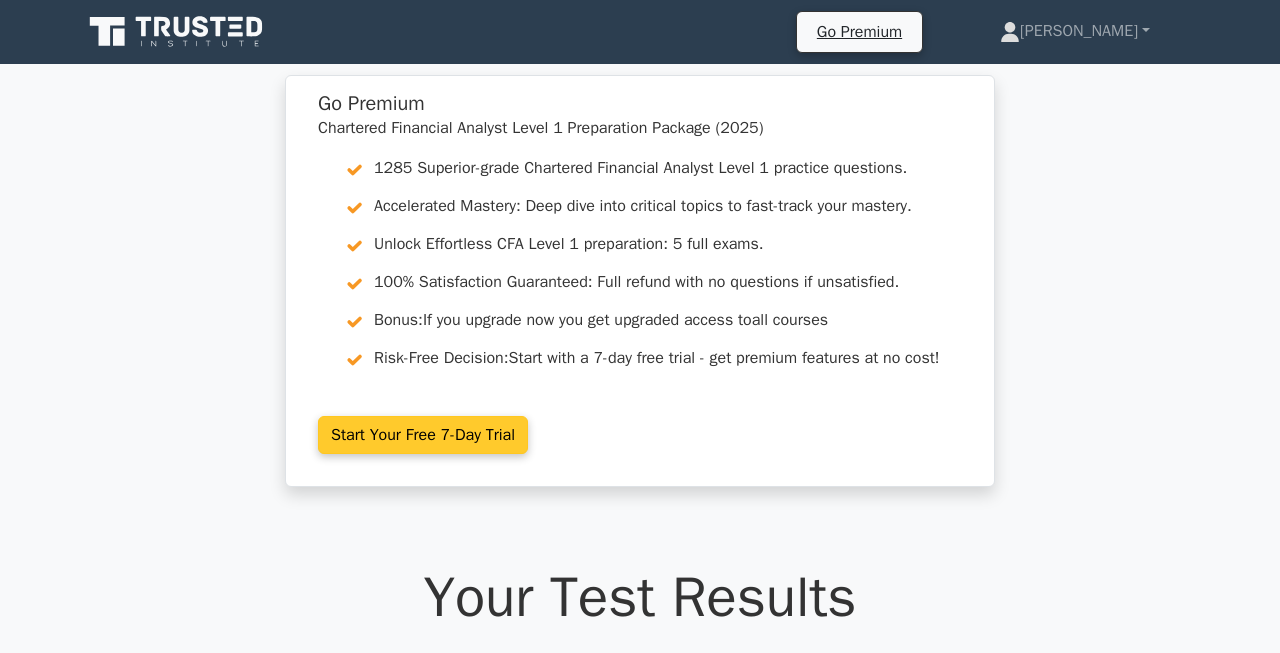 scroll, scrollTop: 0, scrollLeft: 0, axis: both 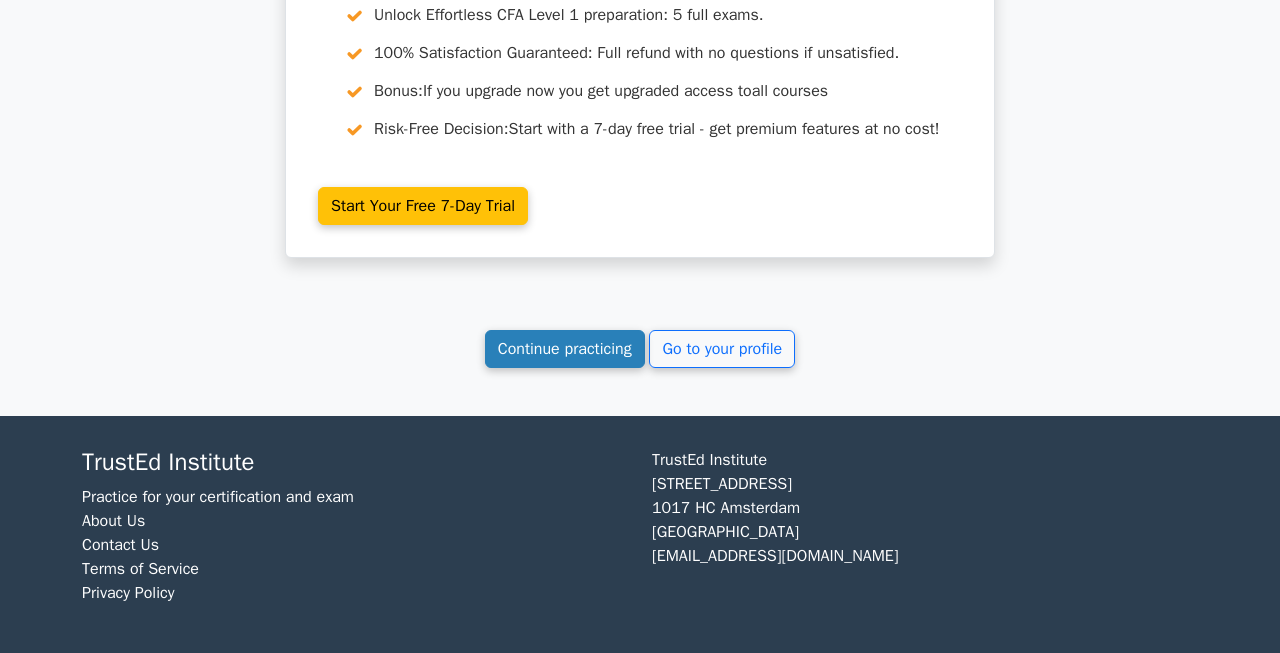 click on "Continue practicing" at bounding box center [565, 349] 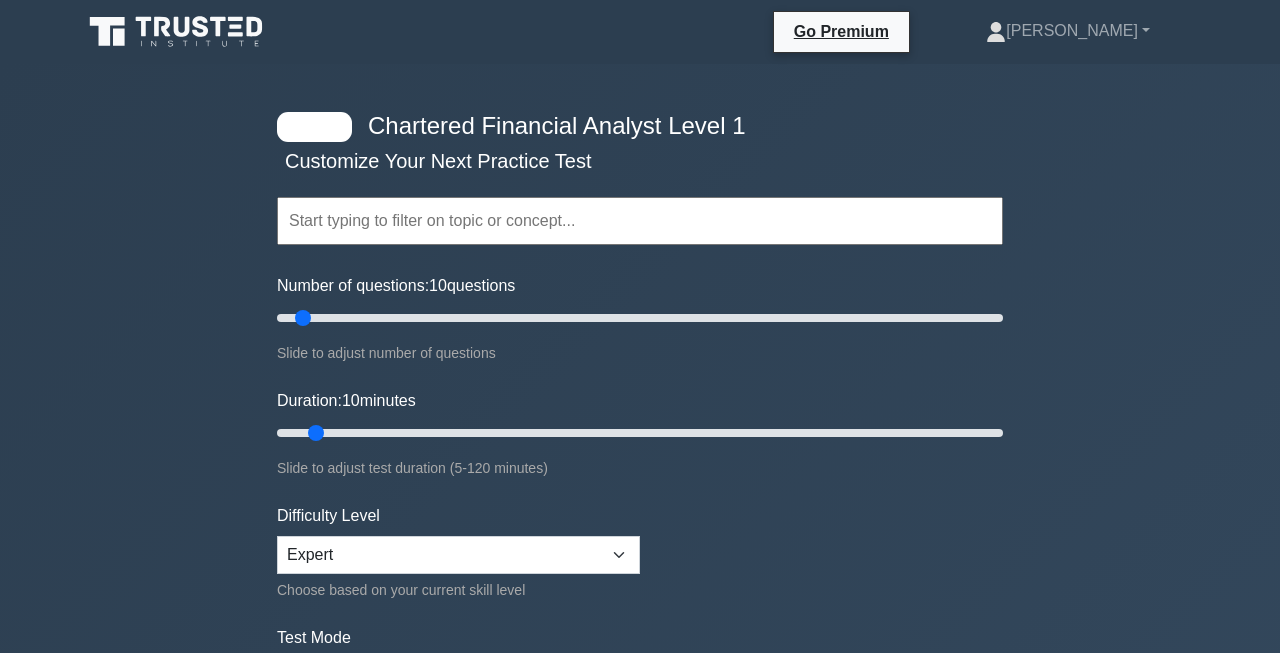 scroll, scrollTop: 0, scrollLeft: 0, axis: both 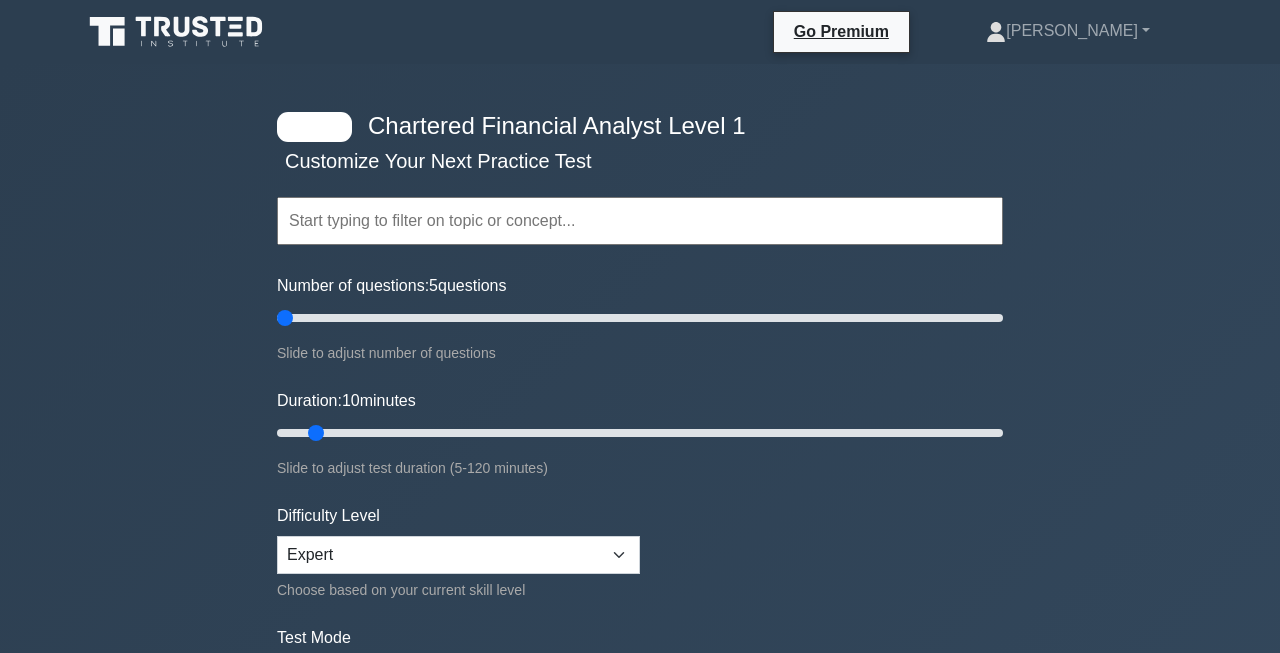 drag, startPoint x: 307, startPoint y: 319, endPoint x: 265, endPoint y: 336, distance: 45.310043 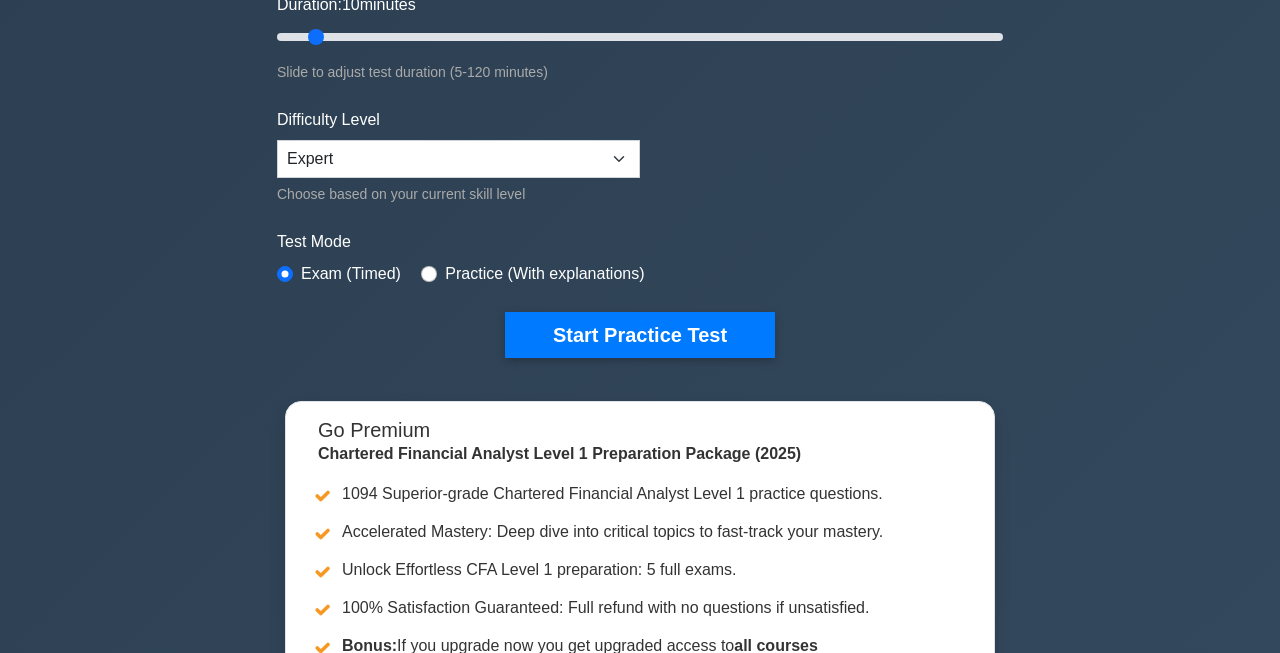 scroll, scrollTop: 428, scrollLeft: 0, axis: vertical 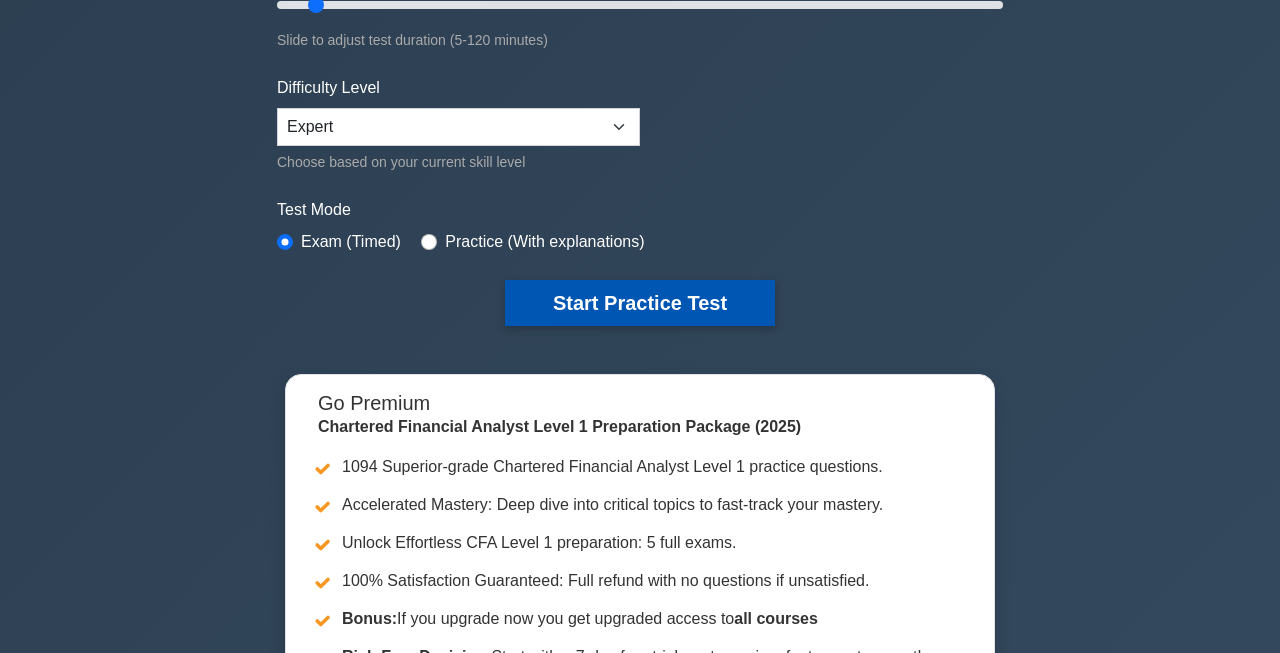 click on "Start Practice Test" at bounding box center (640, 303) 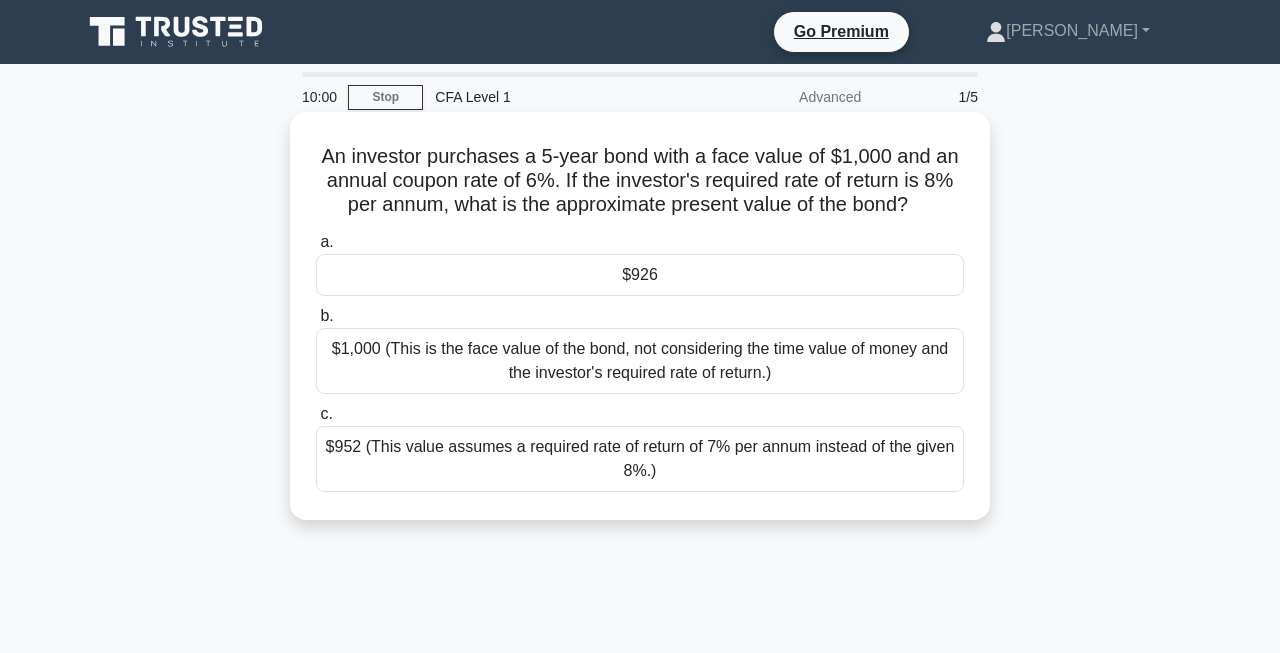 scroll, scrollTop: 0, scrollLeft: 0, axis: both 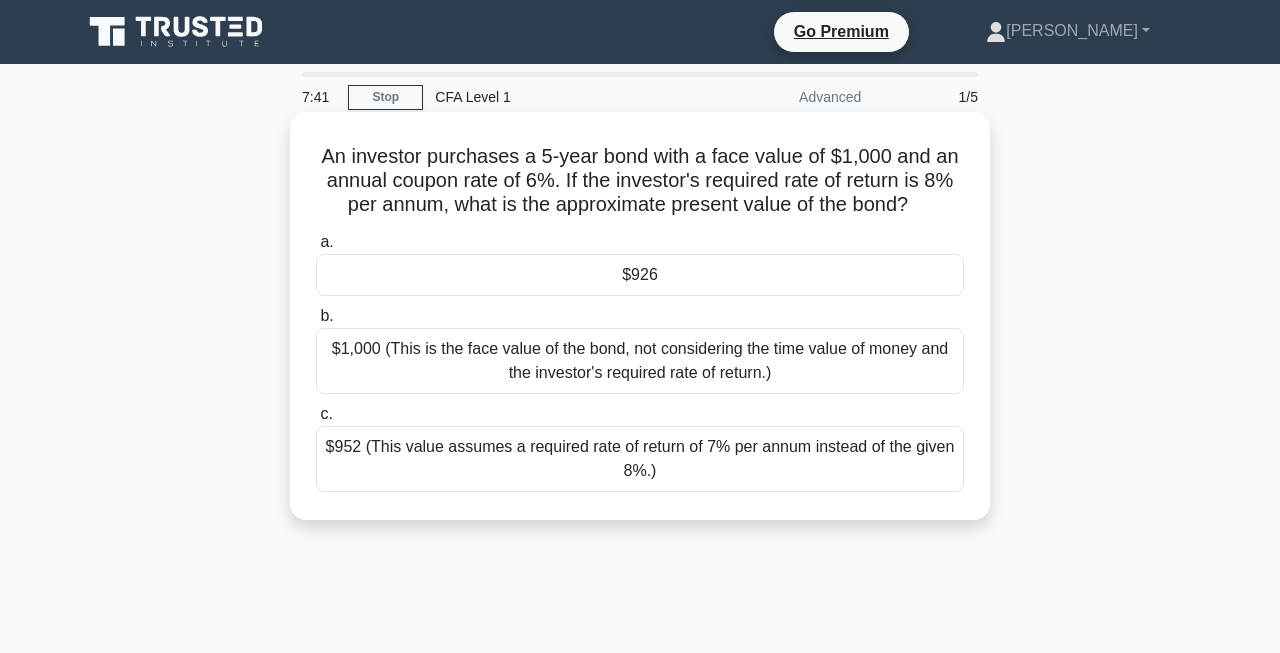 click on "$952 (This value assumes a required rate of return of 7% per annum instead of the given 8%.)" at bounding box center (640, 459) 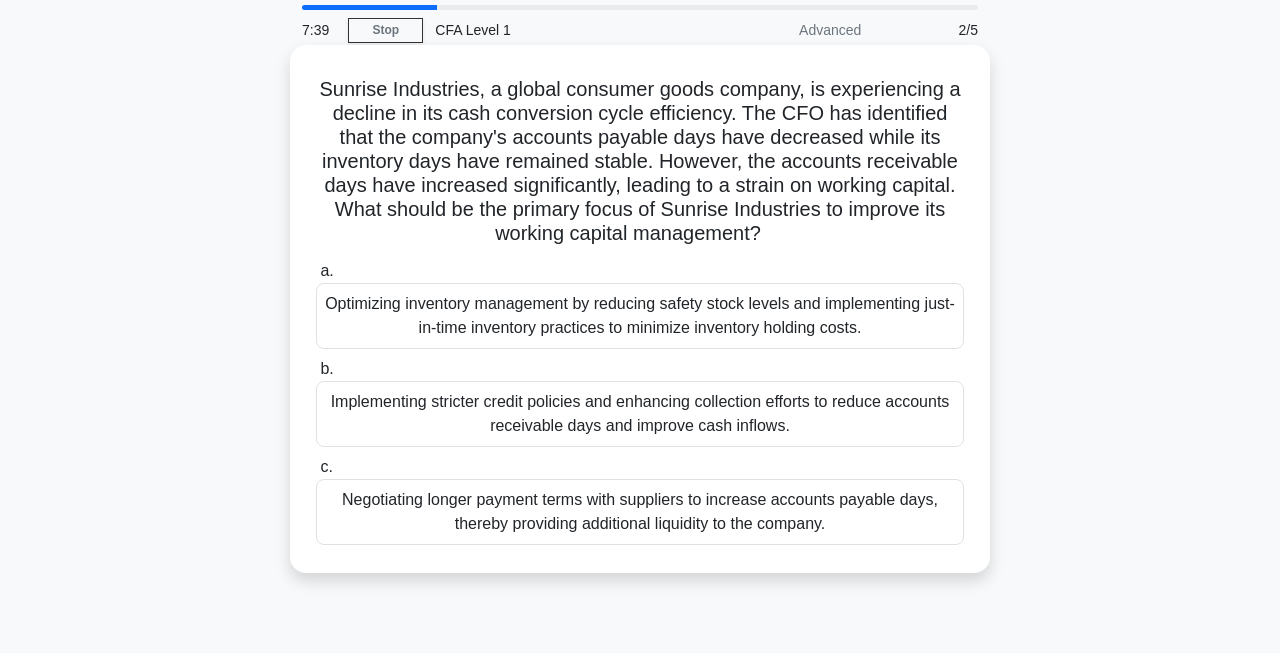scroll, scrollTop: 69, scrollLeft: 0, axis: vertical 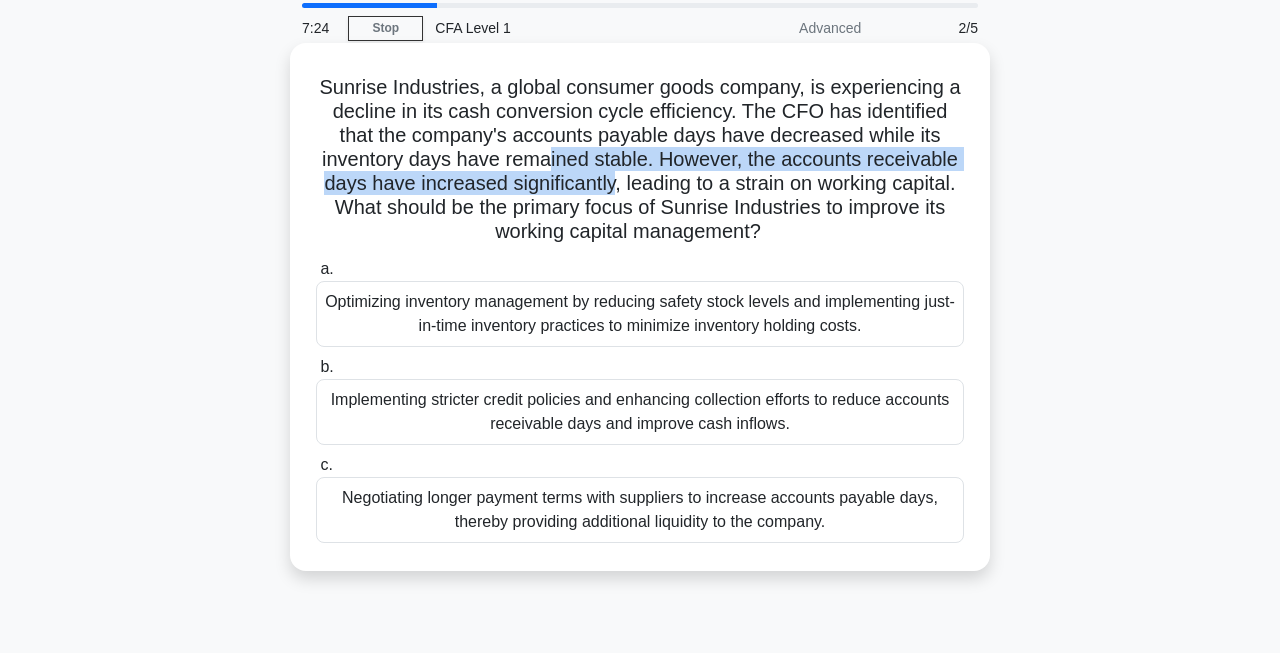 drag, startPoint x: 459, startPoint y: 151, endPoint x: 533, endPoint y: 176, distance: 78.1089 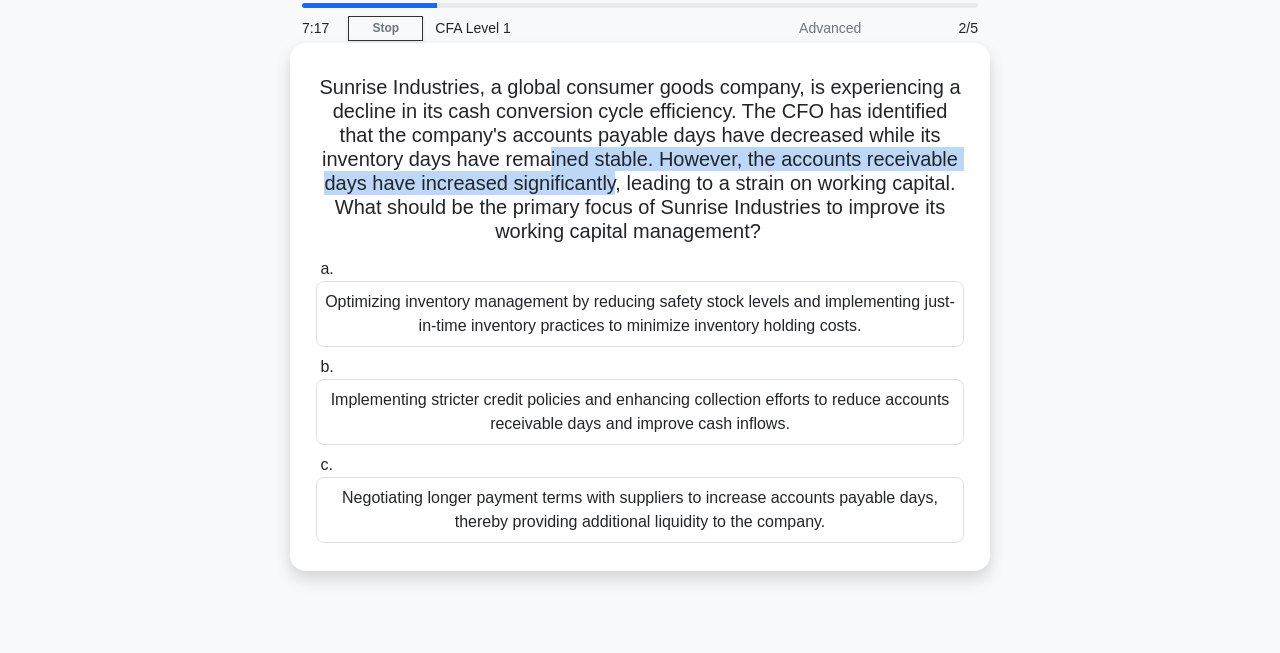 drag, startPoint x: 437, startPoint y: 132, endPoint x: 905, endPoint y: 238, distance: 479.85416 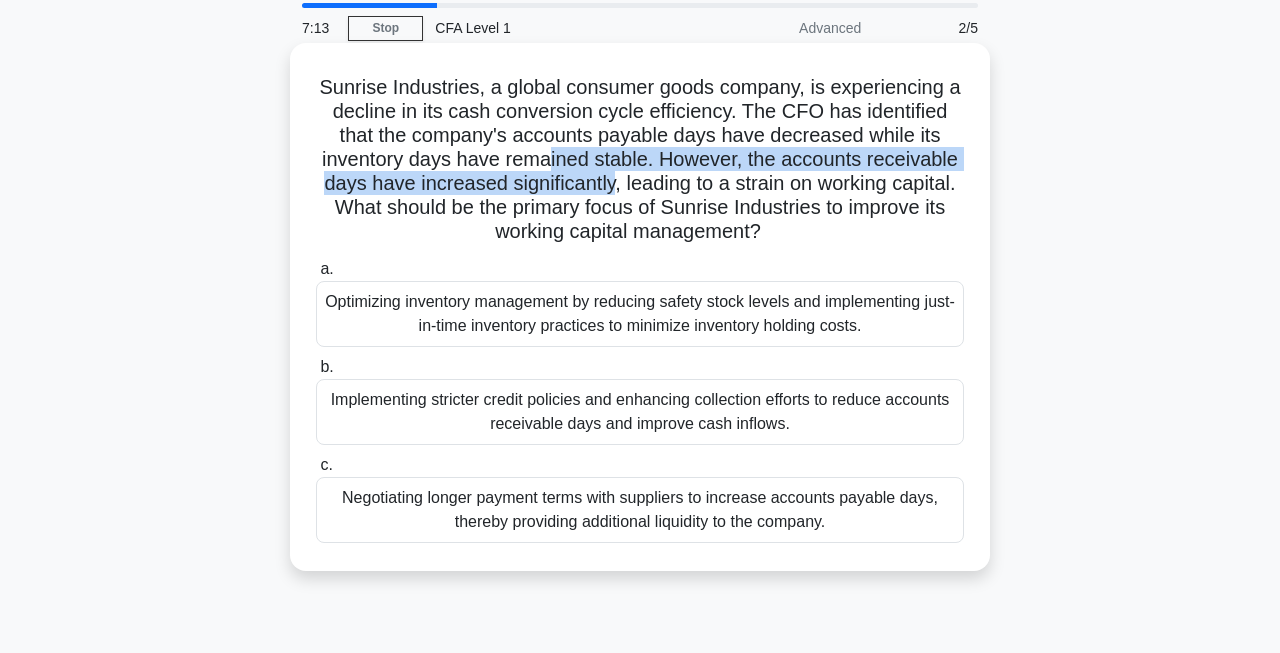 drag, startPoint x: 716, startPoint y: 113, endPoint x: 772, endPoint y: 234, distance: 133.33041 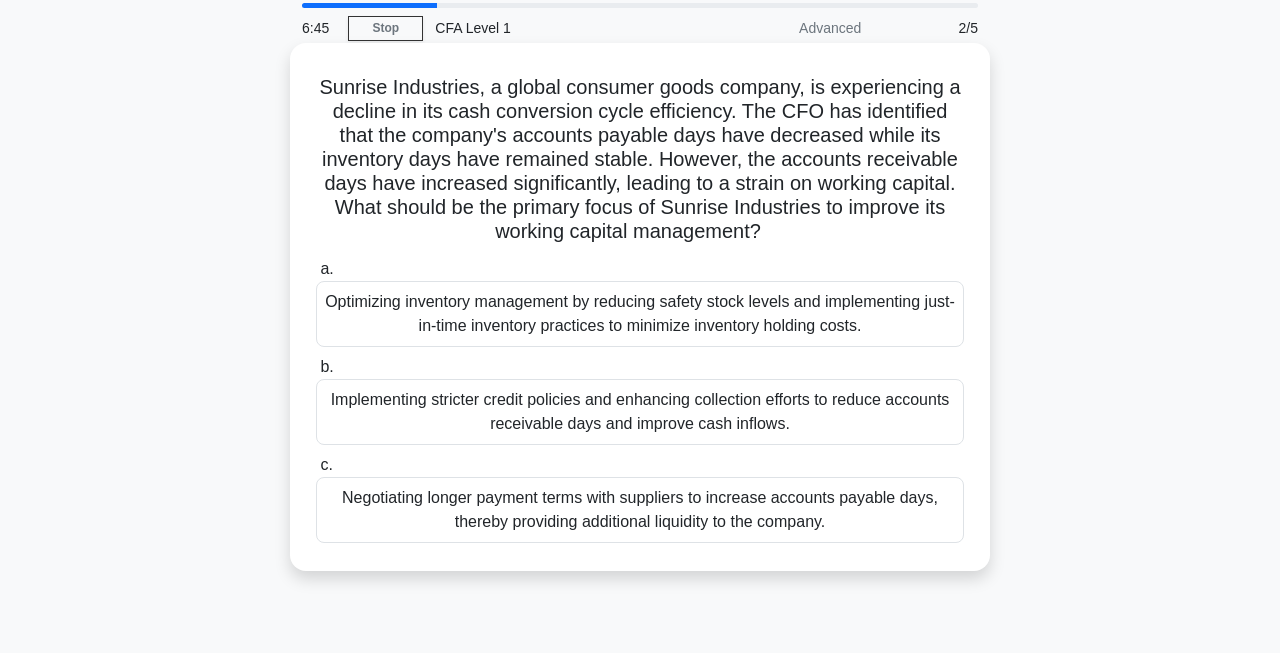 click on "Negotiating longer payment terms with suppliers to increase accounts payable days, thereby providing additional liquidity to the company." at bounding box center [640, 510] 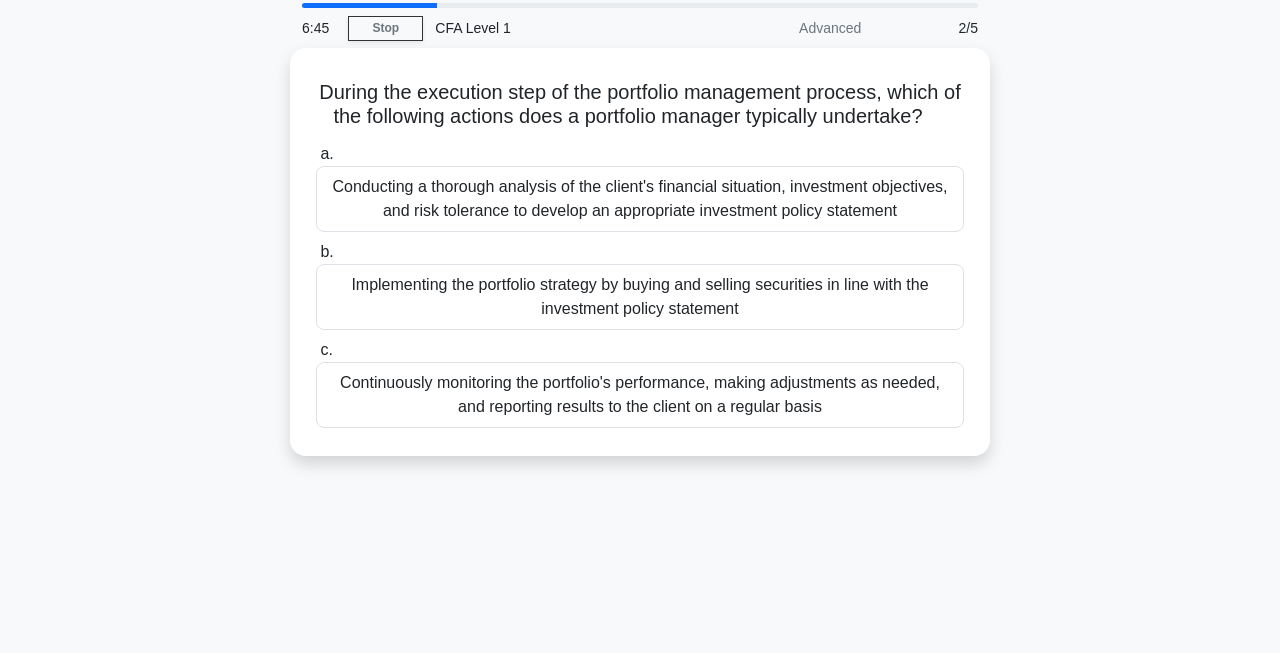 scroll, scrollTop: 0, scrollLeft: 0, axis: both 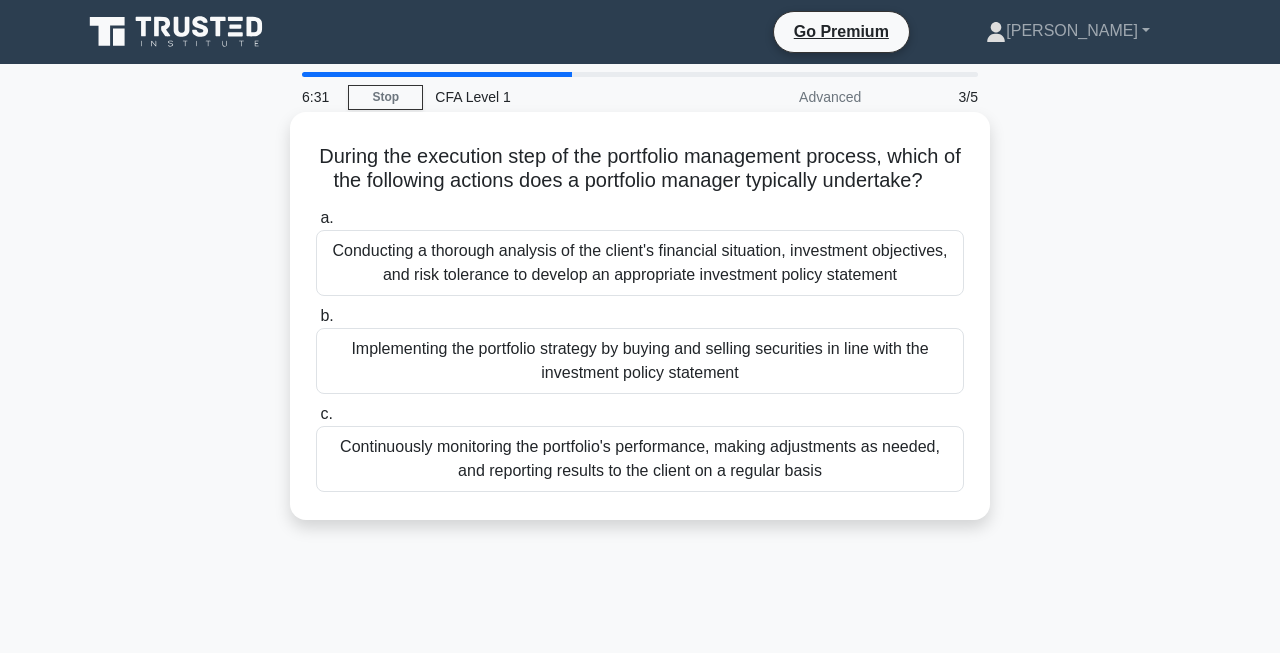 click on "Implementing the portfolio strategy by buying and selling securities in line with the investment policy statement" at bounding box center (640, 361) 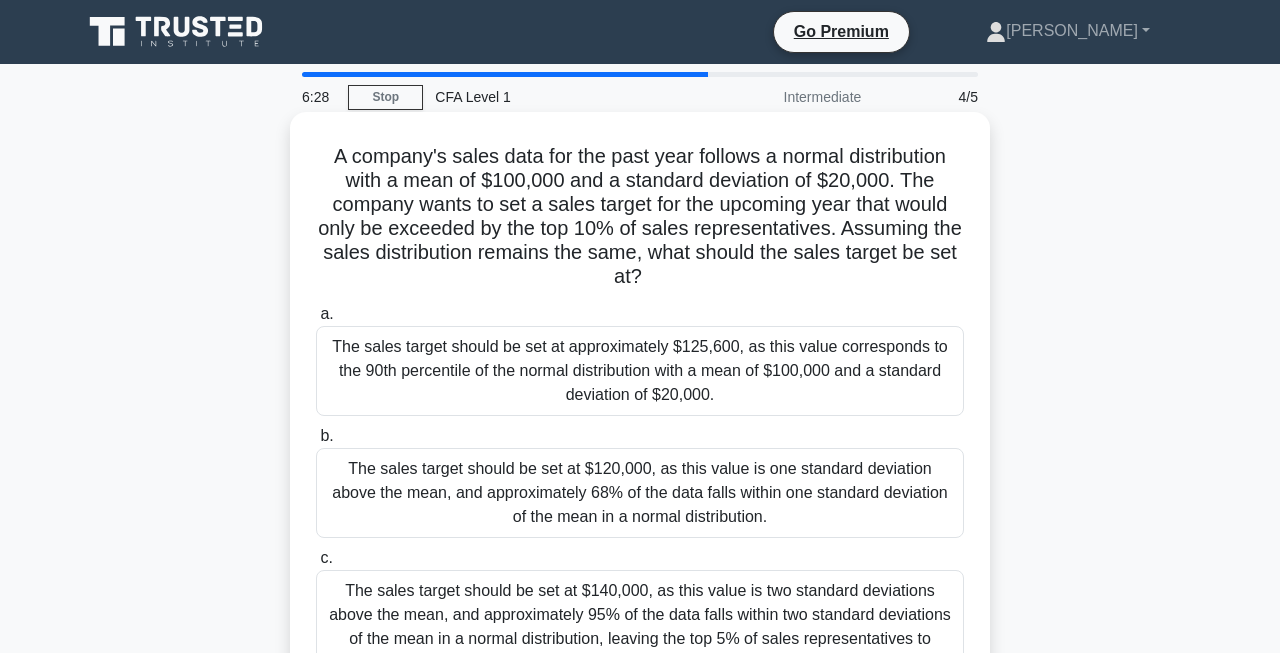 scroll, scrollTop: 0, scrollLeft: 0, axis: both 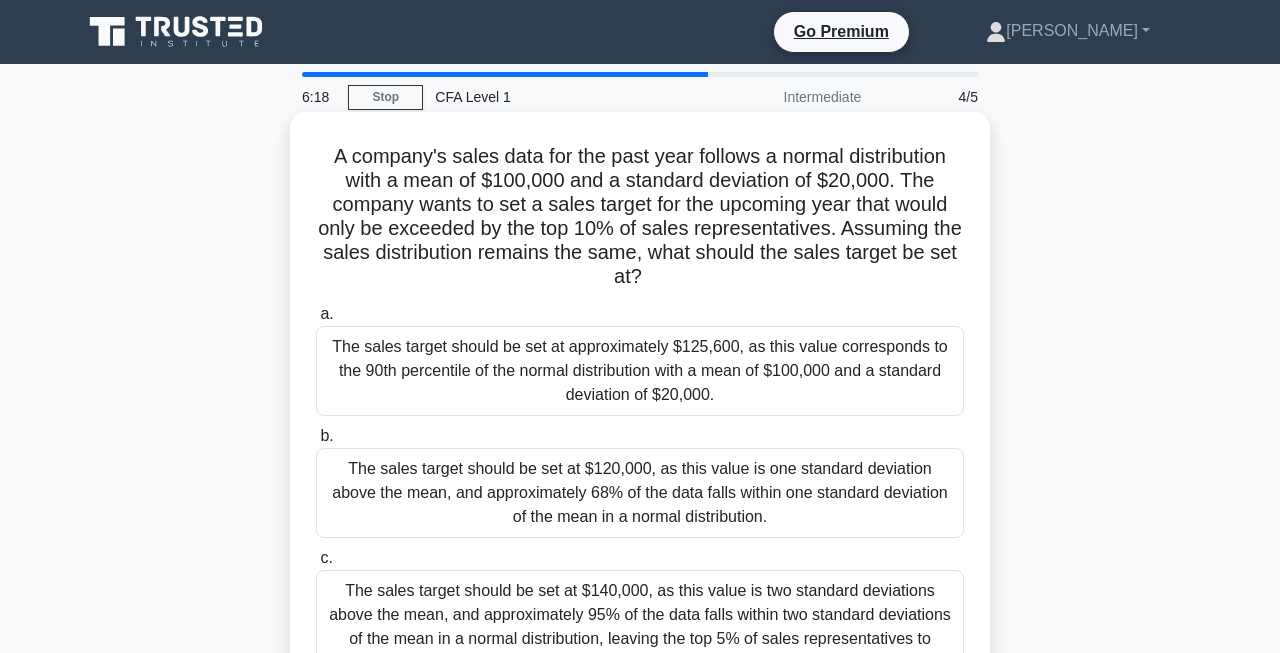 click on "The sales target should be set at approximately $125,600, as this value corresponds to the 90th percentile of the normal distribution with a mean of $100,000 and a standard deviation of $20,000." at bounding box center [640, 371] 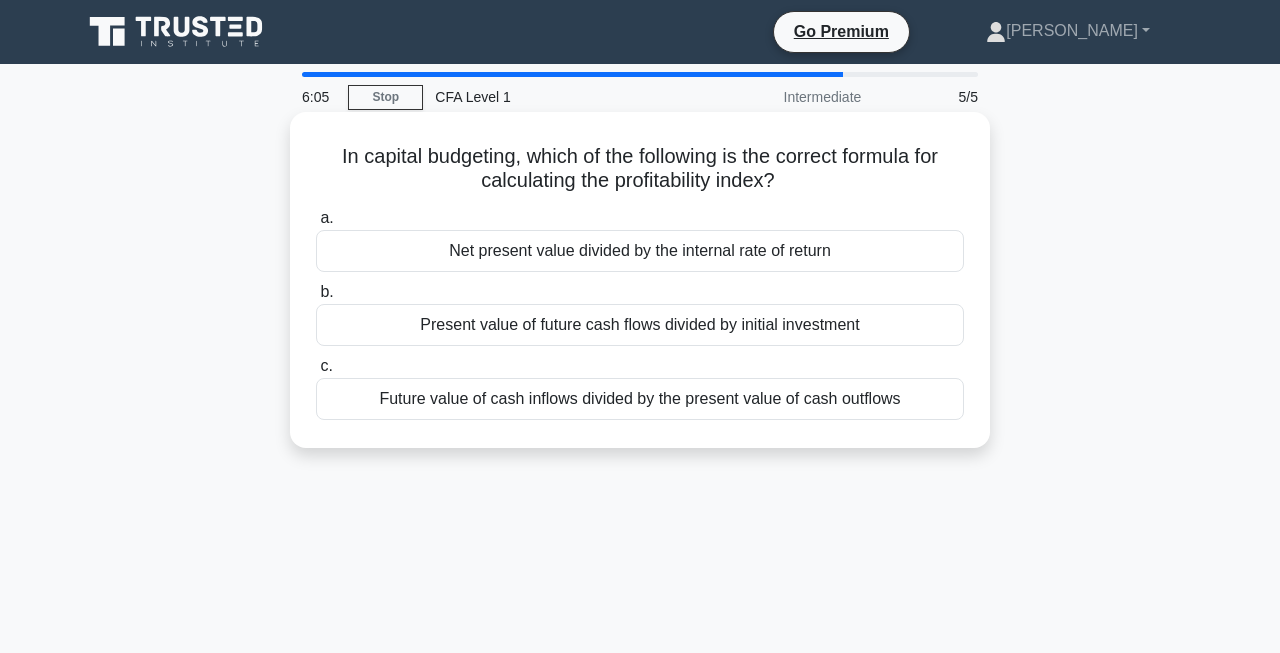 click on "Present value of future cash flows divided by initial investment" at bounding box center [640, 325] 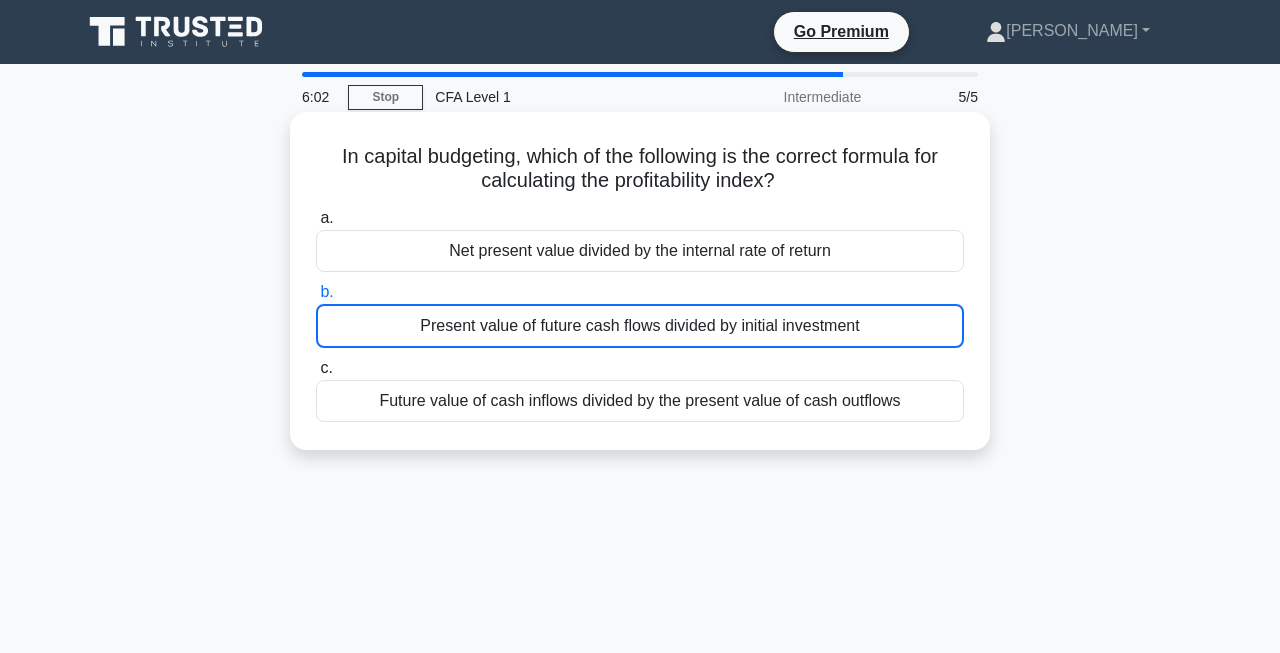 click on "Present value of future cash flows divided by initial investment" at bounding box center (640, 326) 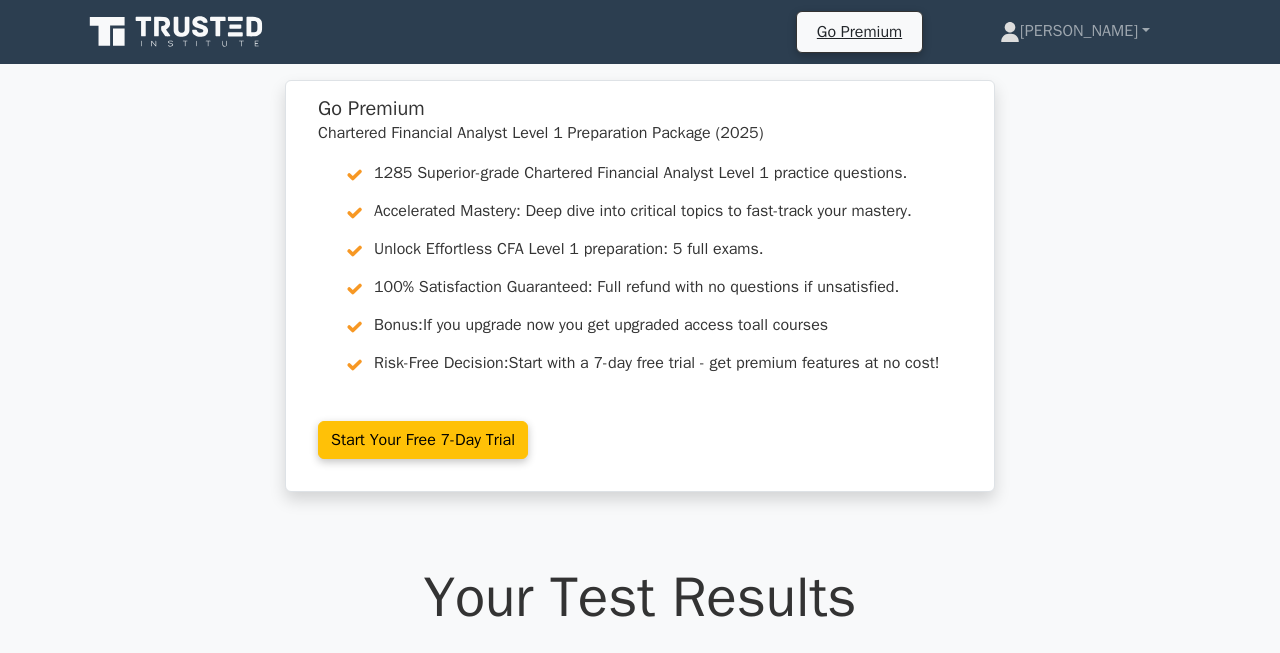 scroll, scrollTop: 415, scrollLeft: 0, axis: vertical 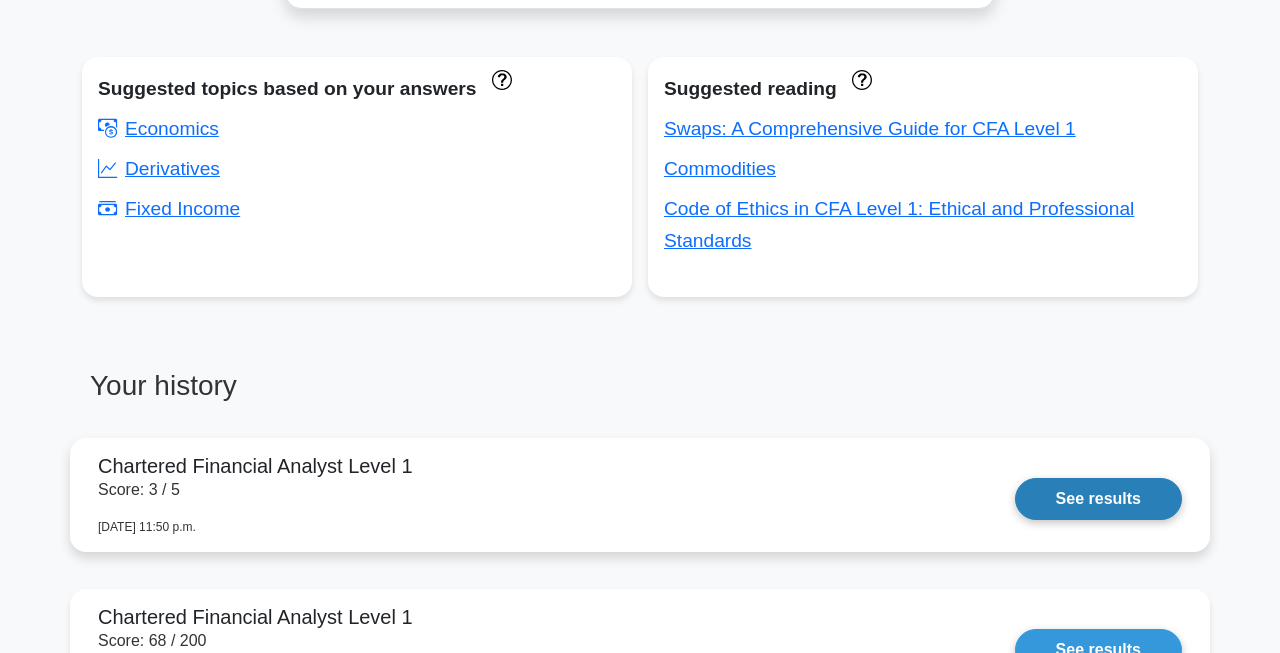 click on "See results" at bounding box center [1098, 499] 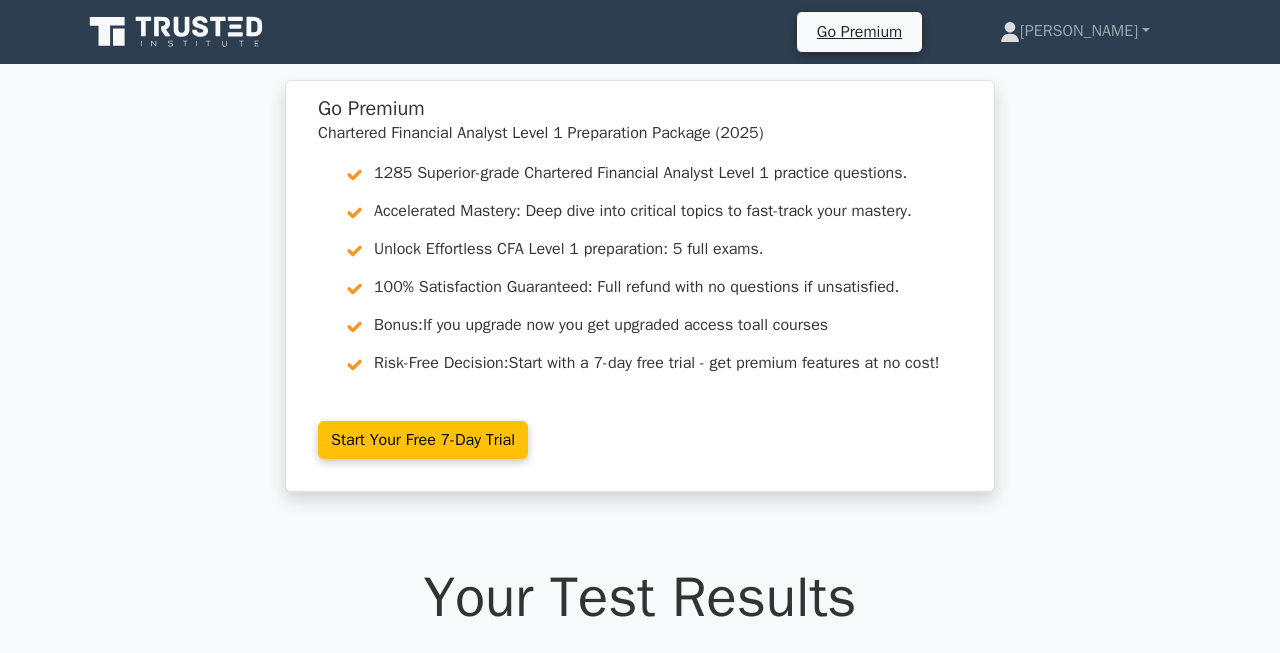 scroll, scrollTop: 0, scrollLeft: 0, axis: both 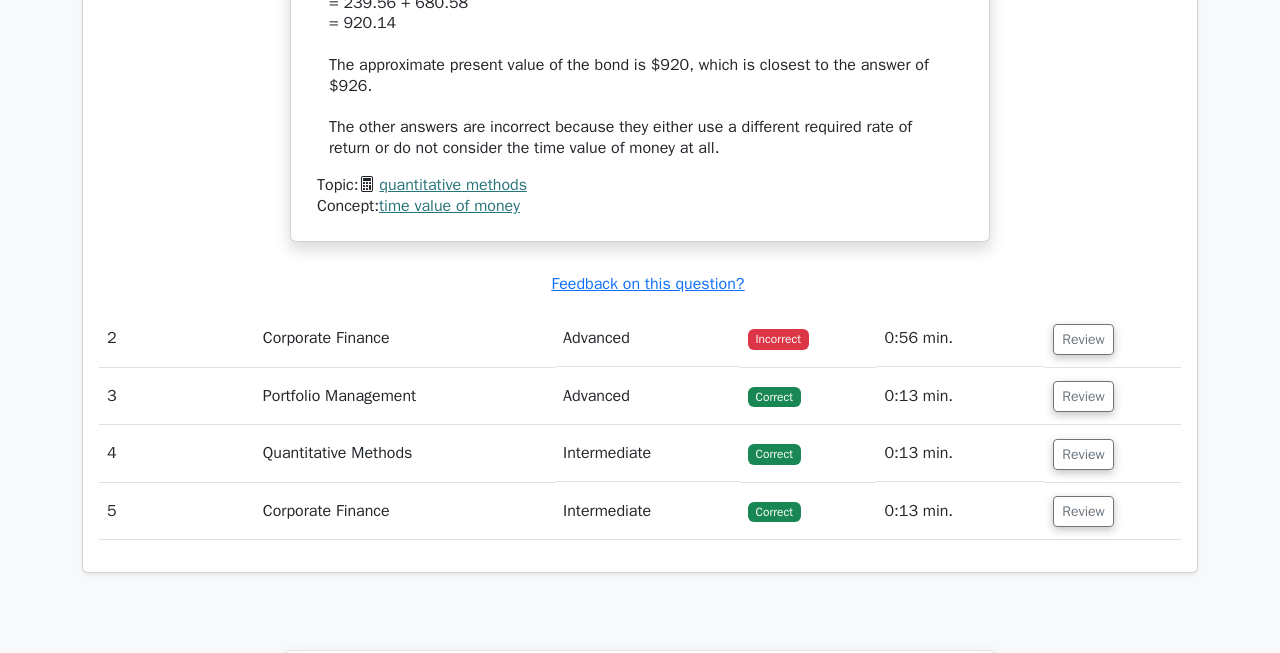 click on "Advanced" at bounding box center (647, 338) 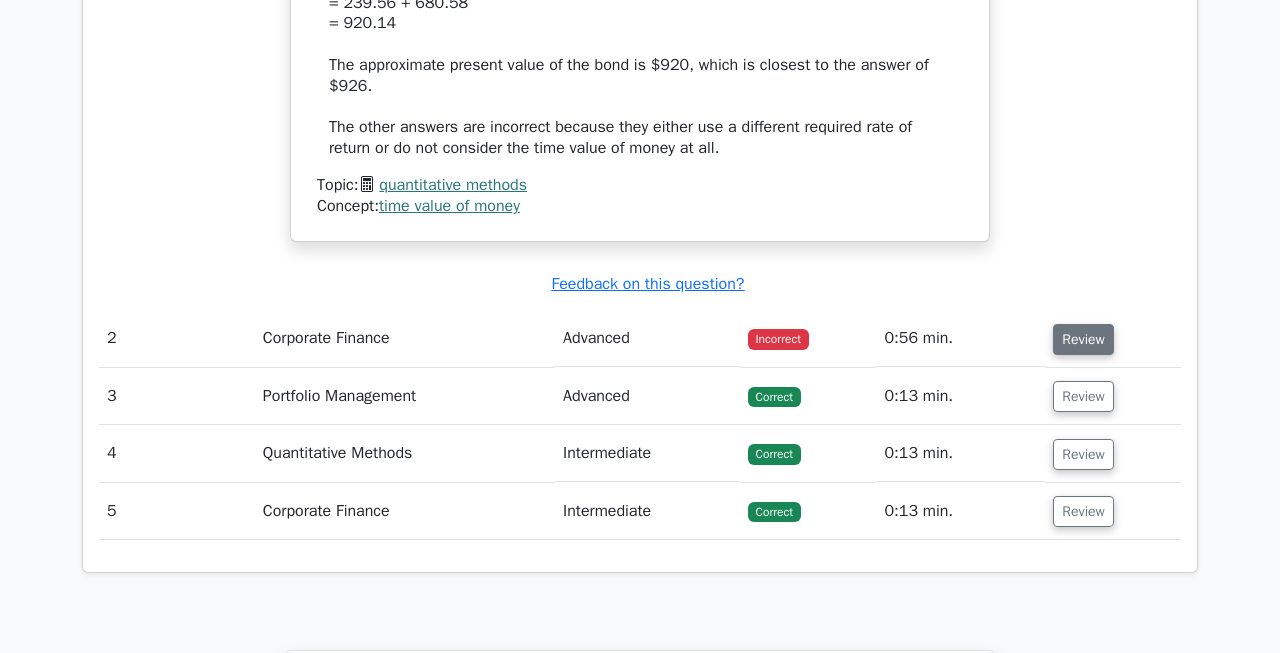 click on "Review" at bounding box center (1083, 339) 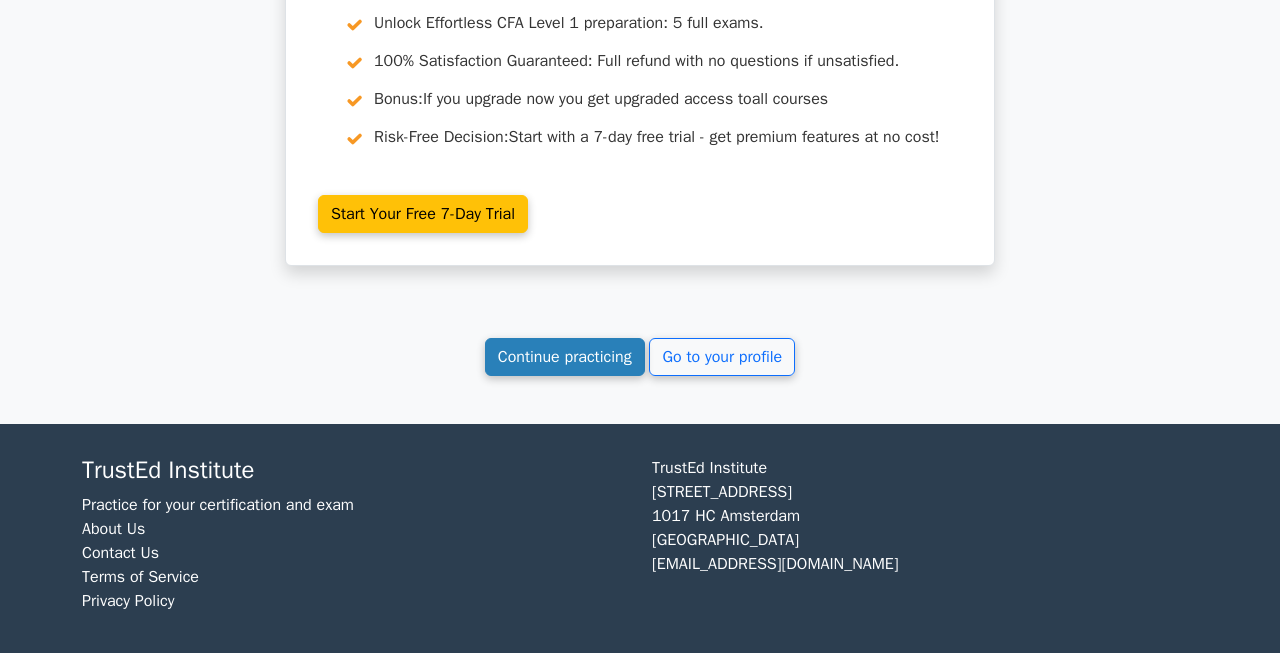 scroll, scrollTop: 4196, scrollLeft: 0, axis: vertical 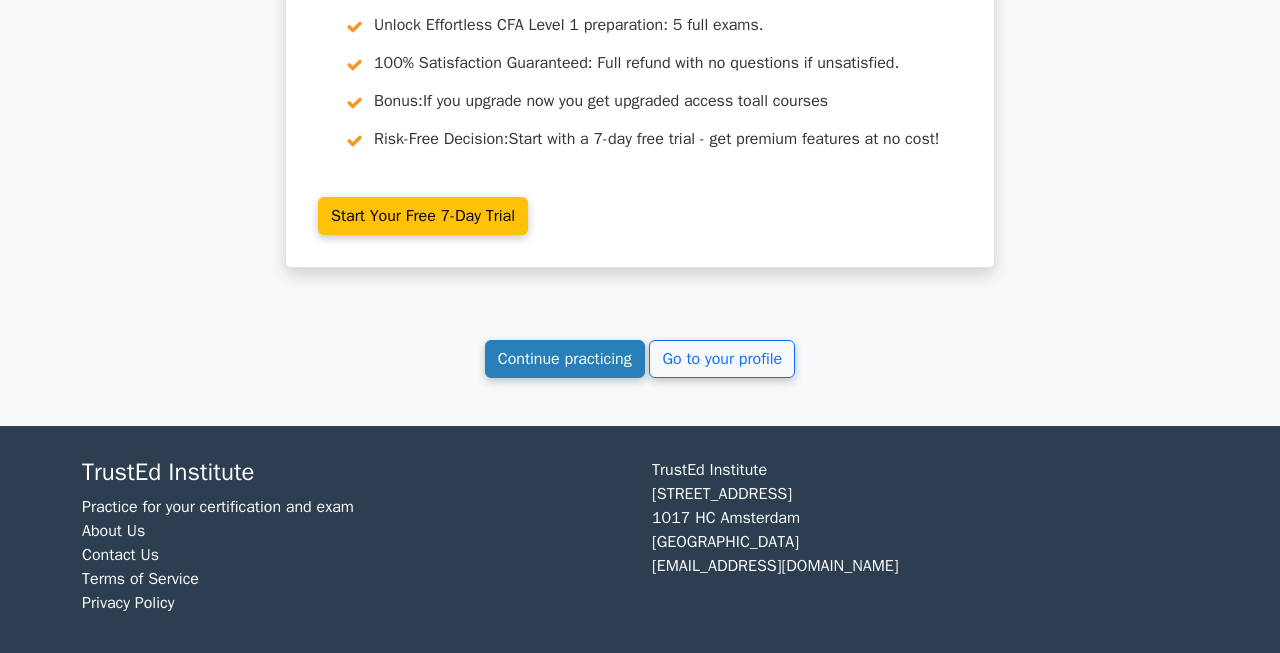 click on "Continue practicing" at bounding box center (565, 359) 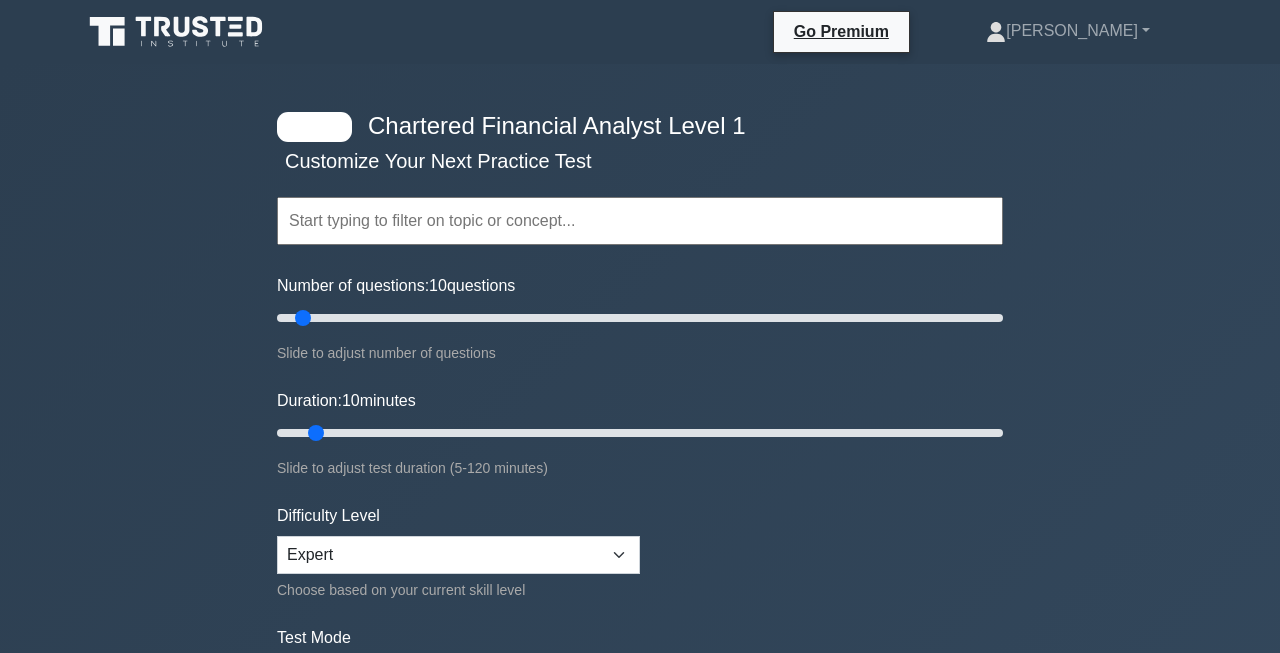 scroll, scrollTop: 0, scrollLeft: 0, axis: both 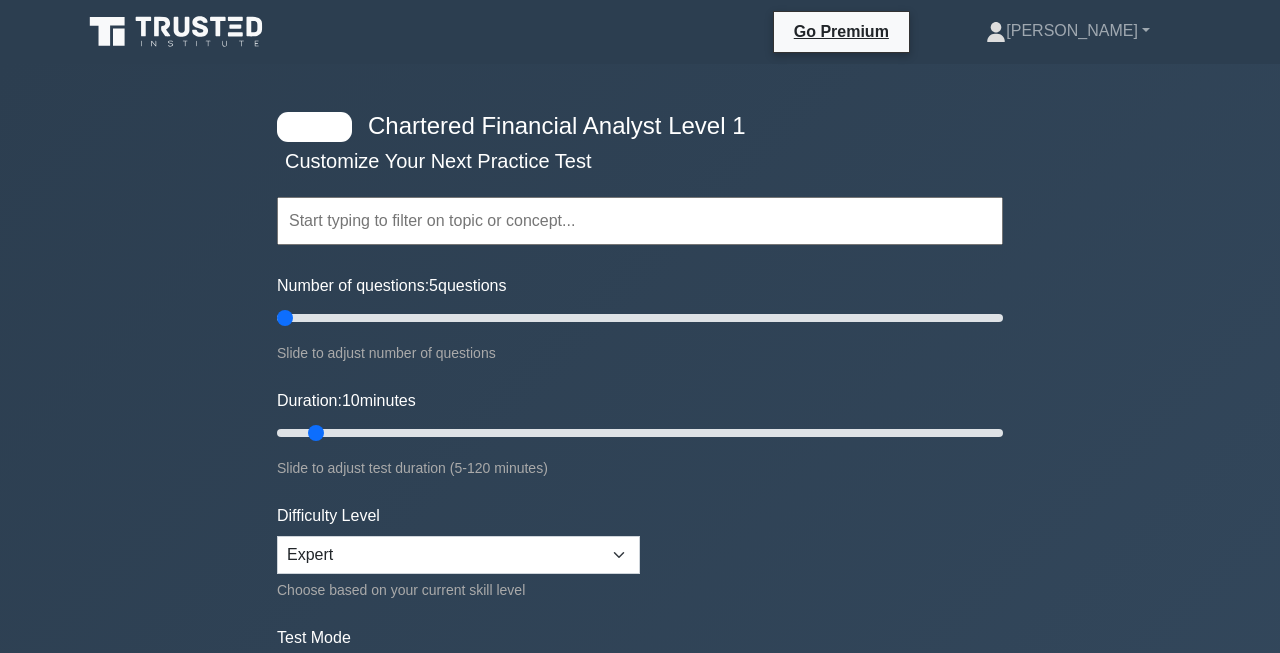 drag, startPoint x: 300, startPoint y: 316, endPoint x: 290, endPoint y: 313, distance: 10.440307 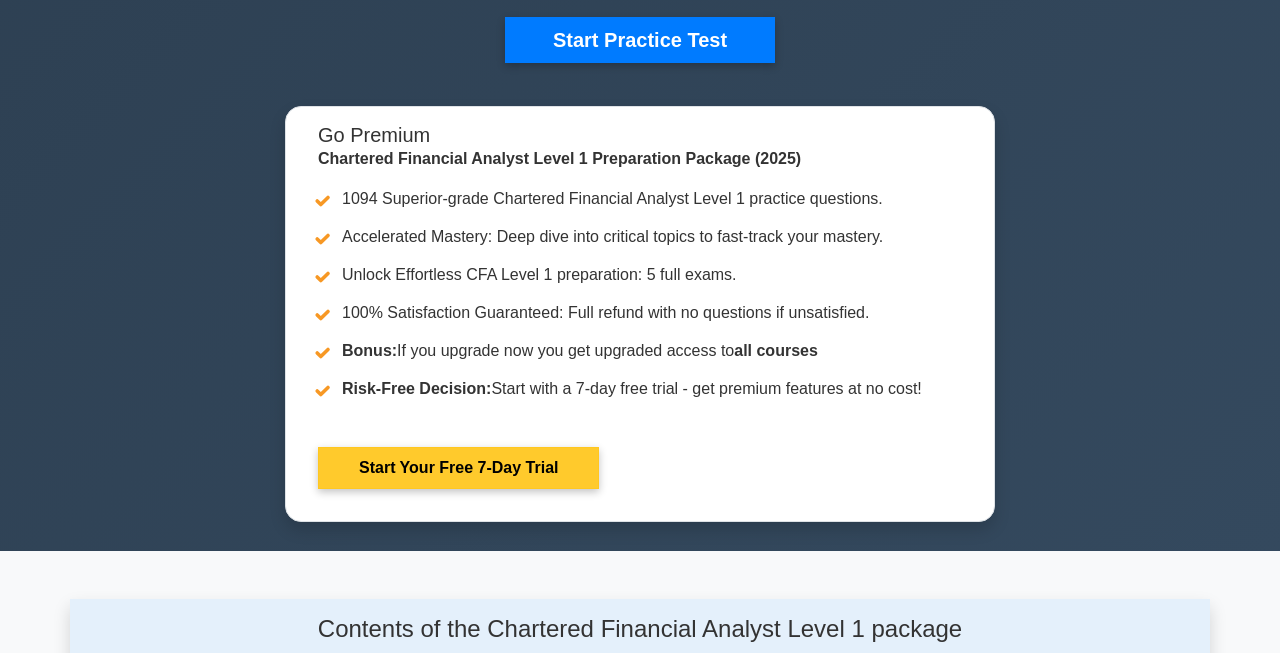 scroll, scrollTop: 658, scrollLeft: 0, axis: vertical 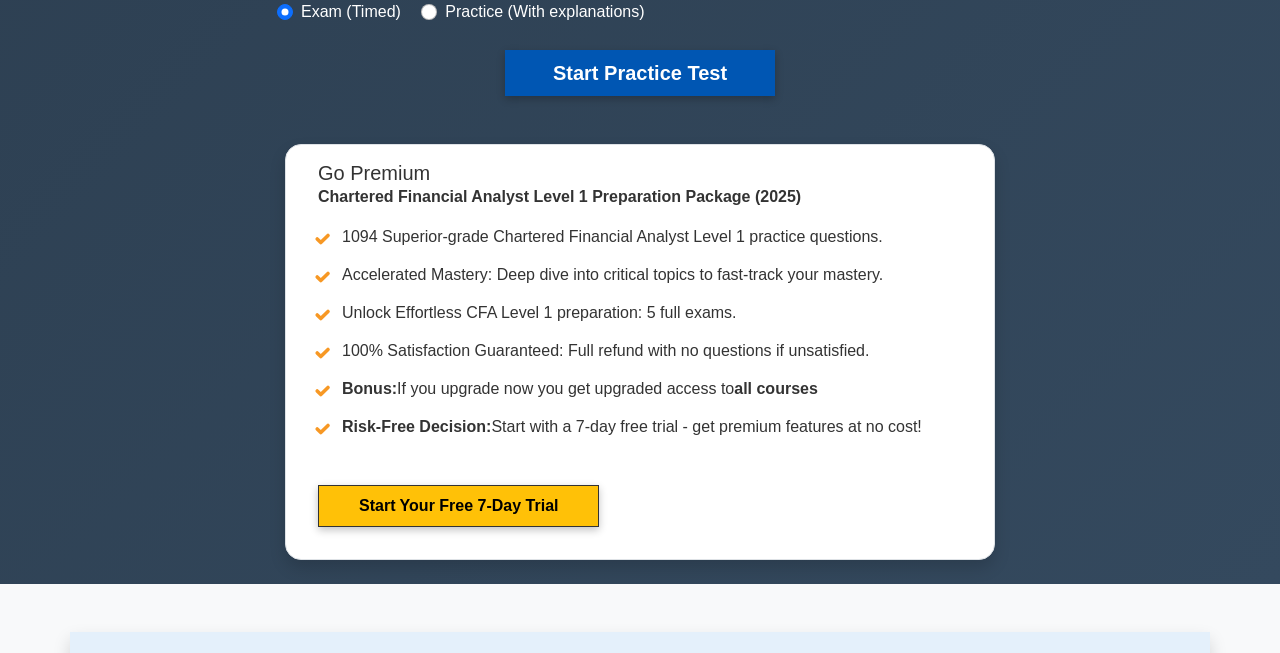 click on "Start Practice Test" at bounding box center [640, 73] 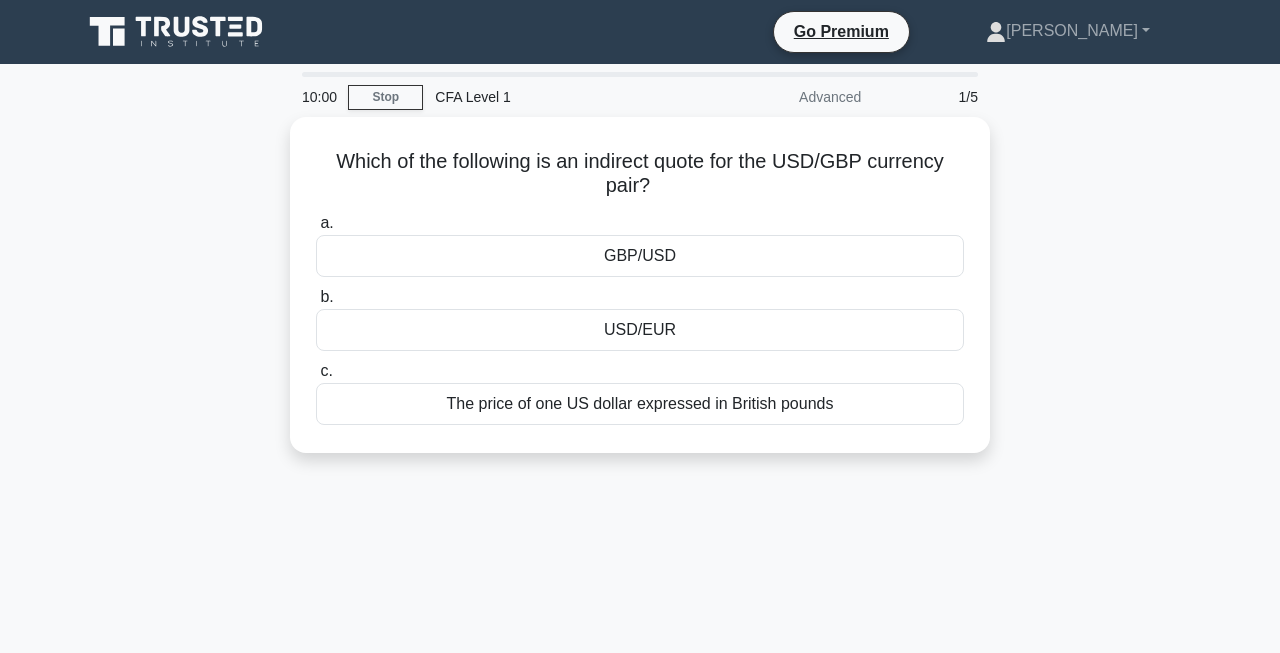 scroll, scrollTop: 0, scrollLeft: 0, axis: both 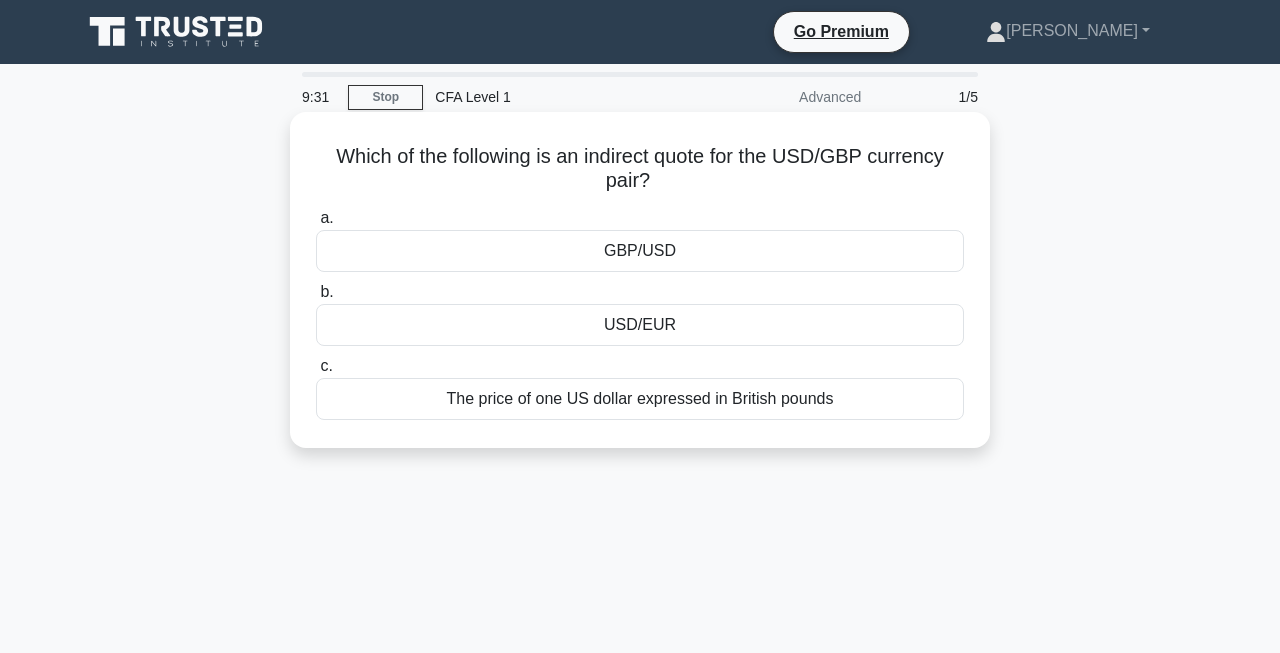 click on "GBP/USD" at bounding box center (640, 251) 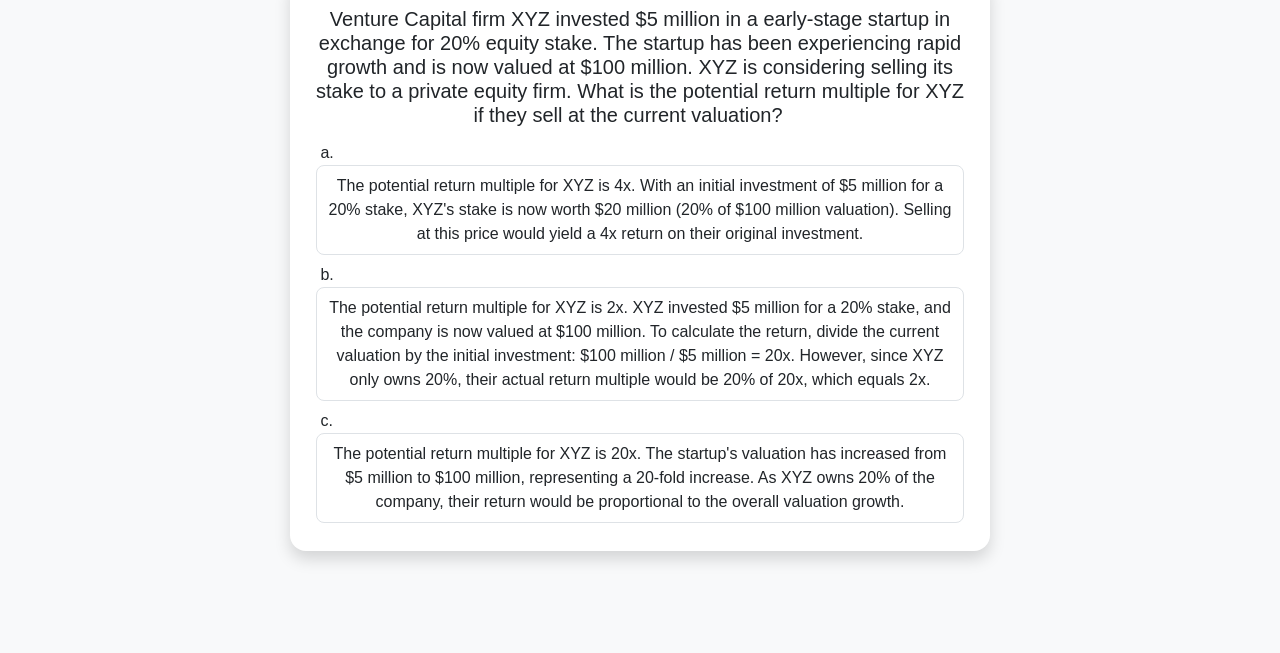 scroll, scrollTop: 125, scrollLeft: 0, axis: vertical 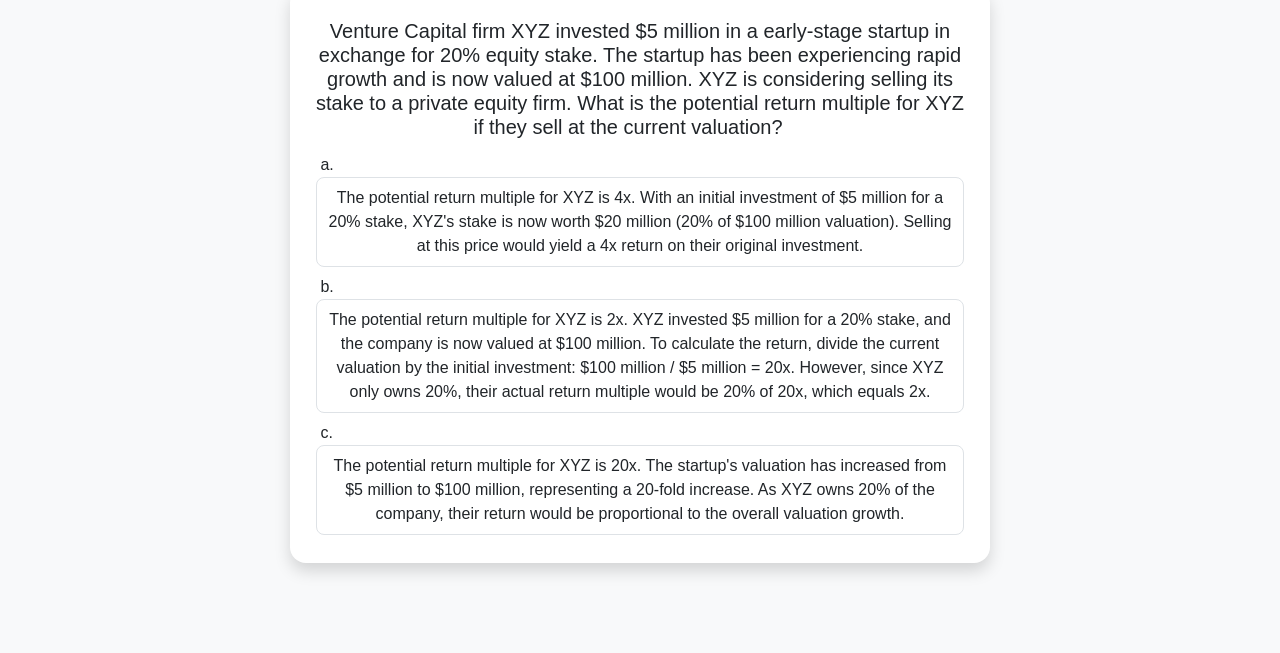click on "The potential return multiple for XYZ is 4x. With an initial investment of $5 million for a 20% stake, XYZ's stake is now worth $20 million (20% of $100 million valuation). Selling at this price would yield a 4x return on their original investment." at bounding box center (640, 222) 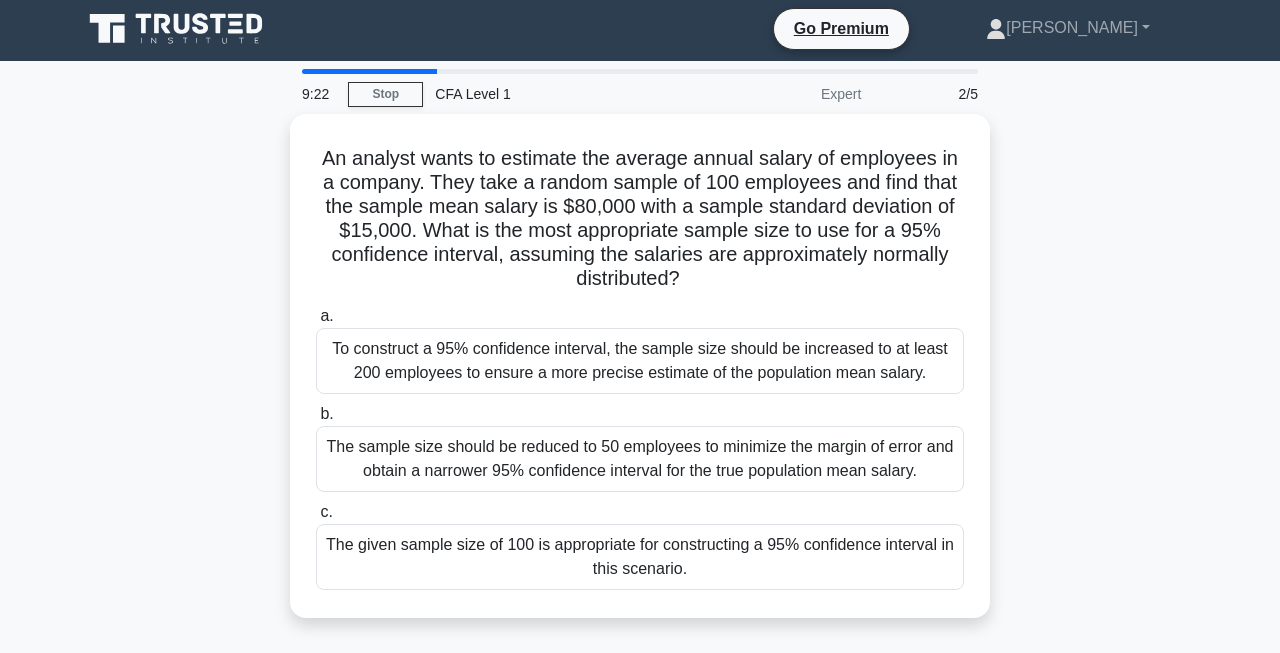 scroll, scrollTop: 0, scrollLeft: 0, axis: both 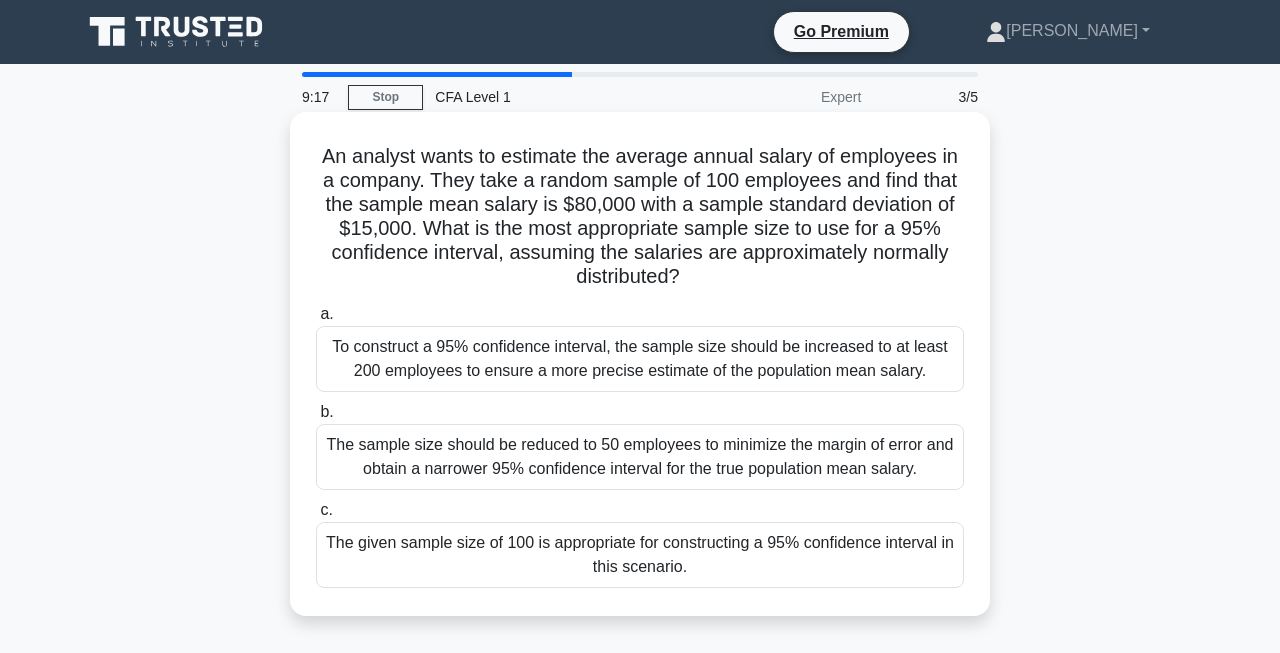 click on "To construct a 95% confidence interval, the sample size should be increased to at least 200 employees to ensure a more precise estimate of the population mean salary." at bounding box center [640, 359] 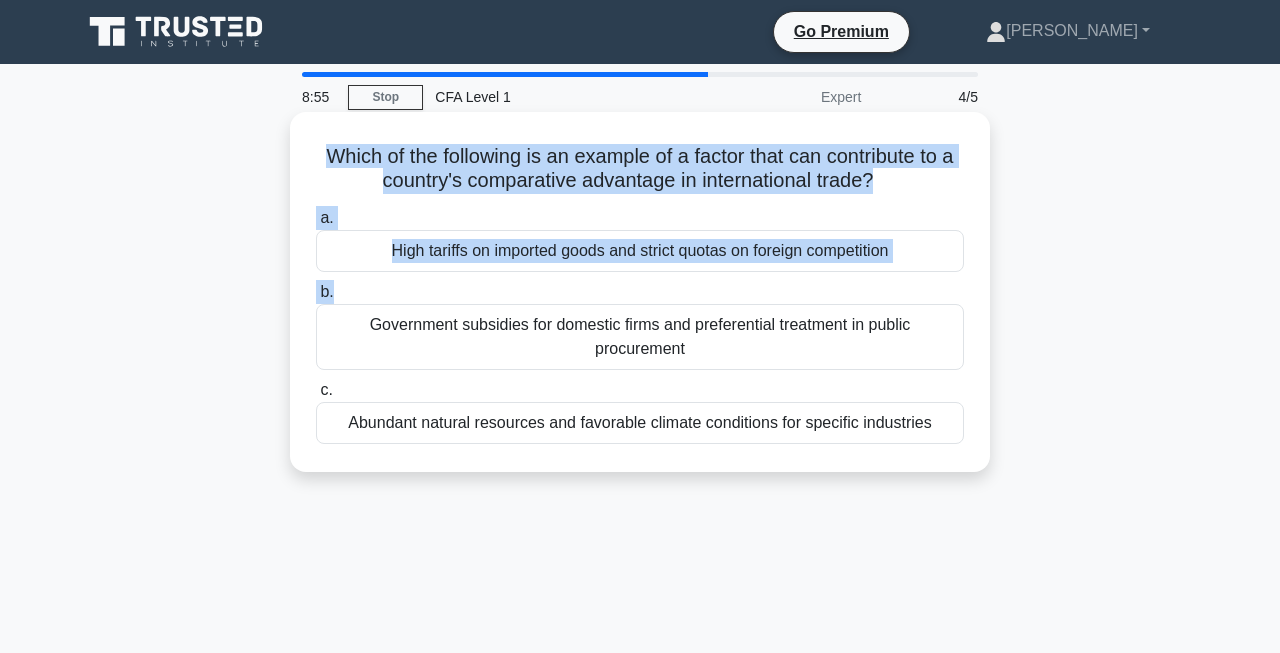 drag, startPoint x: 320, startPoint y: 156, endPoint x: 699, endPoint y: 305, distance: 407.23703 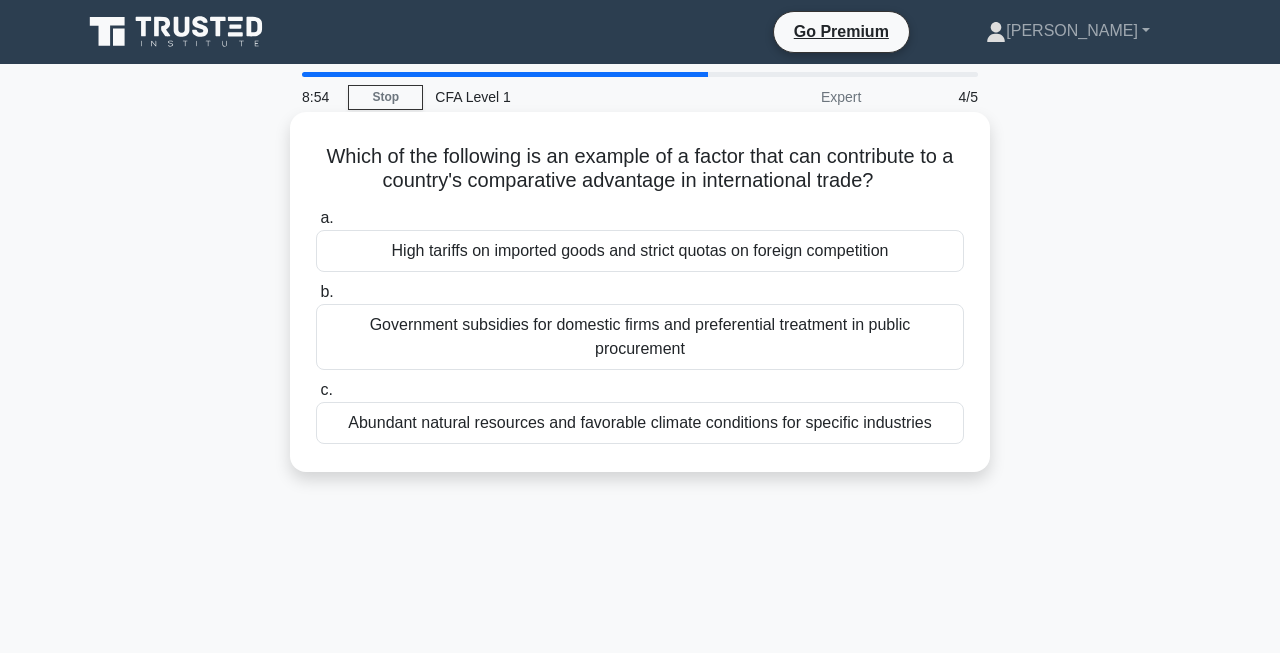 click on "Which of the following is an example of a factor that can contribute to a country's comparative advantage in international trade?
.spinner_0XTQ{transform-origin:center;animation:spinner_y6GP .75s linear infinite}@keyframes spinner_y6GP{100%{transform:rotate(360deg)}}" at bounding box center [640, 169] 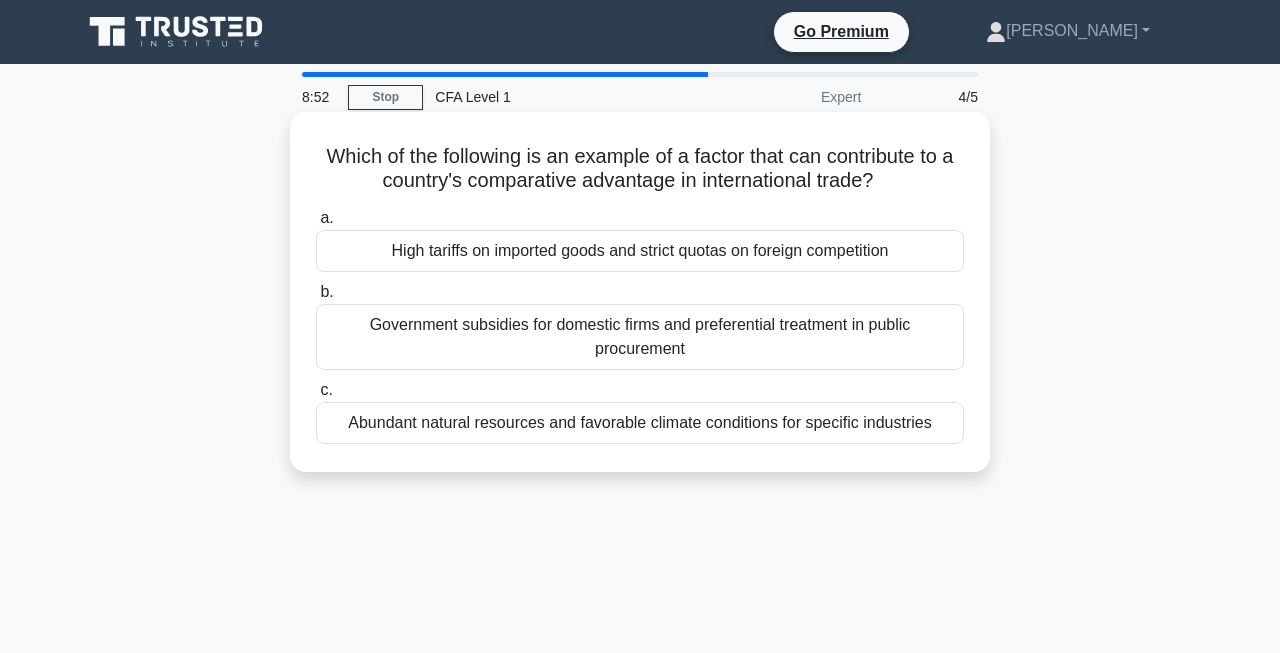 drag, startPoint x: 323, startPoint y: 149, endPoint x: 944, endPoint y: 181, distance: 621.8239 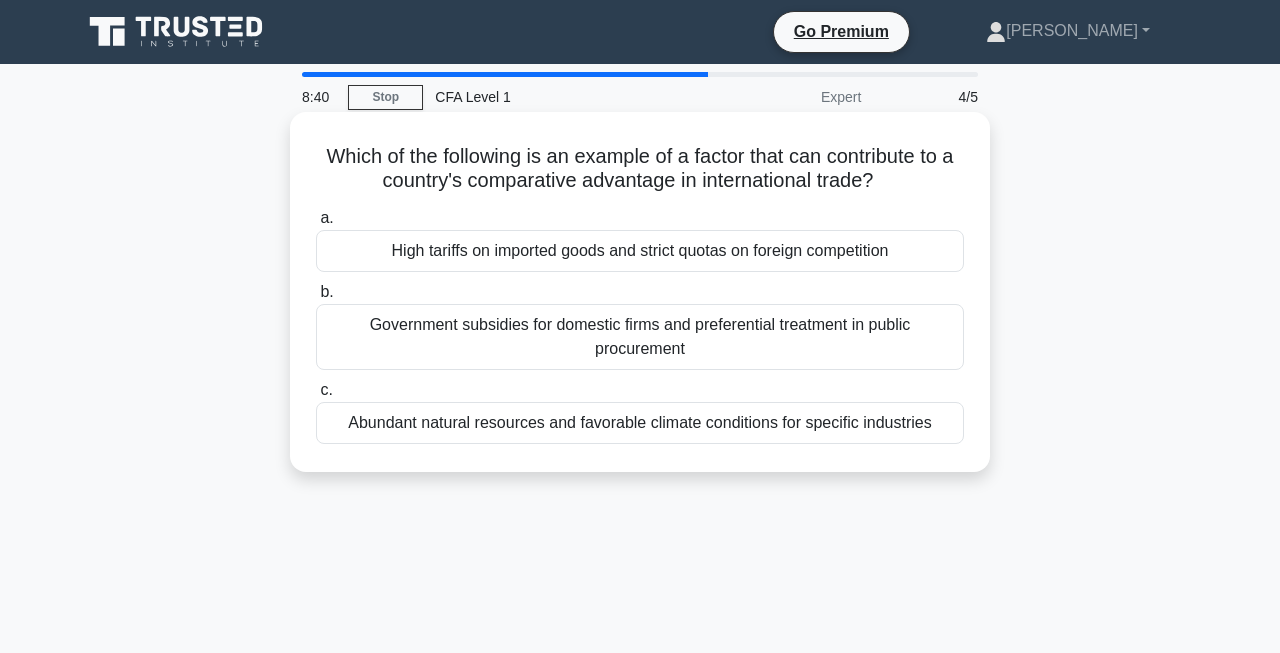 click on "Abundant natural resources and favorable climate conditions for specific industries" at bounding box center (640, 423) 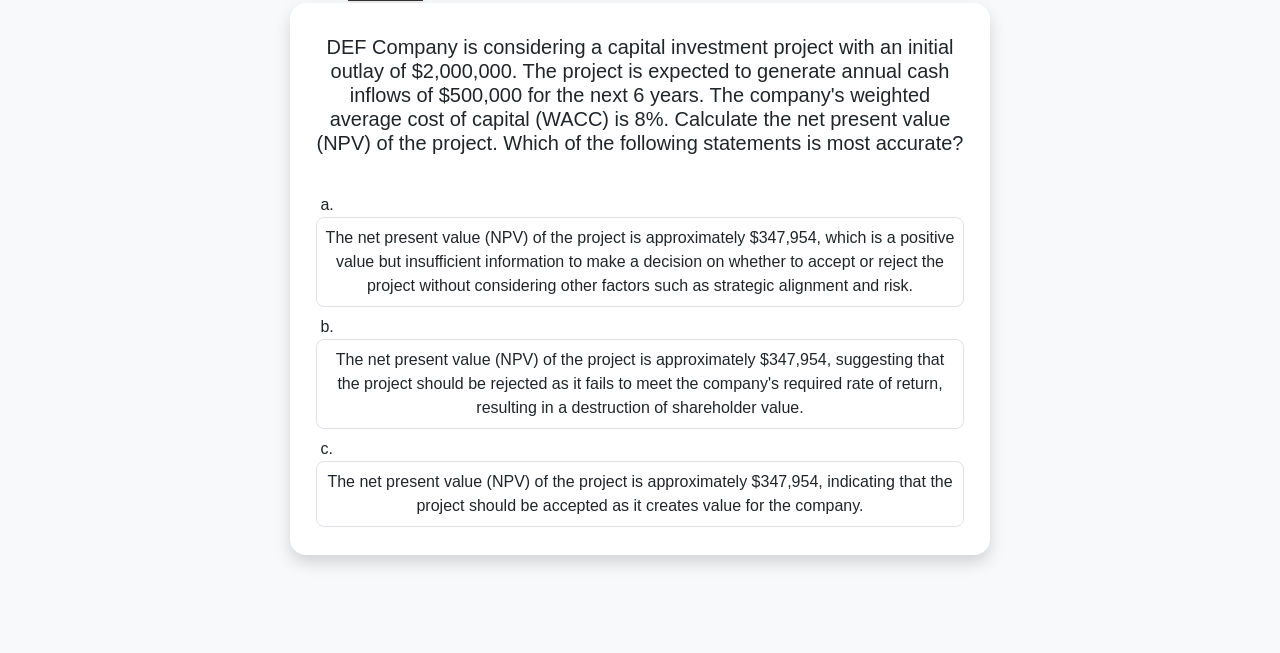 scroll, scrollTop: 134, scrollLeft: 0, axis: vertical 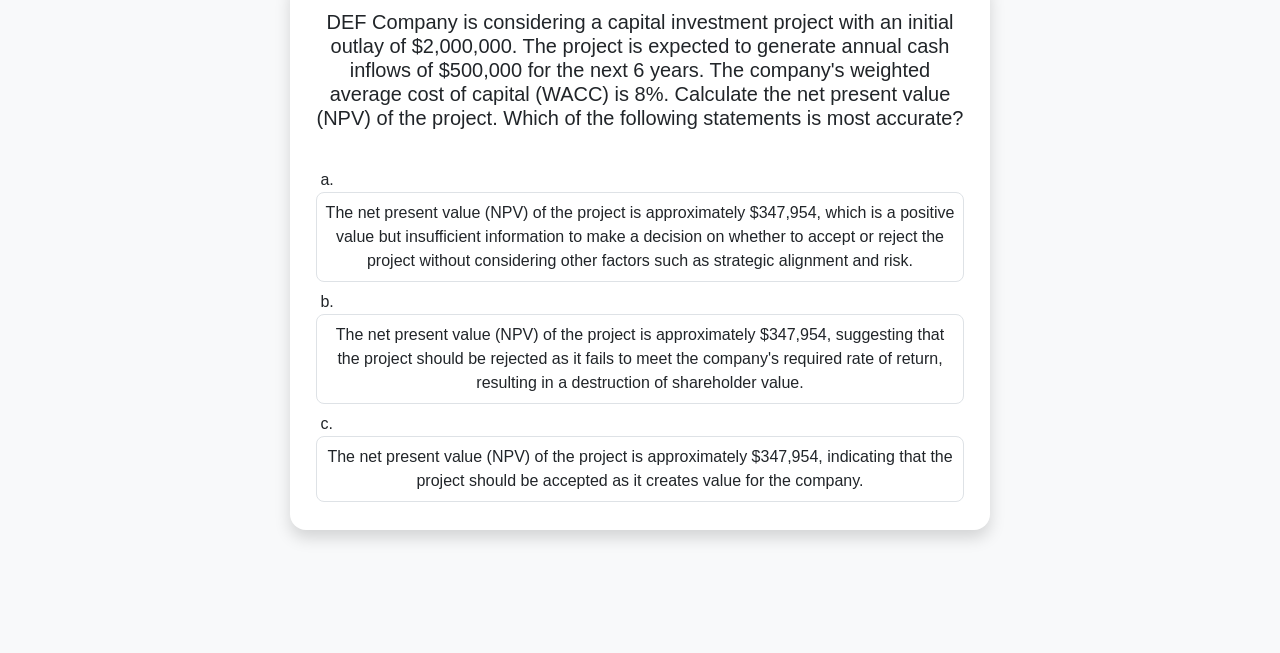 click on "The net present value (NPV) of the project is approximately $347,954, which is a positive value but insufficient information to make a decision on whether to accept or reject the project without considering other factors such as strategic alignment and risk." at bounding box center [640, 237] 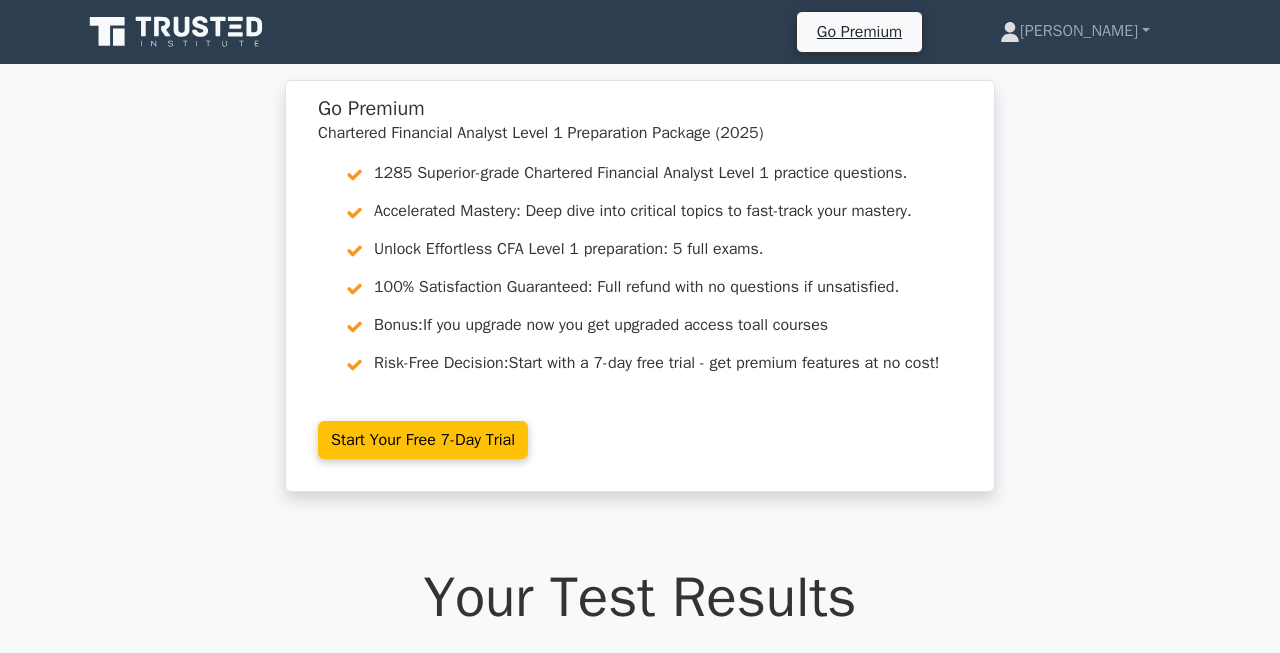 scroll, scrollTop: 0, scrollLeft: 0, axis: both 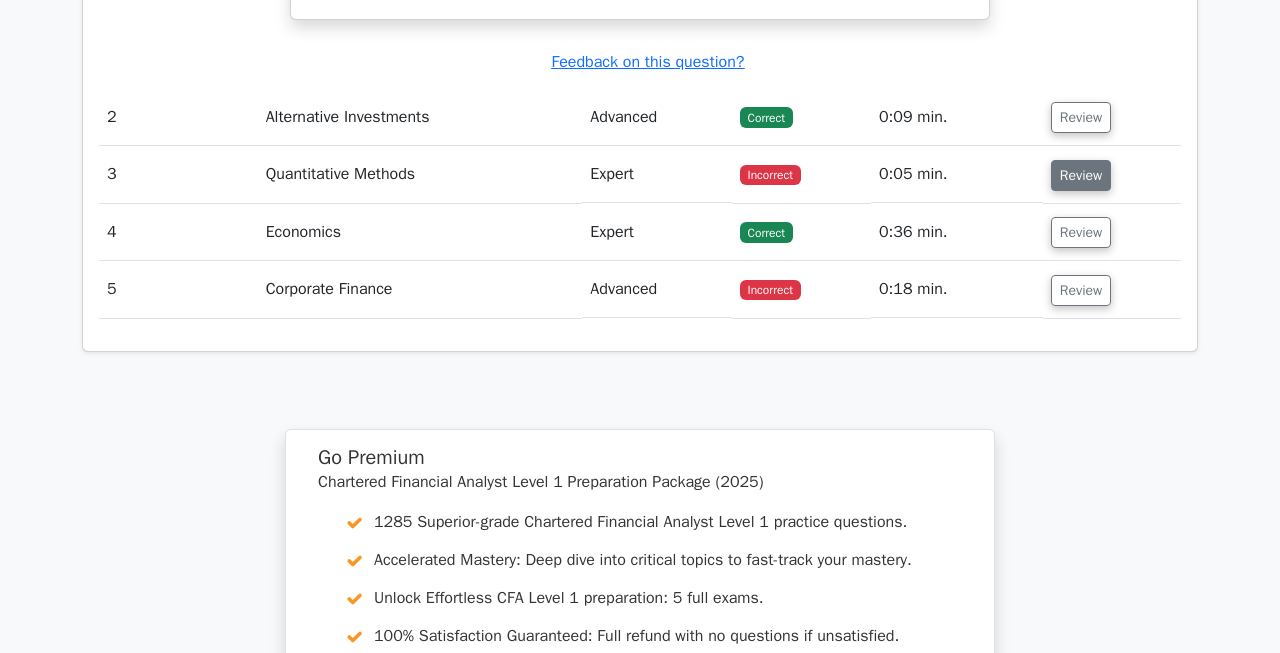 click on "Review" at bounding box center [1081, 175] 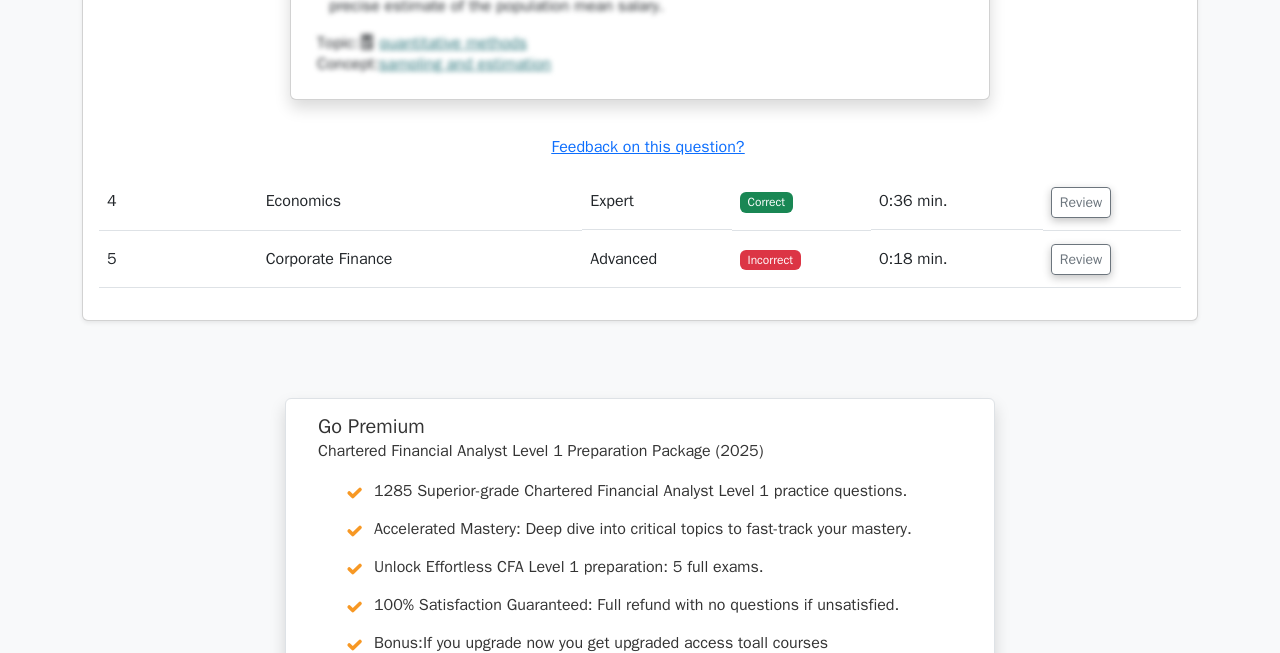 scroll, scrollTop: 3204, scrollLeft: 0, axis: vertical 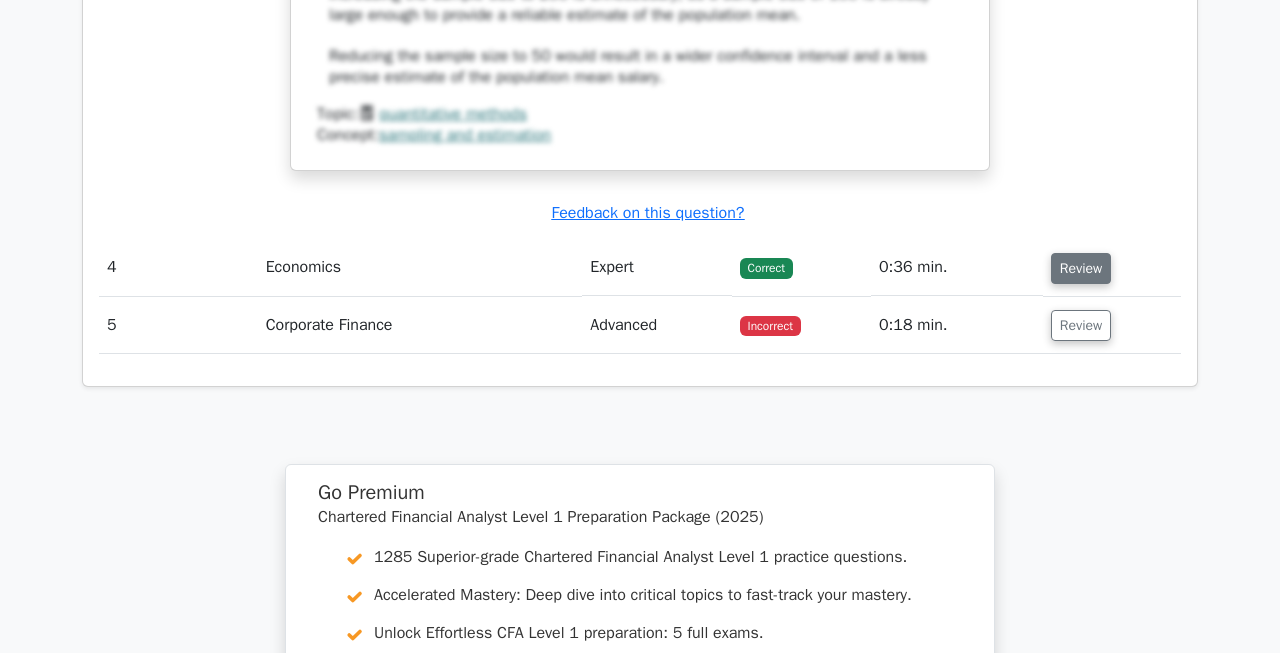 click on "Review" at bounding box center (1081, 268) 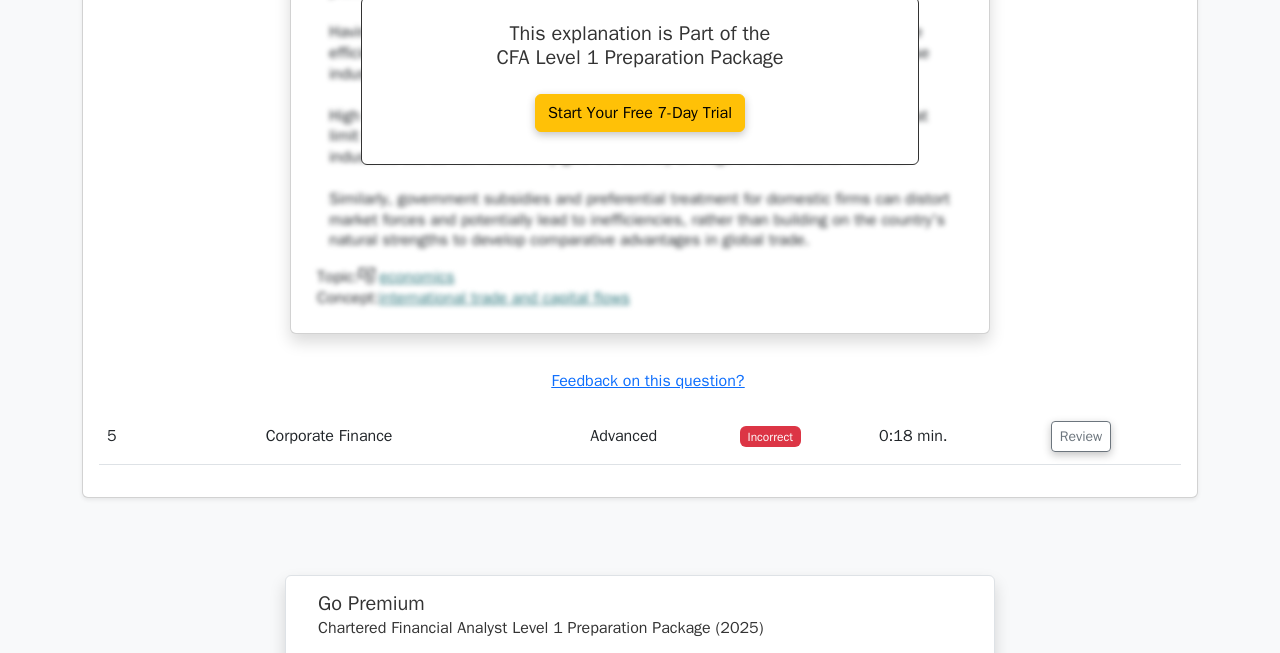 scroll, scrollTop: 4177, scrollLeft: 0, axis: vertical 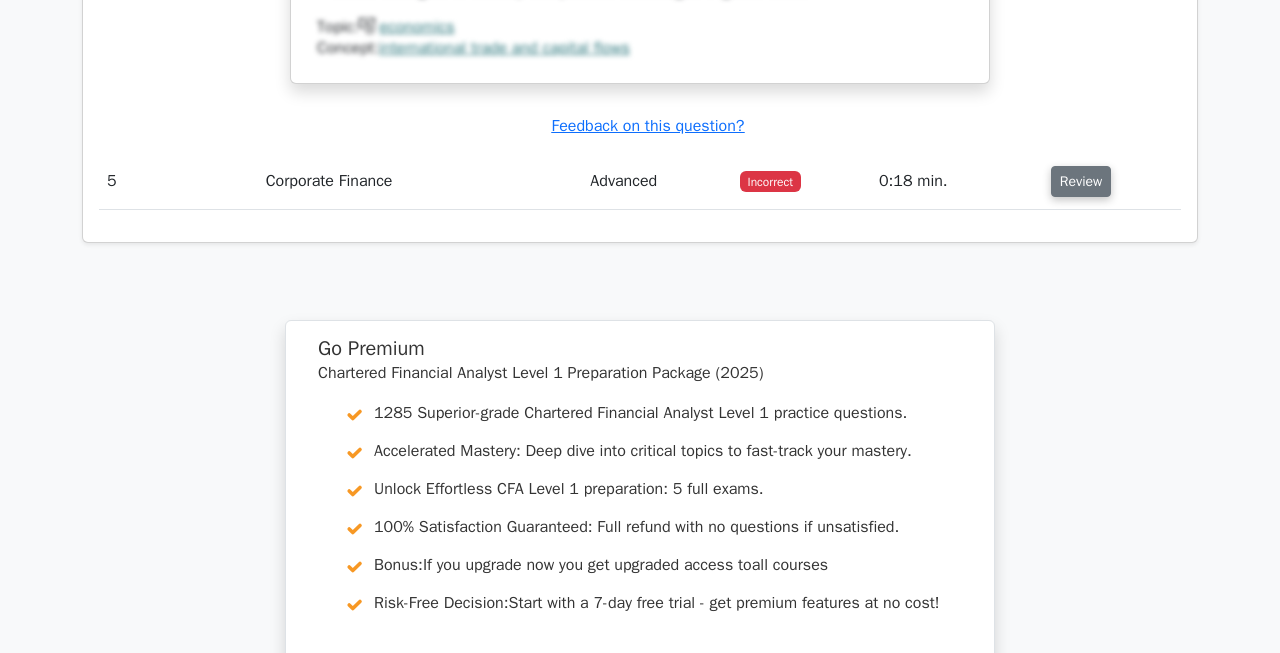 click on "Review" at bounding box center [1081, 181] 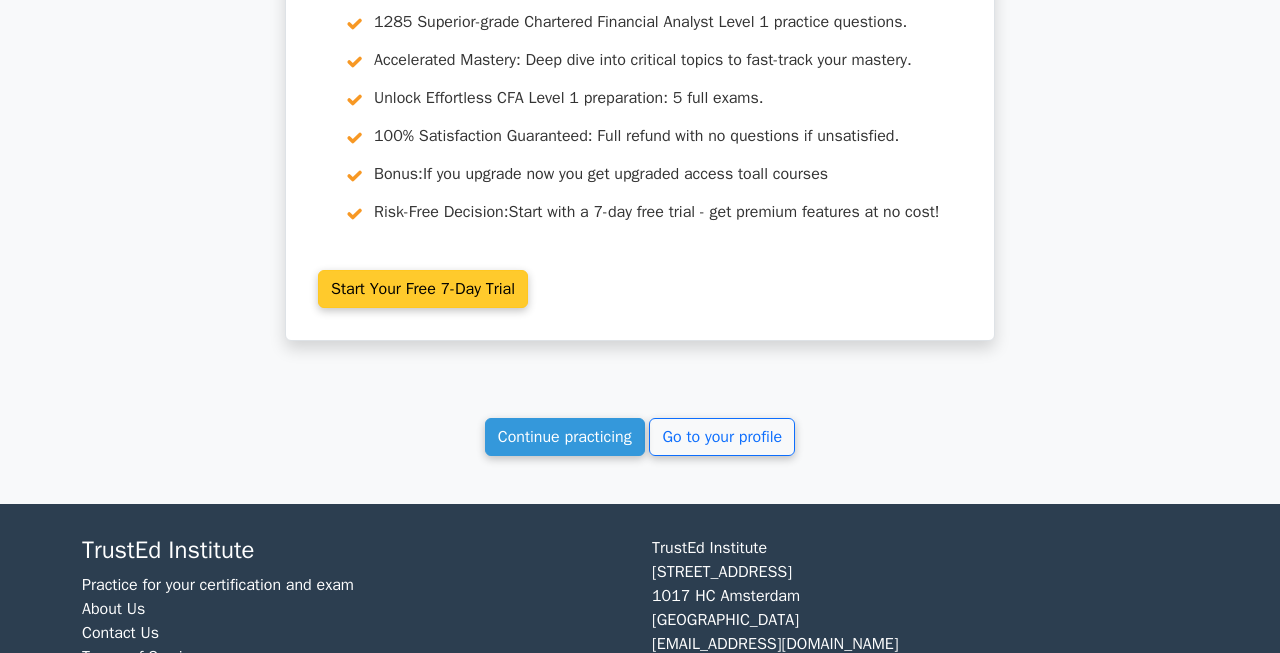 scroll, scrollTop: 5815, scrollLeft: 0, axis: vertical 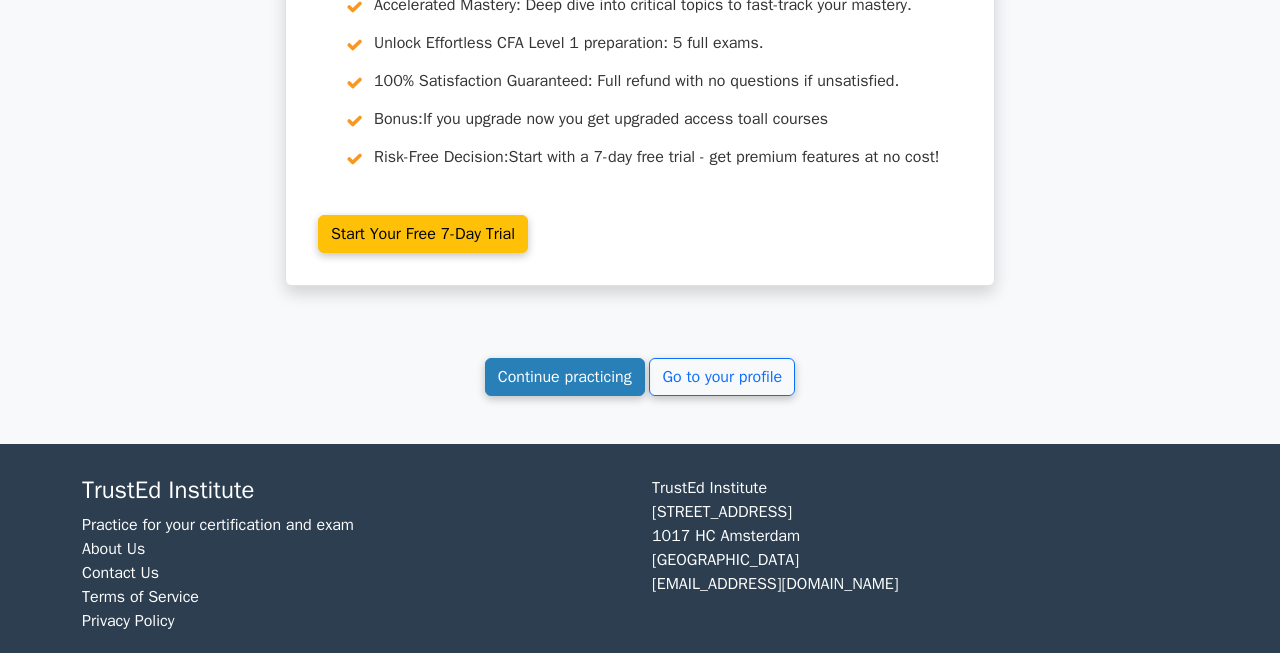 click on "Continue practicing" at bounding box center [565, 377] 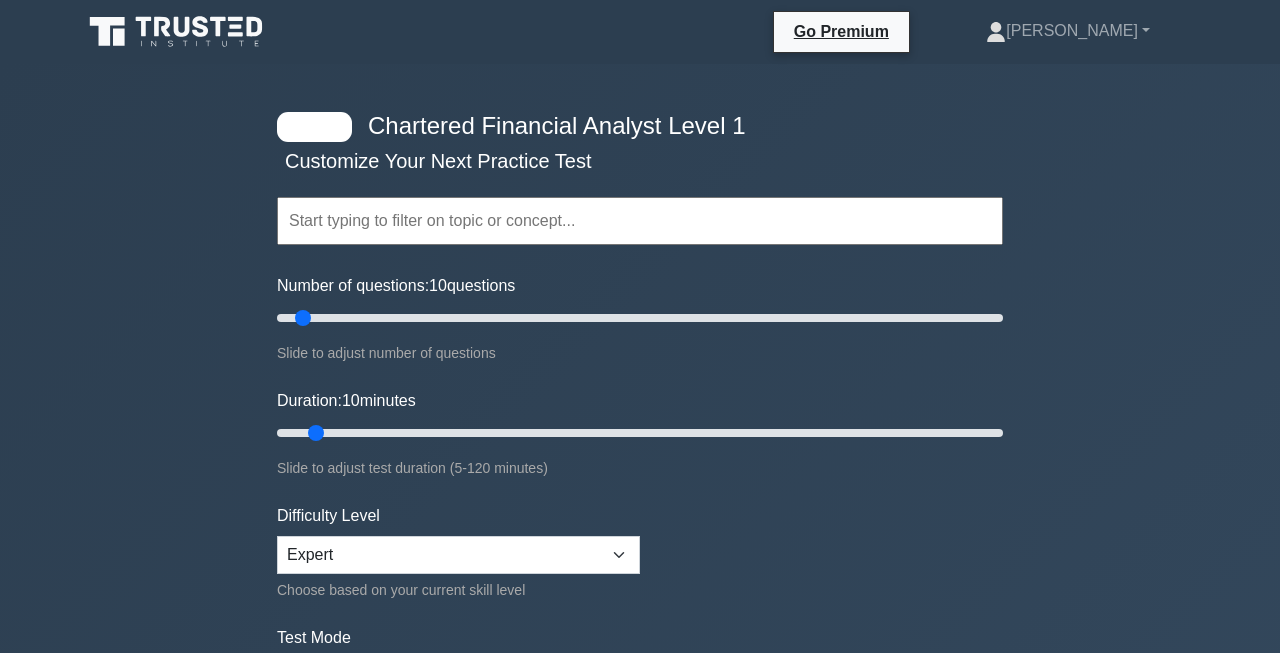 scroll, scrollTop: 0, scrollLeft: 0, axis: both 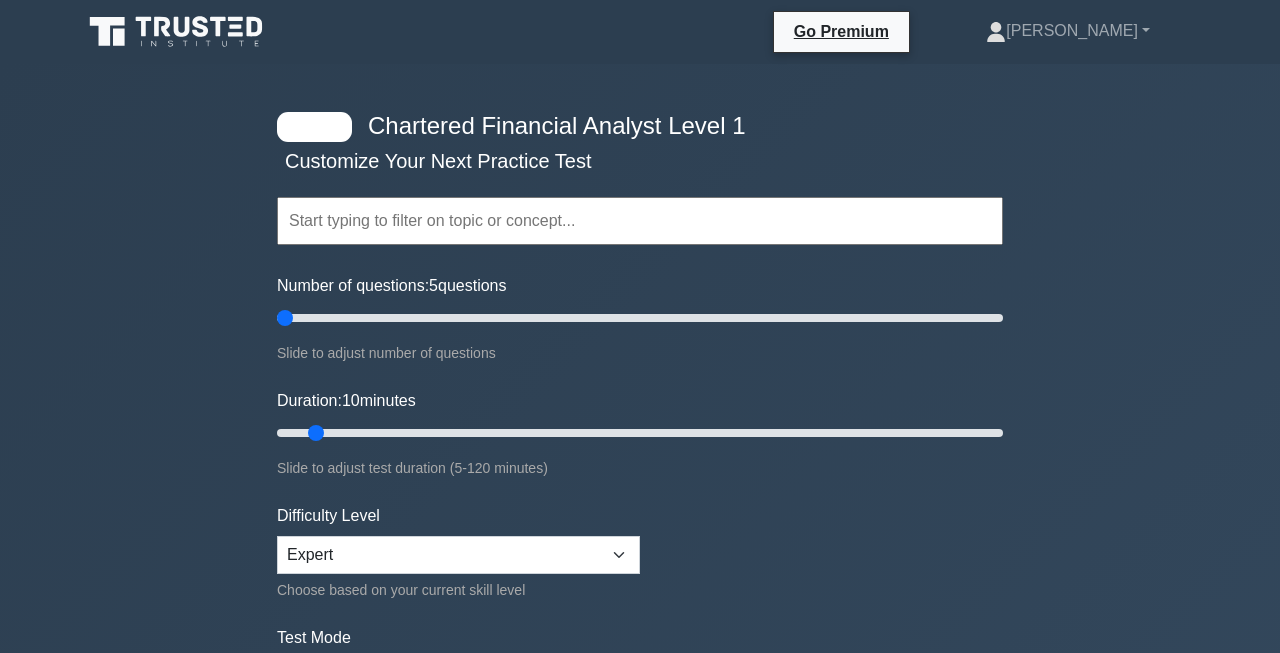 drag, startPoint x: 306, startPoint y: 319, endPoint x: 291, endPoint y: 319, distance: 15 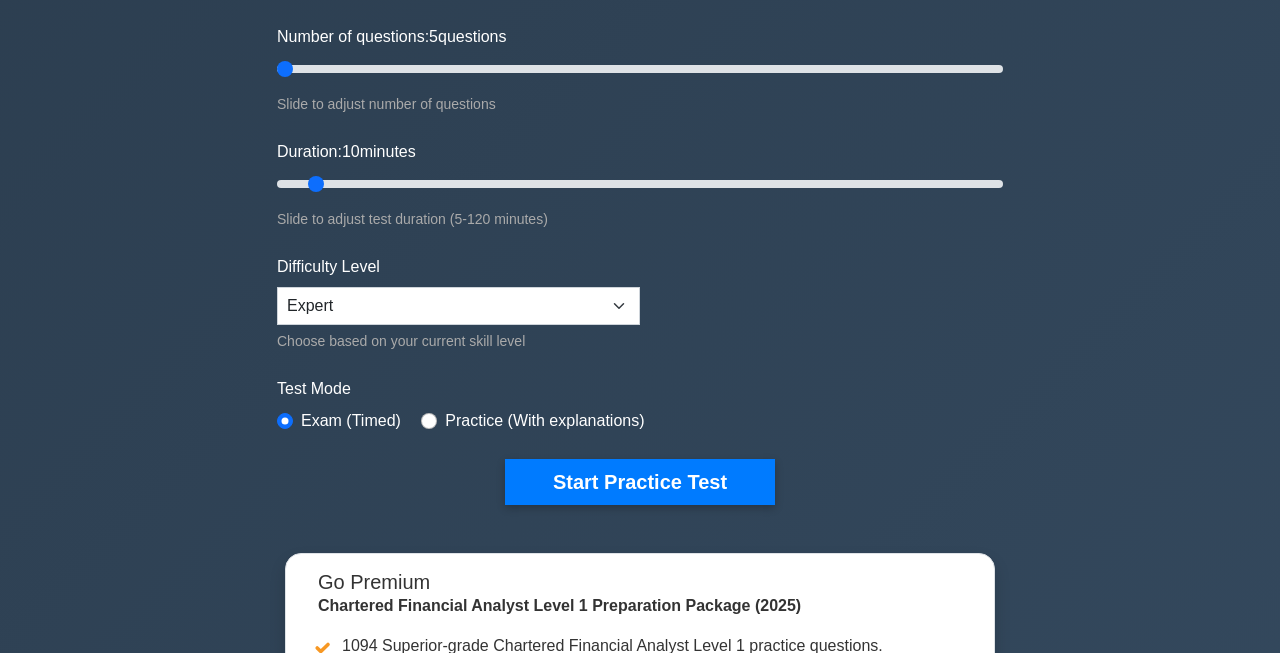 scroll, scrollTop: 506, scrollLeft: 0, axis: vertical 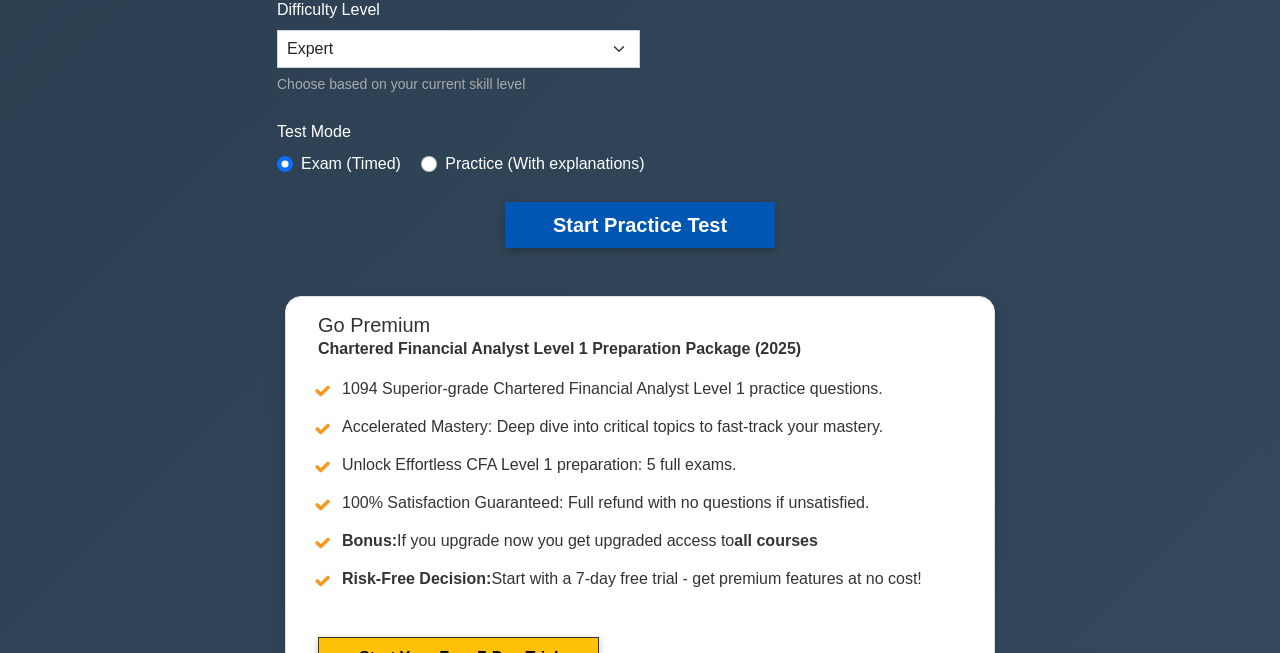 click on "Start Practice Test" at bounding box center (640, 225) 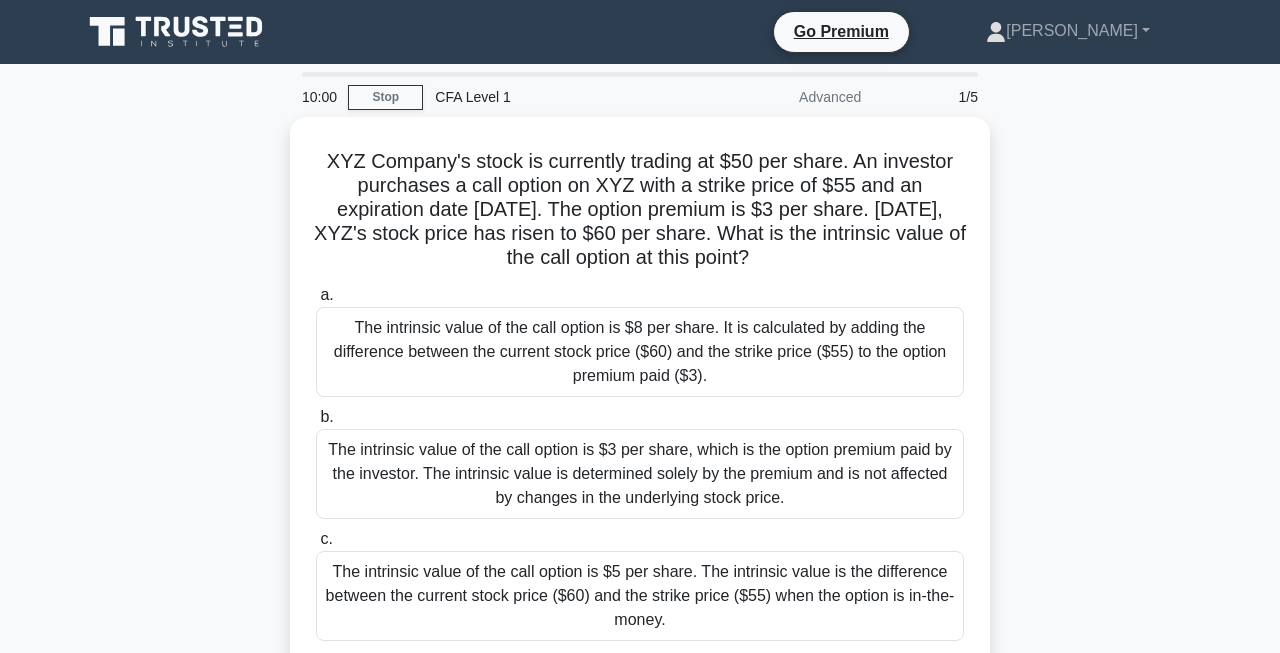 scroll, scrollTop: 0, scrollLeft: 0, axis: both 